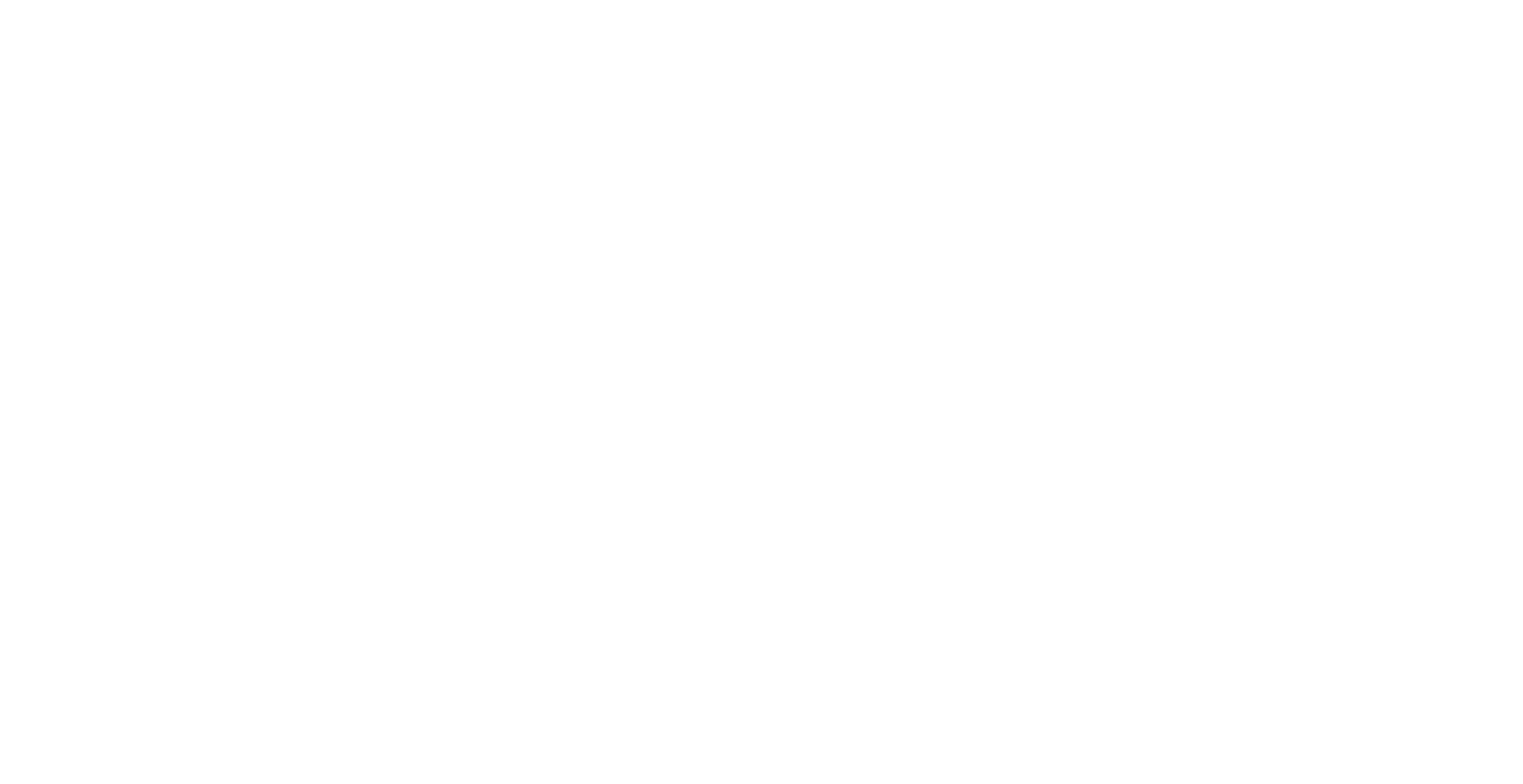scroll, scrollTop: 0, scrollLeft: 0, axis: both 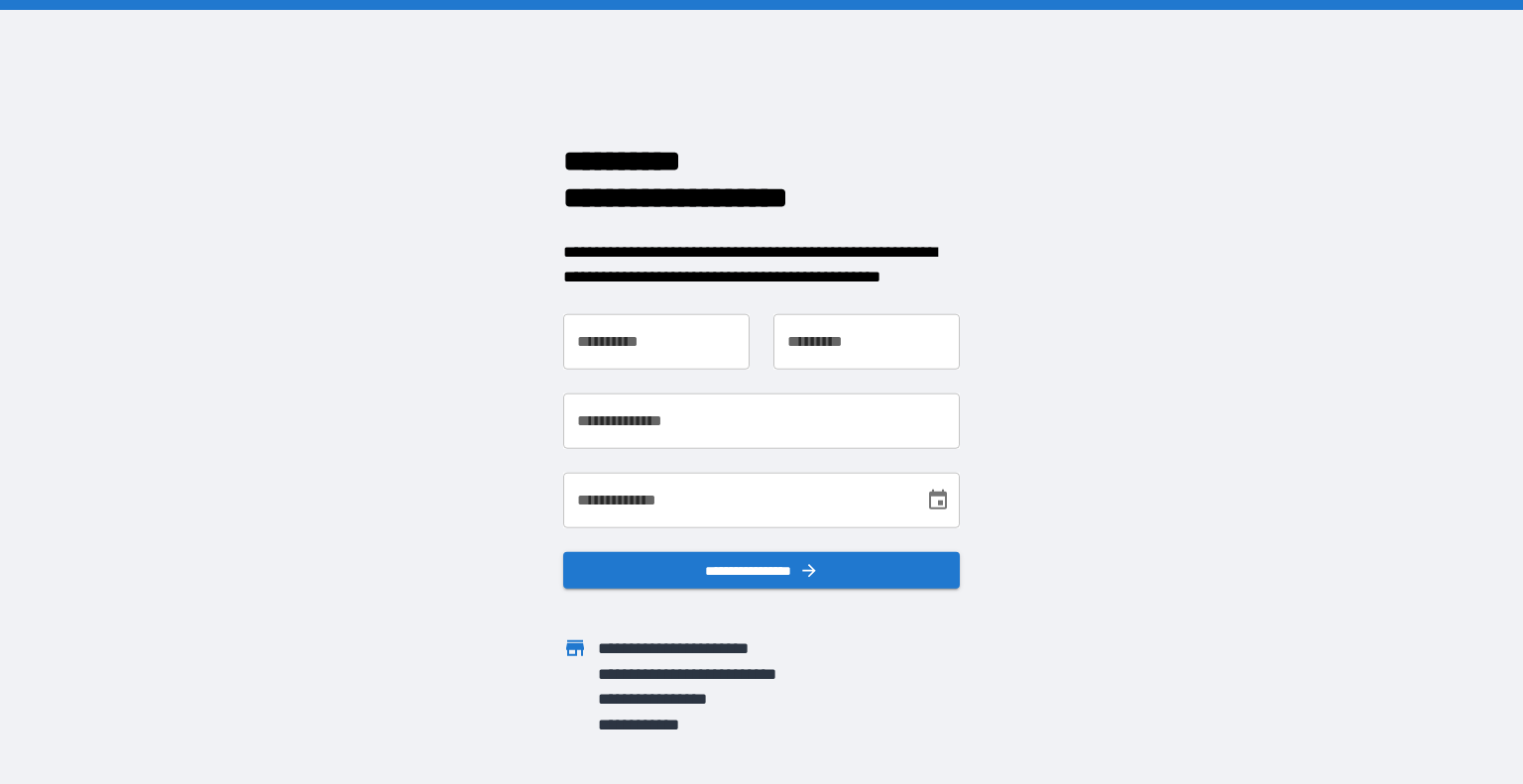 click on "**********" at bounding box center (656, 341) 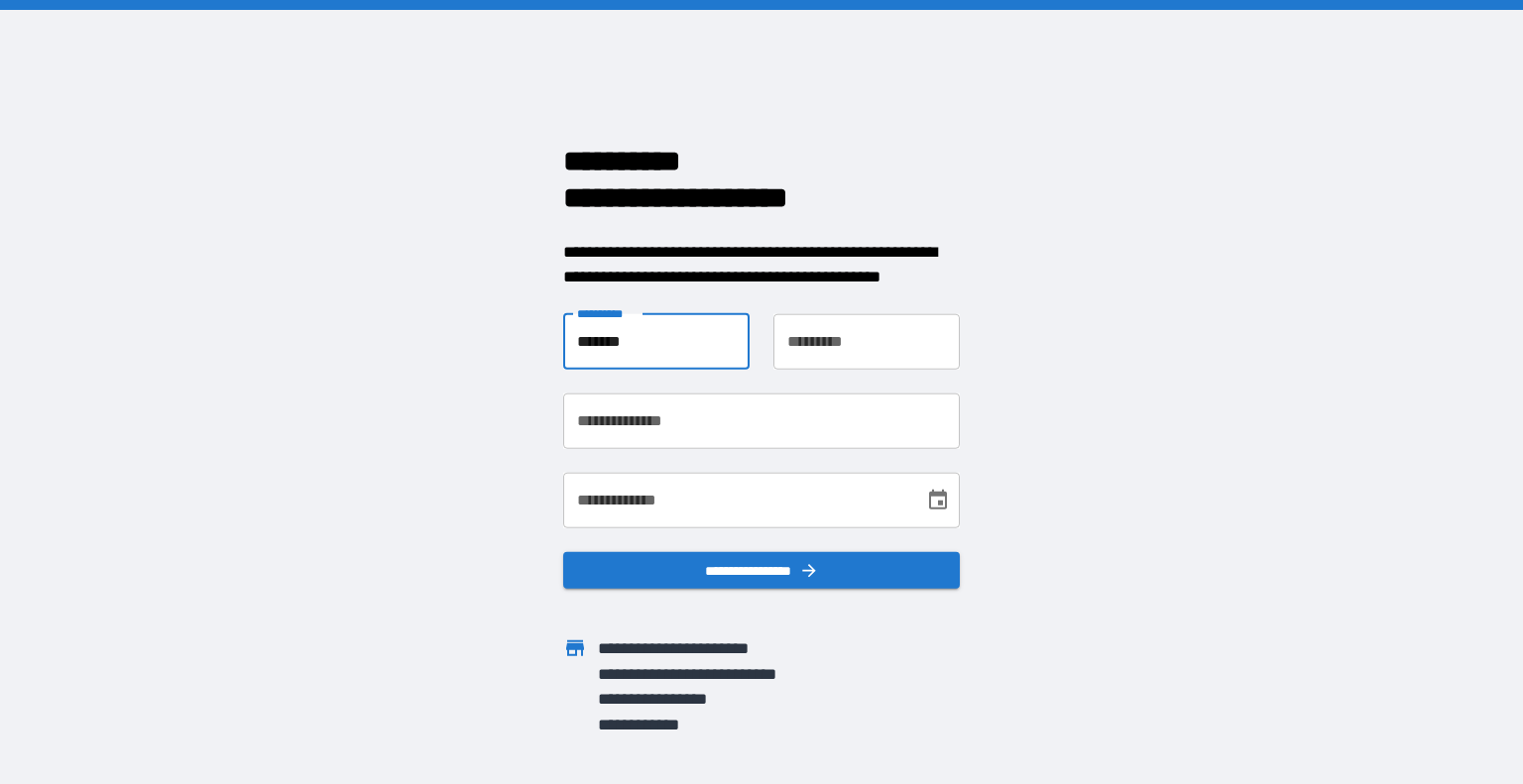 type on "*******" 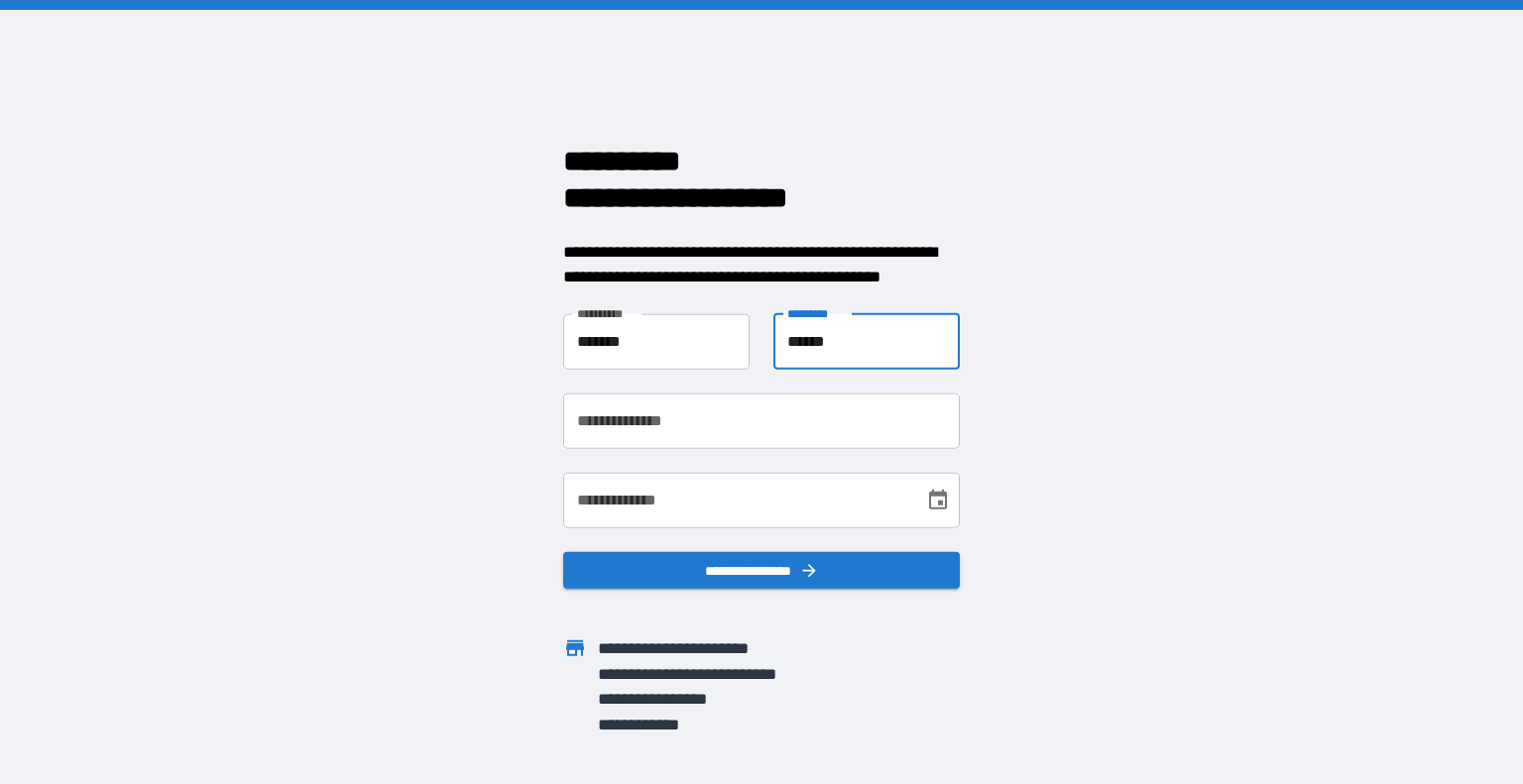 type on "******" 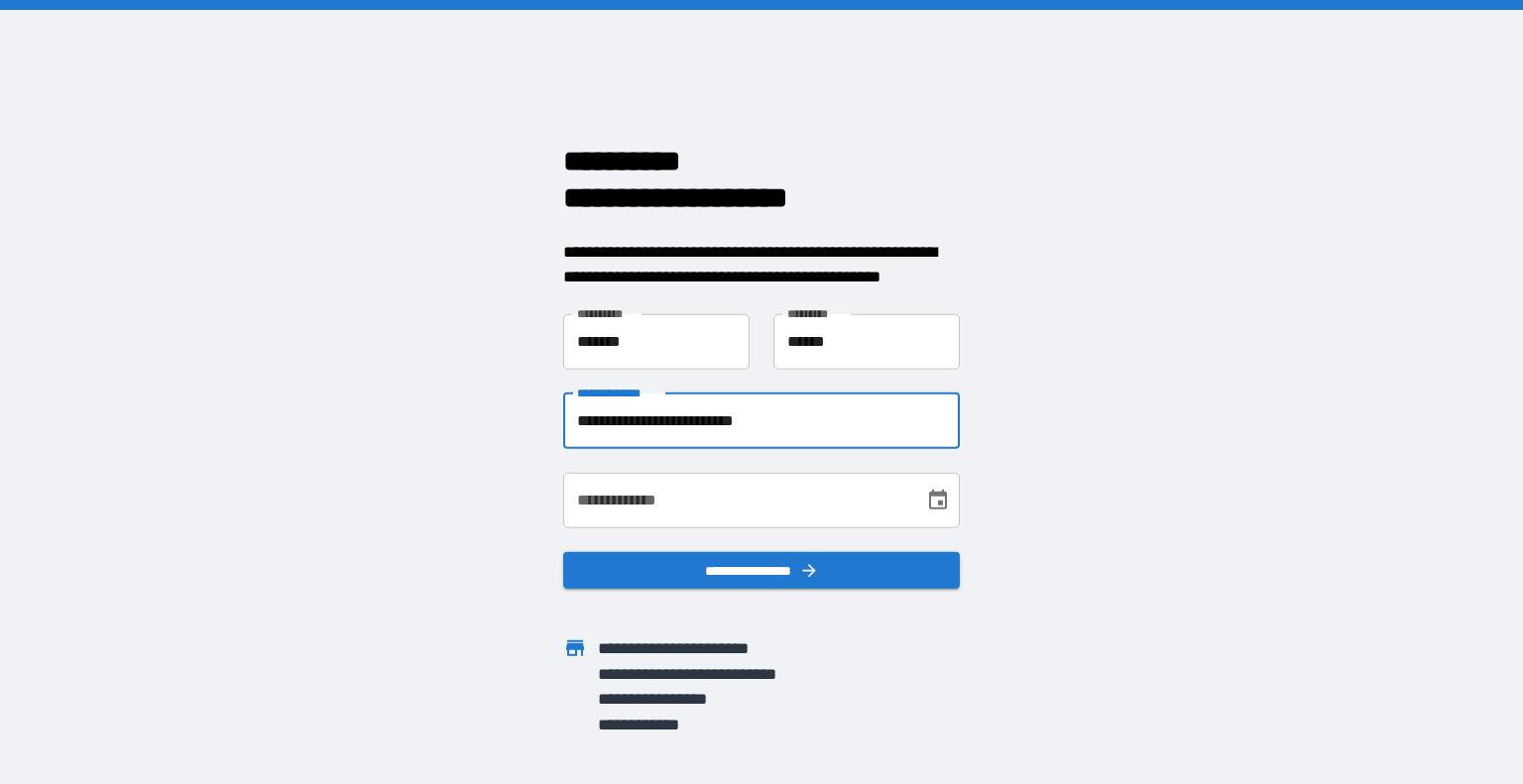 type on "**********" 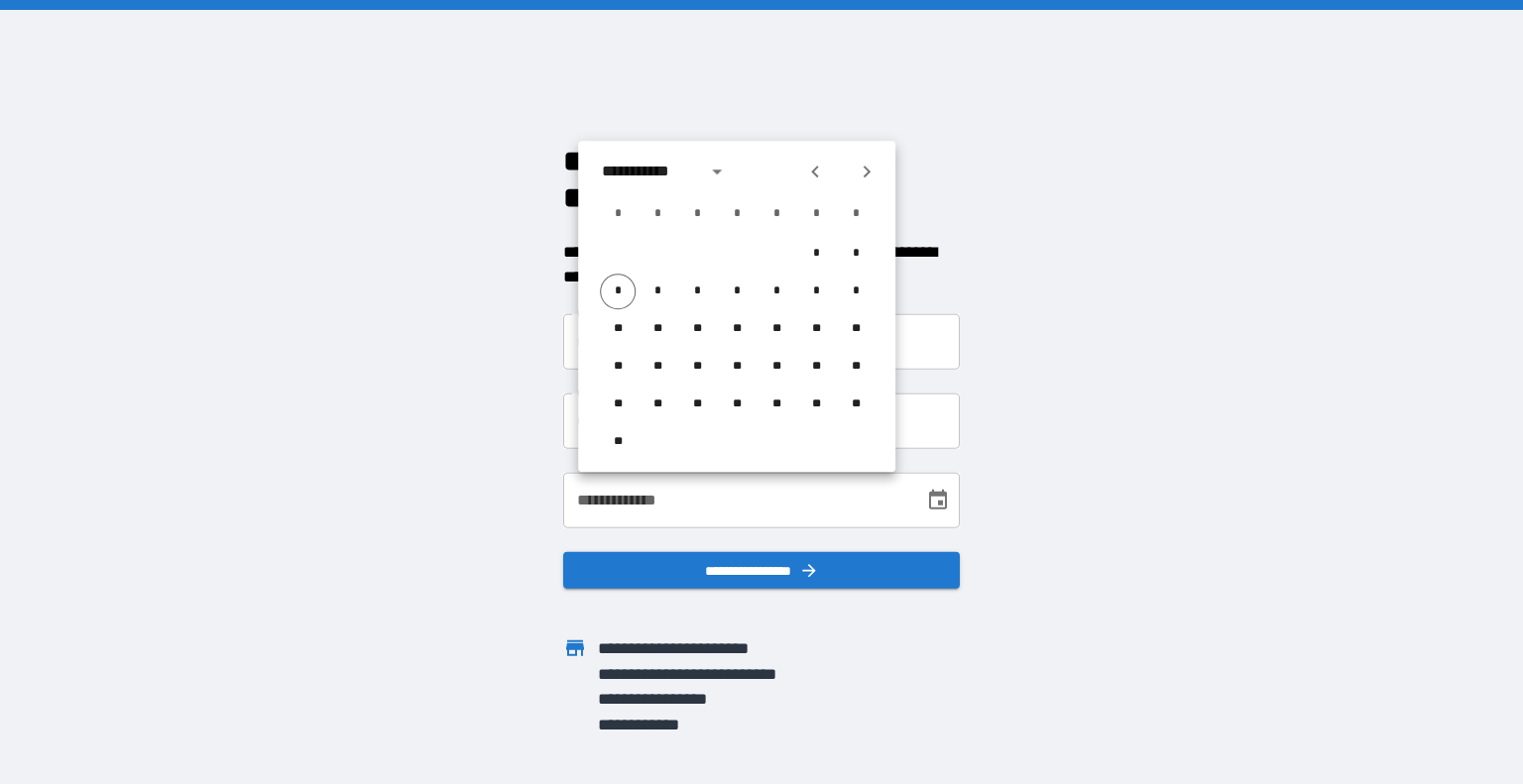 click on "**********" at bounding box center [647, 171] 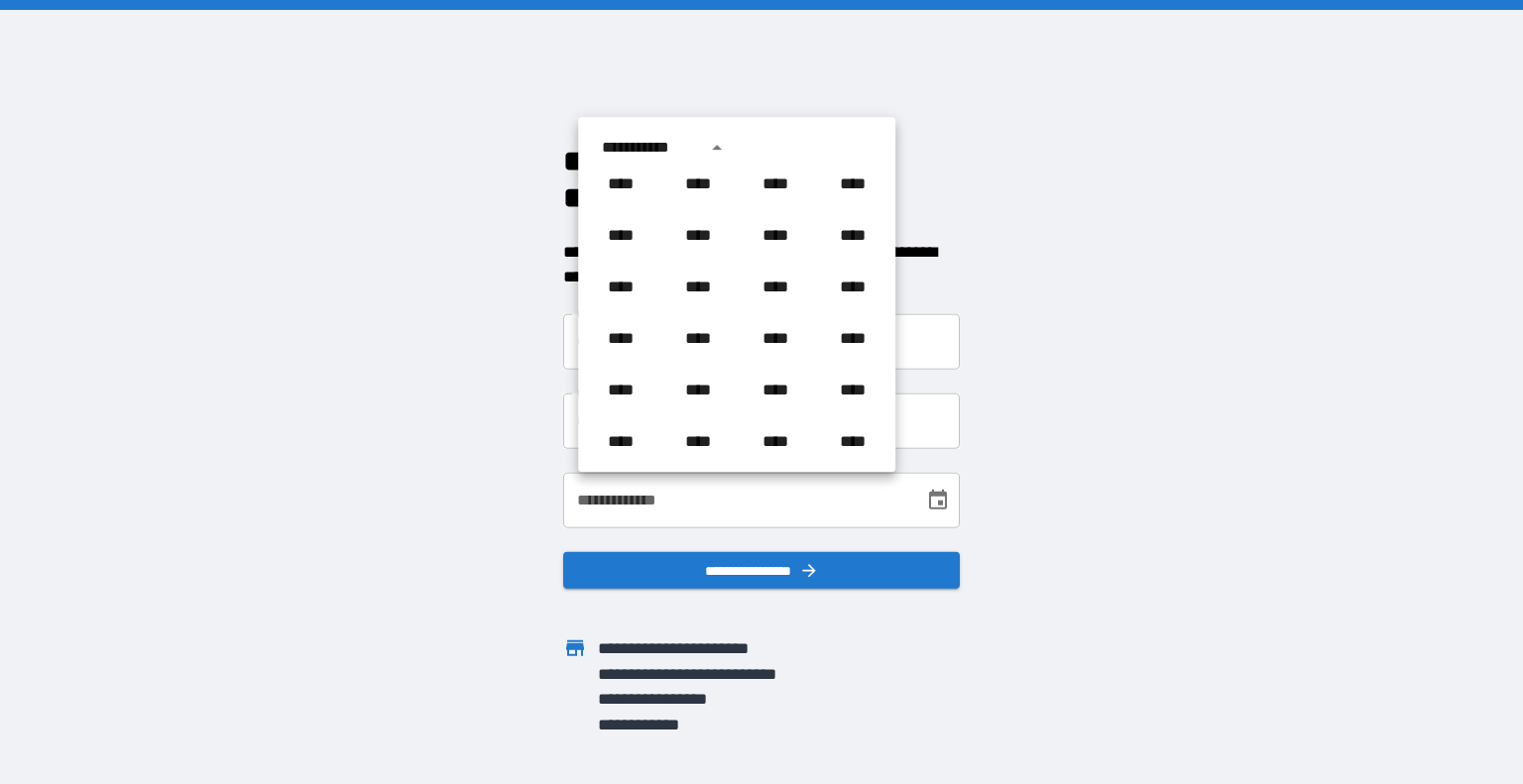 scroll, scrollTop: 1096, scrollLeft: 0, axis: vertical 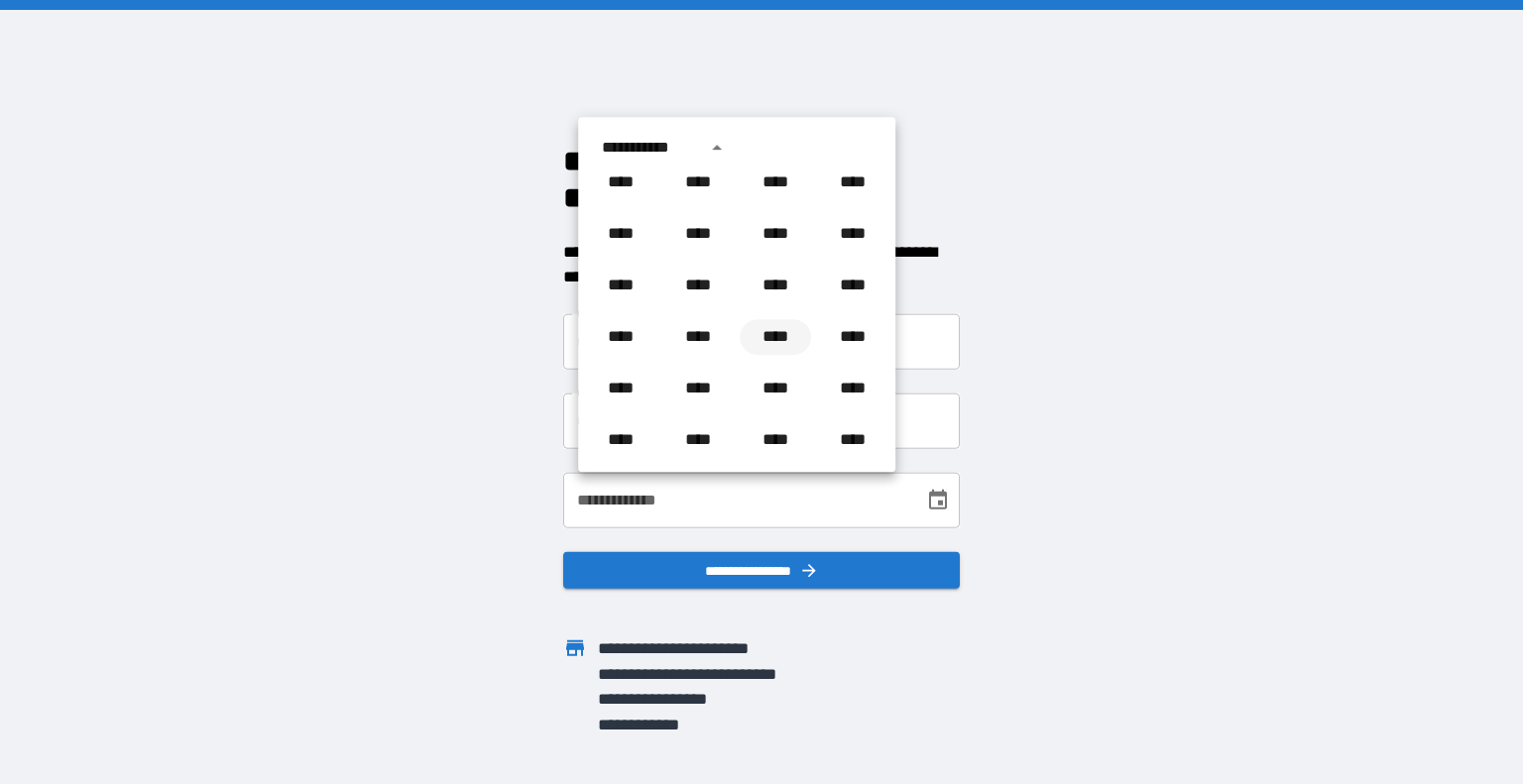 click on "****" at bounding box center [775, 337] 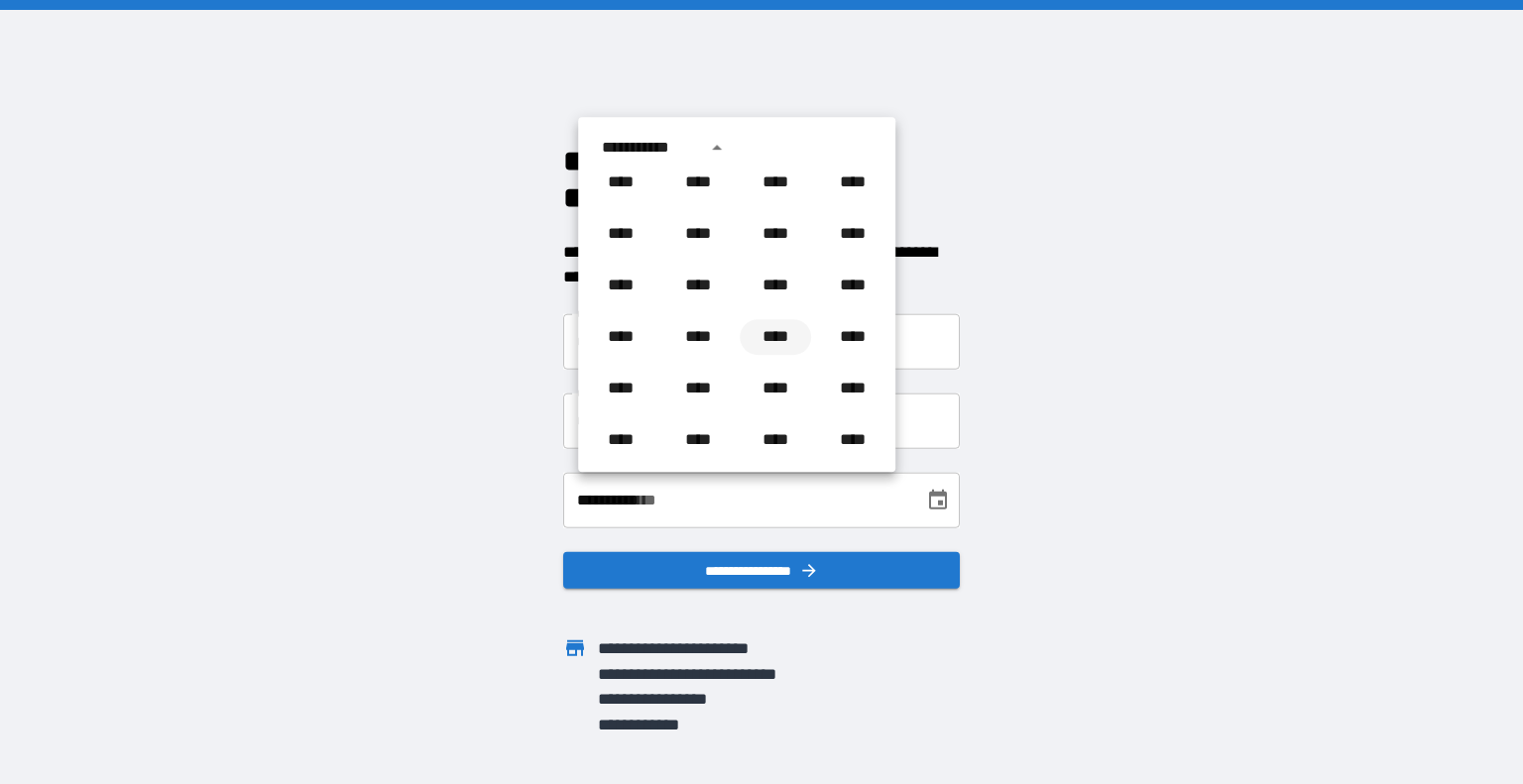 scroll, scrollTop: 0, scrollLeft: 0, axis: both 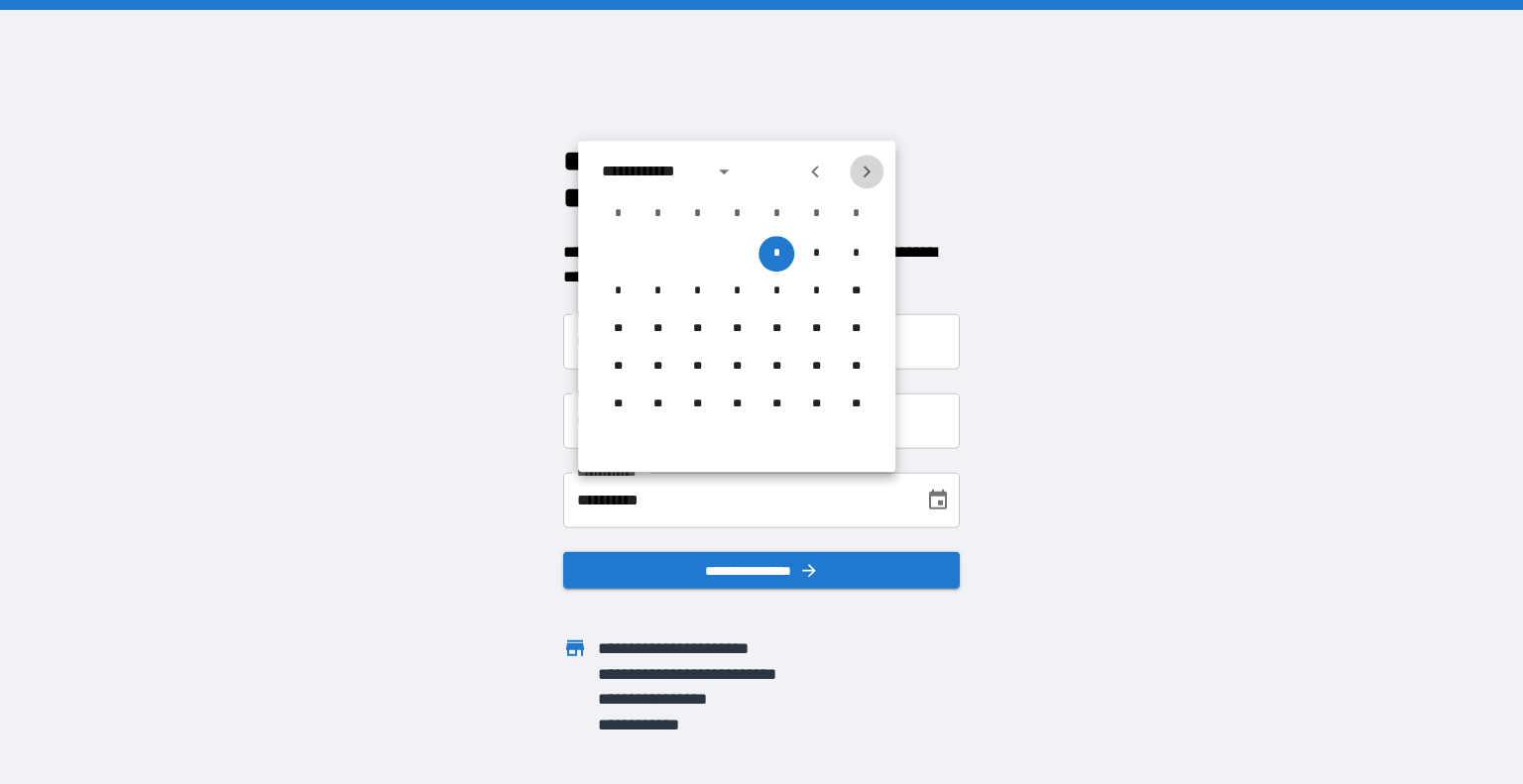click 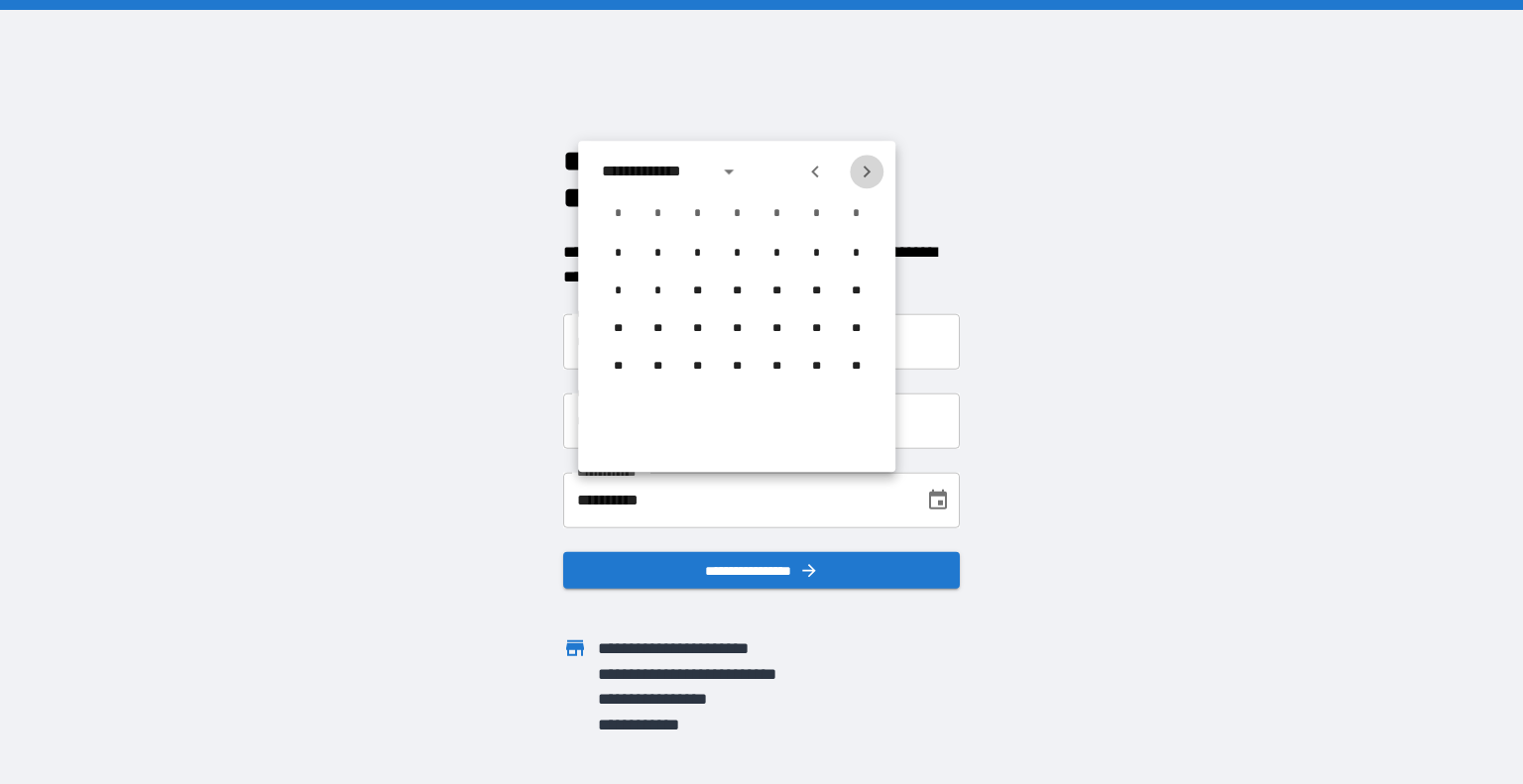 click 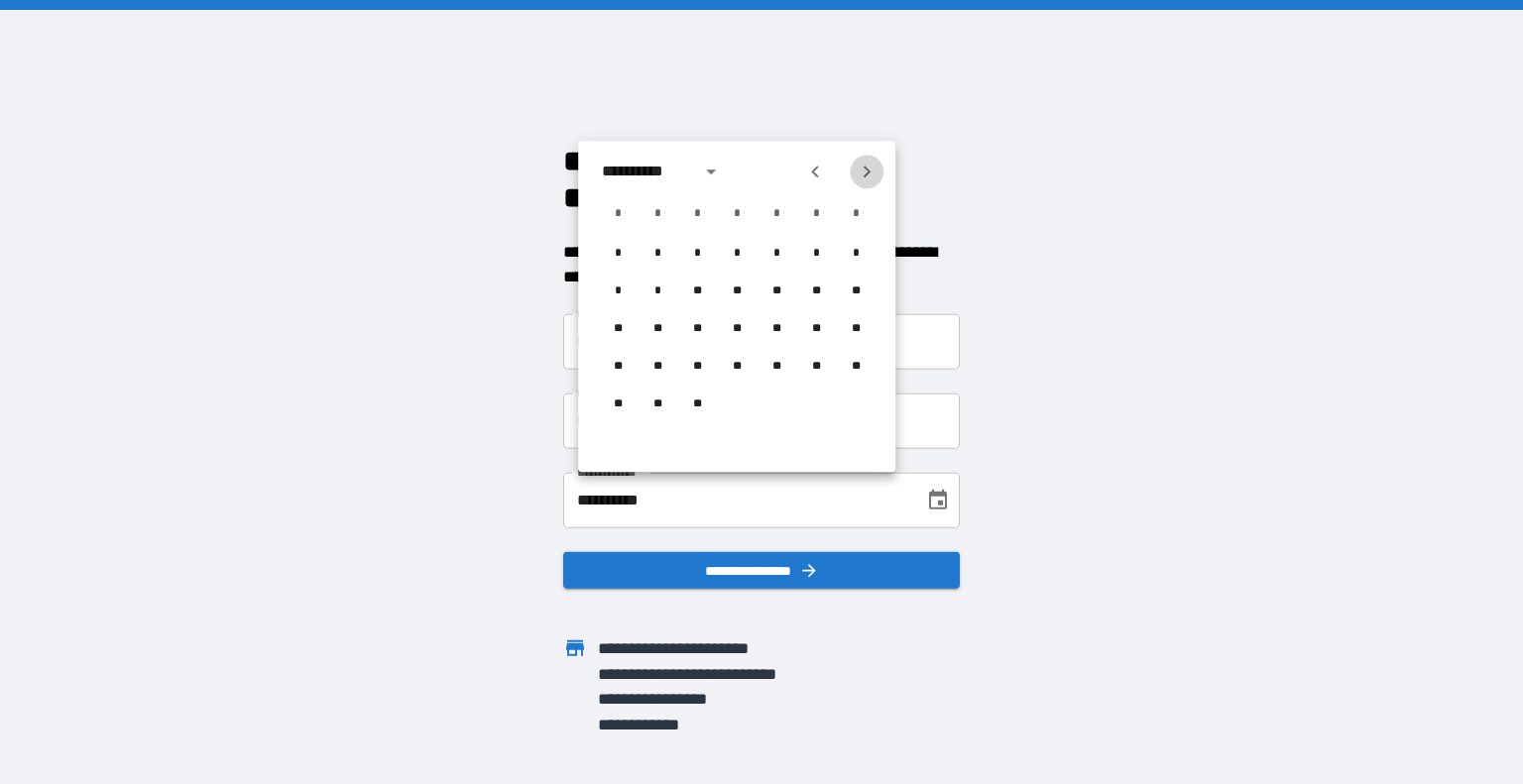 click 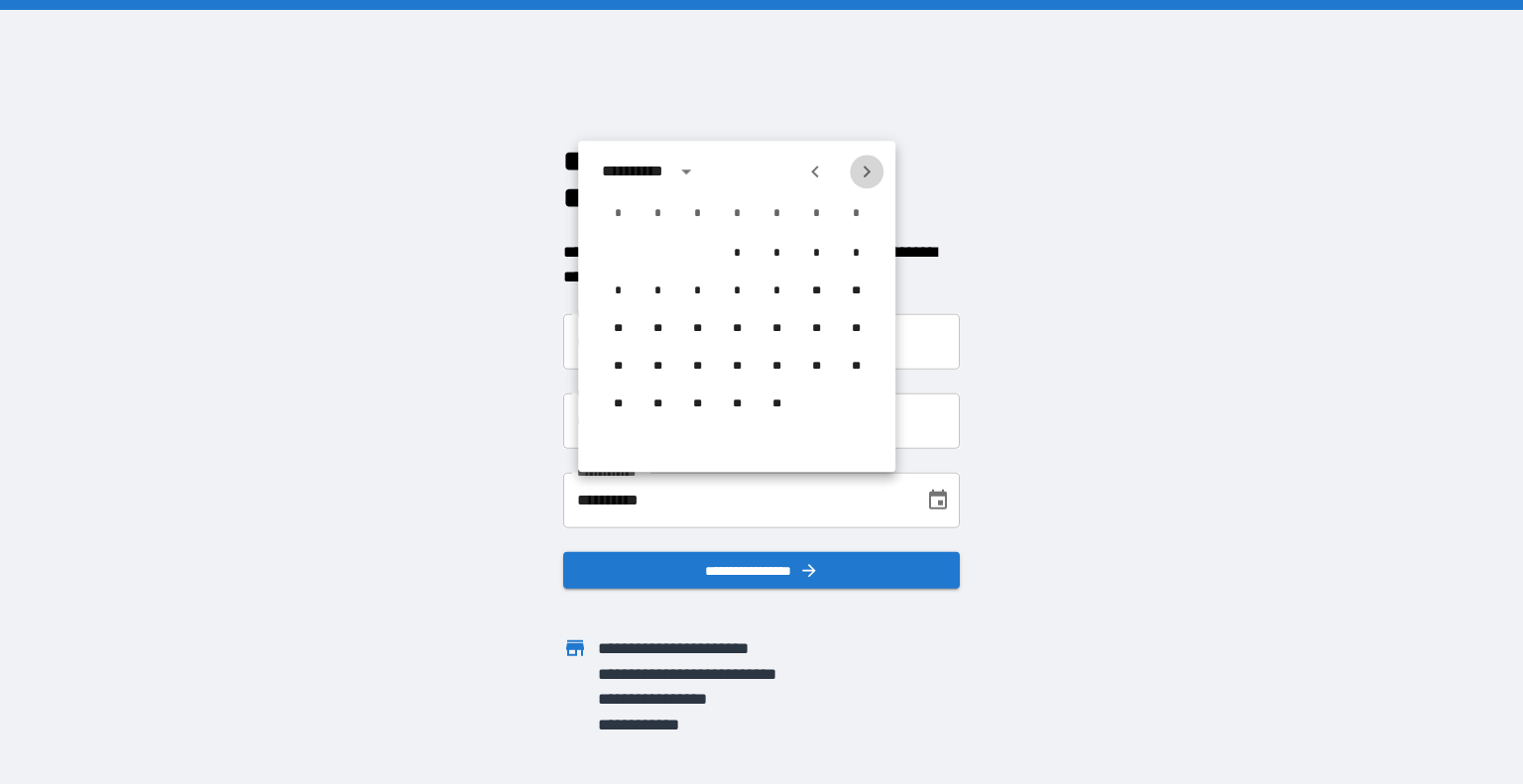 click 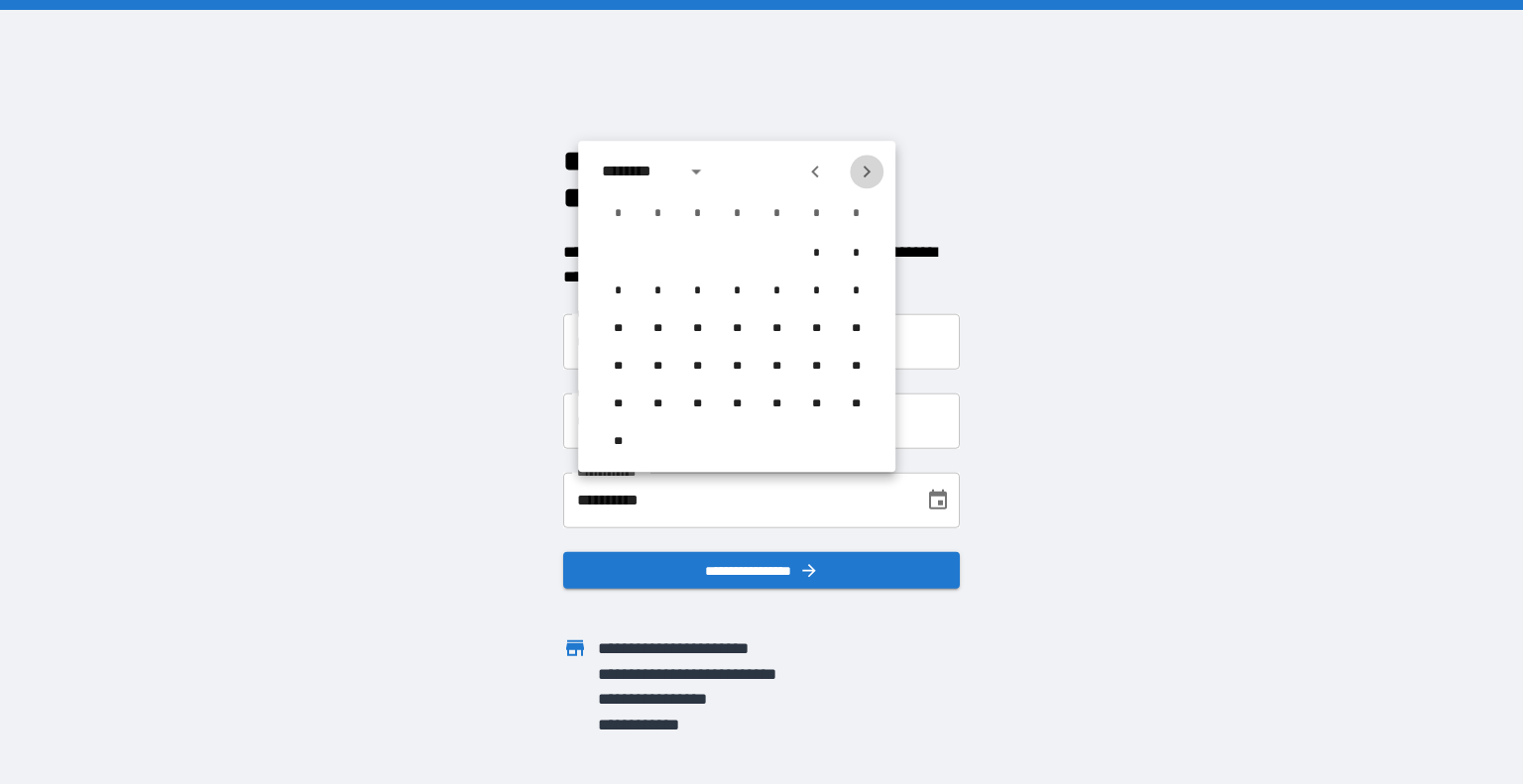 click 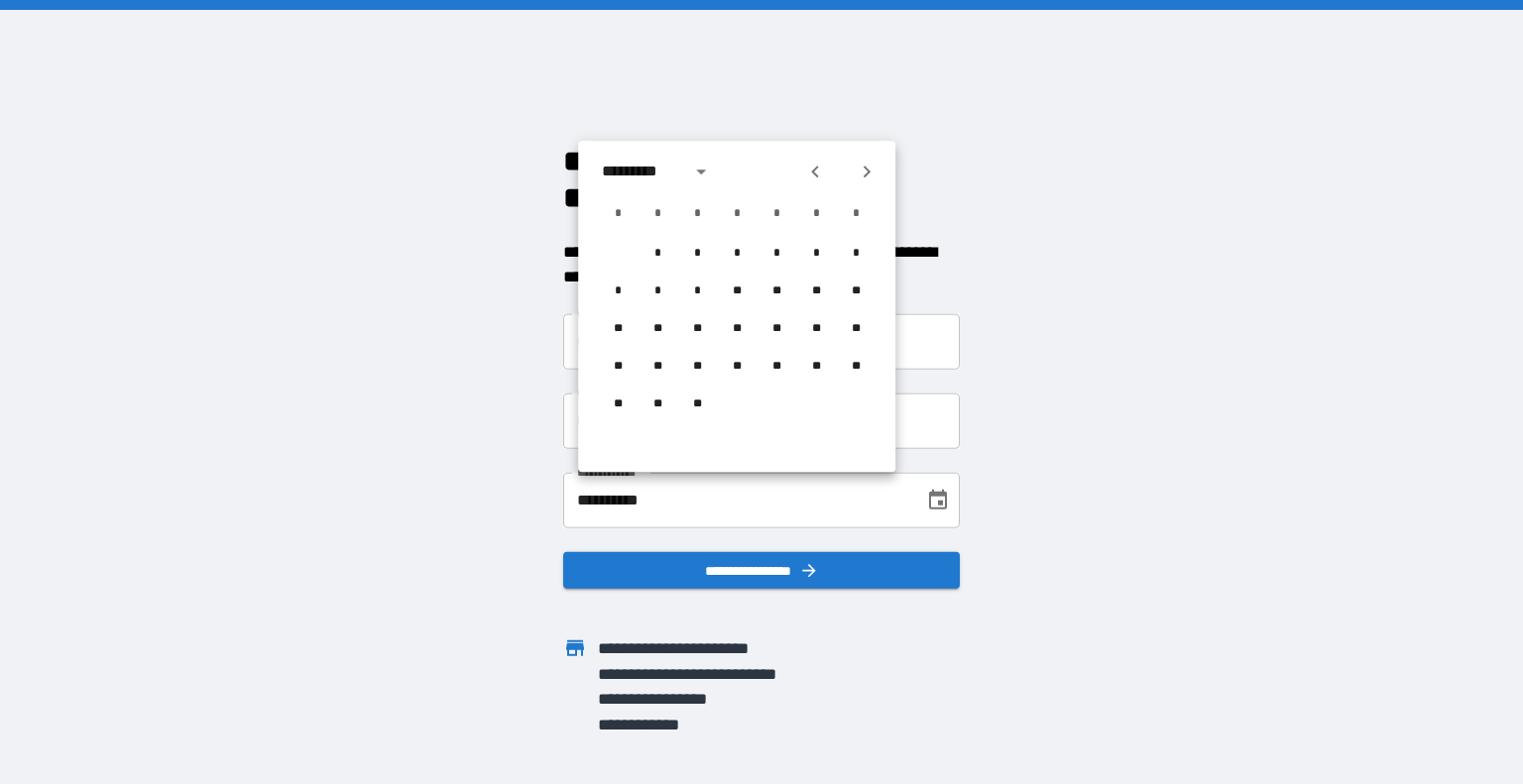 click 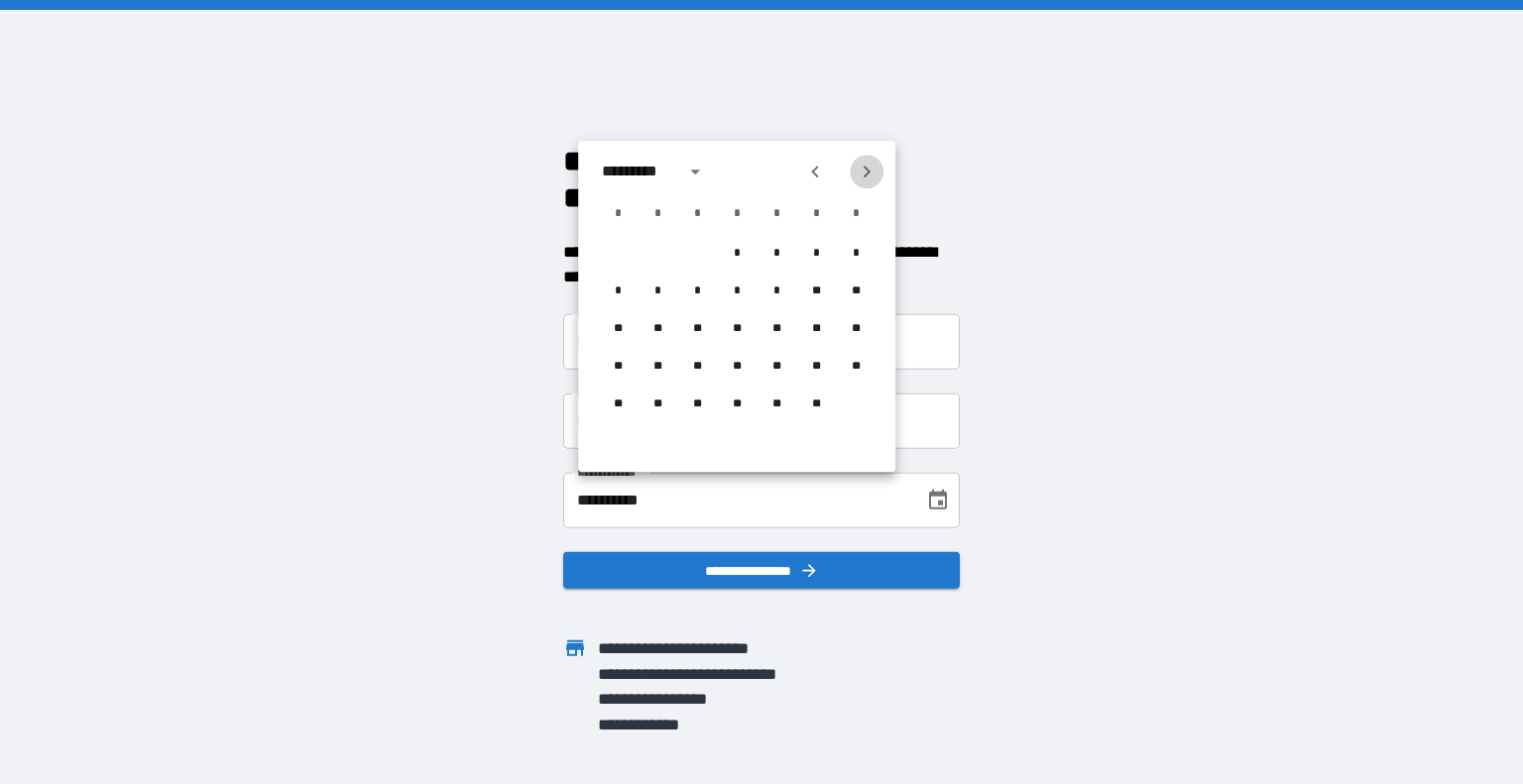 click 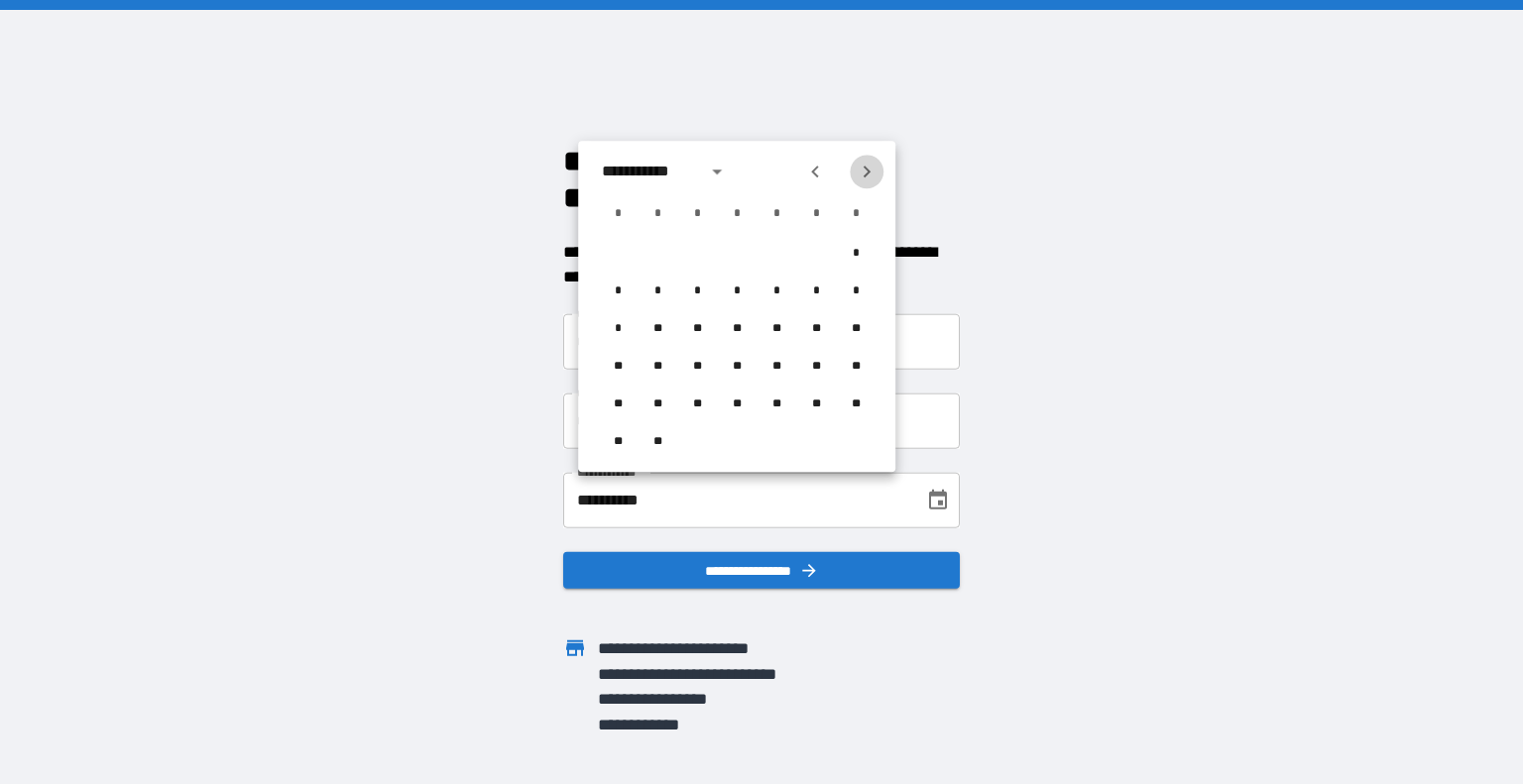 click 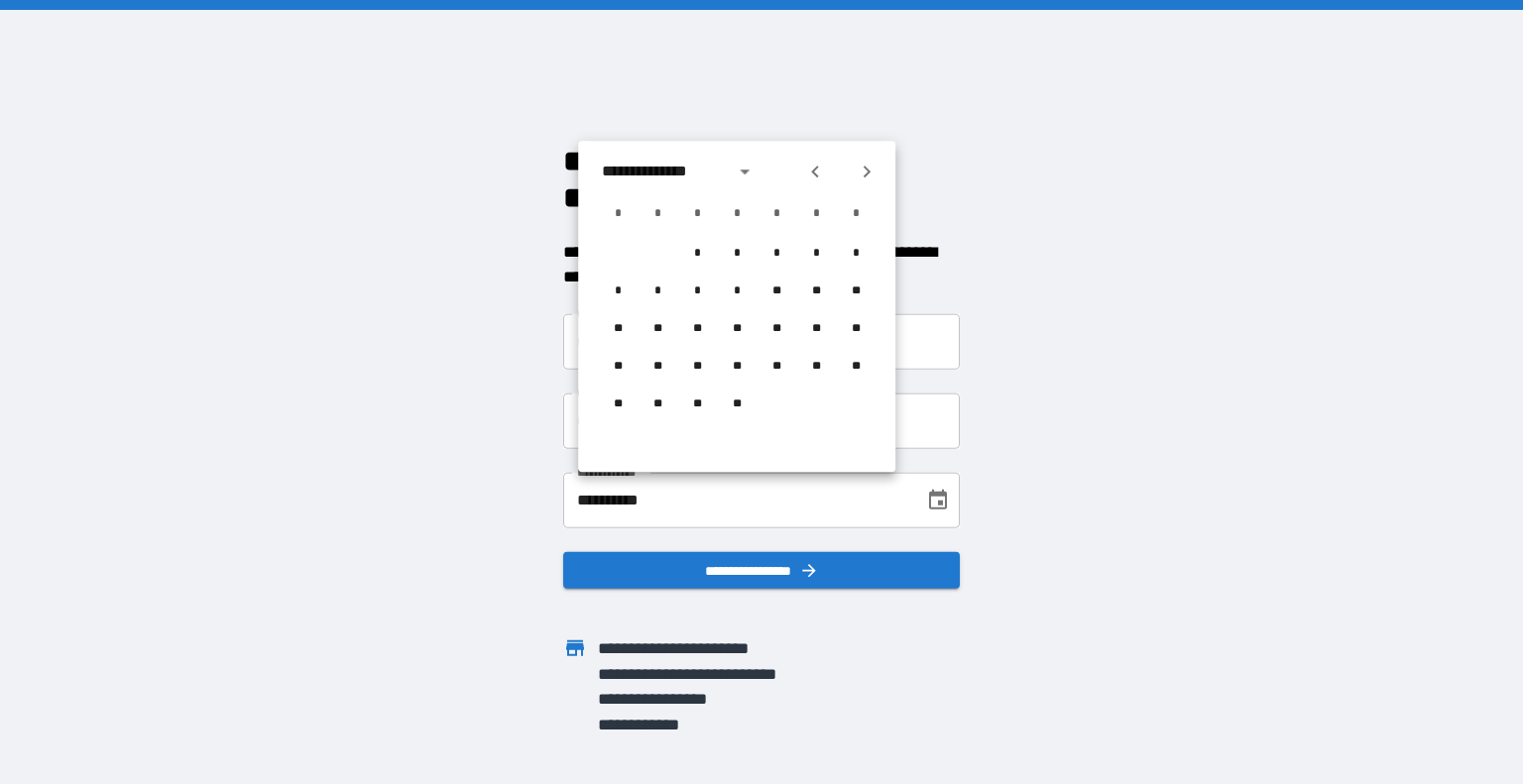 click 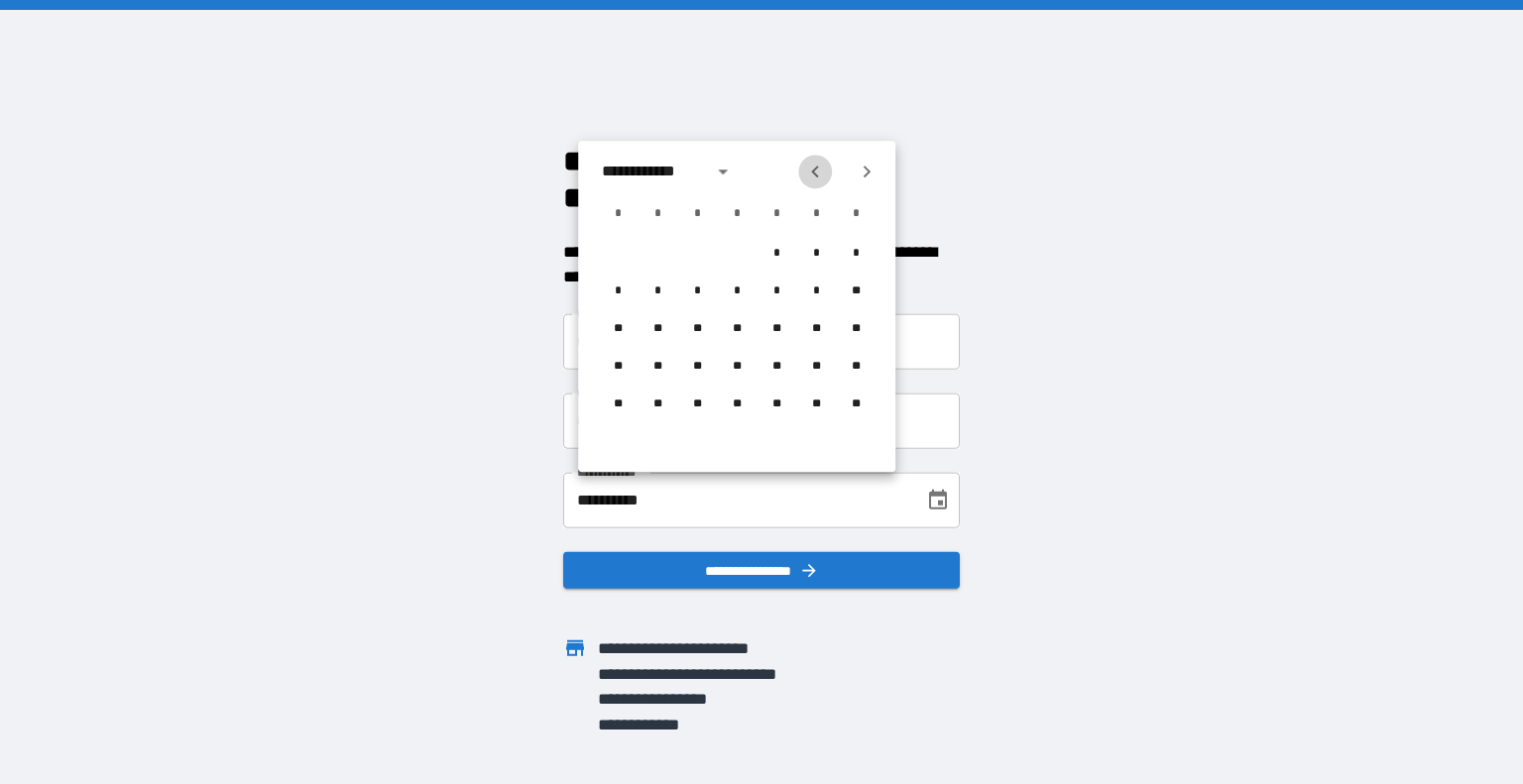 click 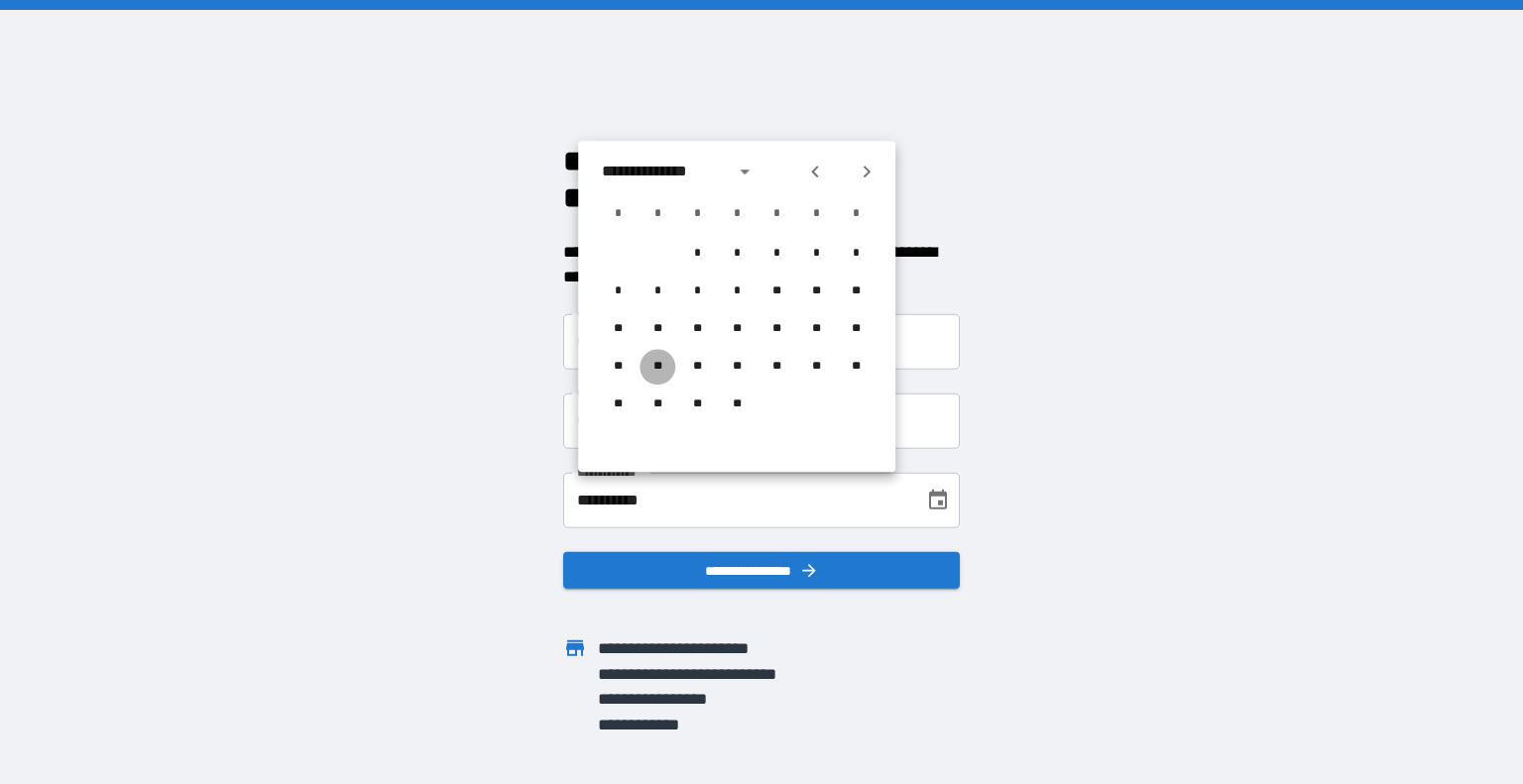 click on "**" at bounding box center [657, 367] 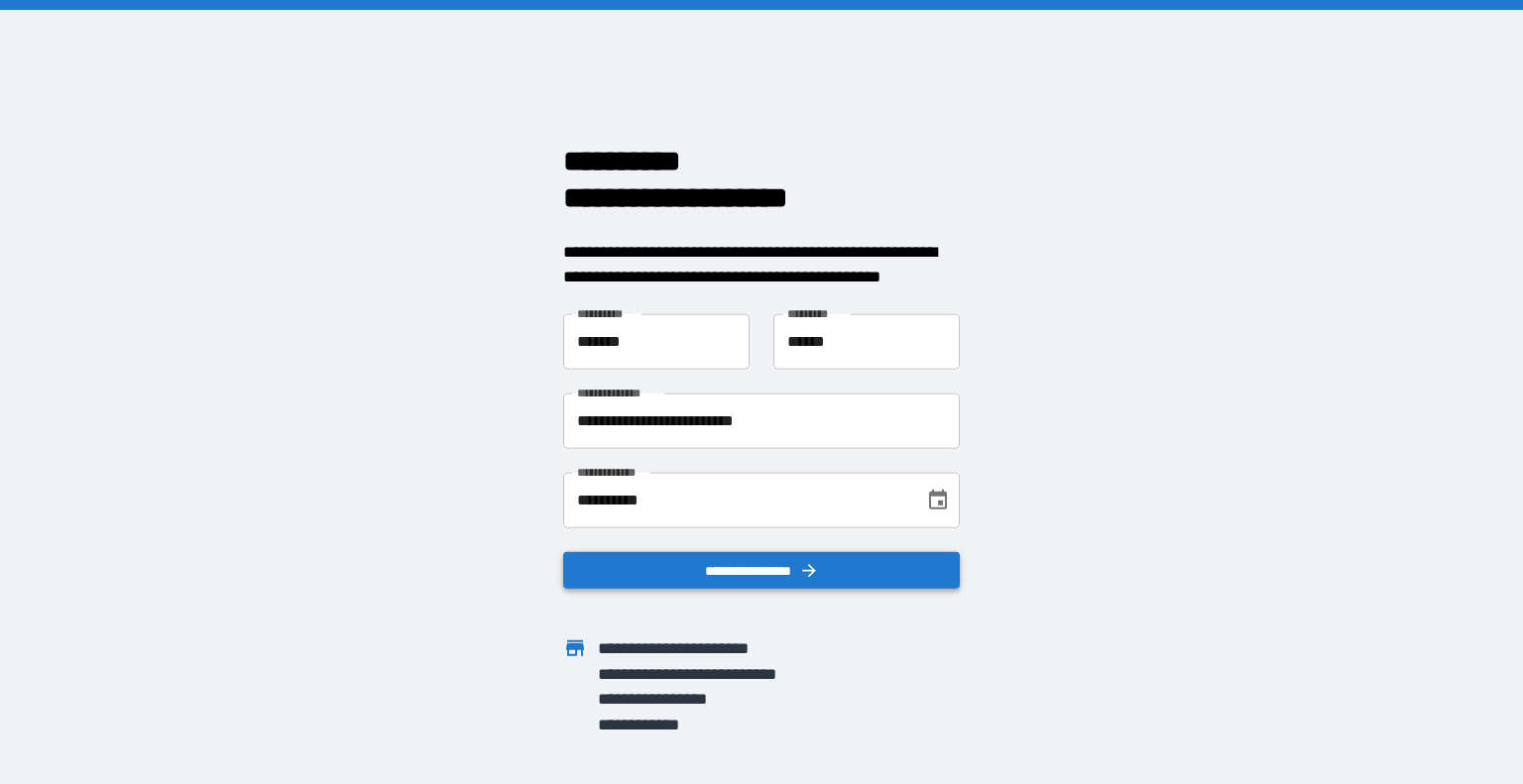 click on "**********" at bounding box center (762, 570) 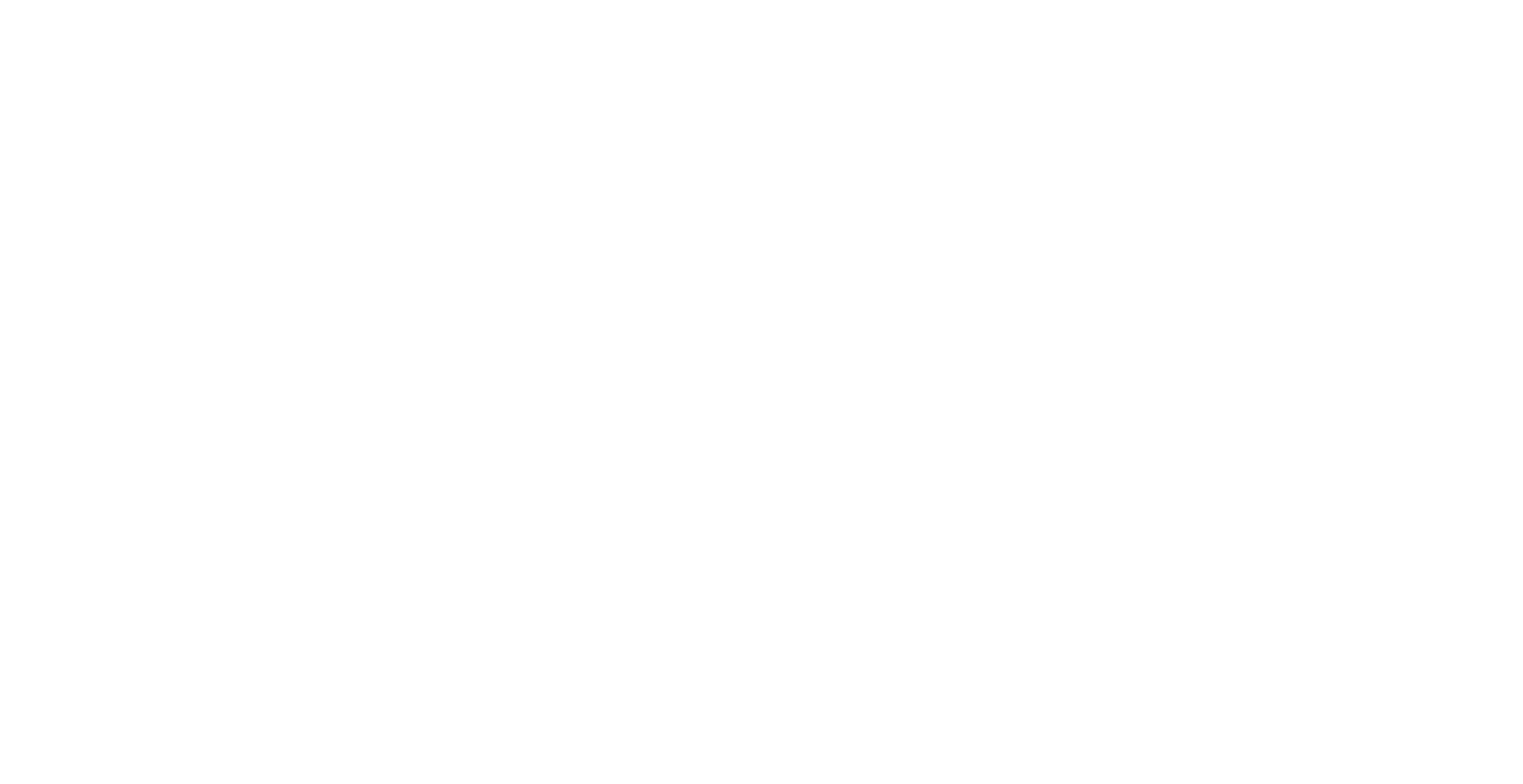 scroll, scrollTop: 0, scrollLeft: 0, axis: both 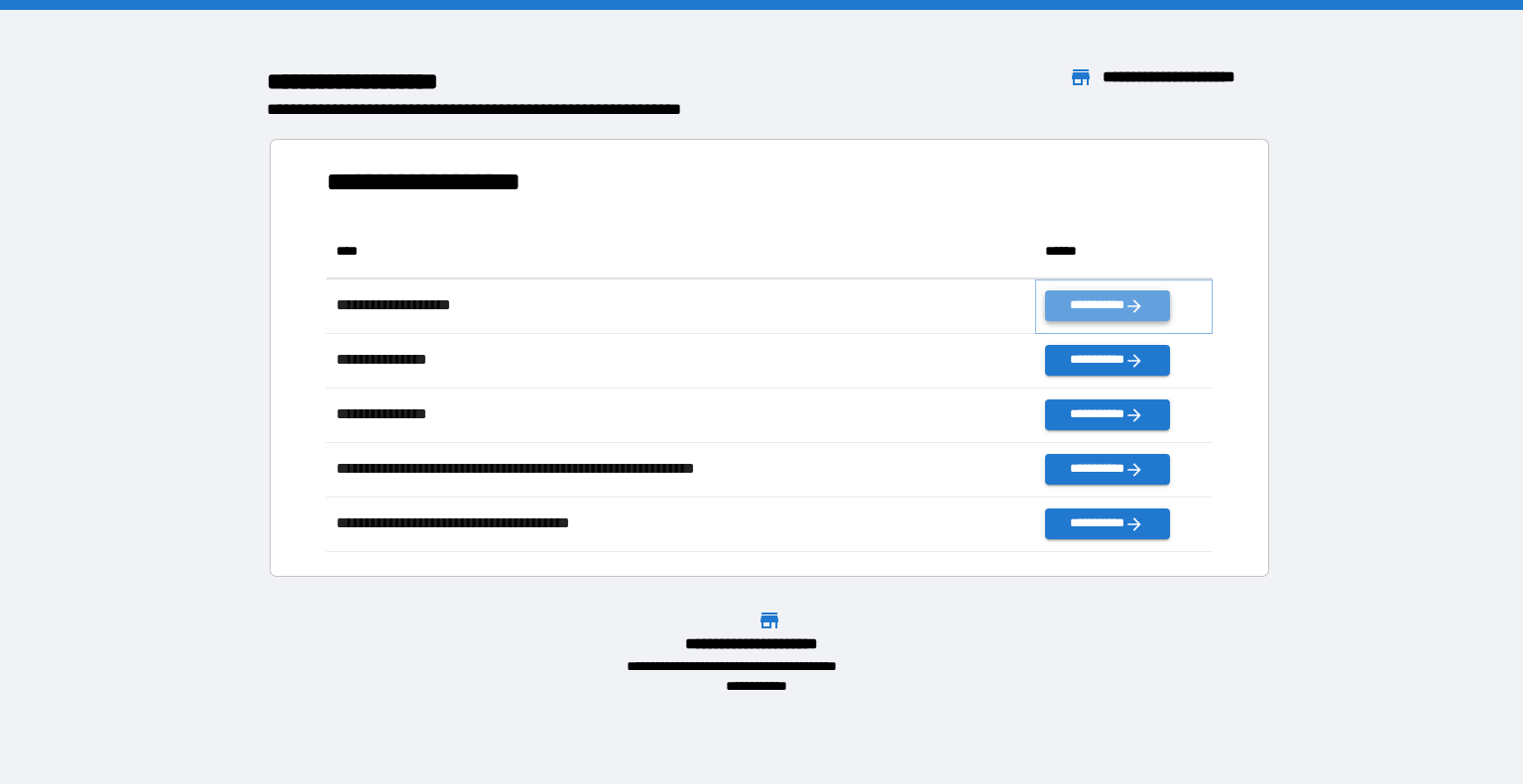 click on "**********" at bounding box center [1107, 305] 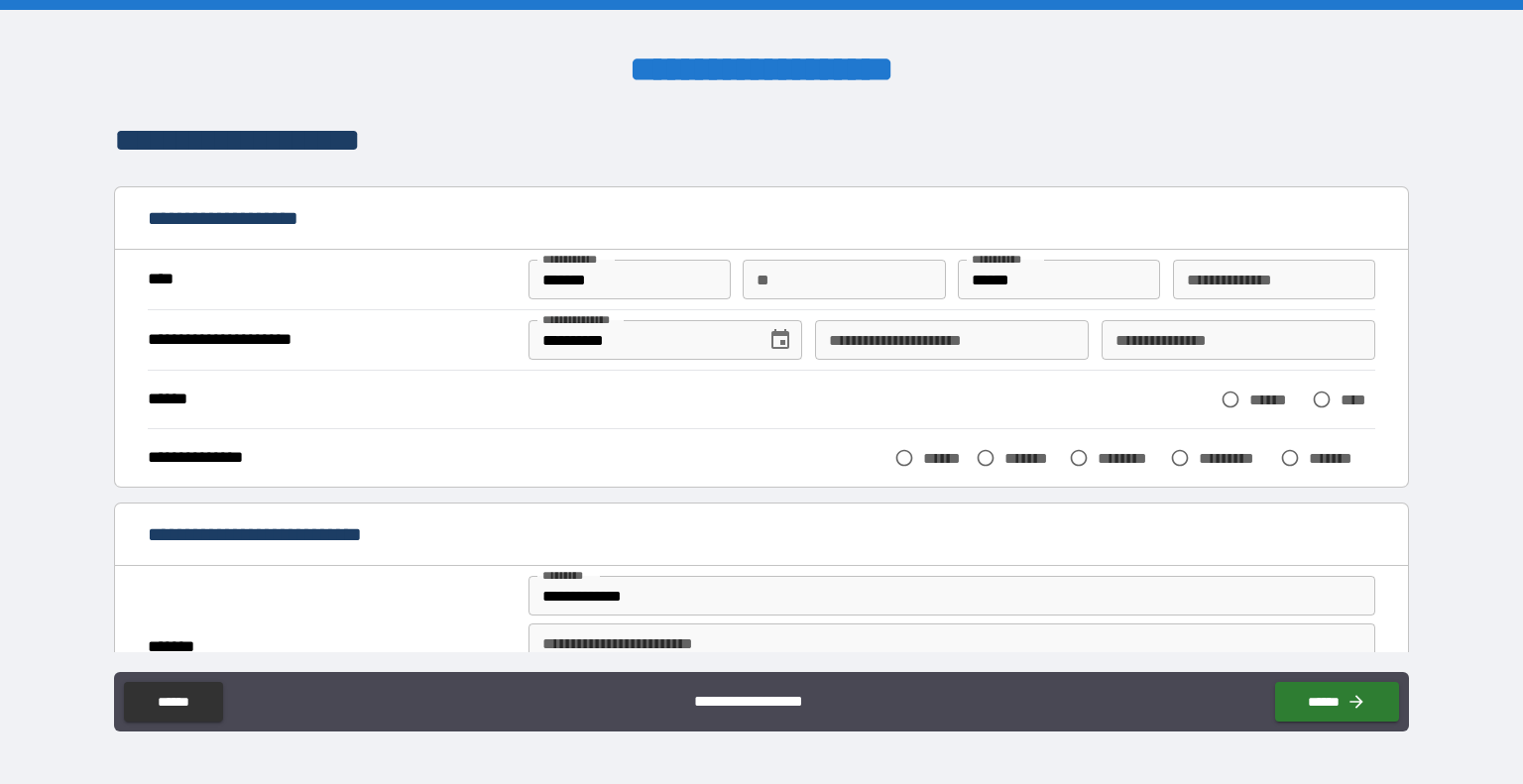 click on "**" at bounding box center (844, 280) 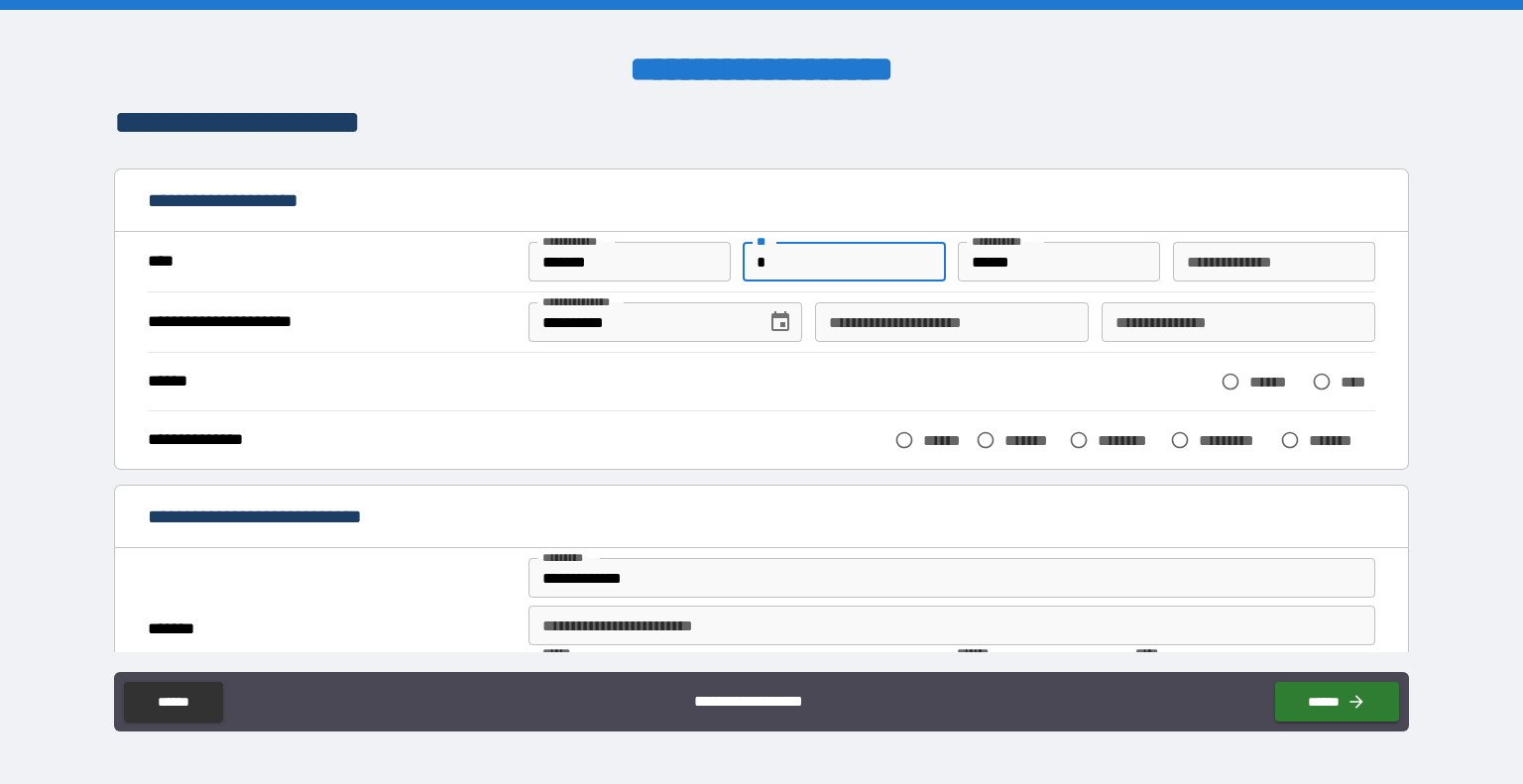scroll, scrollTop: 20, scrollLeft: 0, axis: vertical 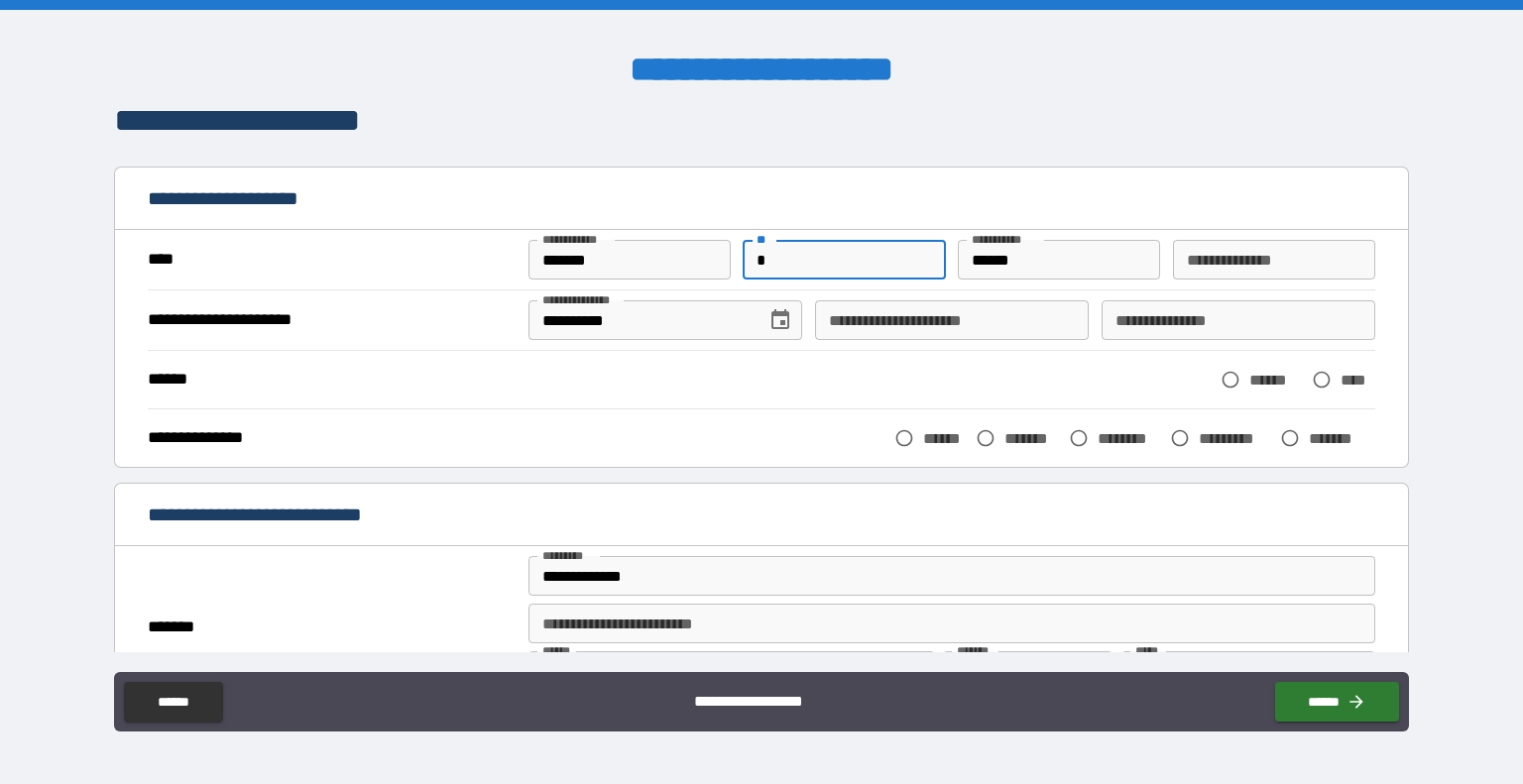 type on "*" 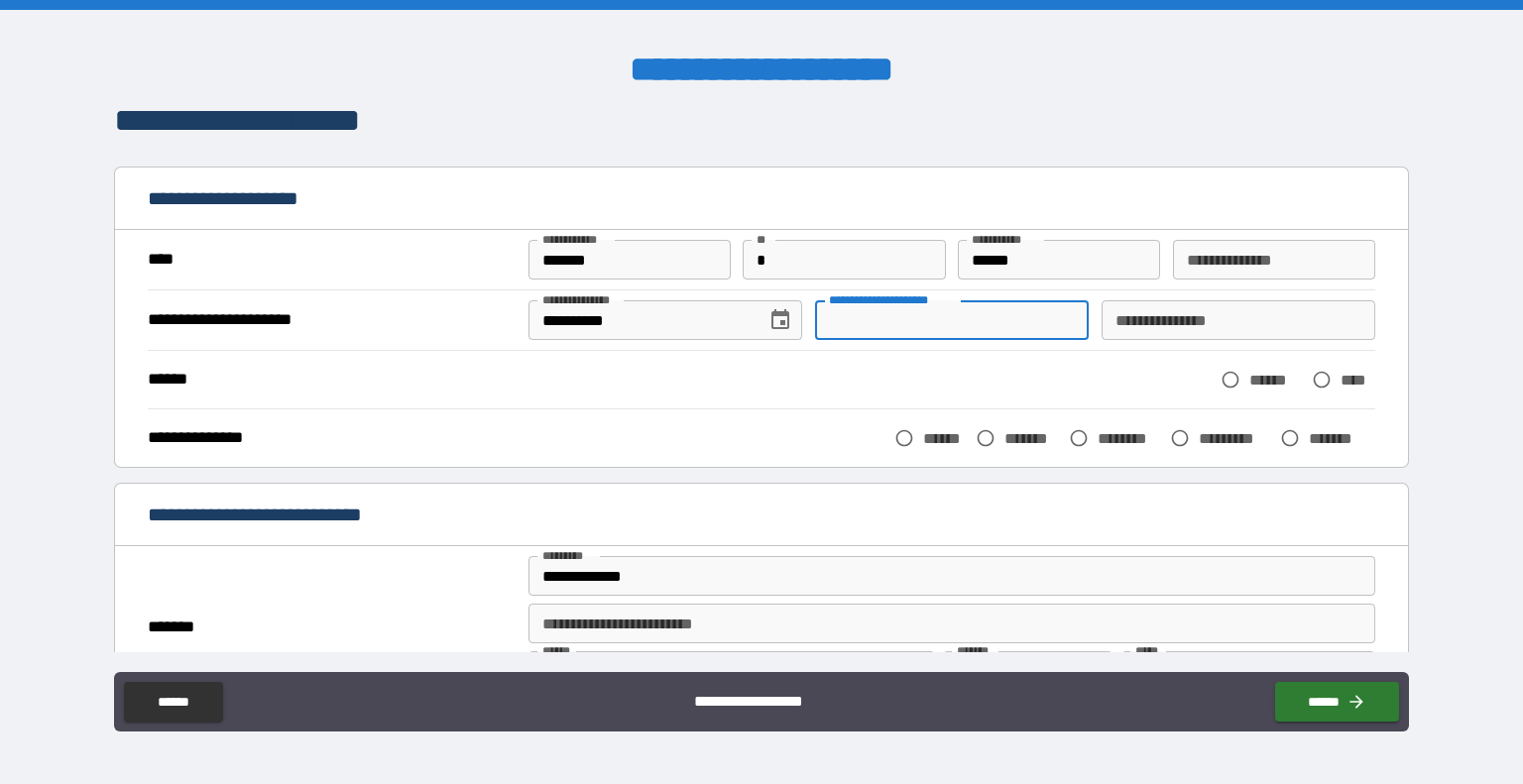 click on "**********" at bounding box center (952, 320) 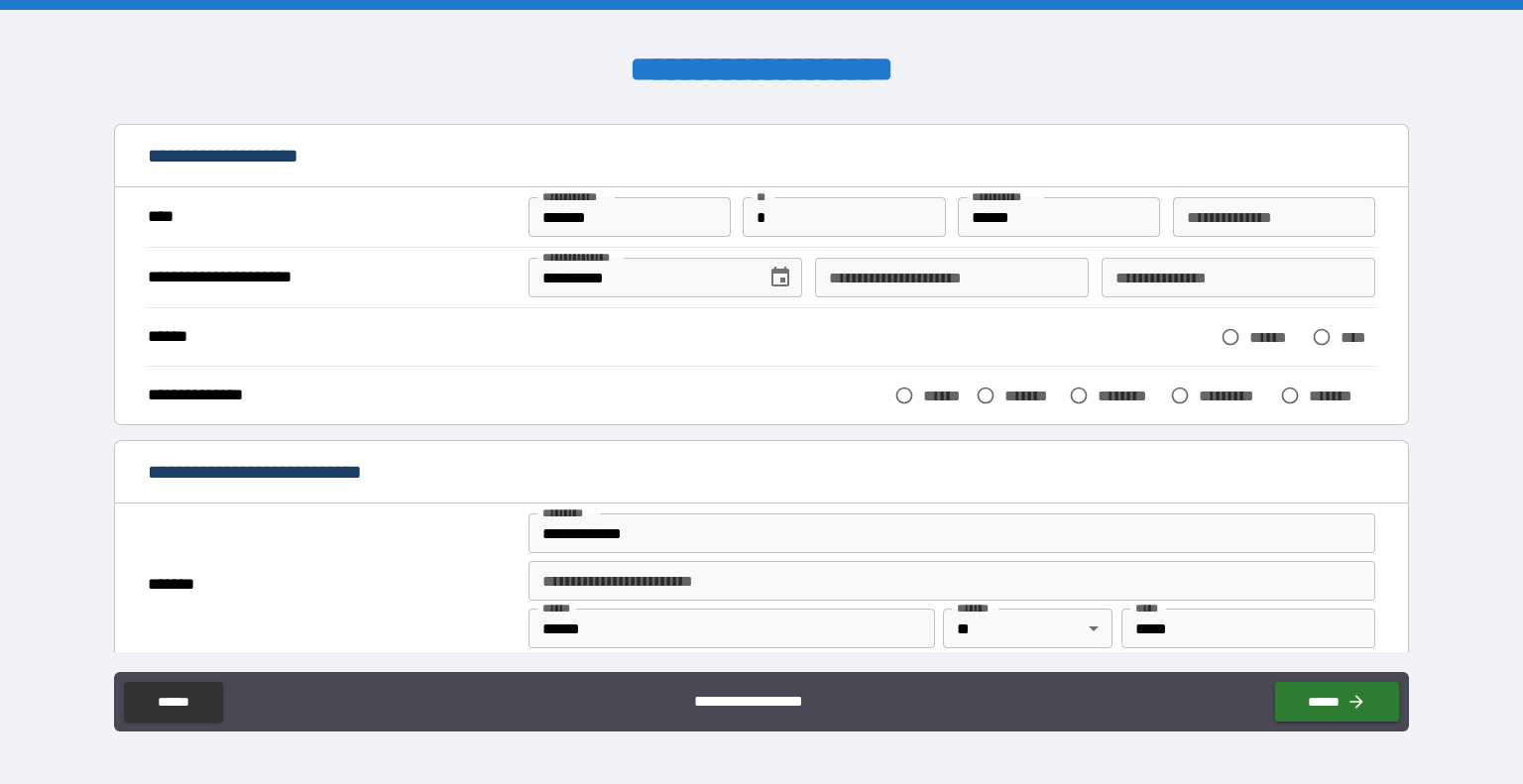 scroll, scrollTop: 63, scrollLeft: 0, axis: vertical 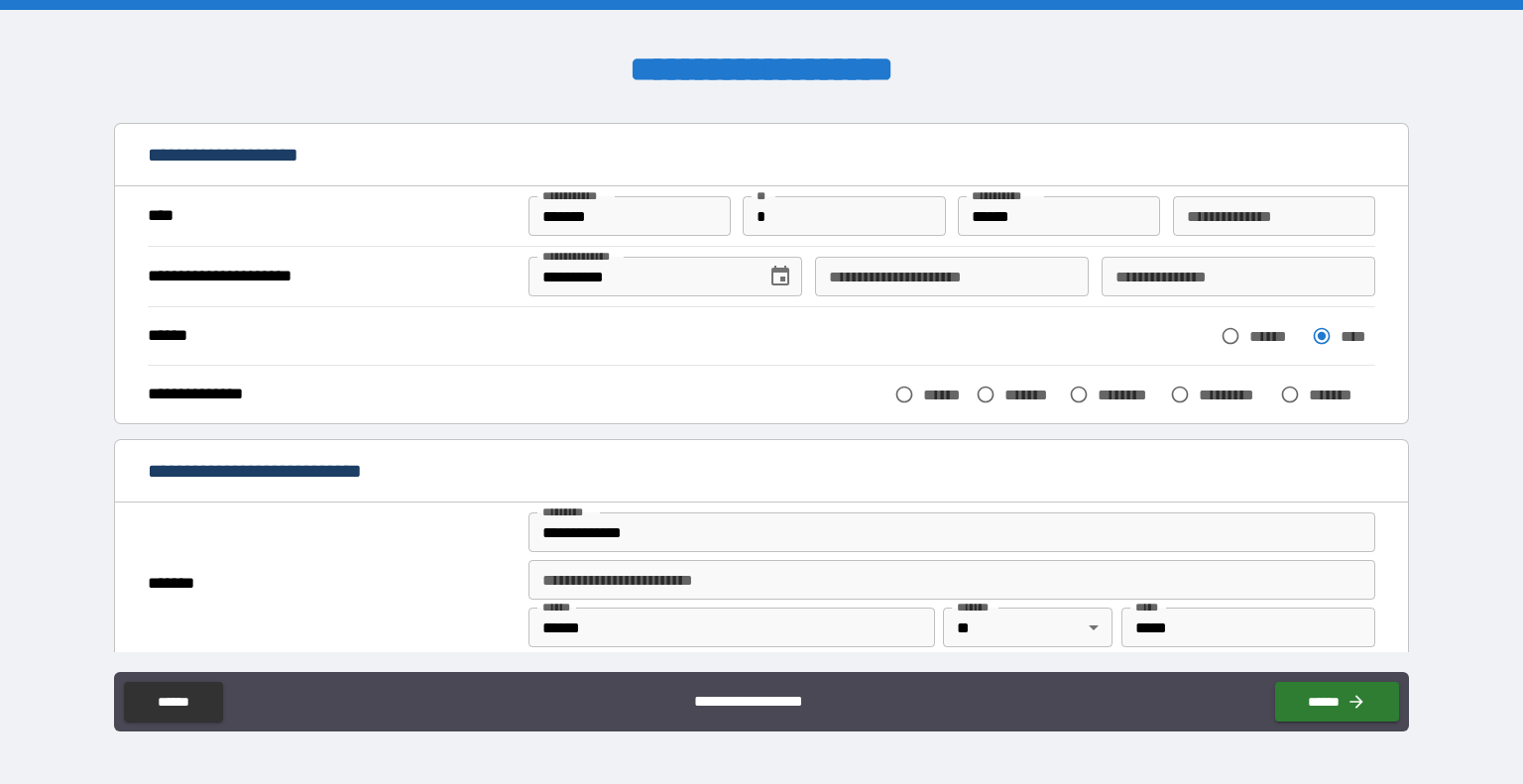 click on "******" at bounding box center (1275, 336) 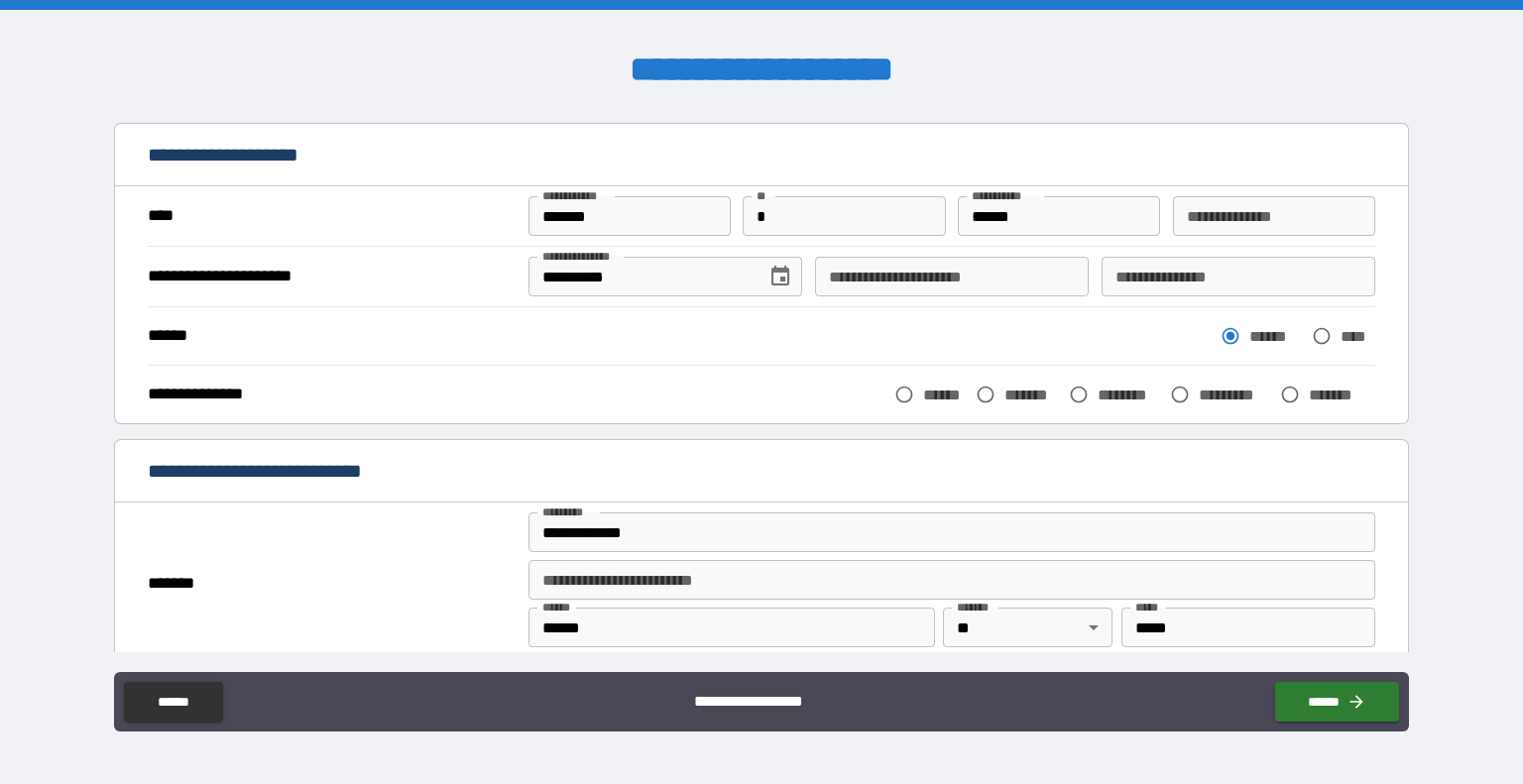 scroll, scrollTop: 95, scrollLeft: 0, axis: vertical 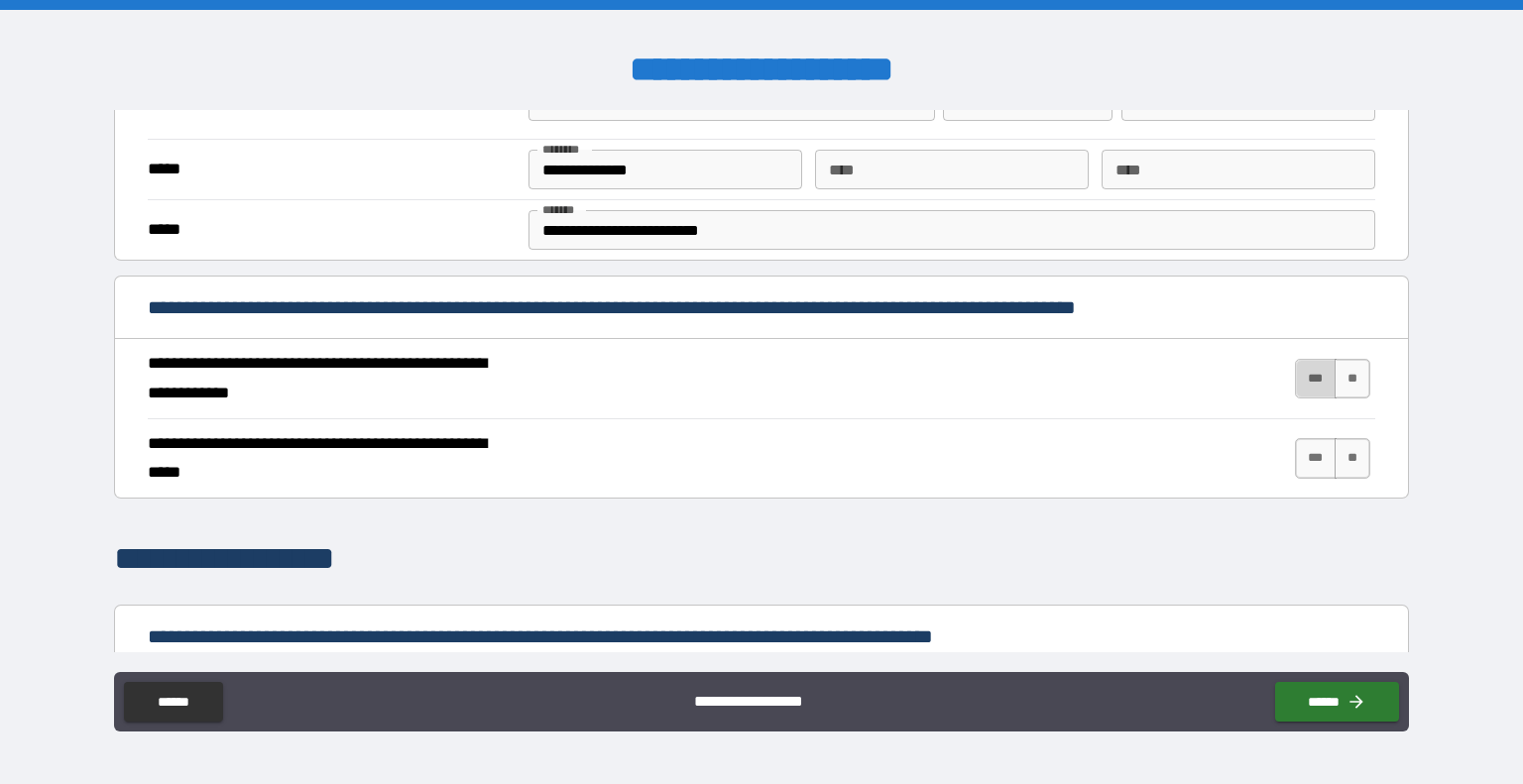 click on "***" at bounding box center (1316, 379) 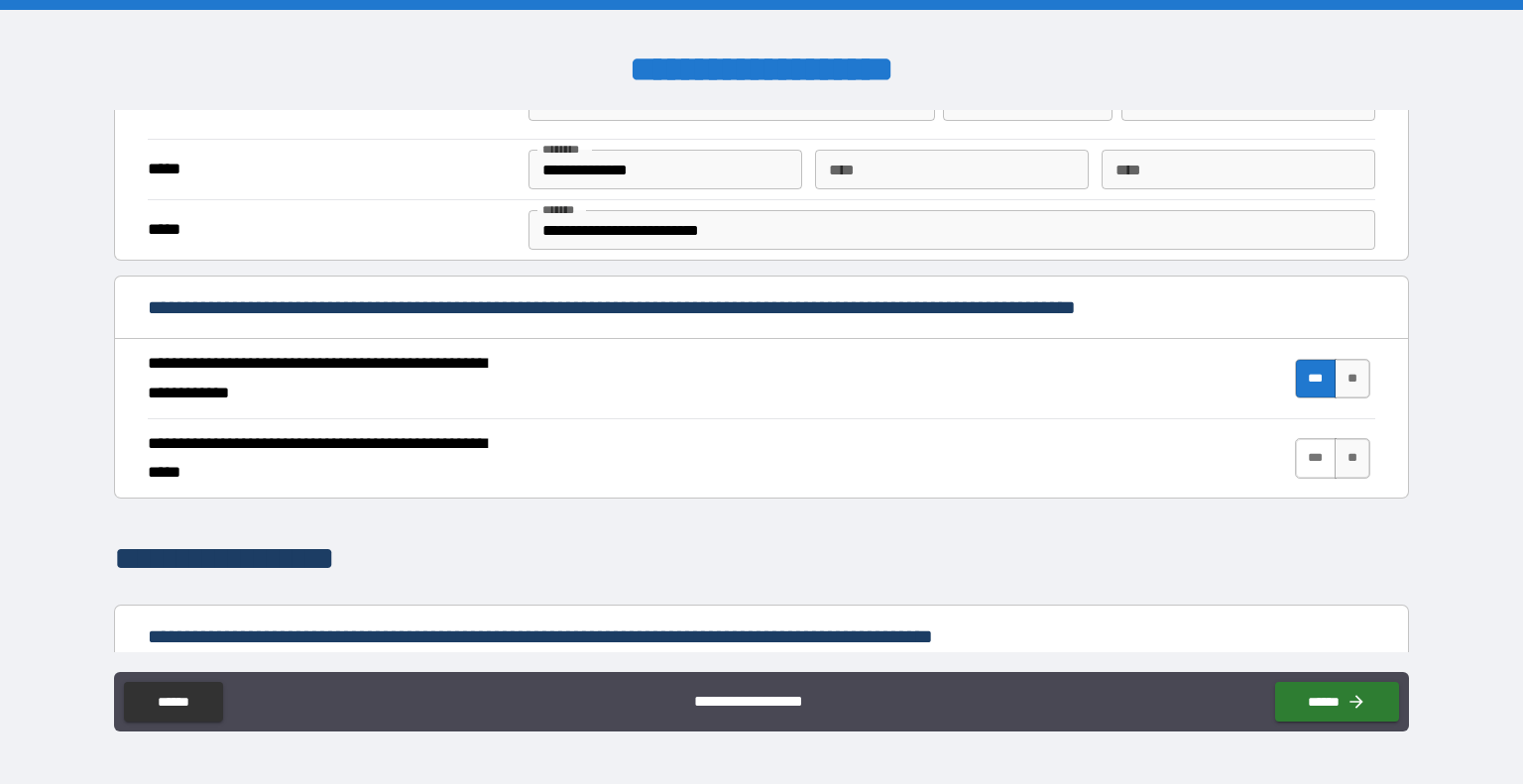 click on "***" at bounding box center (1316, 458) 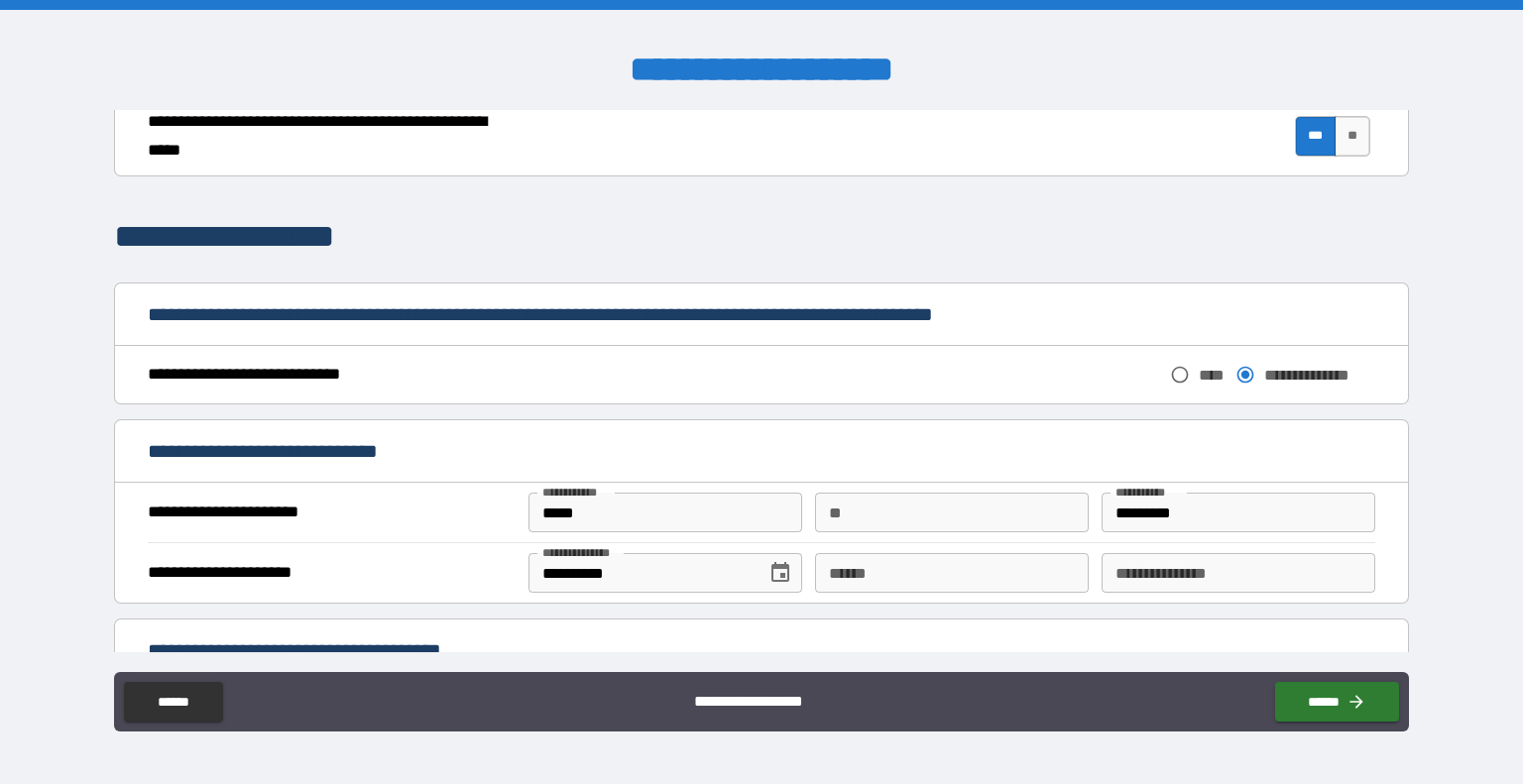 scroll, scrollTop: 911, scrollLeft: 0, axis: vertical 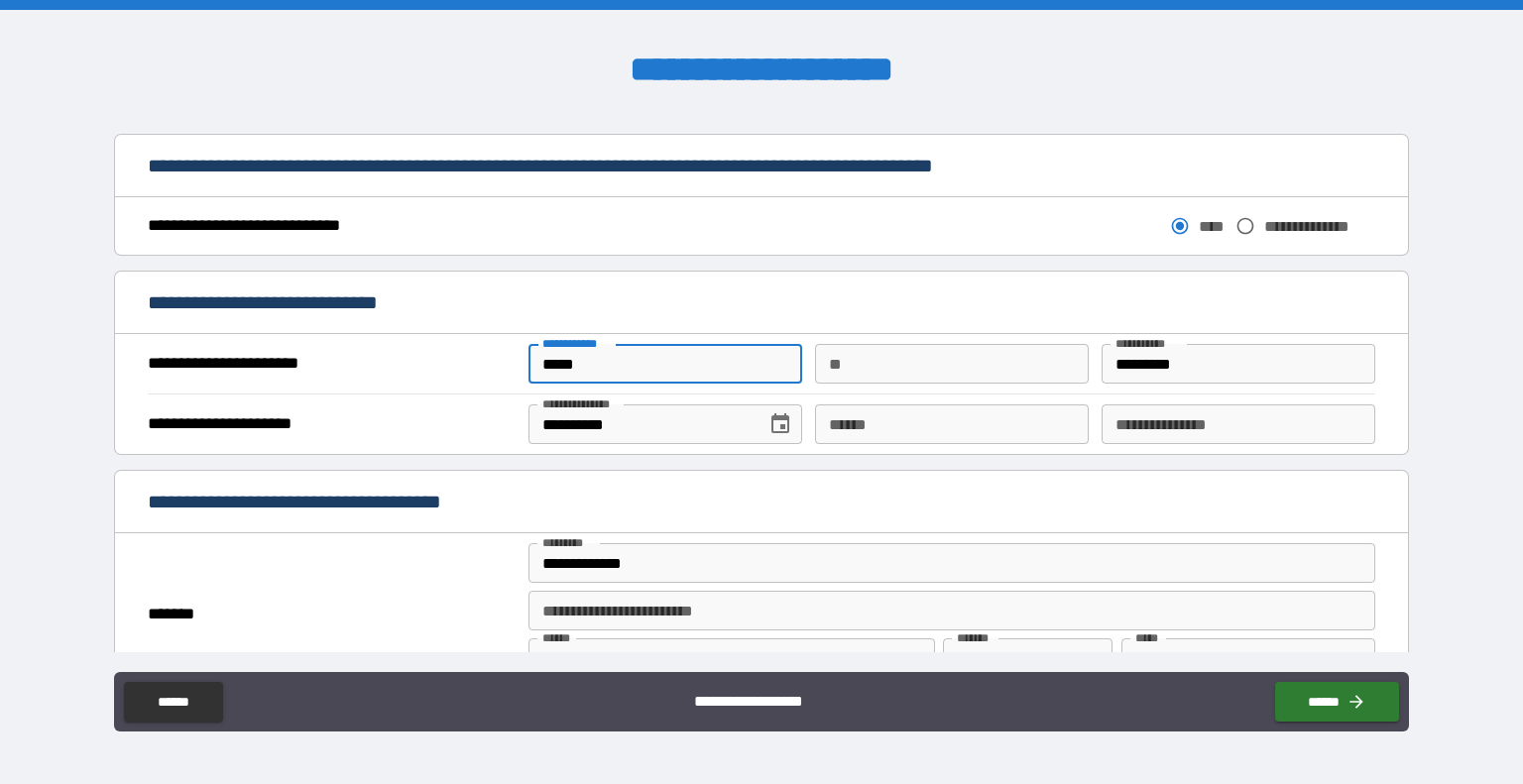 click on "*****" at bounding box center (665, 364) 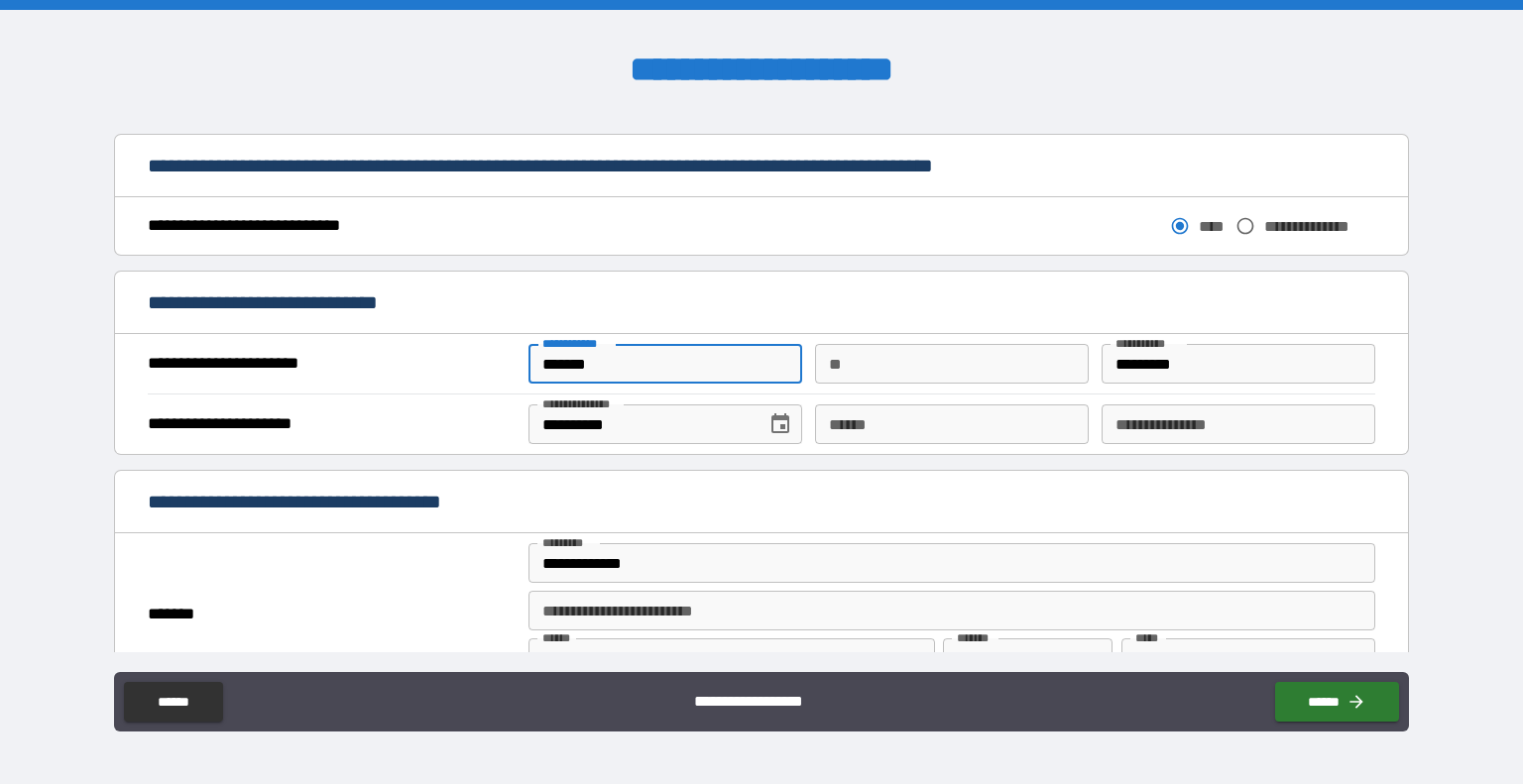 type on "*******" 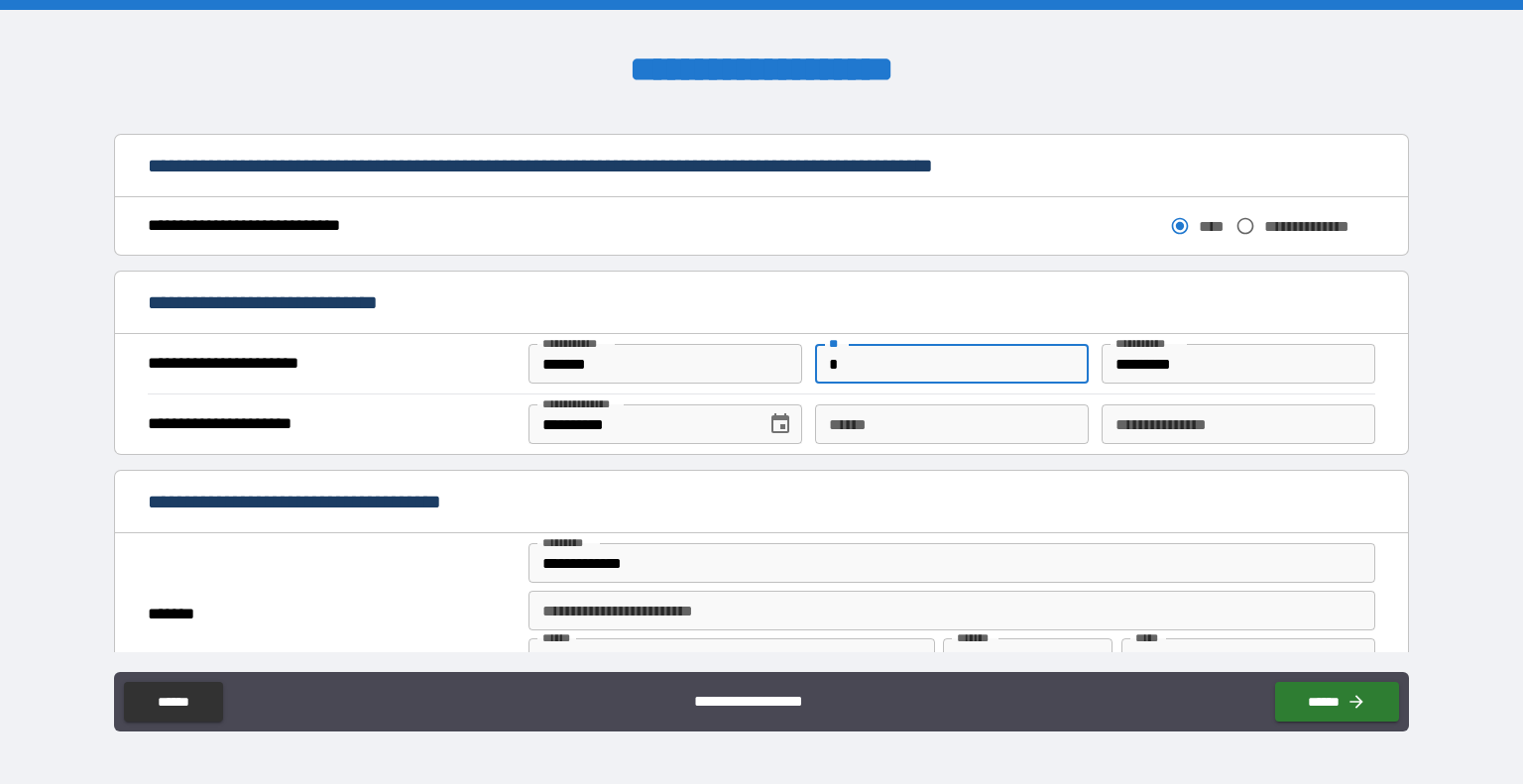 type on "*" 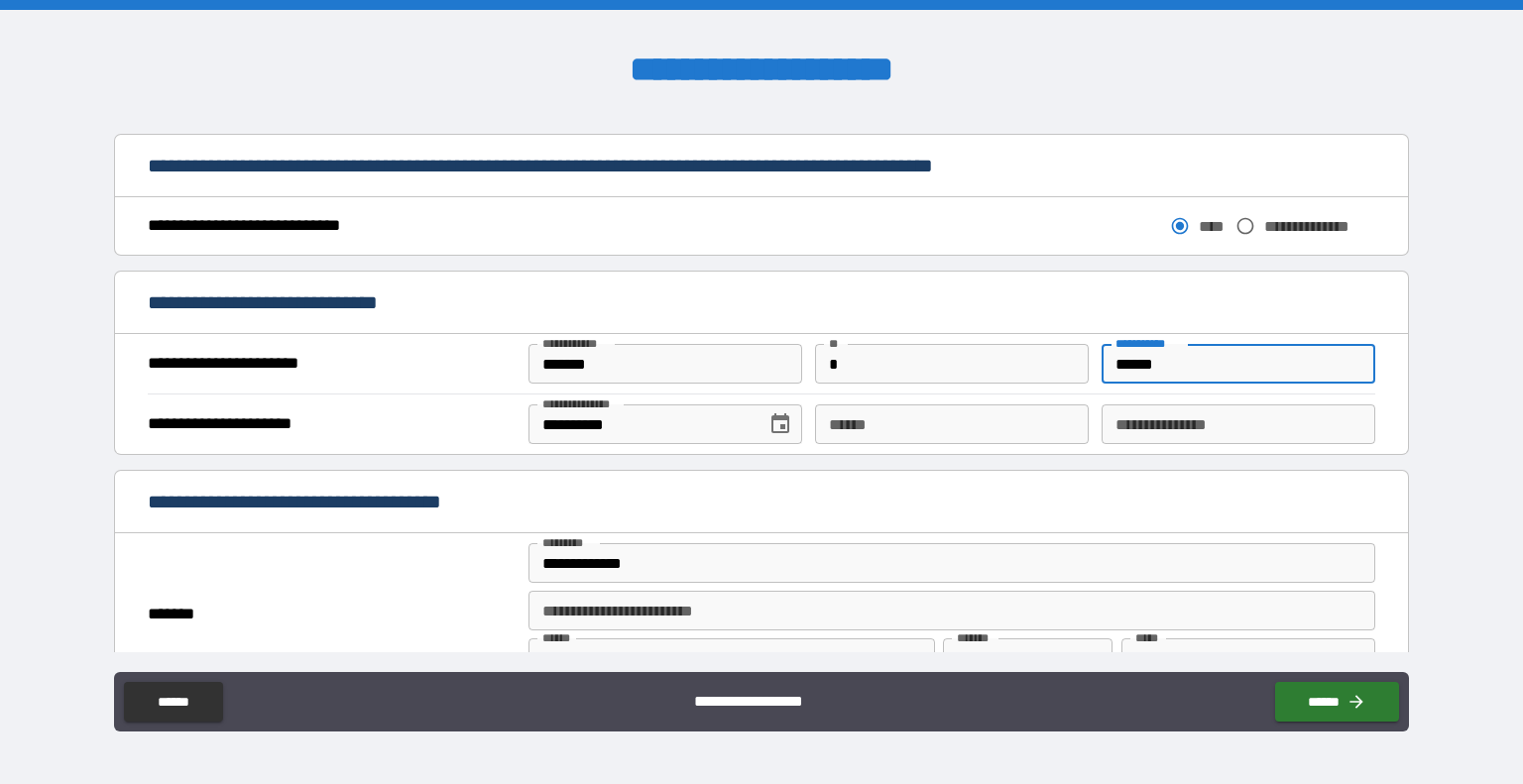 type on "******" 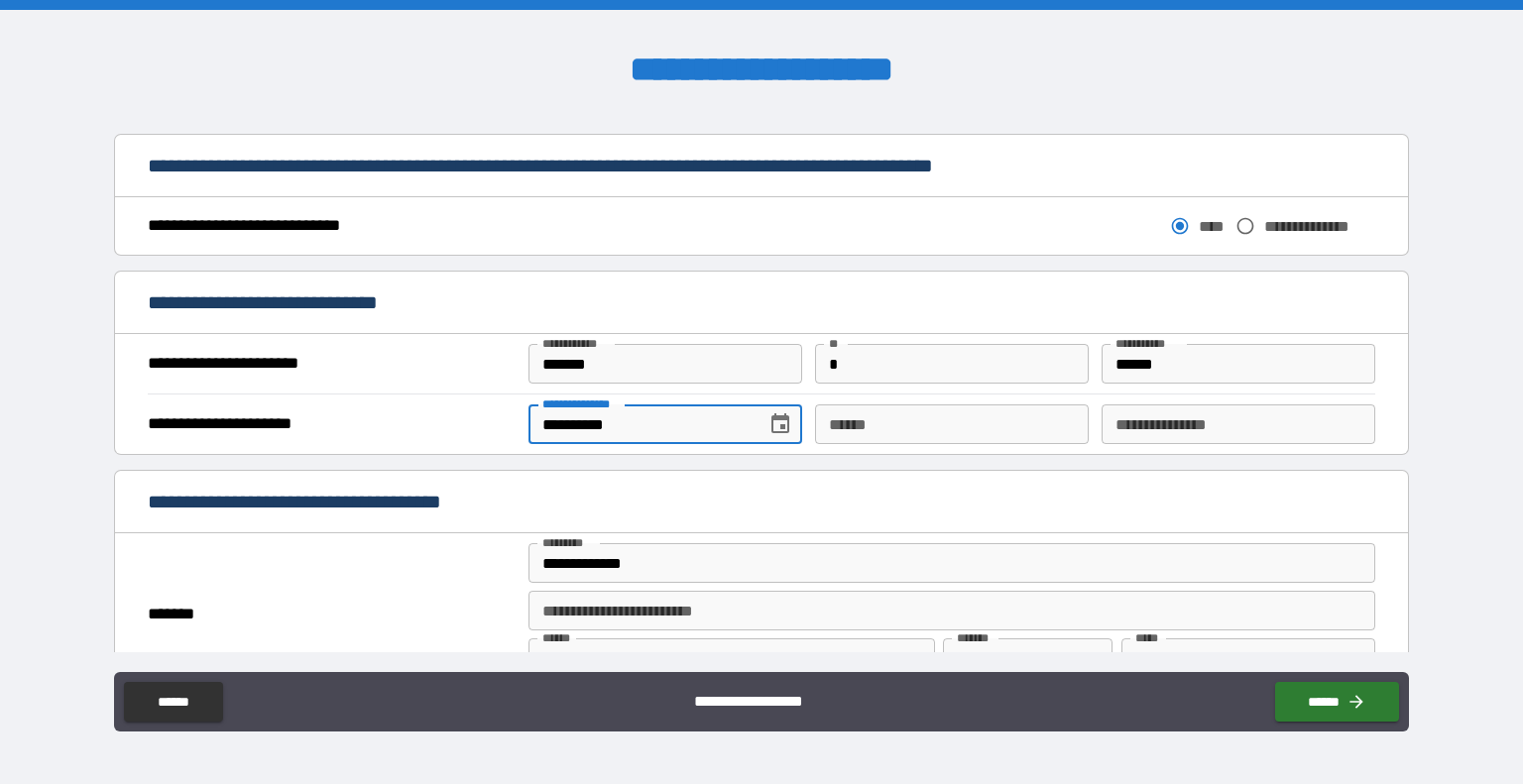type on "**********" 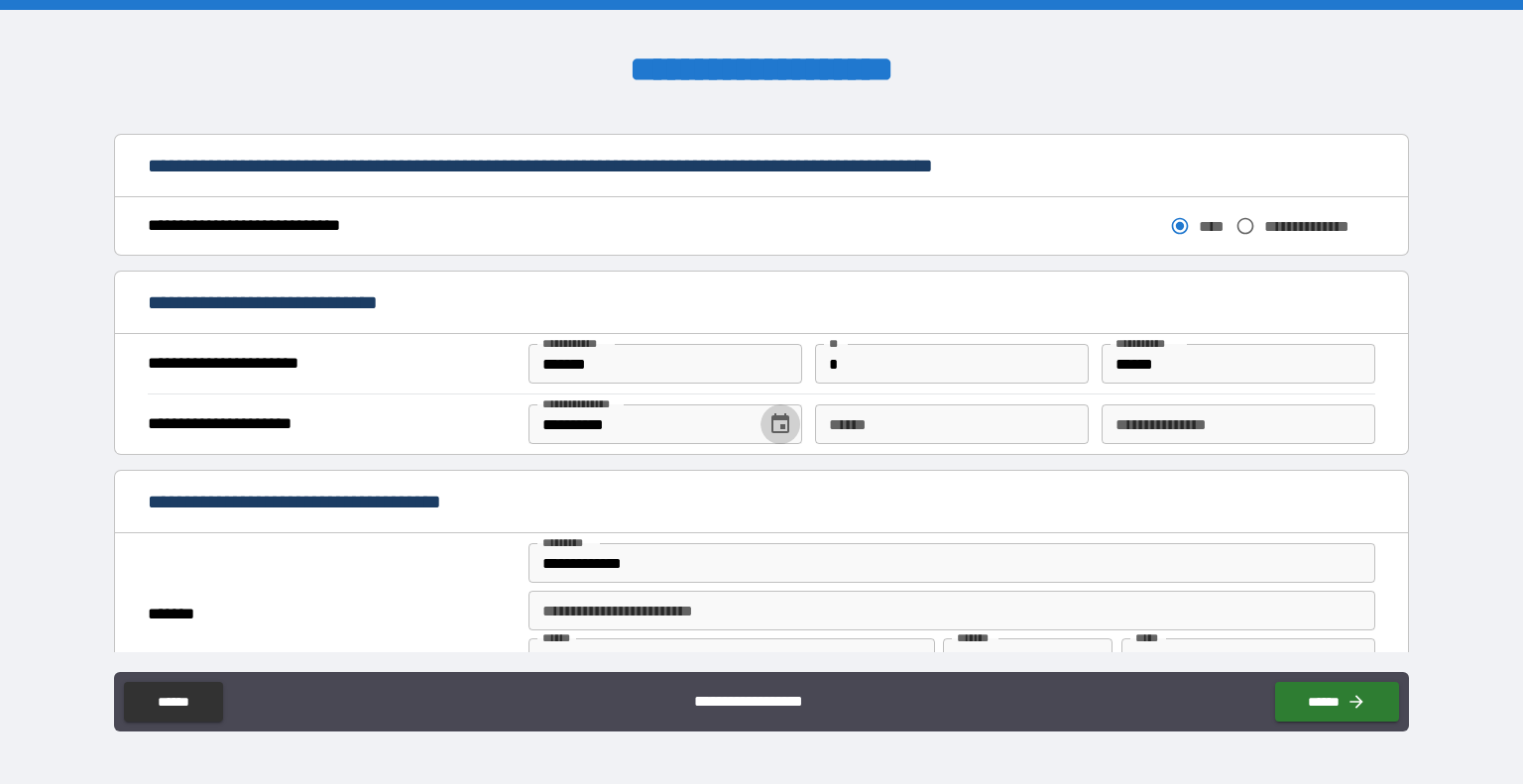 type 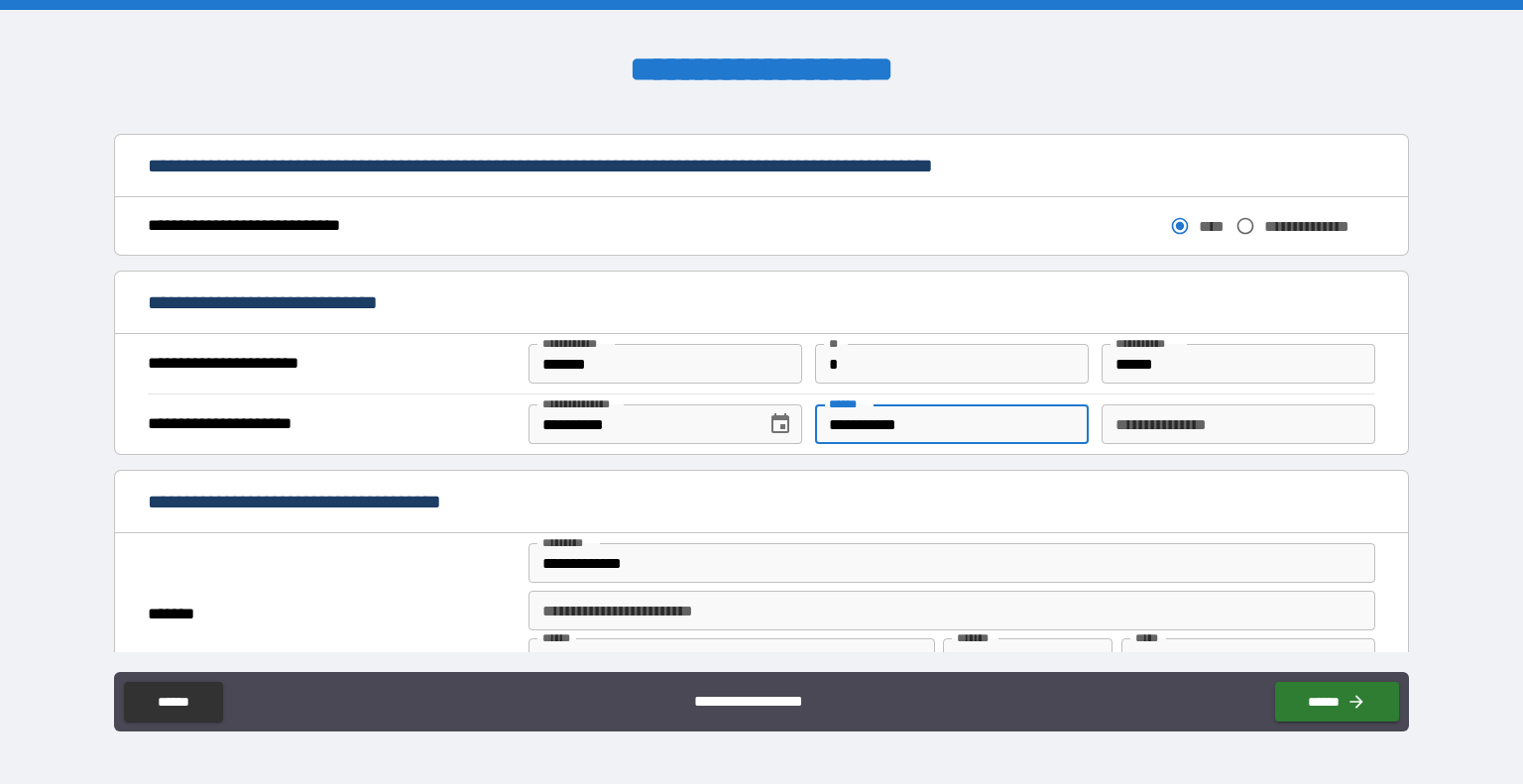 type on "**********" 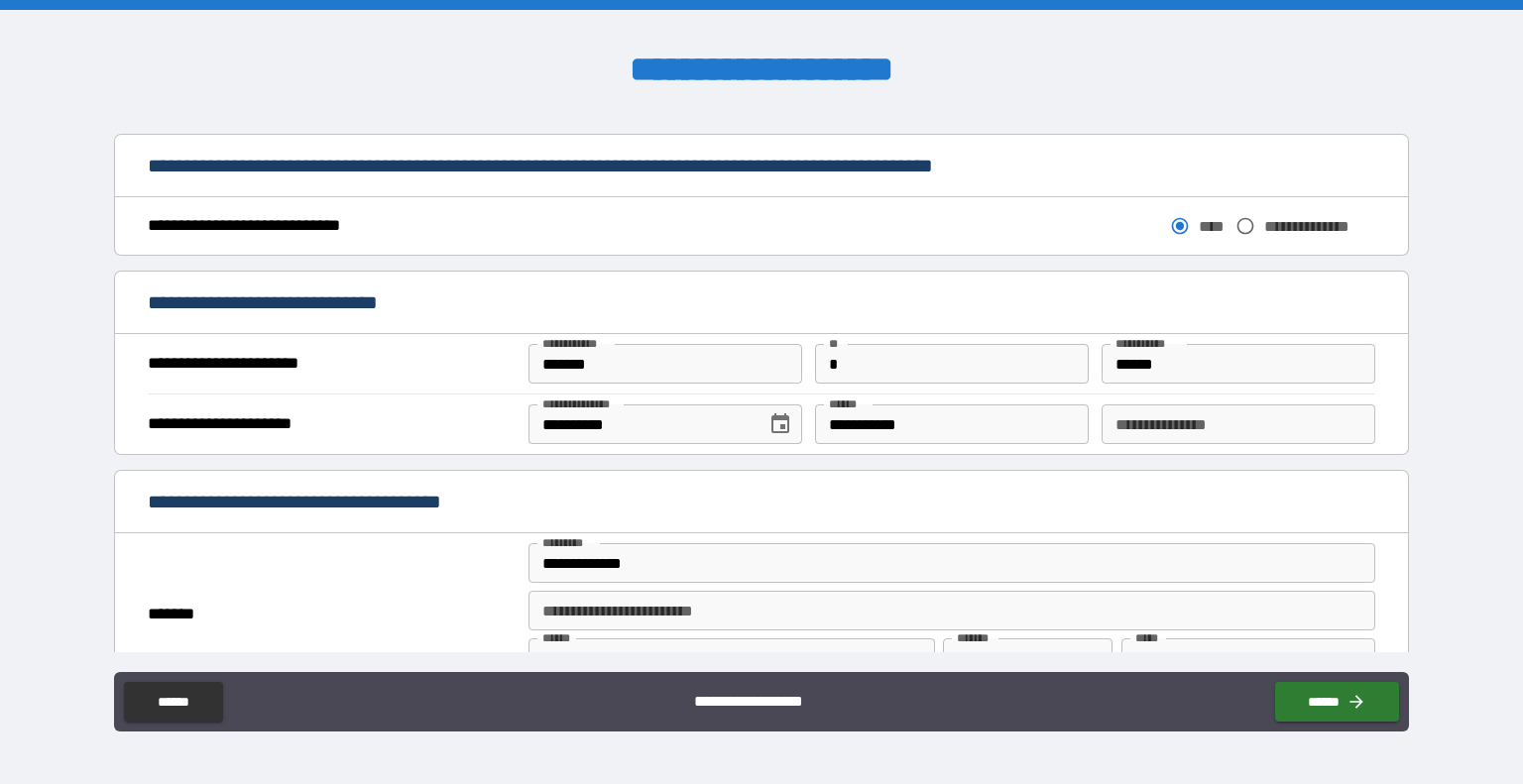 click on "**********" at bounding box center (762, 504) 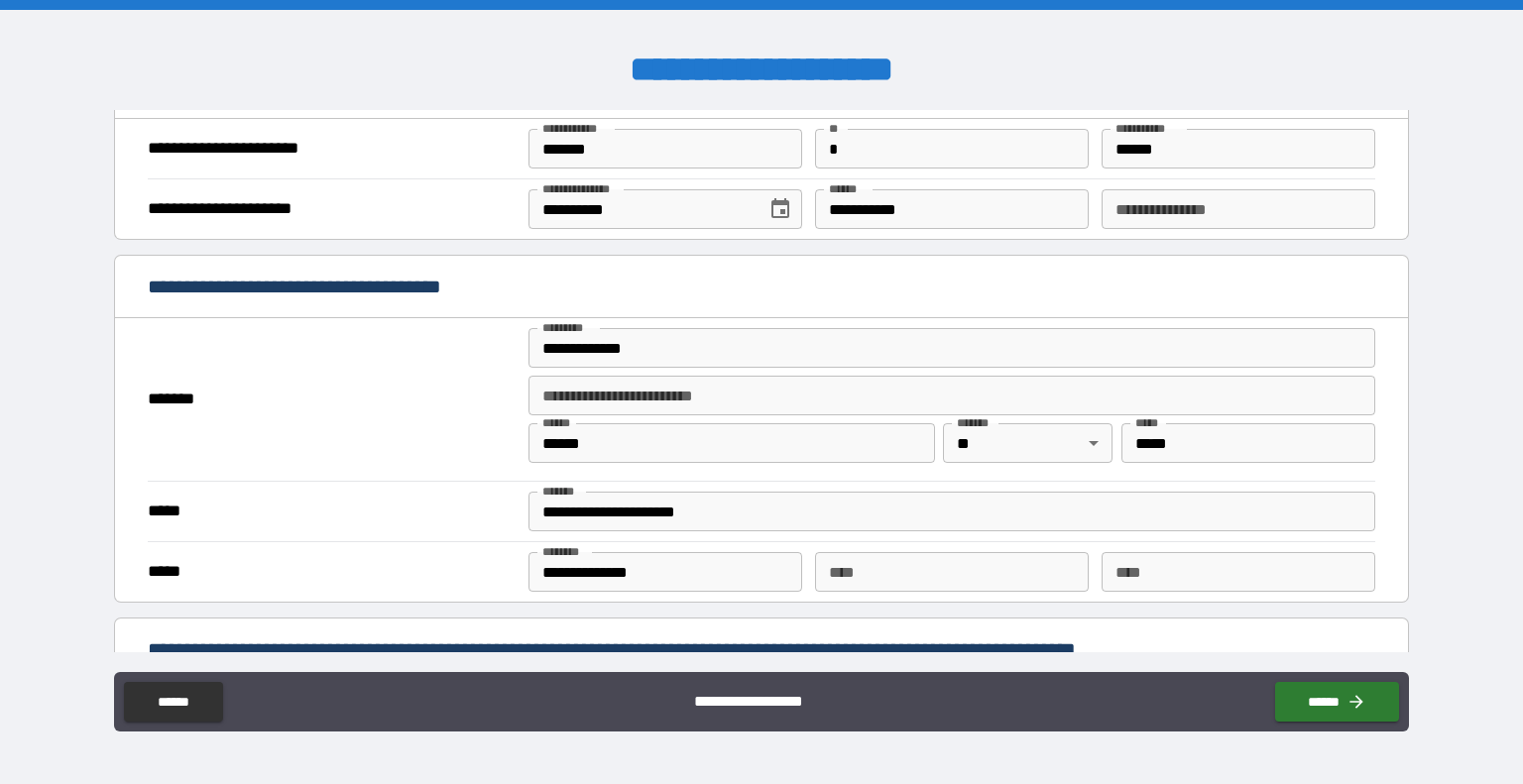 scroll, scrollTop: 1276, scrollLeft: 0, axis: vertical 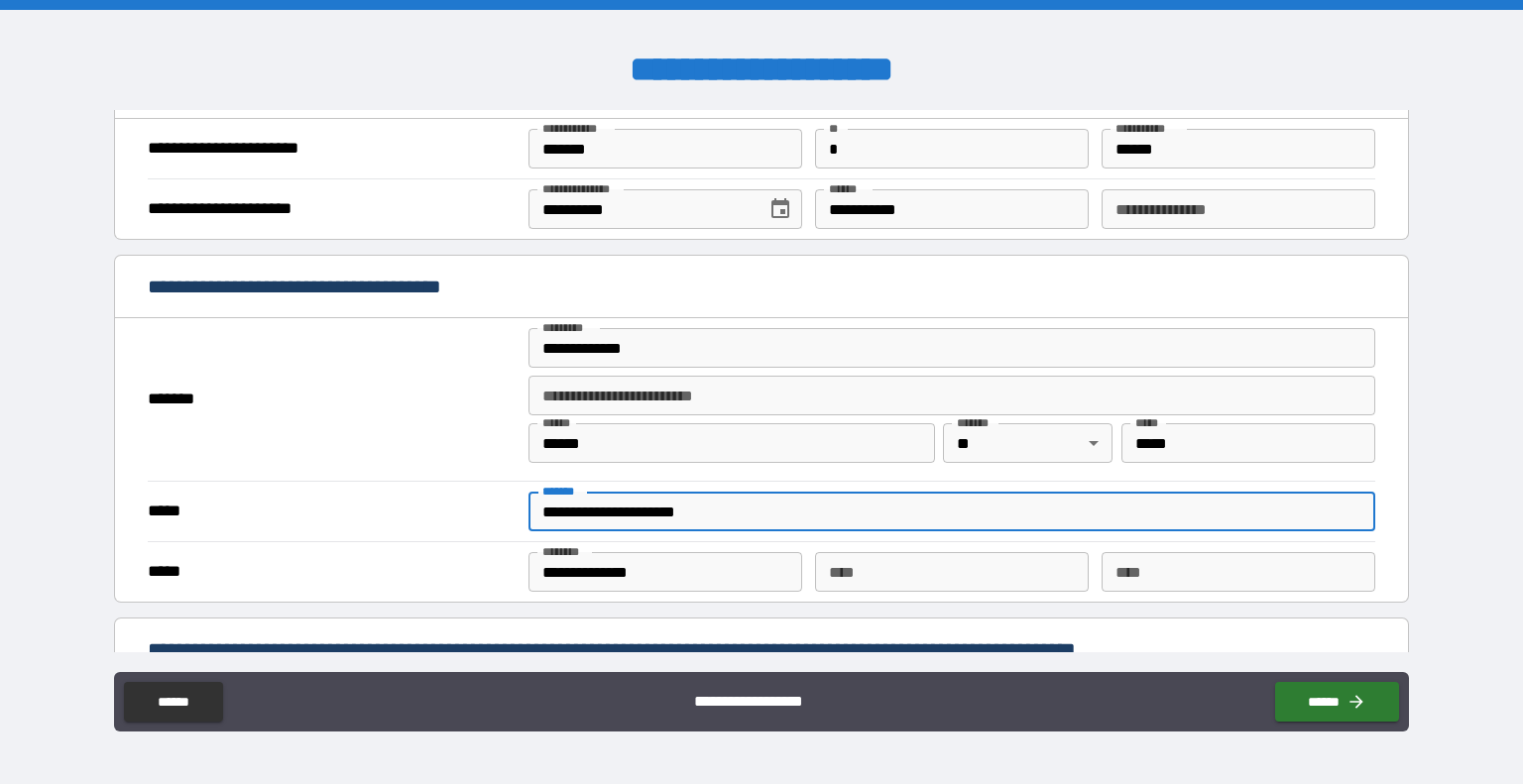 click on "**********" at bounding box center (952, 511) 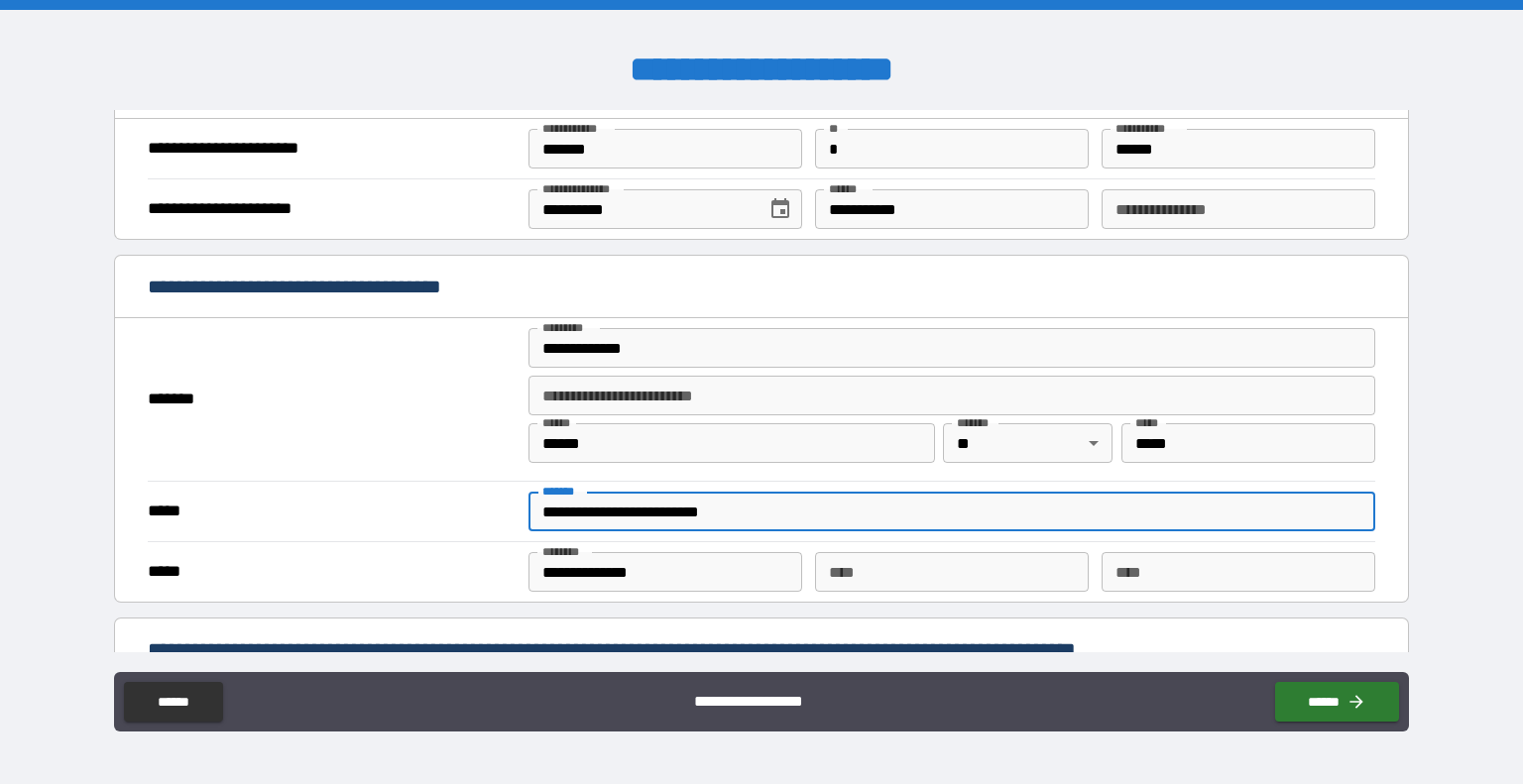 type on "**********" 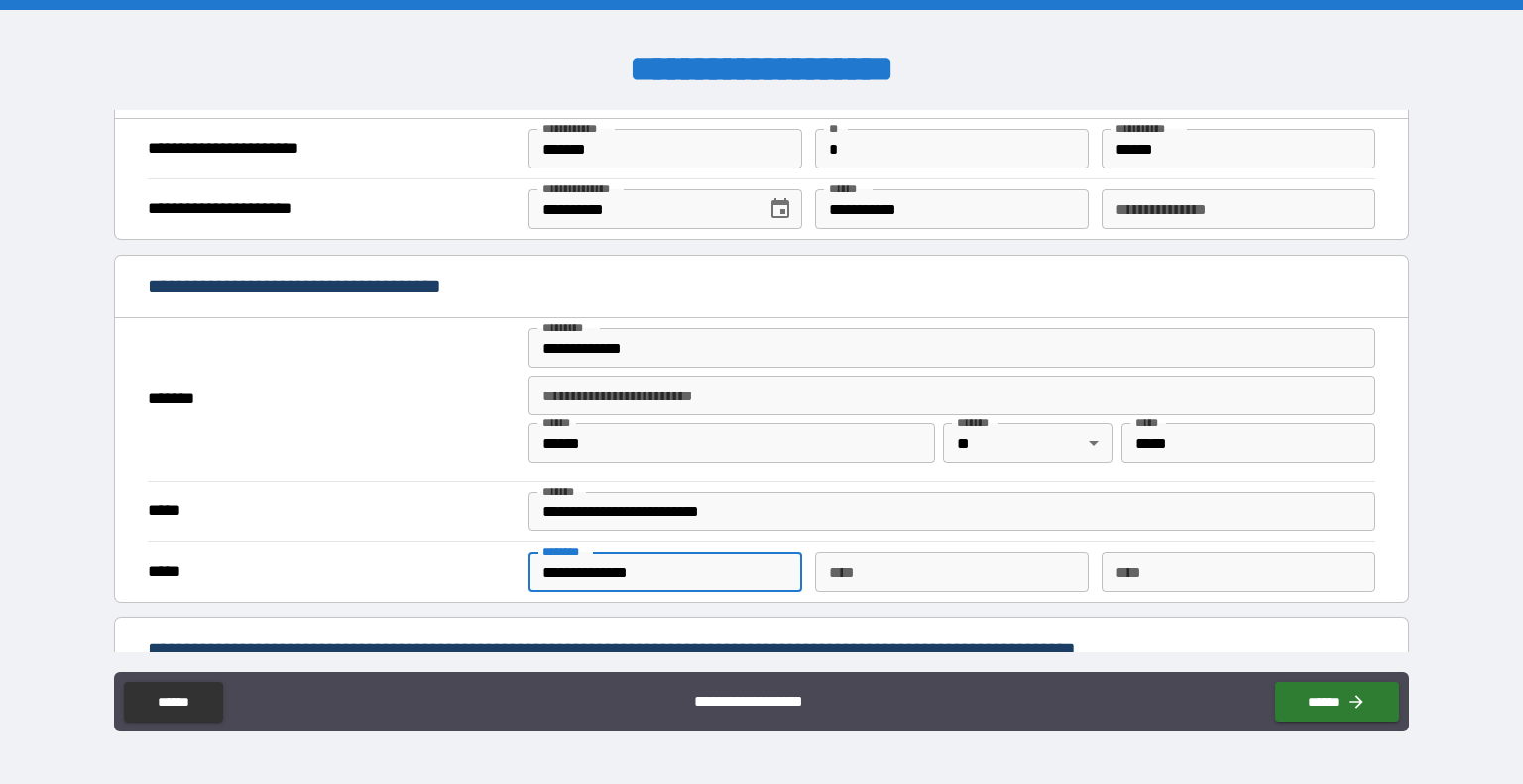 type on "**********" 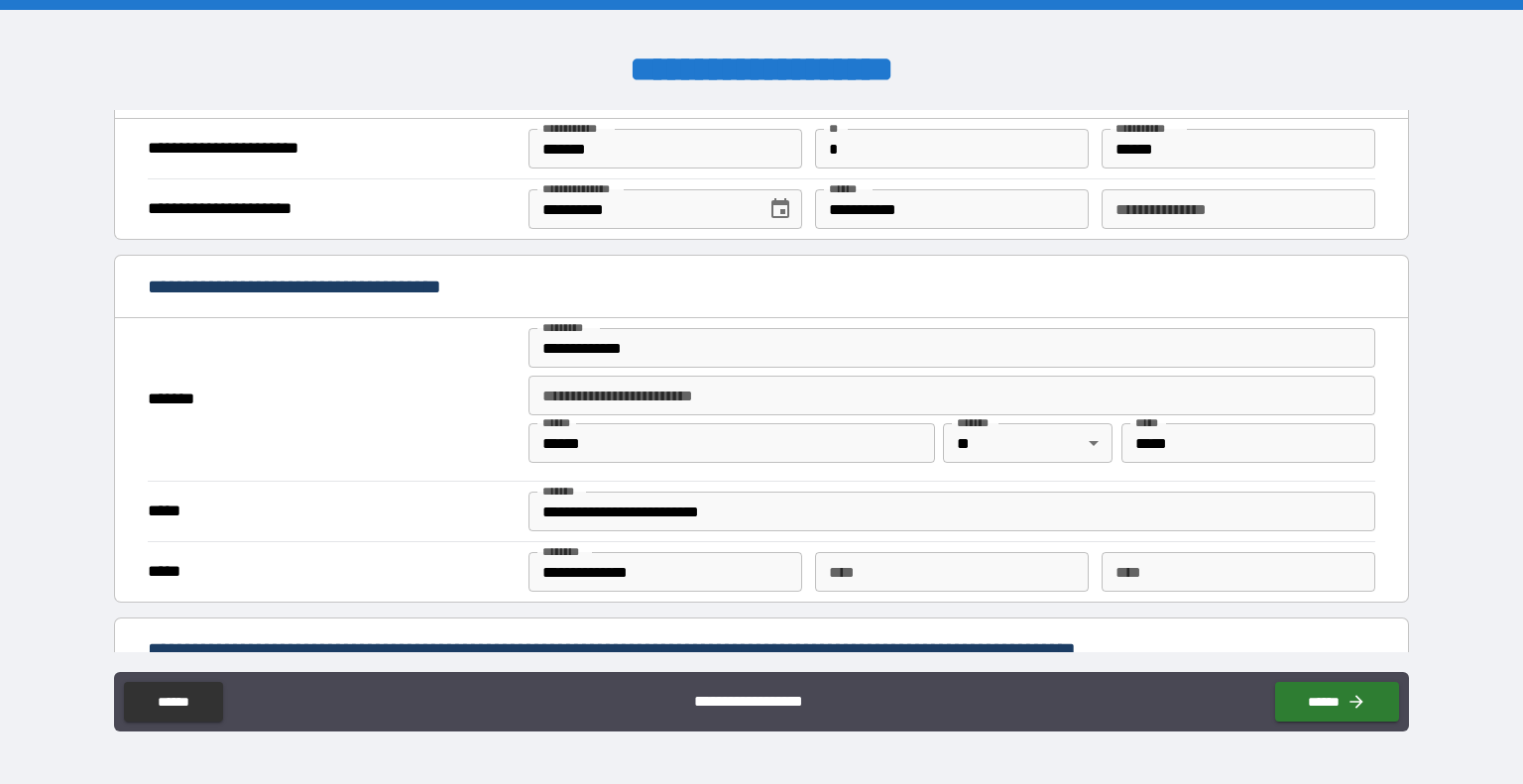 click on "*****" at bounding box center [330, 572] 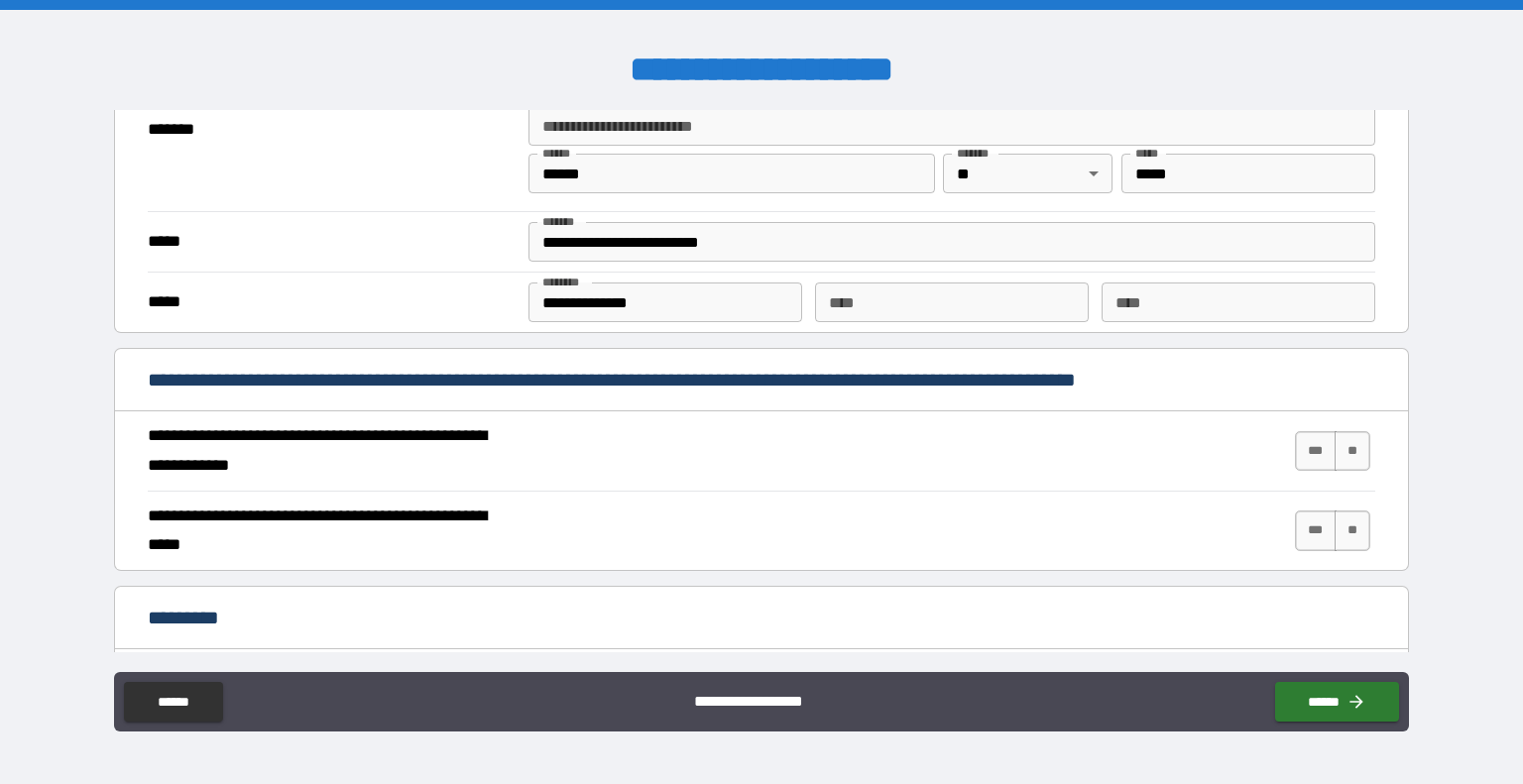 scroll, scrollTop: 1548, scrollLeft: 0, axis: vertical 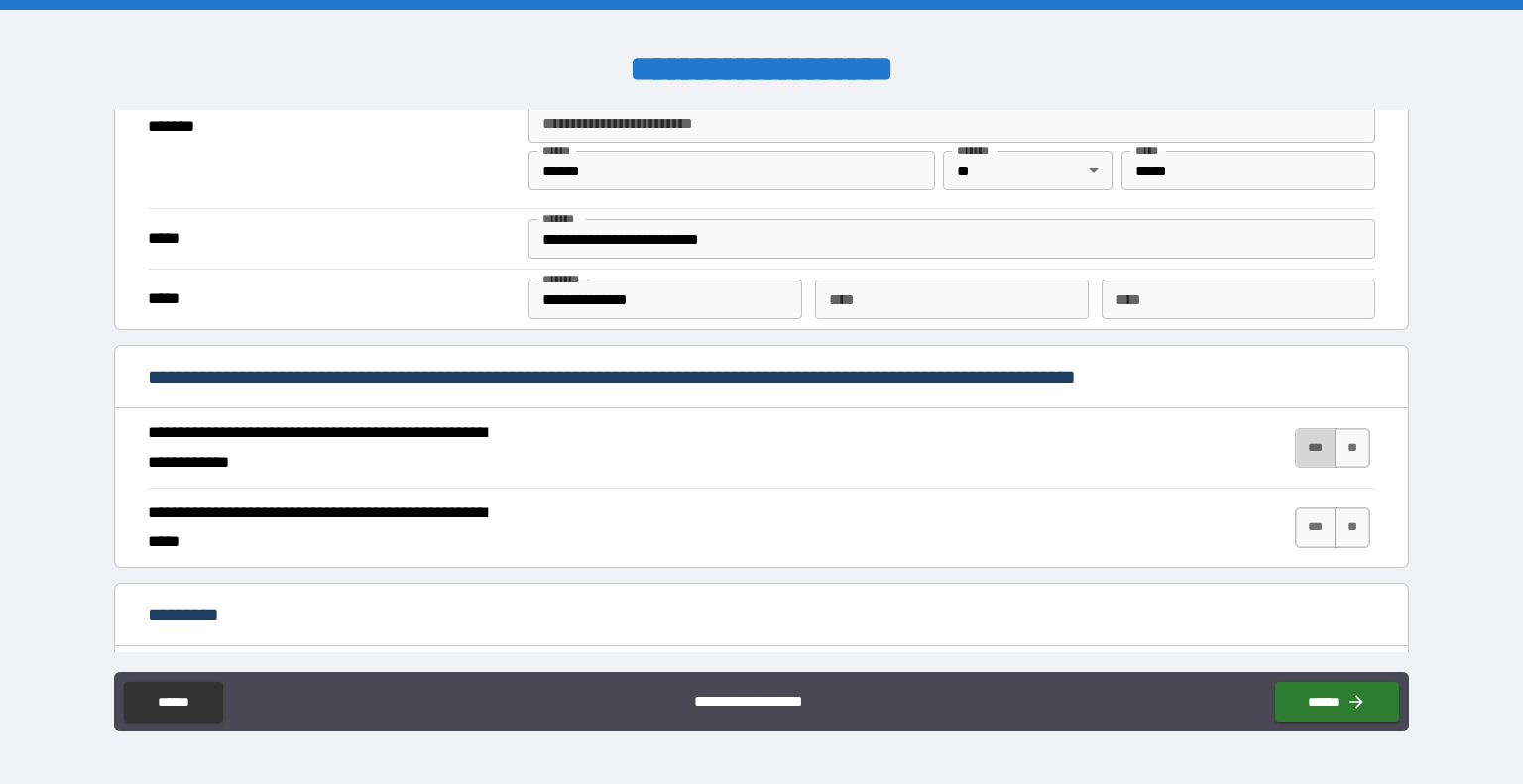 click on "***" at bounding box center (1316, 448) 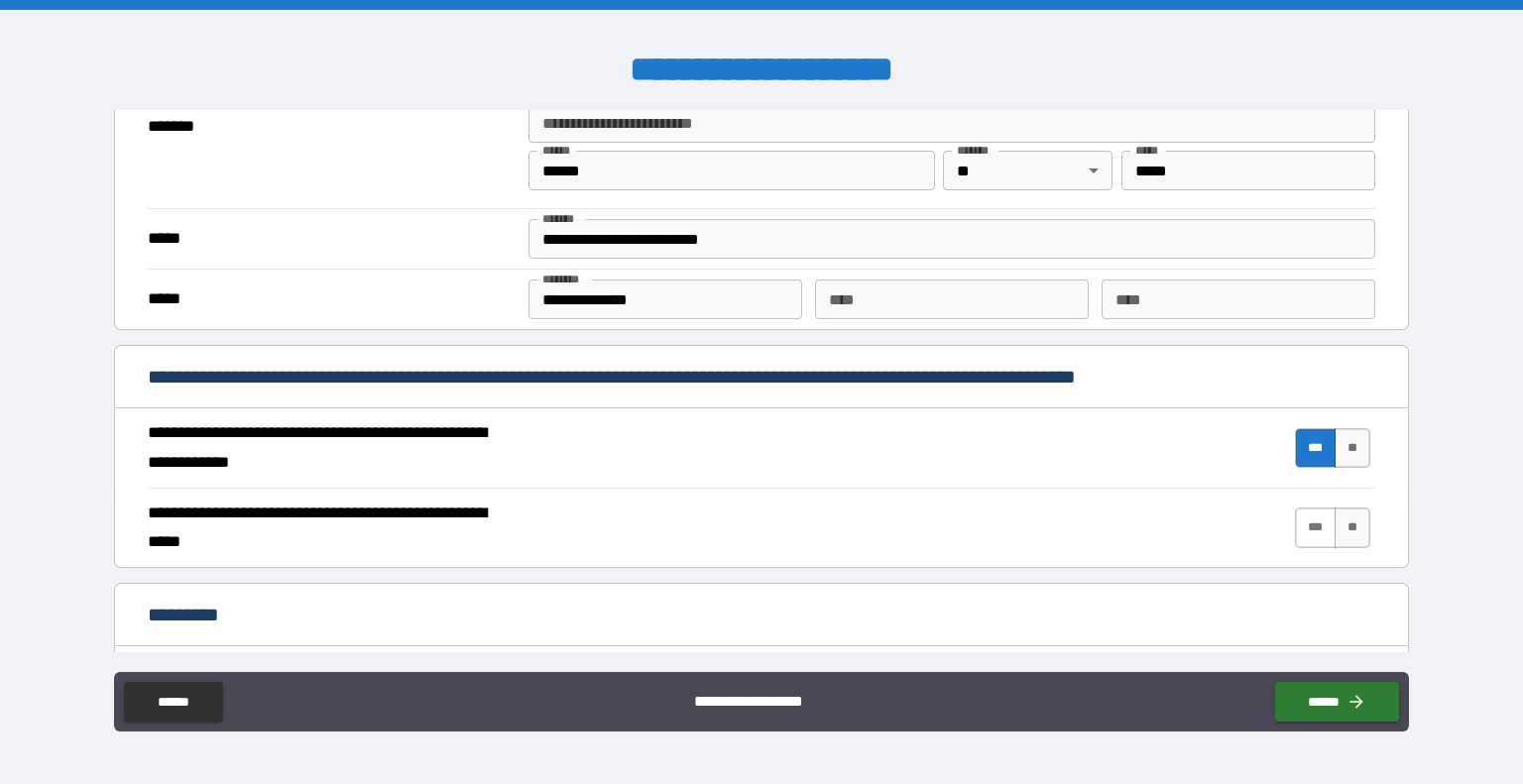 click on "***" at bounding box center (1316, 527) 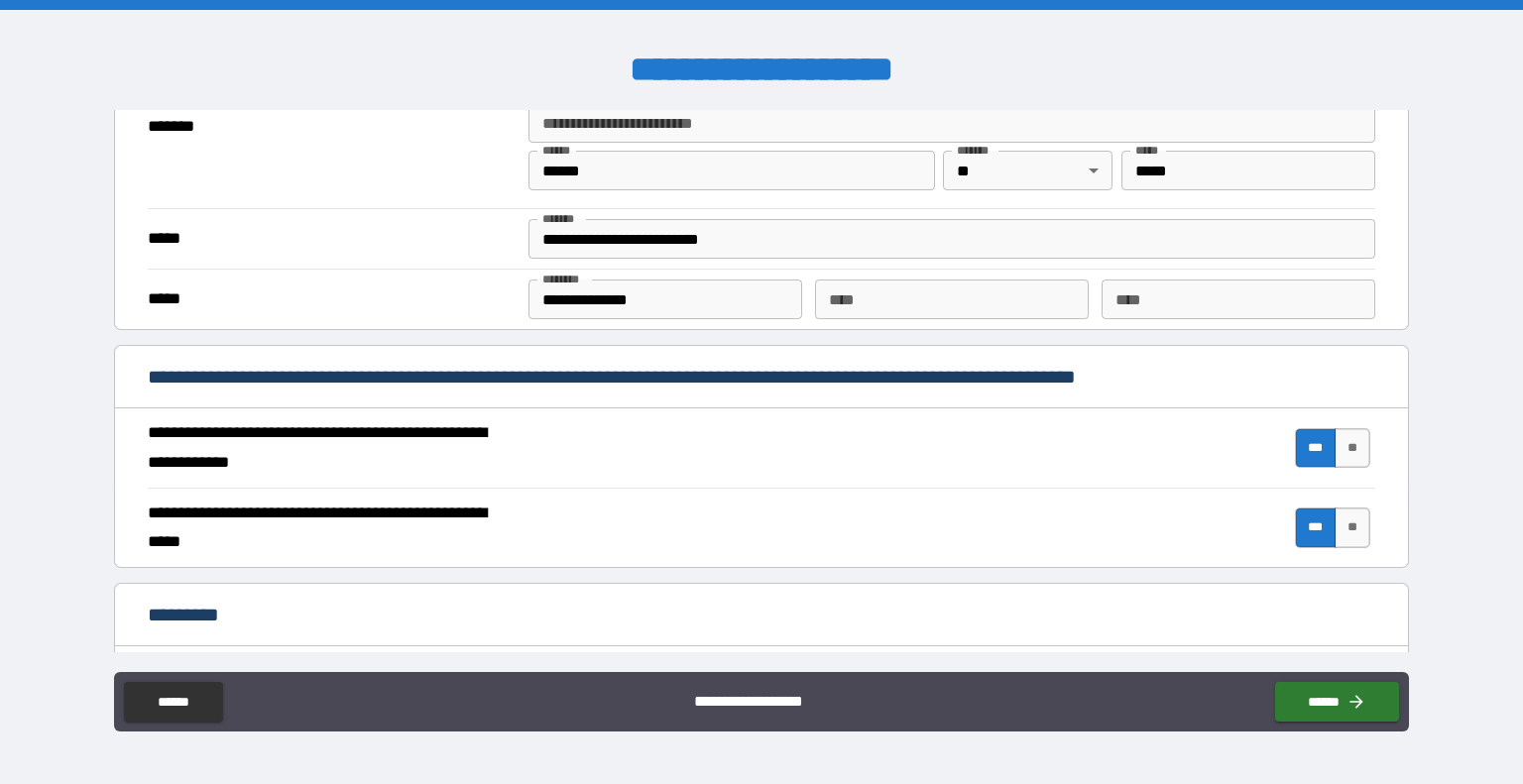 scroll, scrollTop: 1789, scrollLeft: 0, axis: vertical 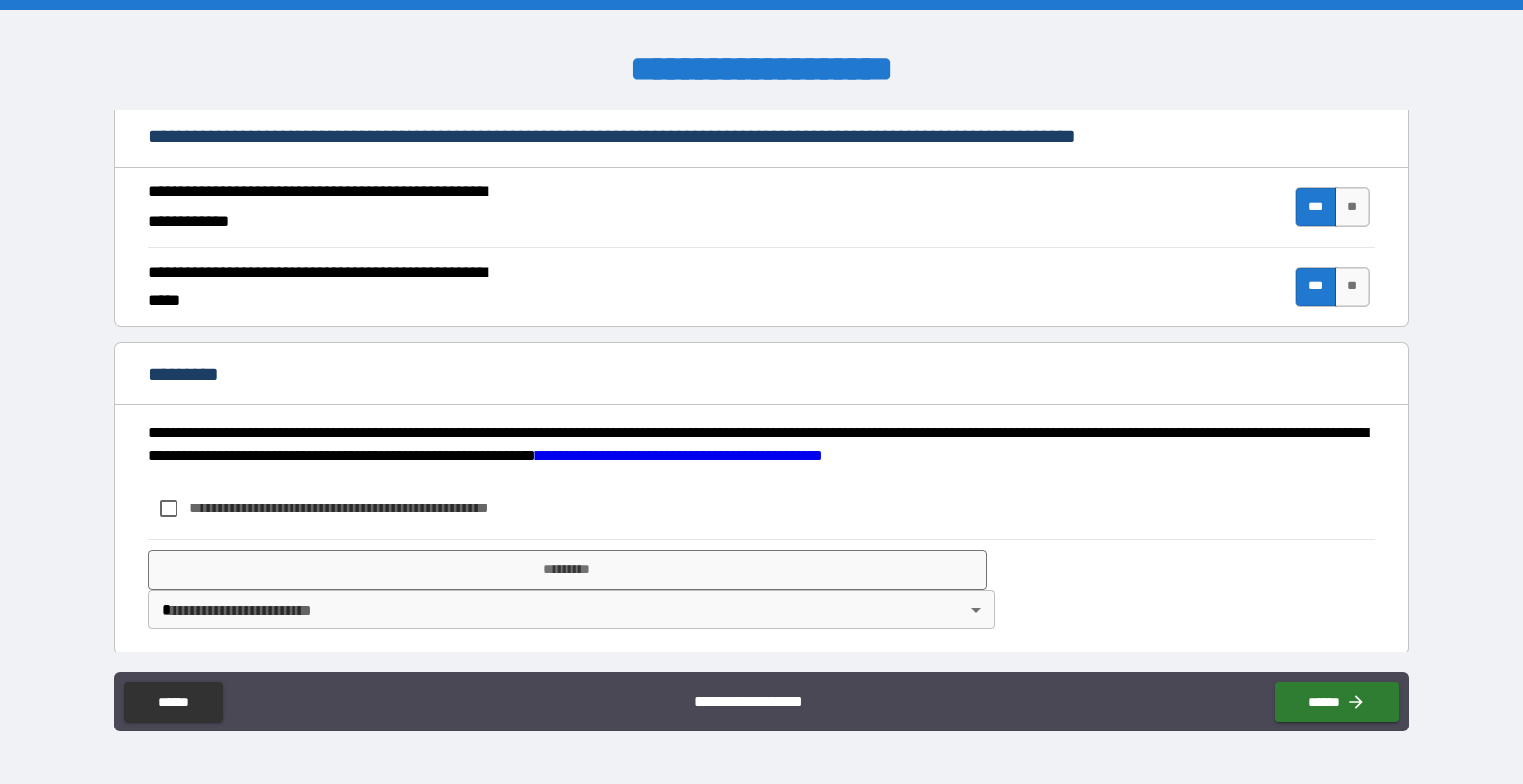 click on "**********" at bounding box center (372, 507) 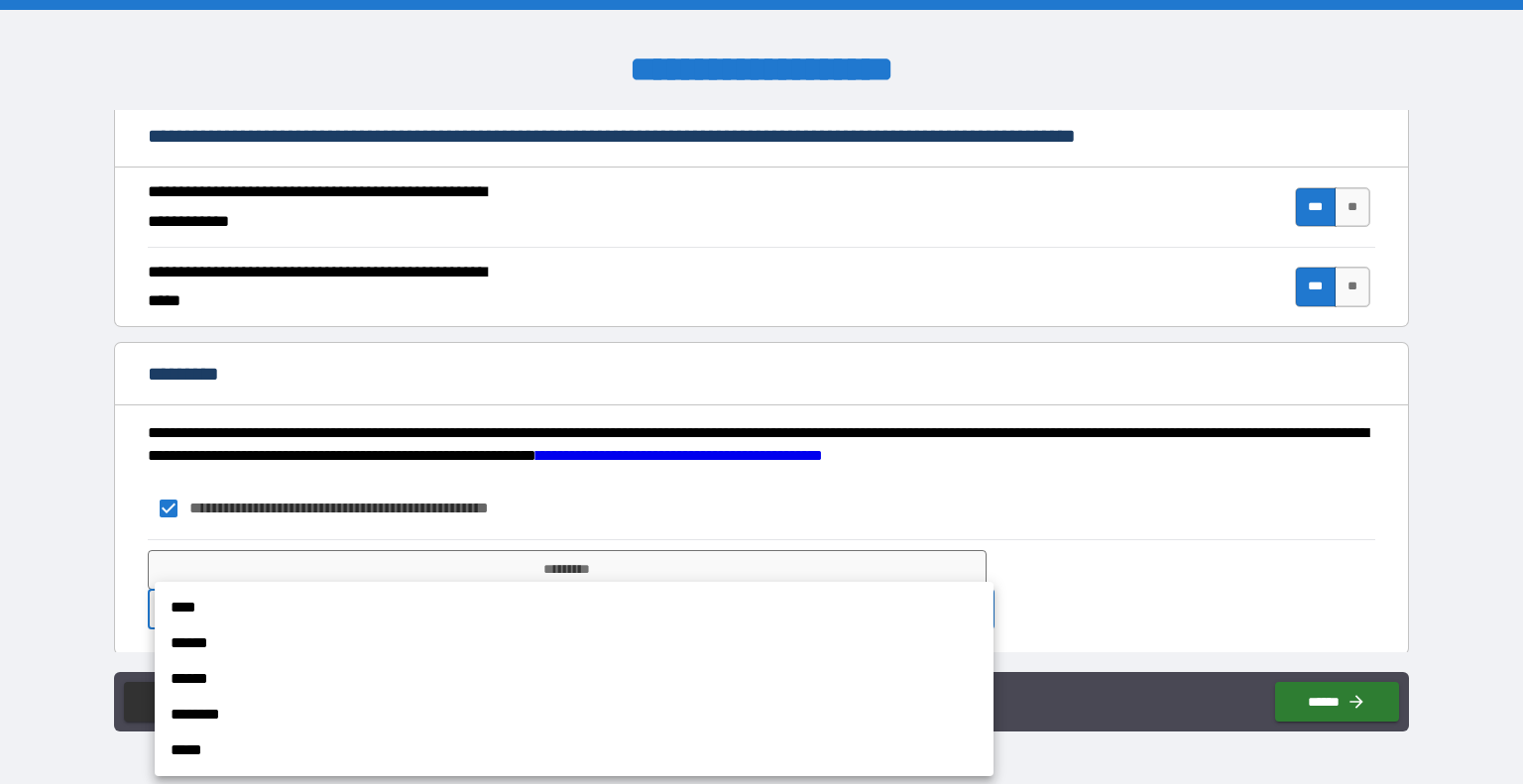 click on "**********" at bounding box center (762, 392) 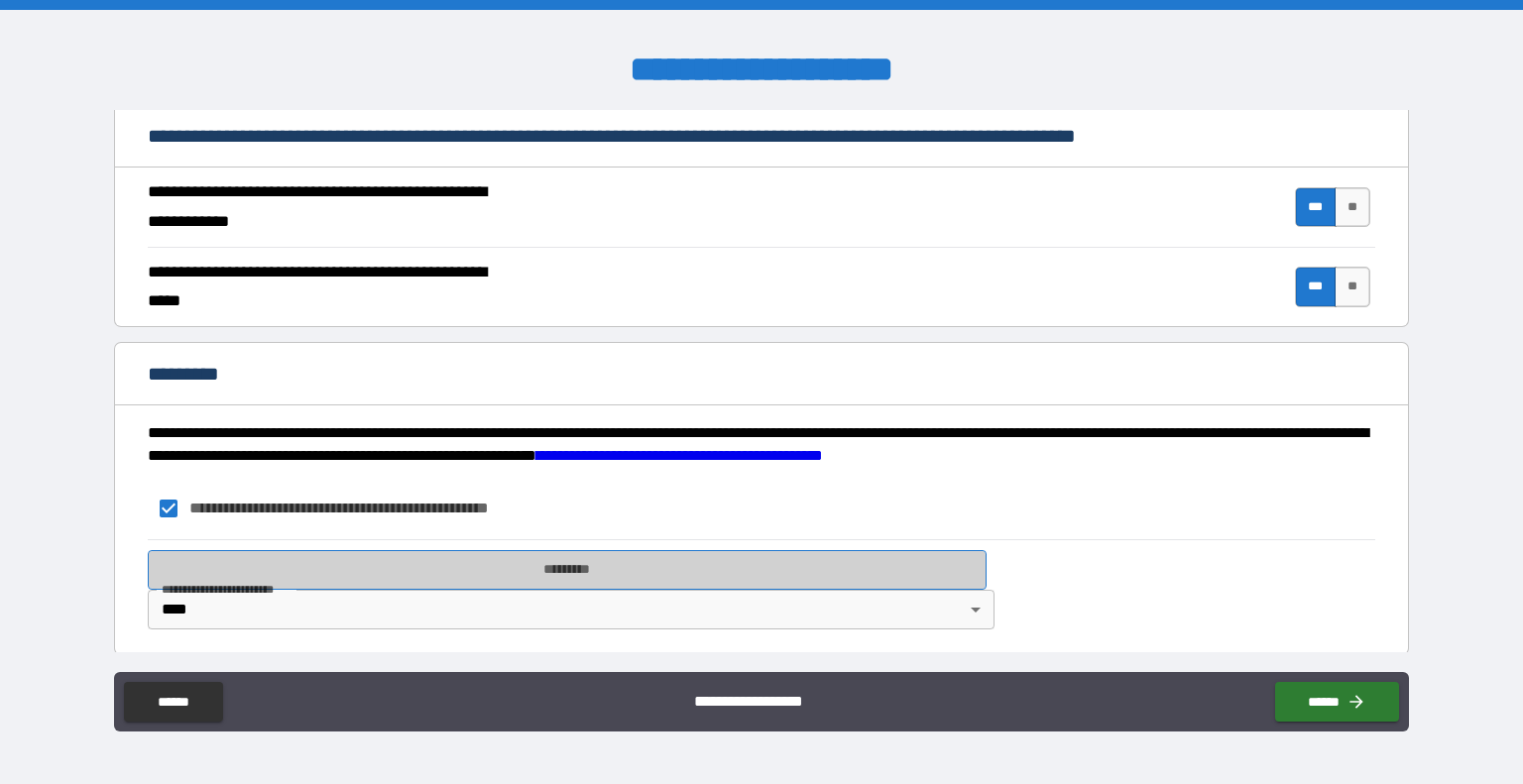 click on "*********" at bounding box center (567, 570) 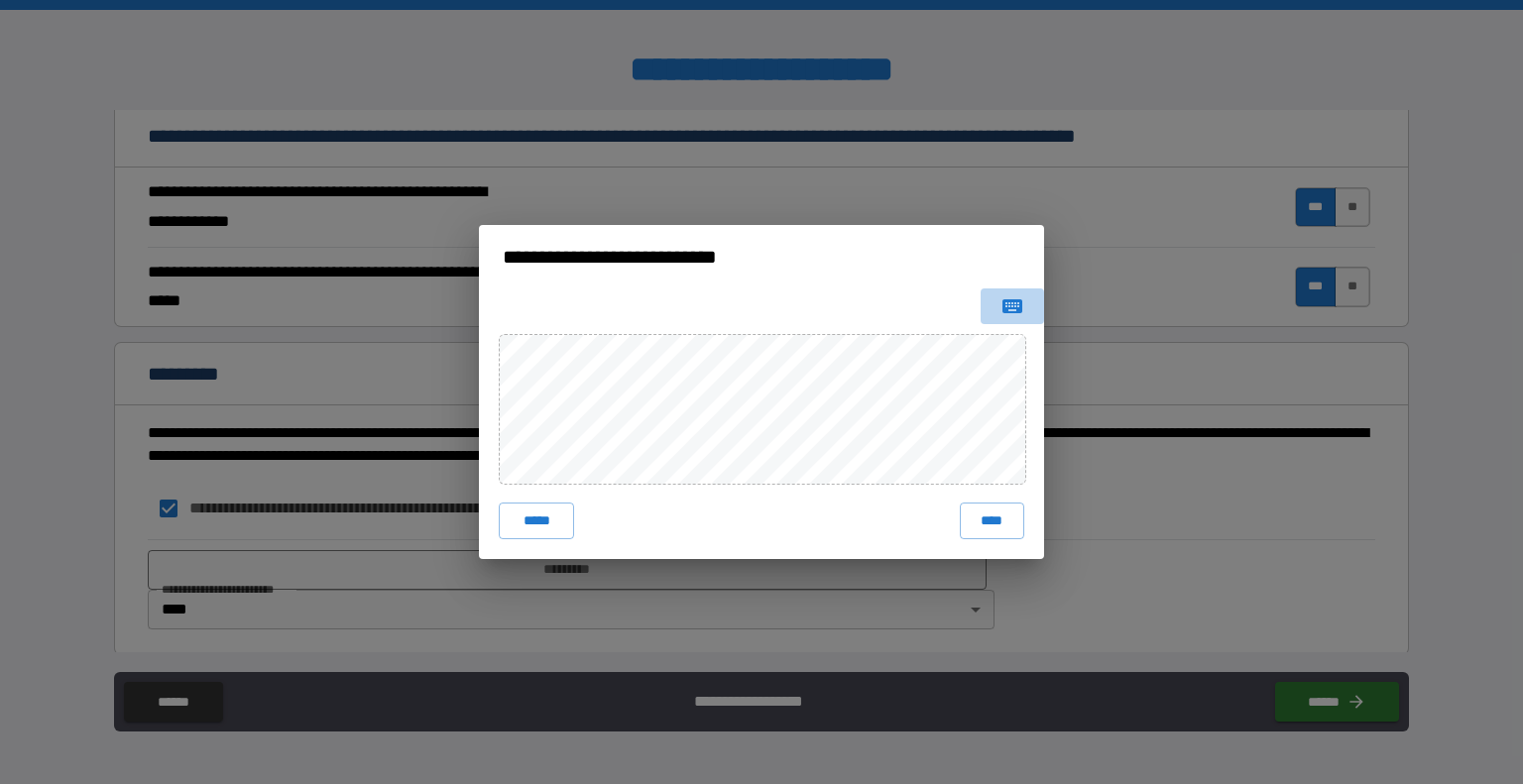 click 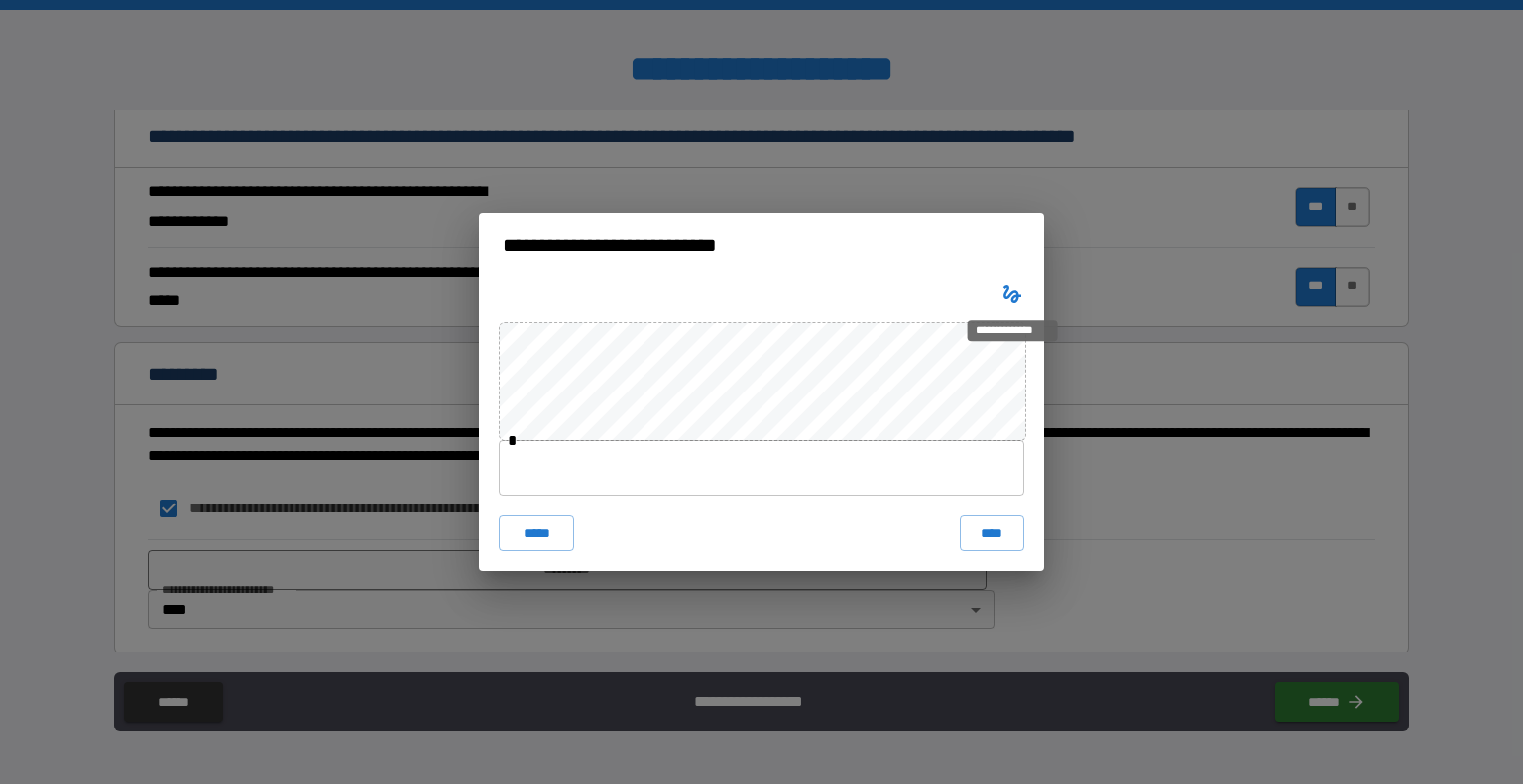 type 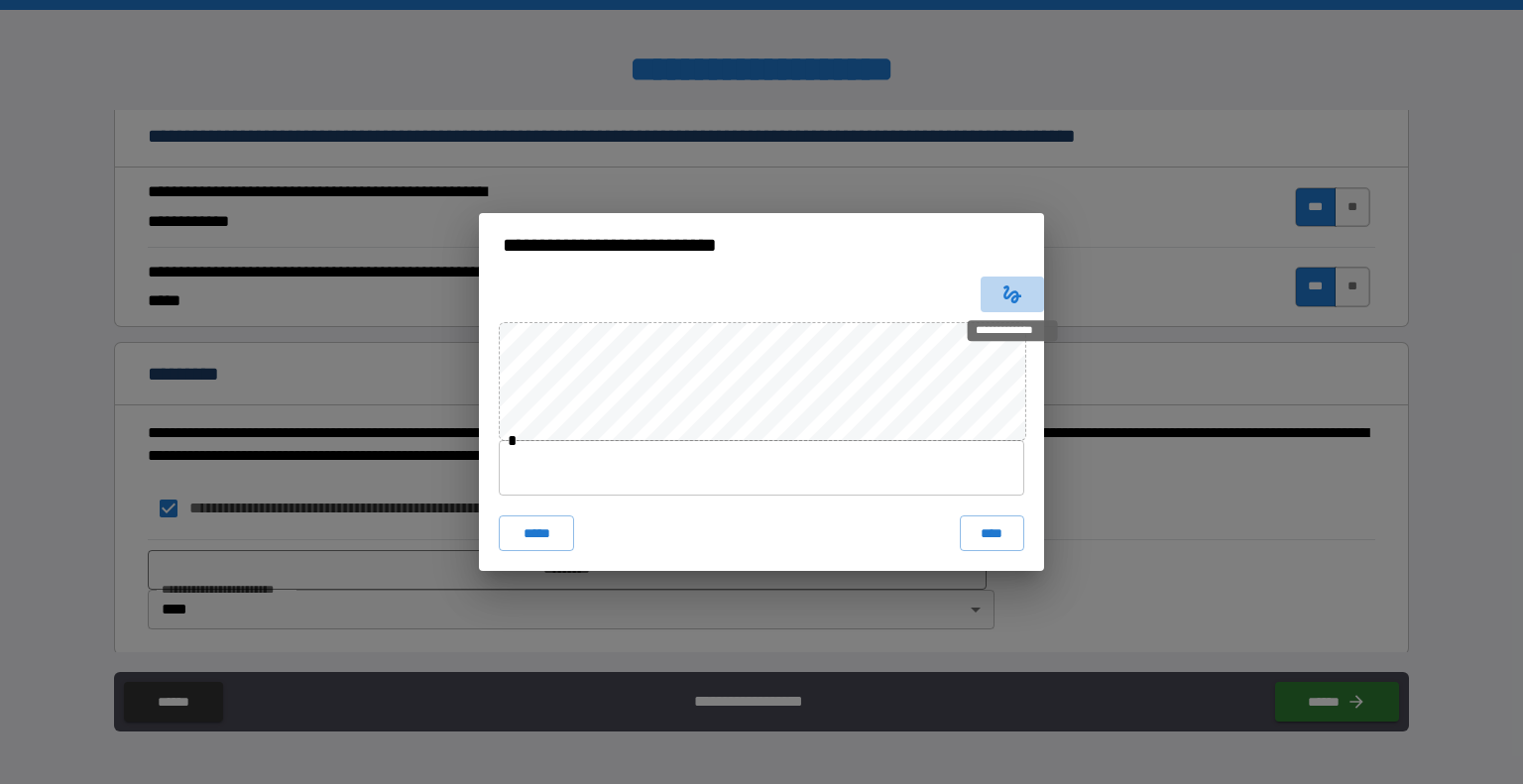 click 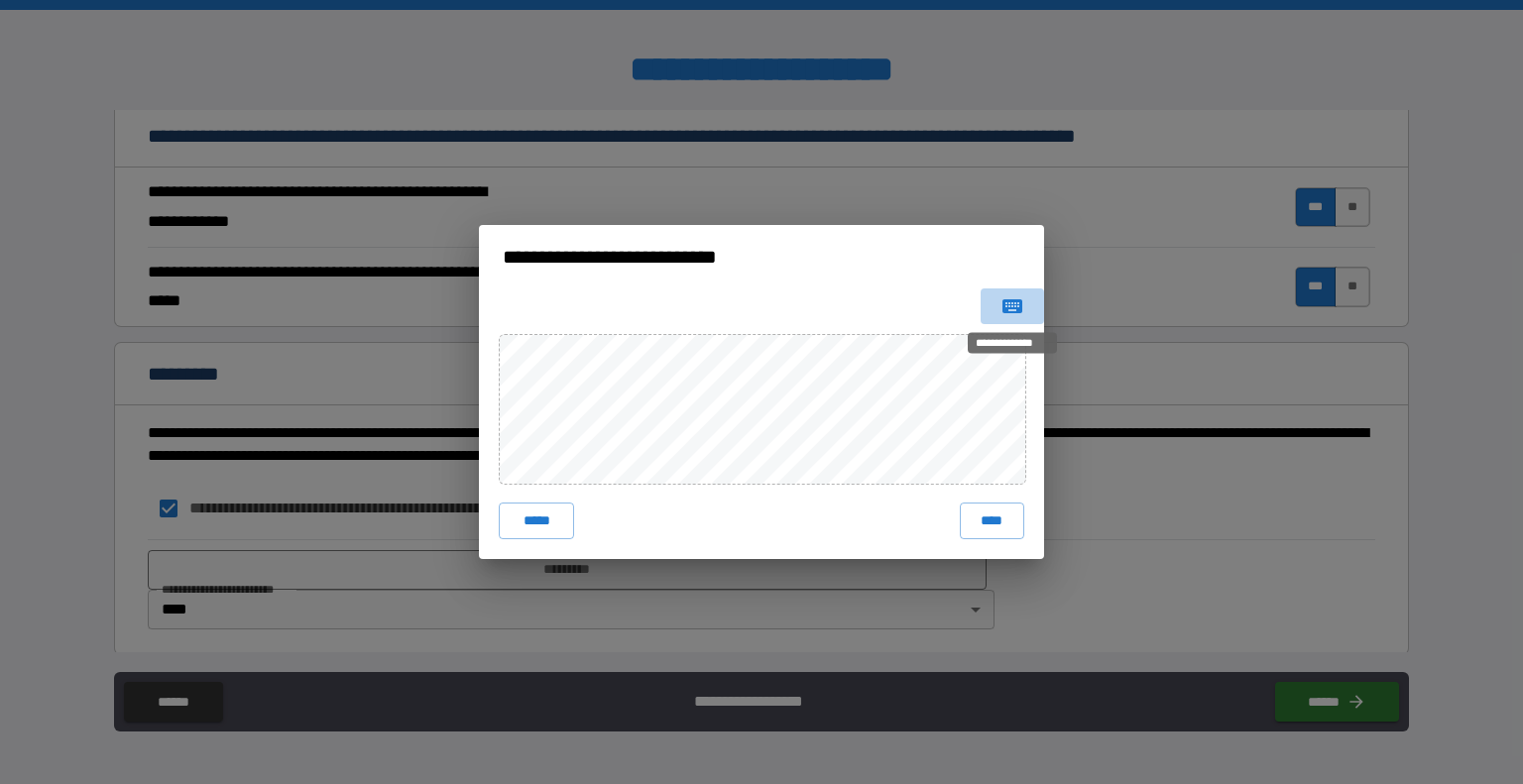 click 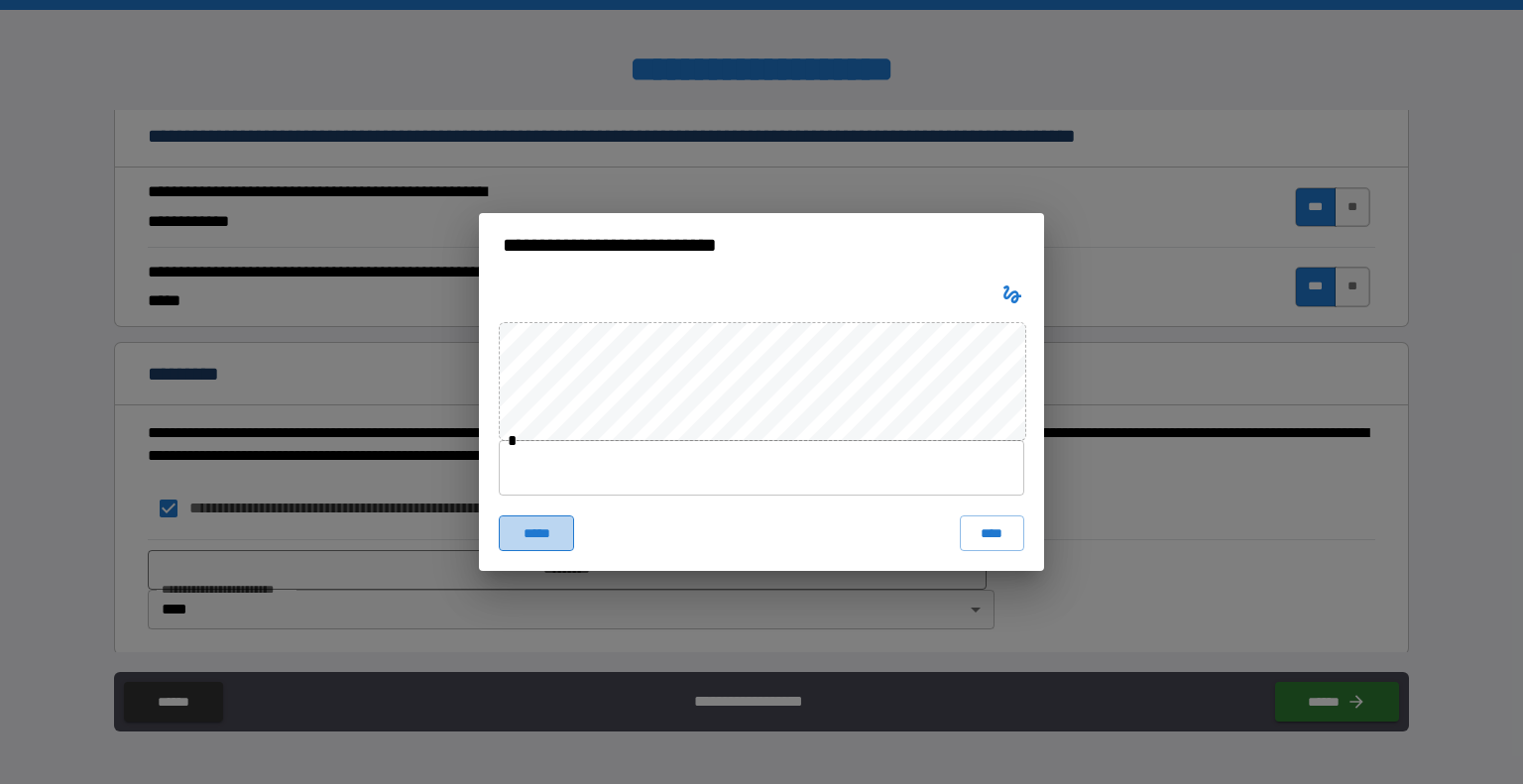 click on "*****" at bounding box center (536, 533) 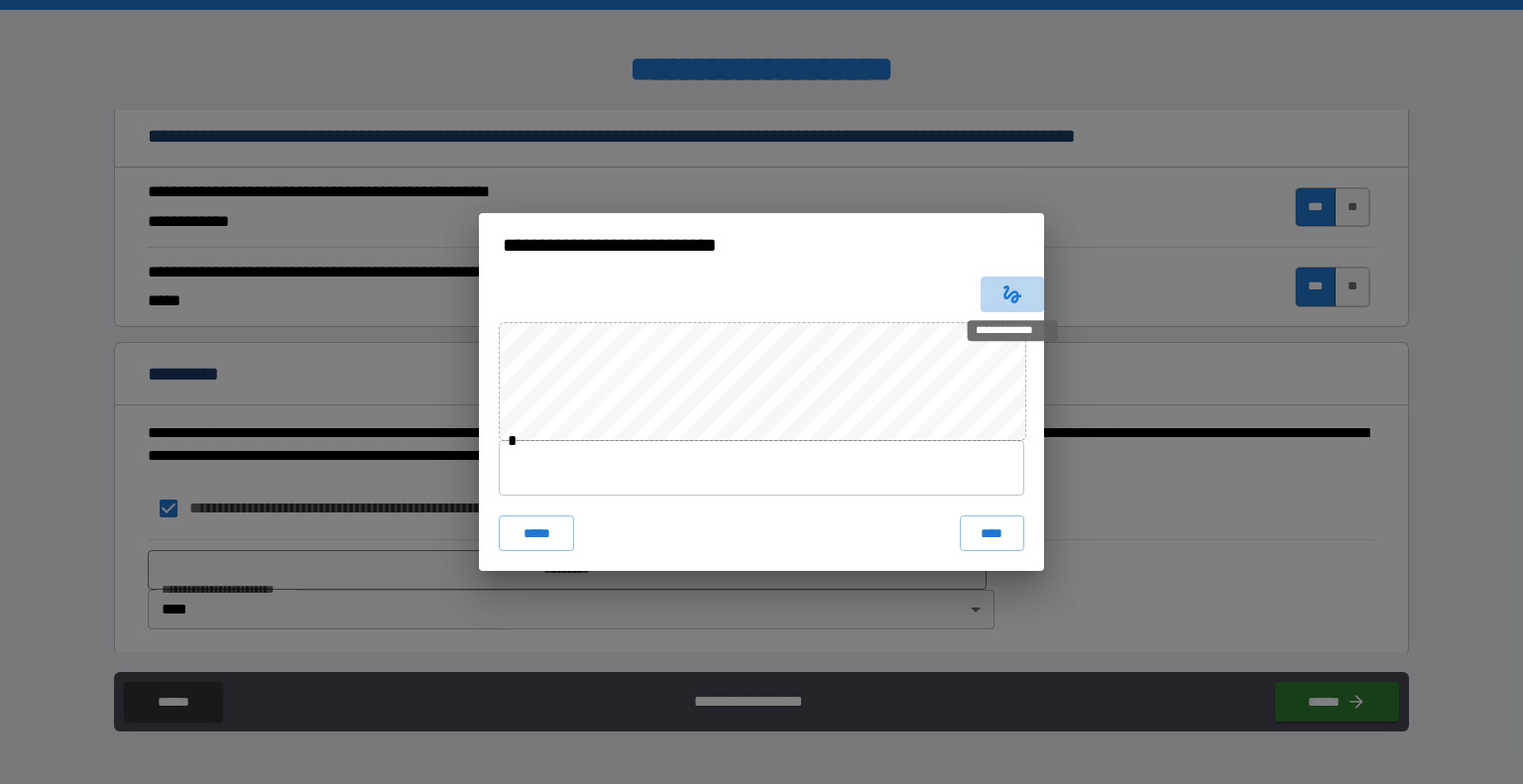 click 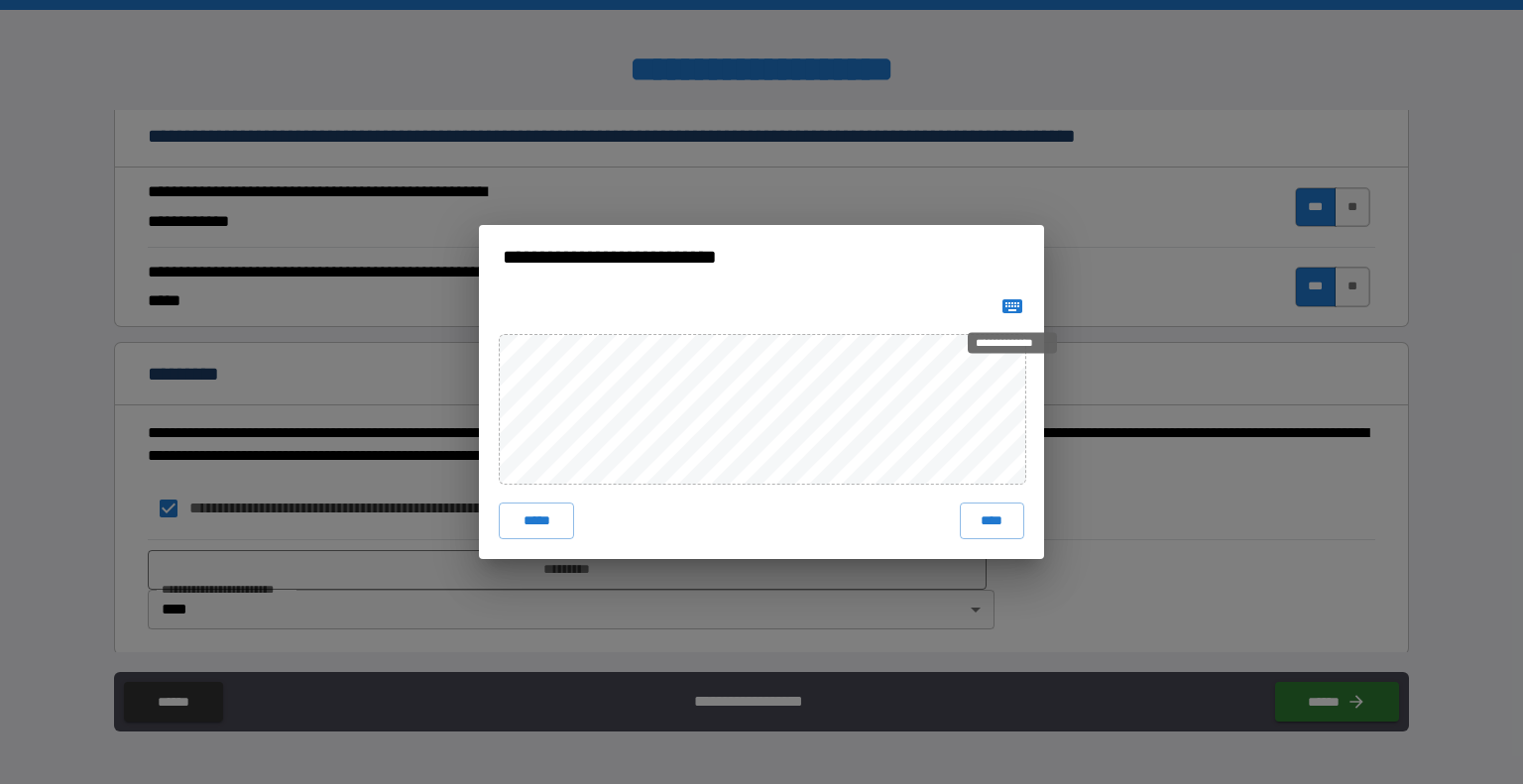 click 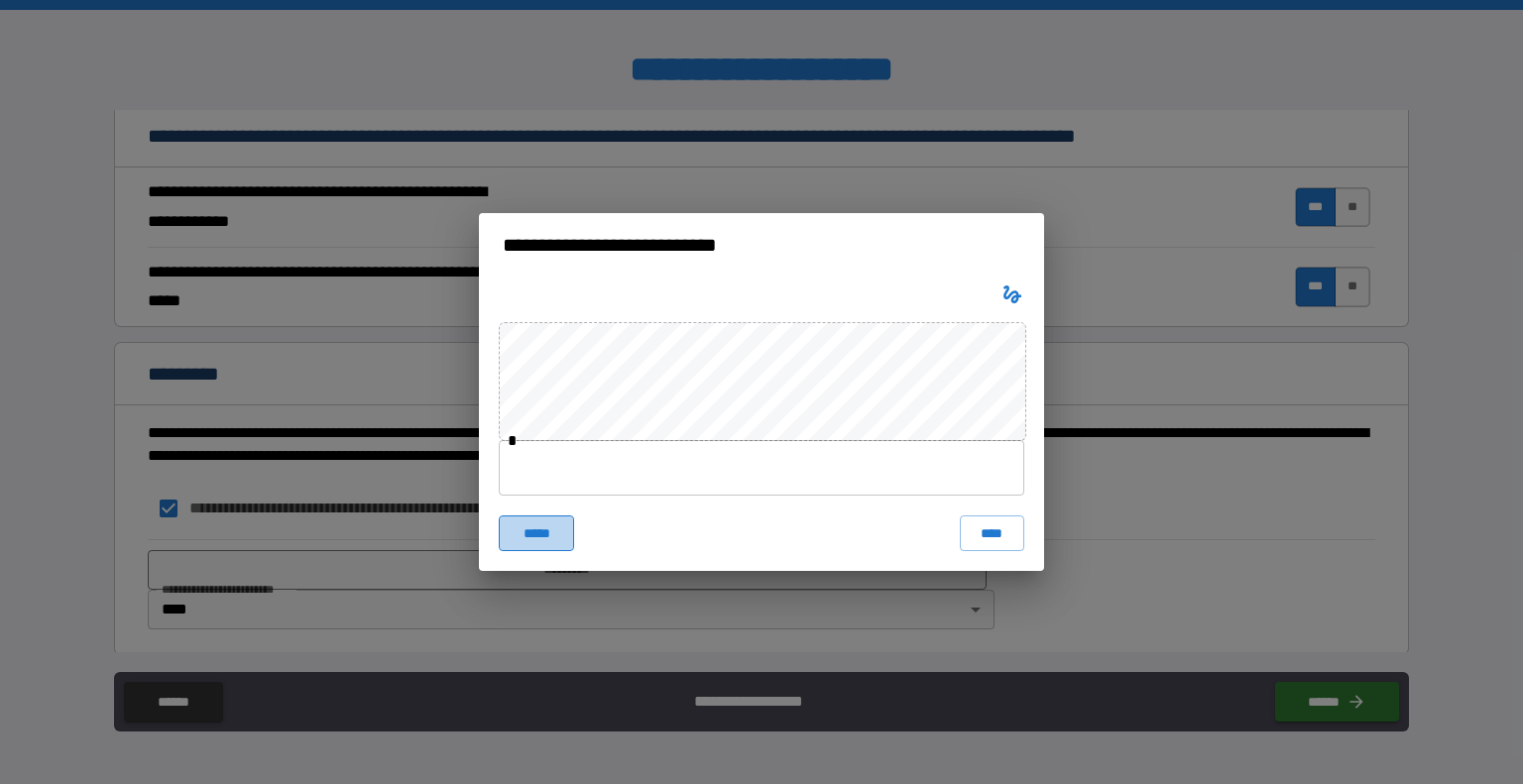 click on "*****" at bounding box center [536, 533] 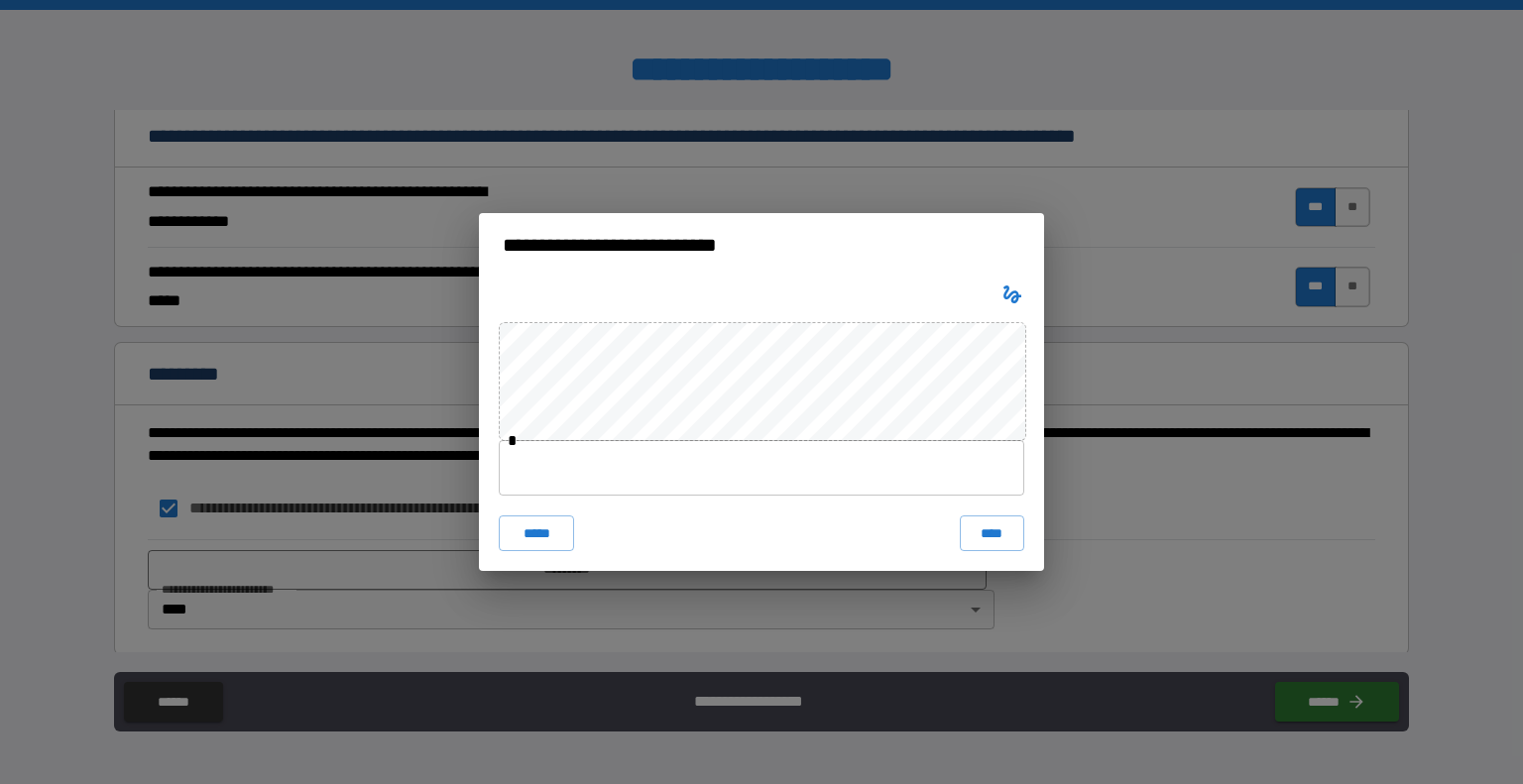 click 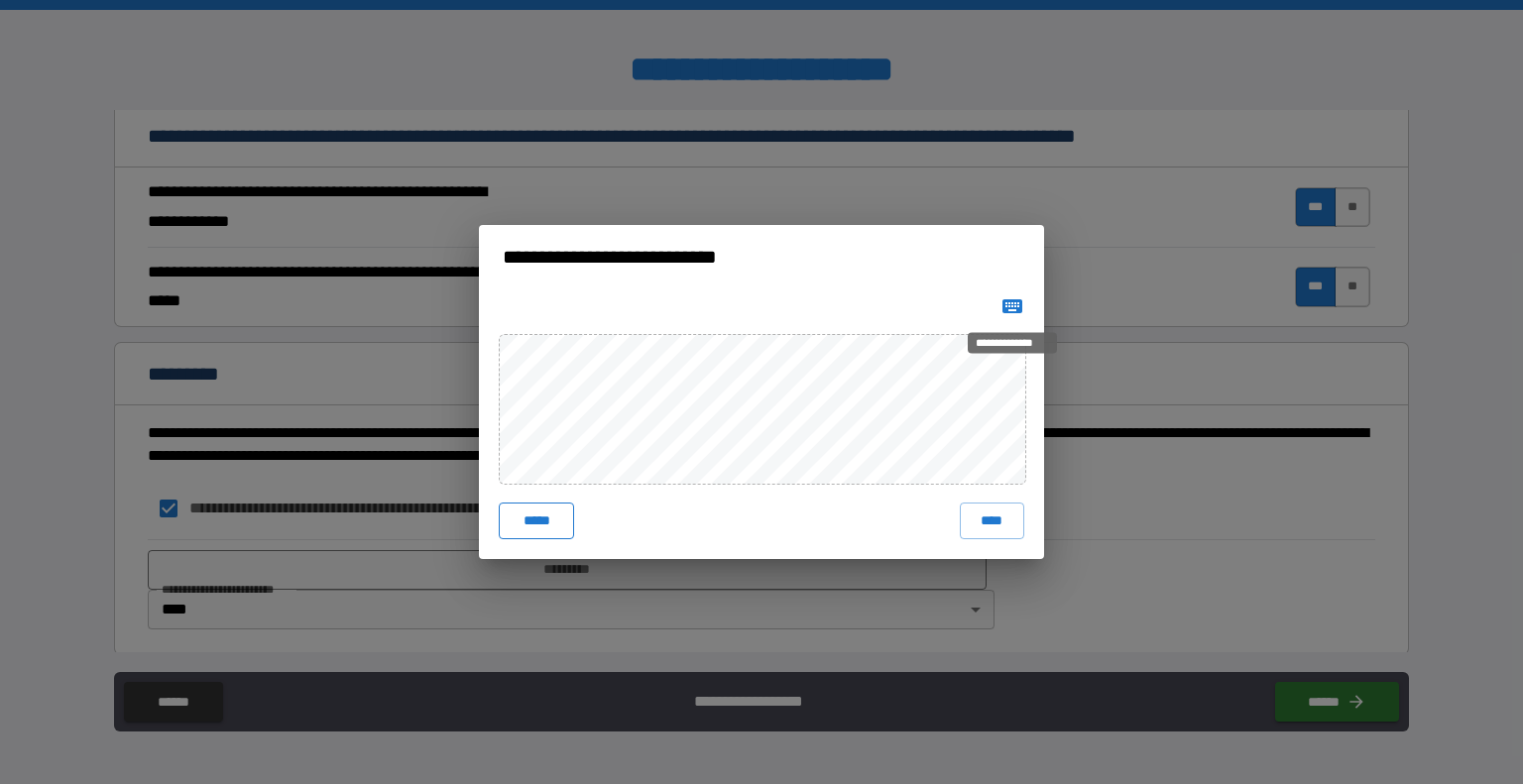 click on "*****" at bounding box center (536, 520) 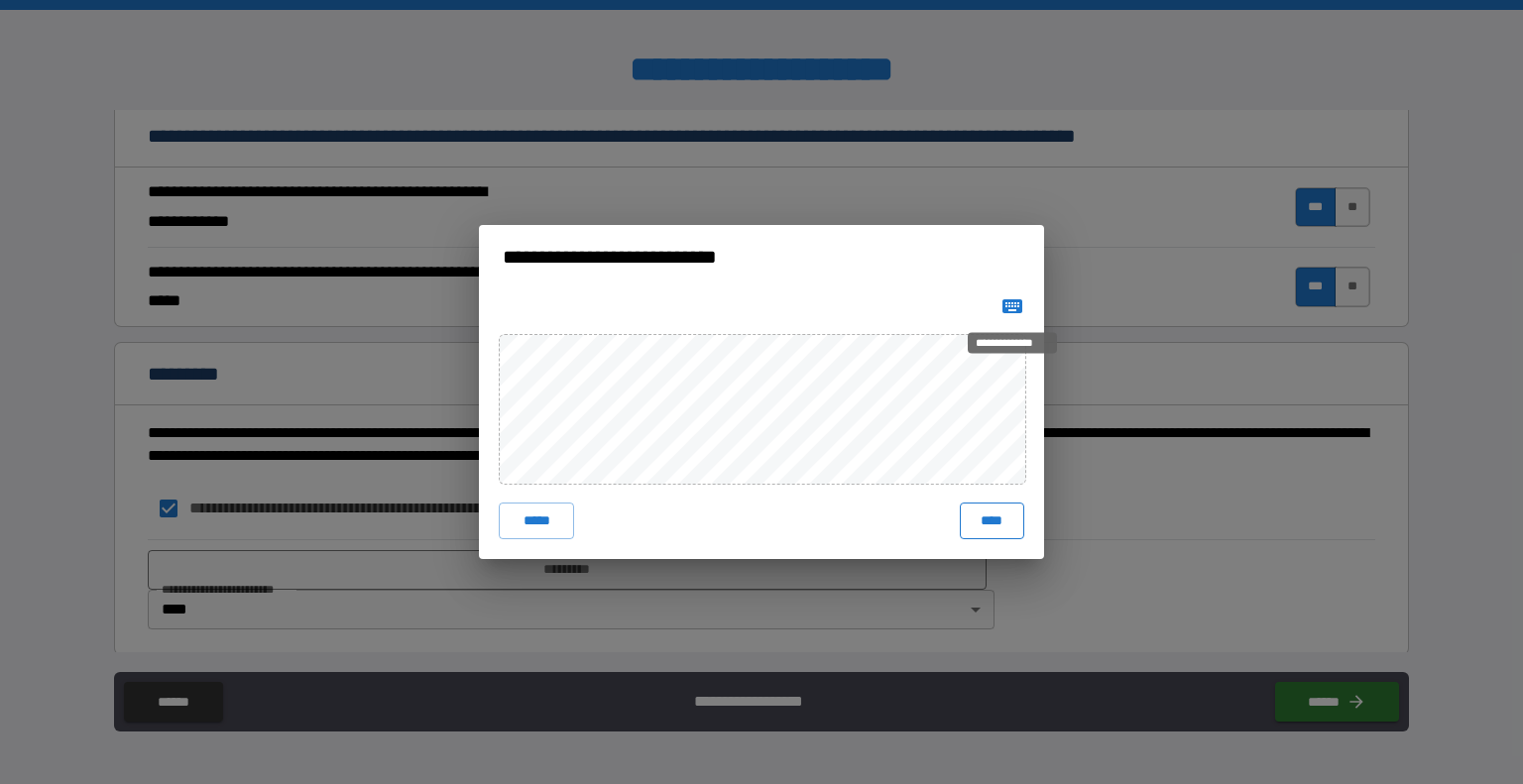 click on "****" at bounding box center [992, 520] 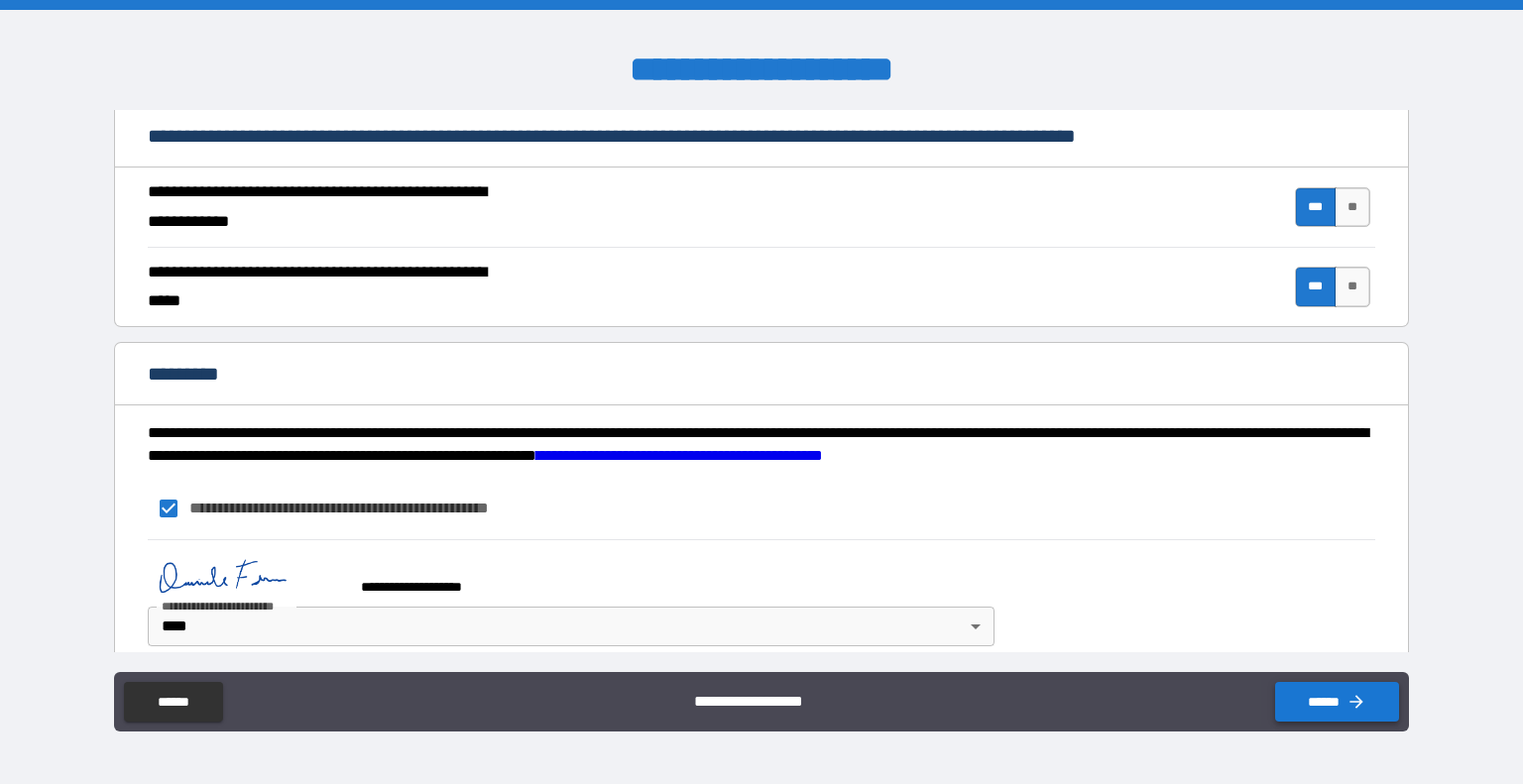click on "******" at bounding box center [1337, 702] 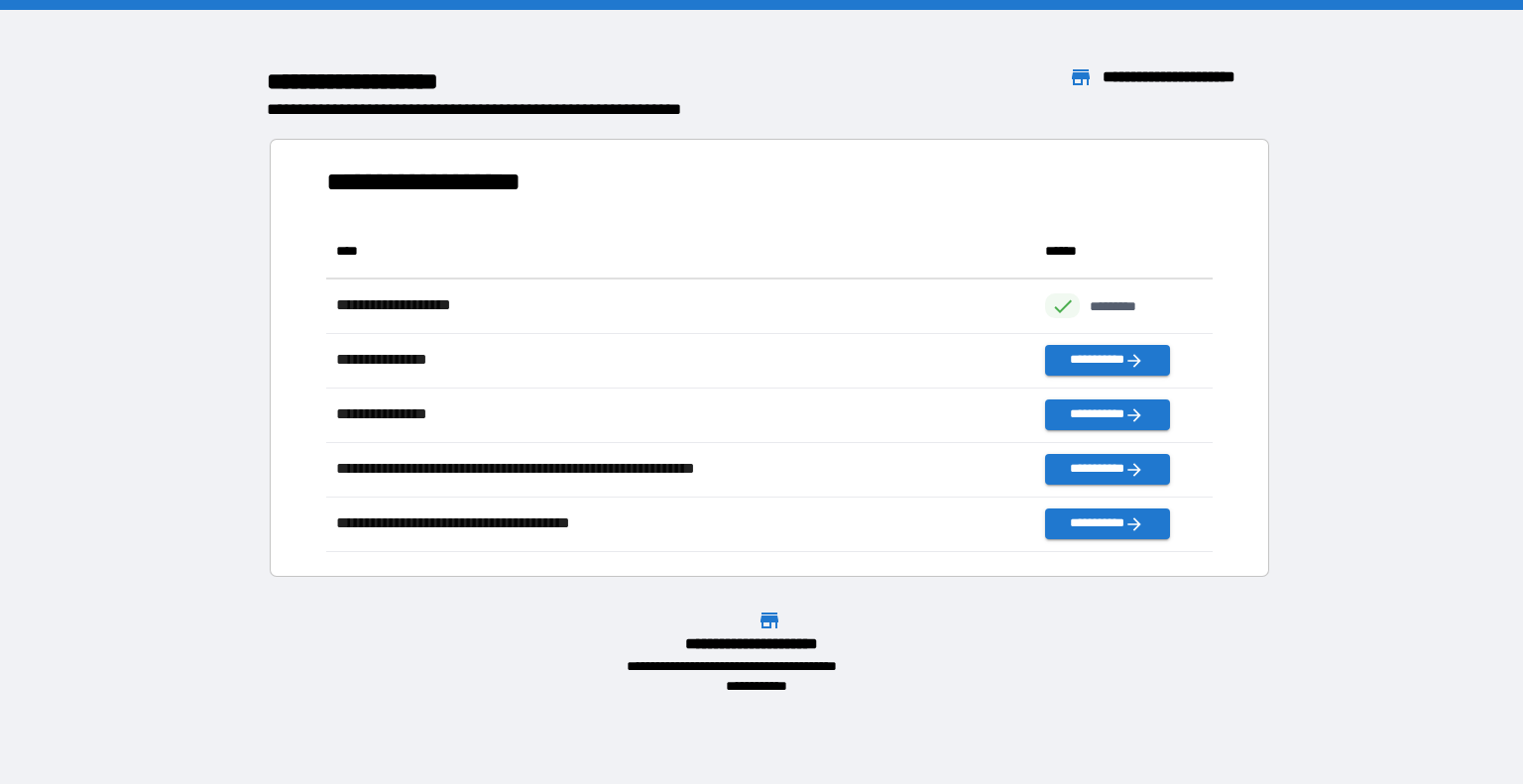 scroll, scrollTop: 16, scrollLeft: 16, axis: both 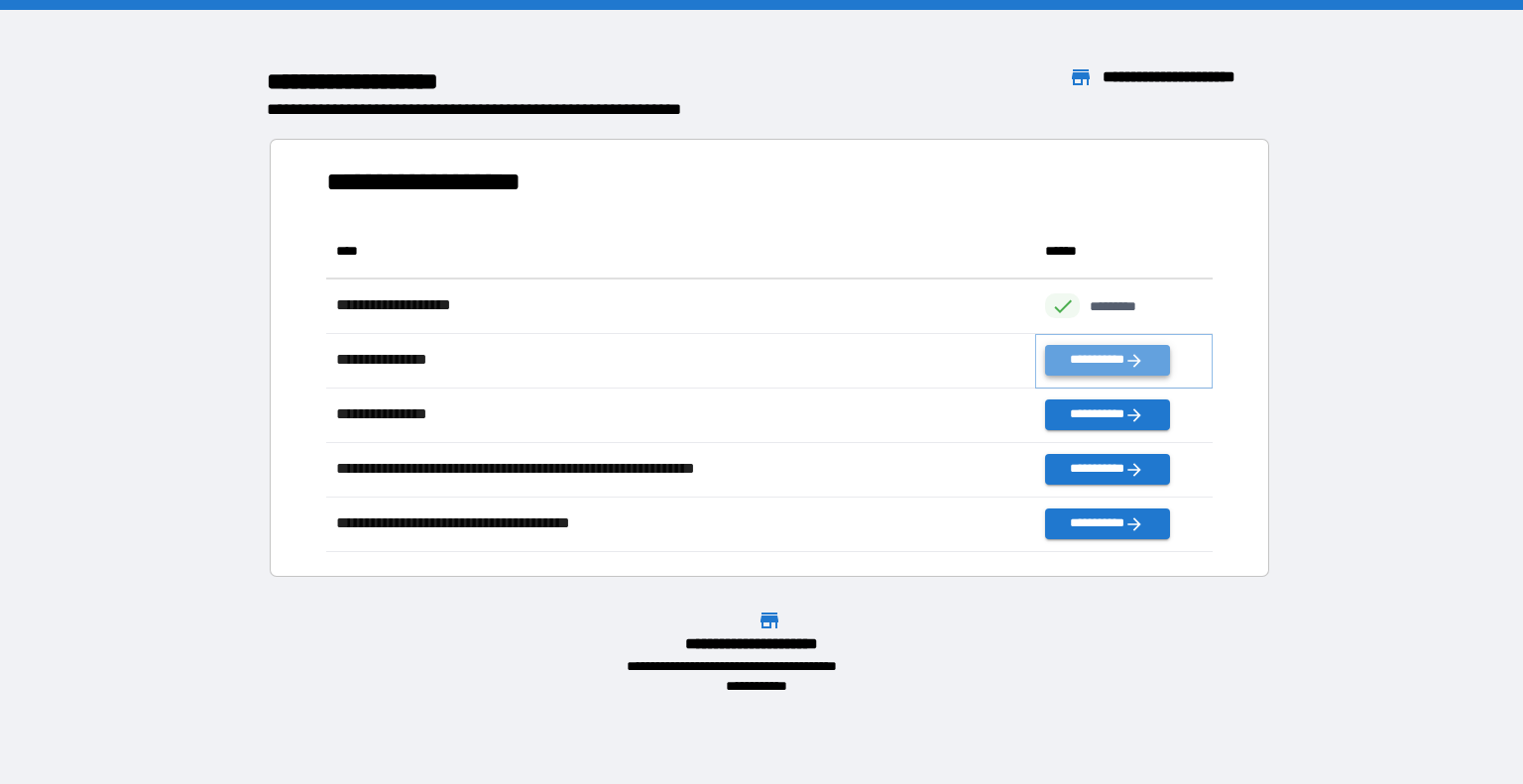 click on "**********" at bounding box center [1107, 360] 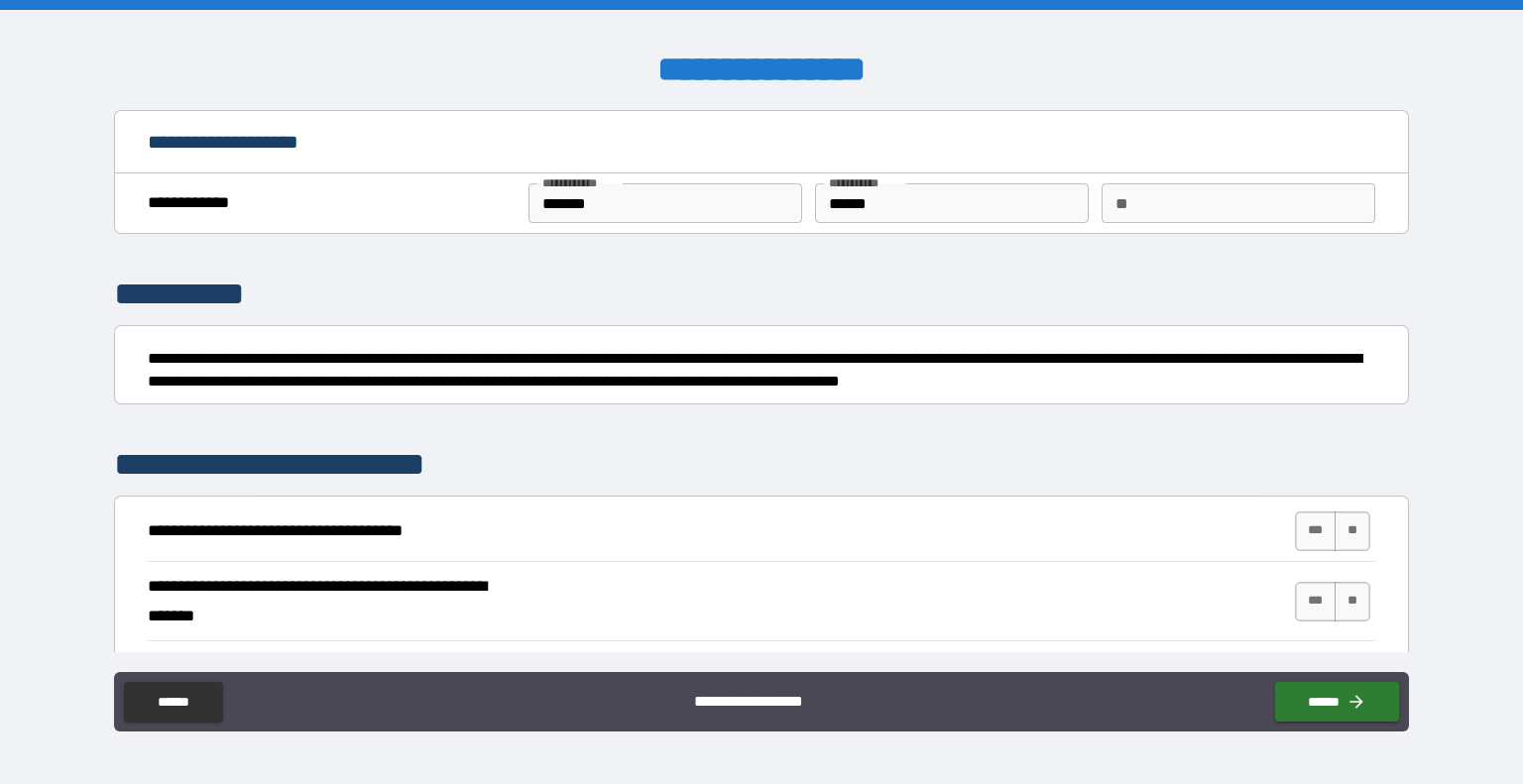 scroll, scrollTop: 3, scrollLeft: 0, axis: vertical 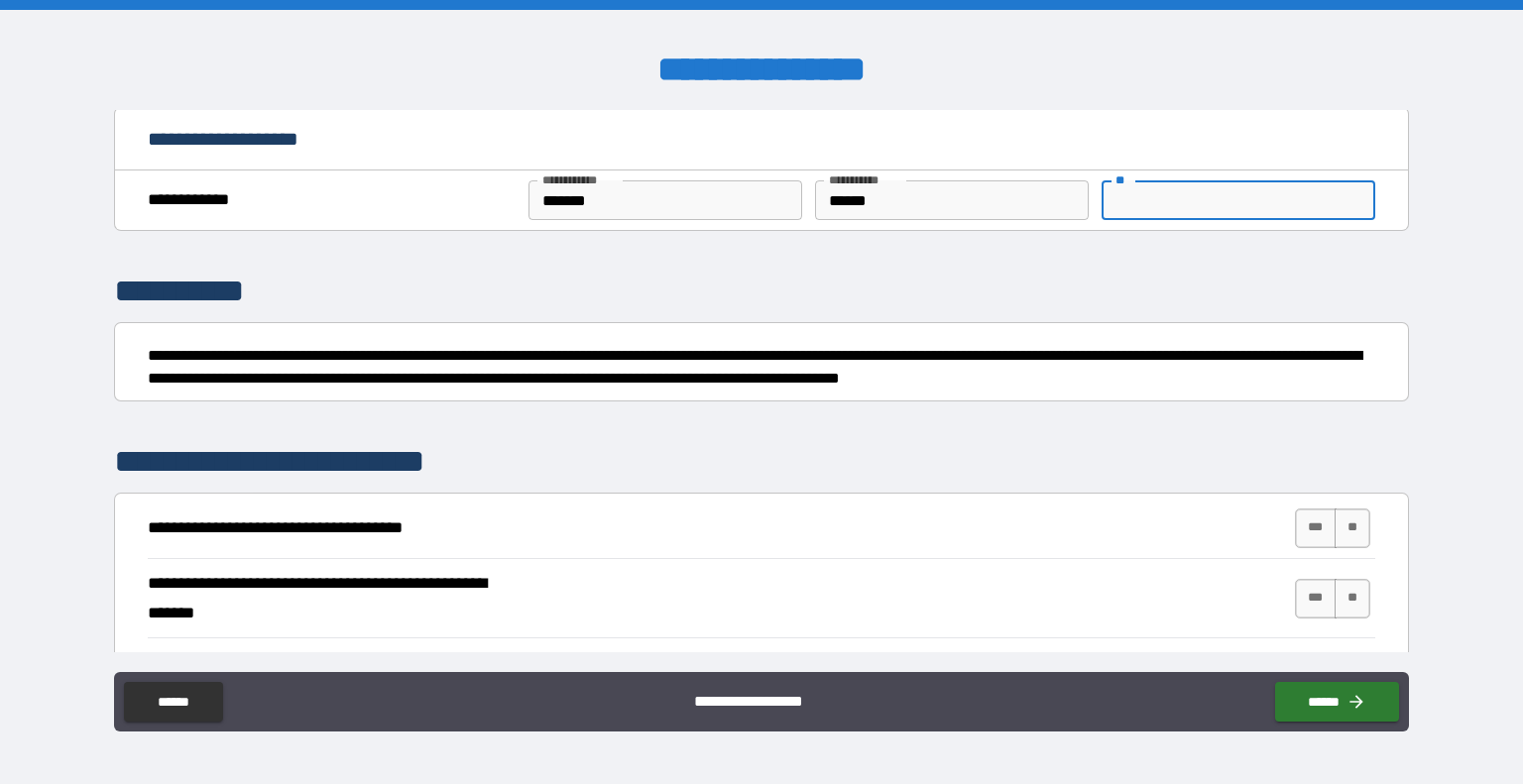 click on "**" at bounding box center (1238, 200) 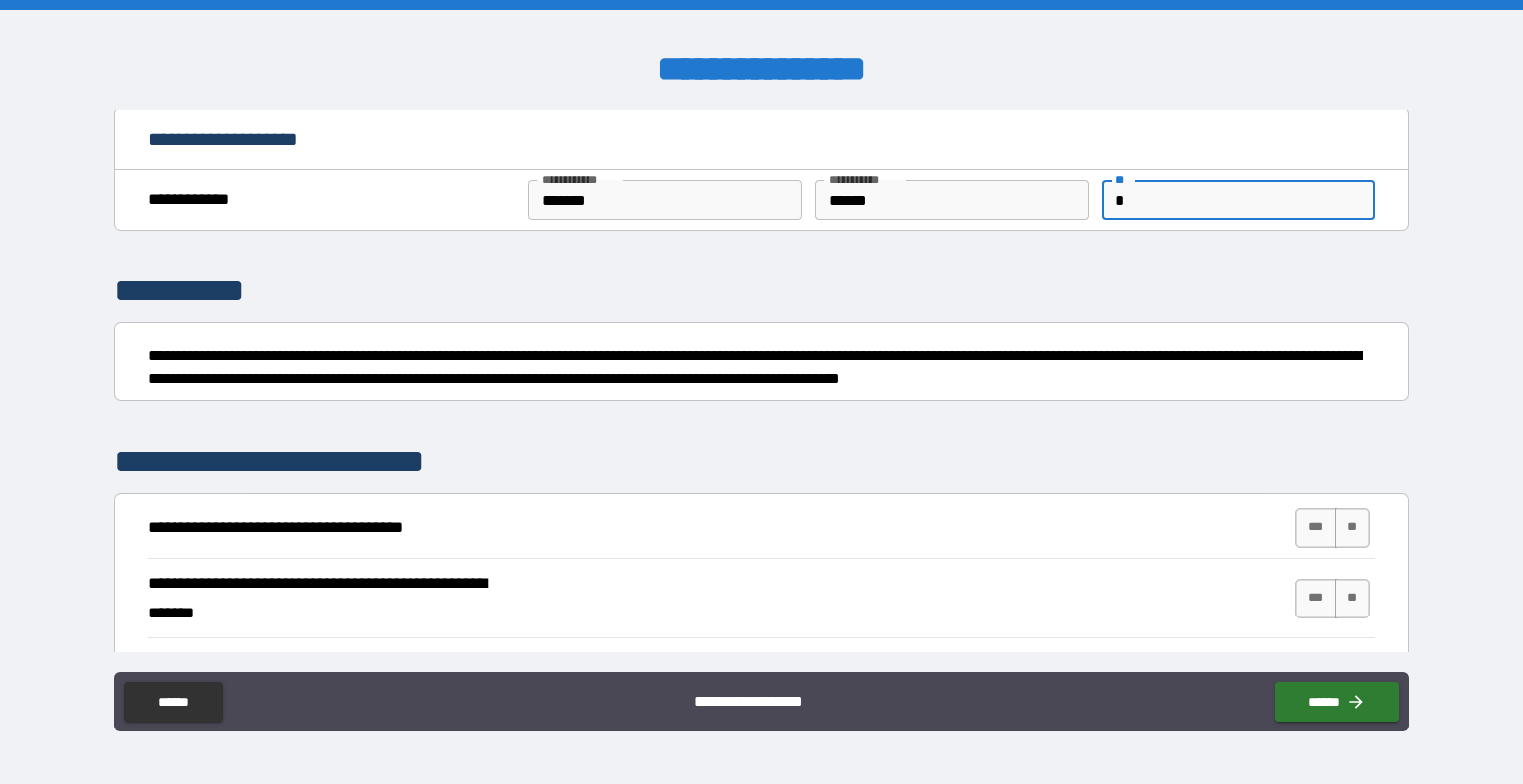 type on "*" 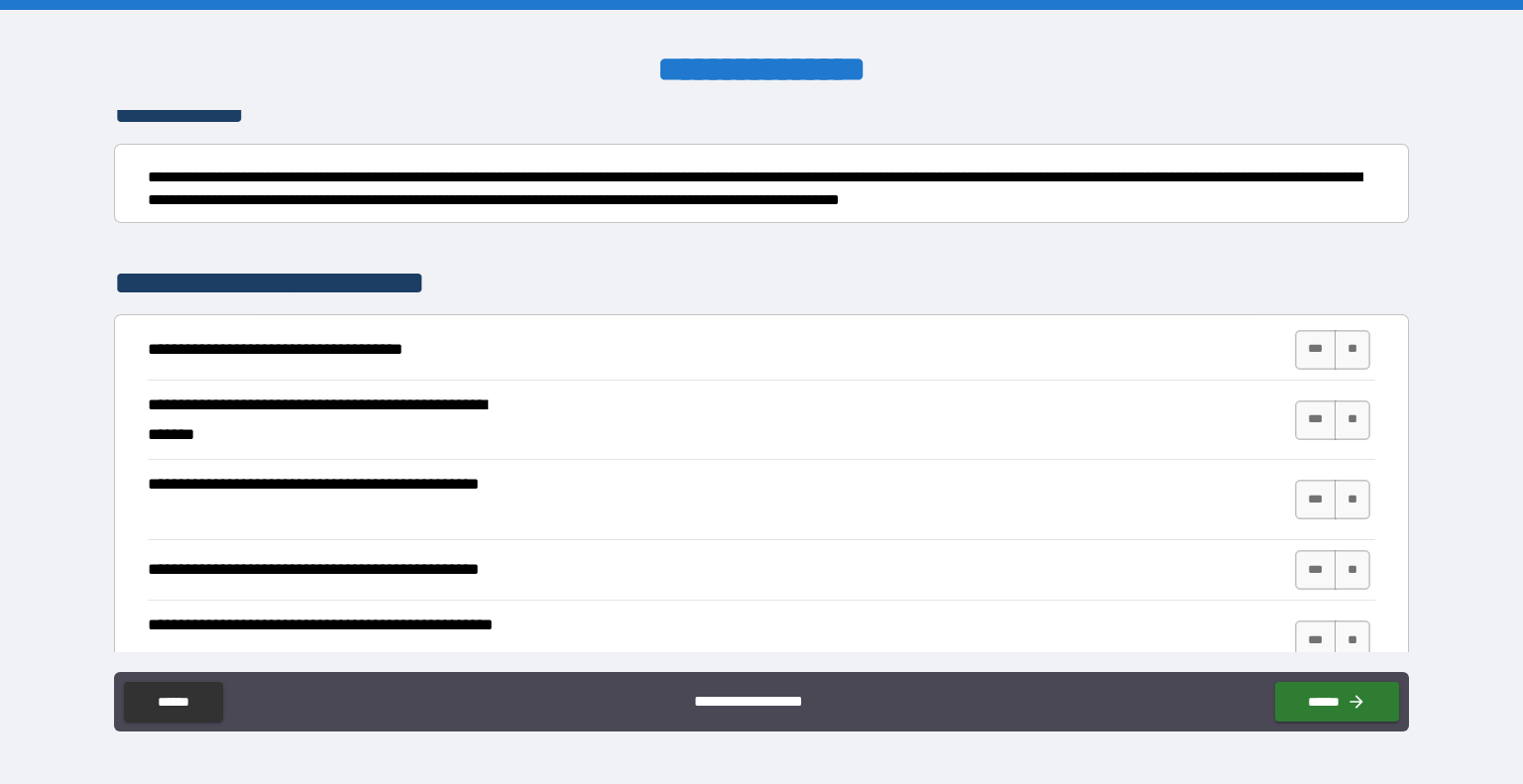 scroll, scrollTop: 207, scrollLeft: 0, axis: vertical 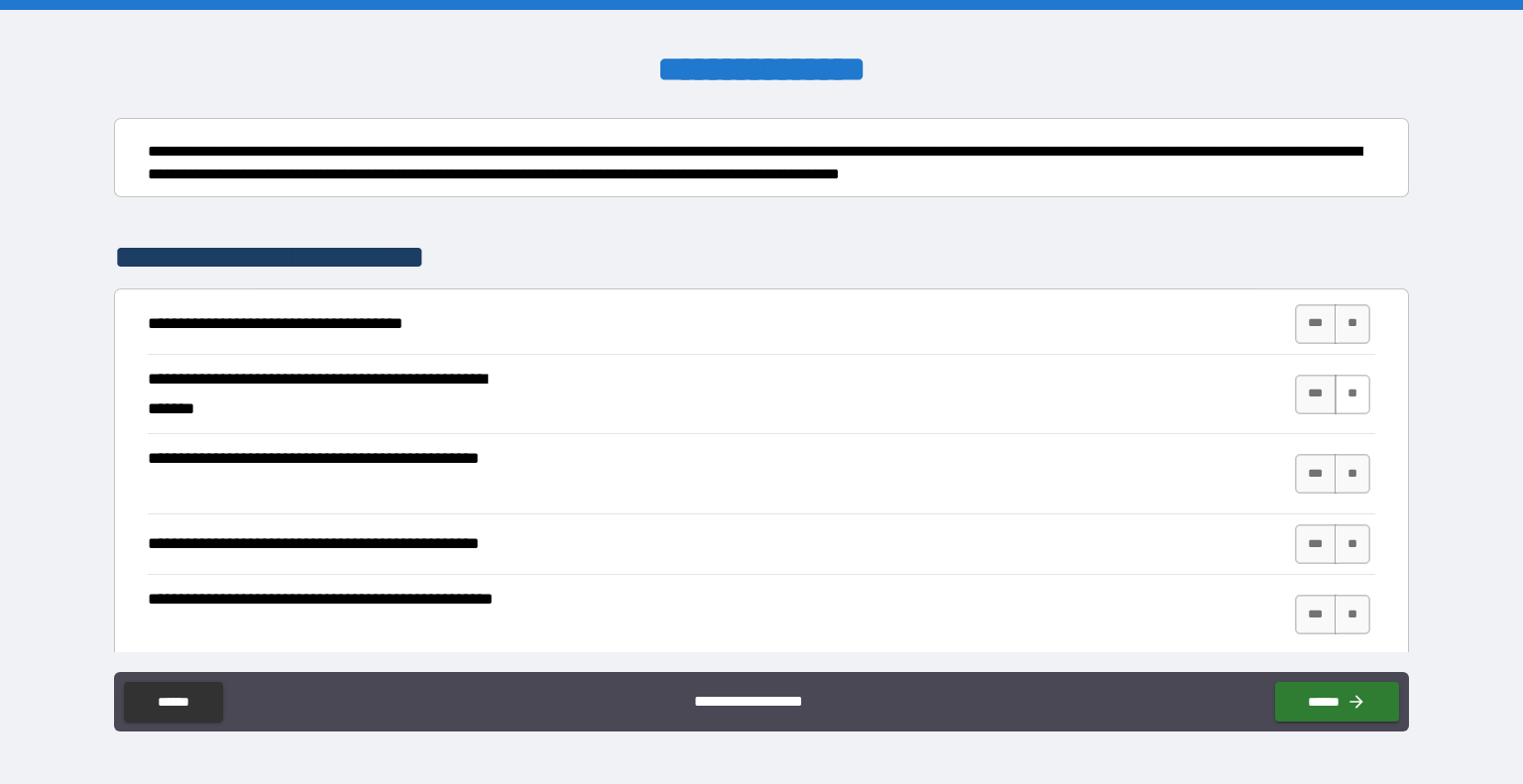 click on "**" at bounding box center [1352, 394] 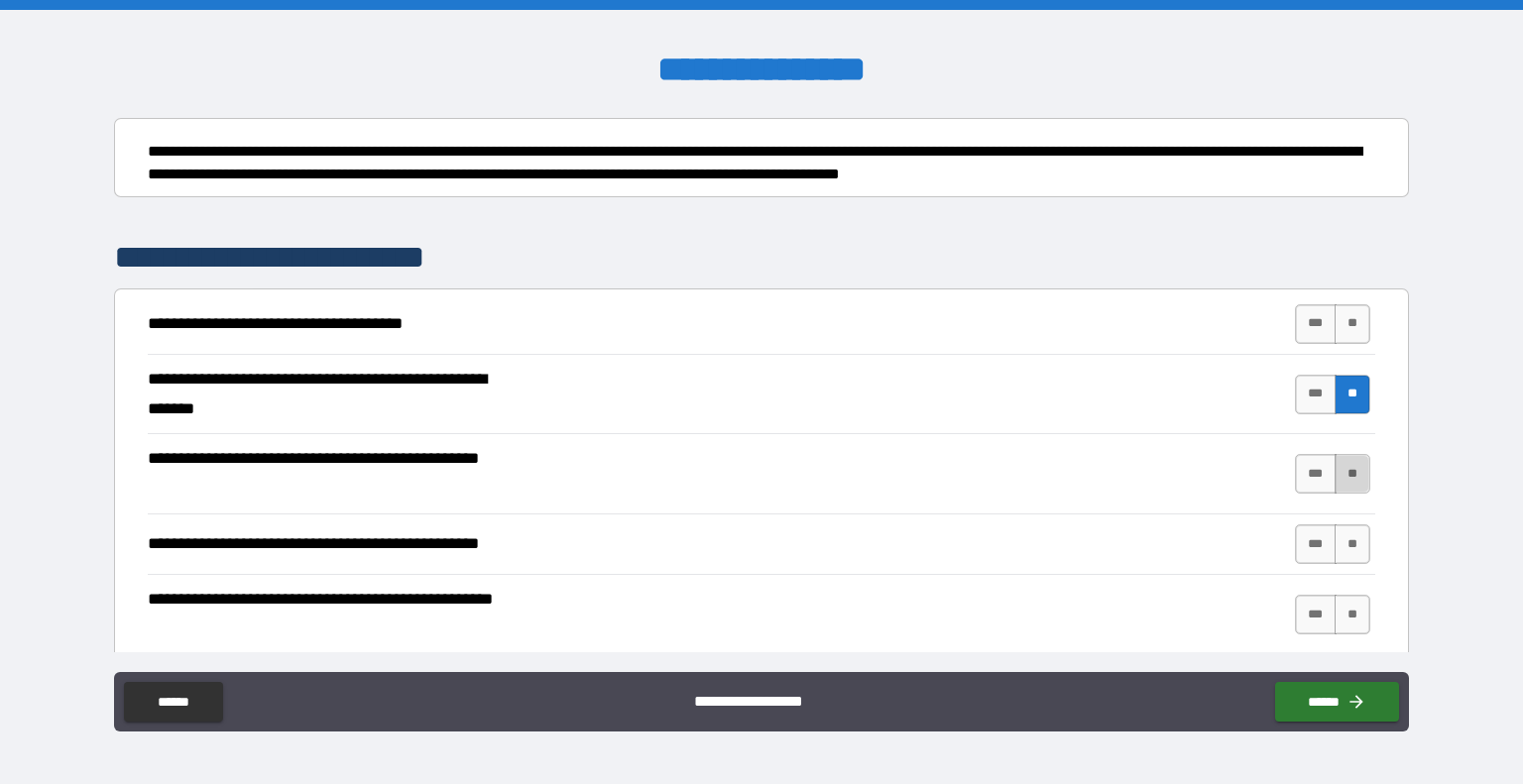 click on "**" at bounding box center [1352, 474] 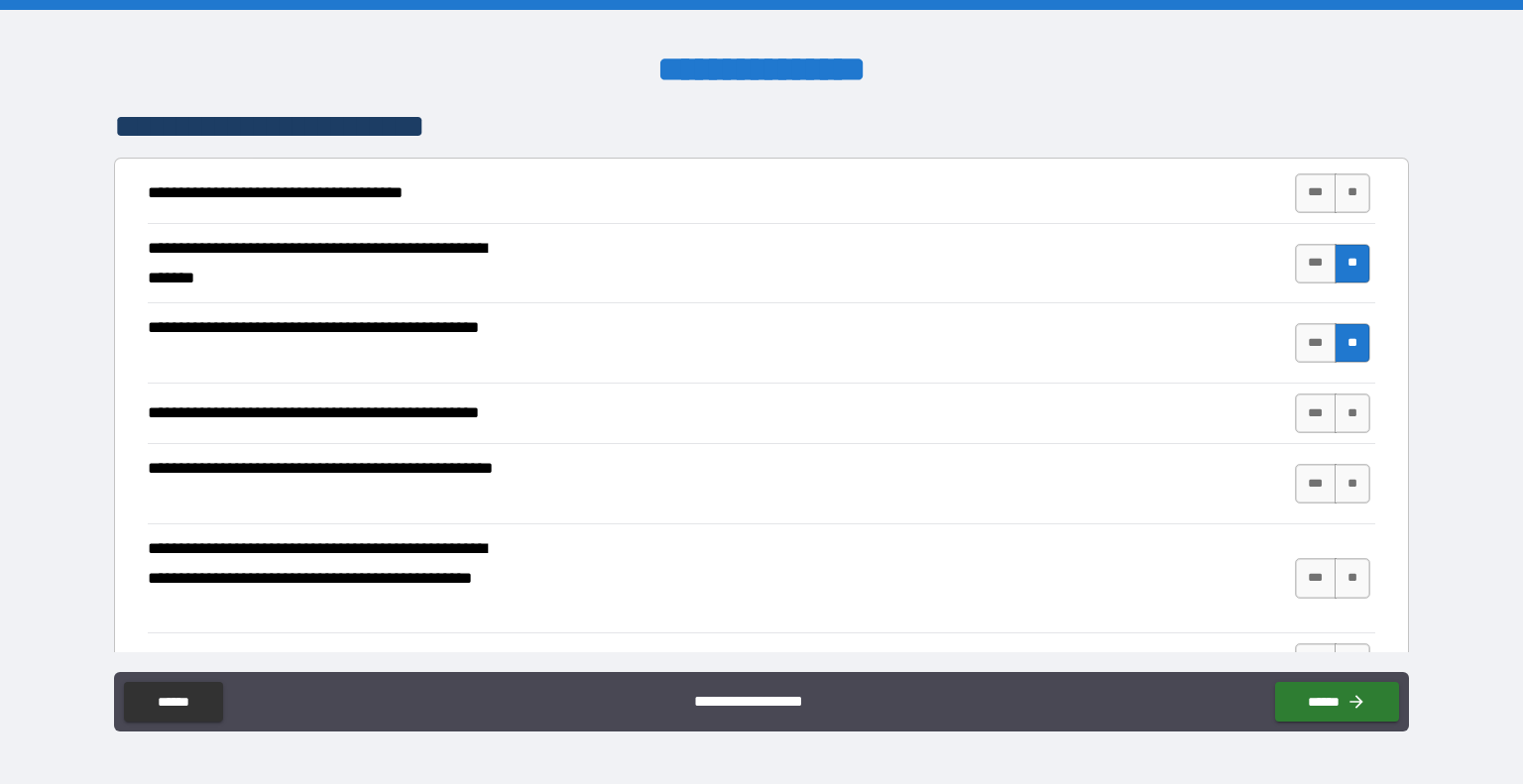 scroll, scrollTop: 346, scrollLeft: 0, axis: vertical 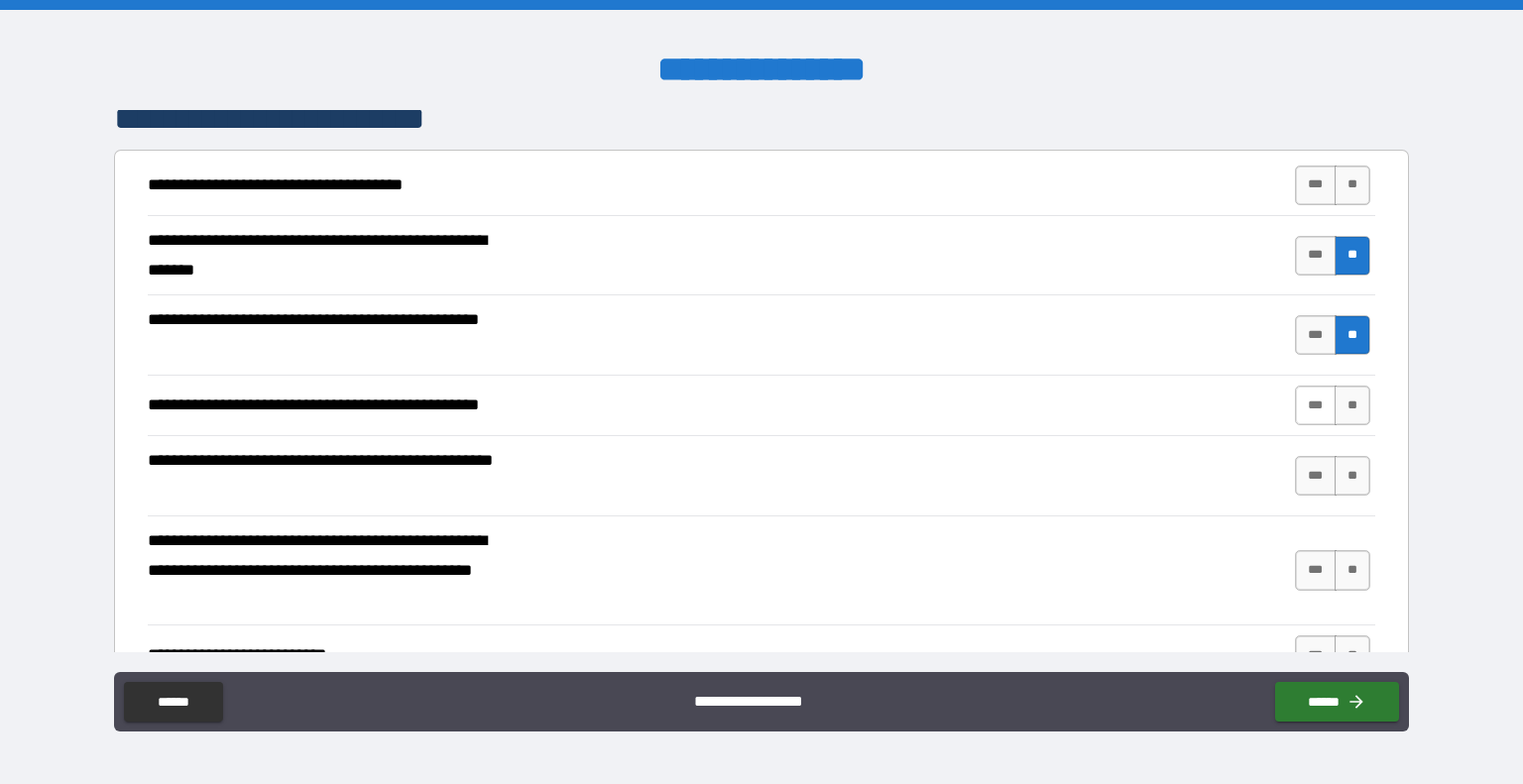 click on "***" at bounding box center (1316, 405) 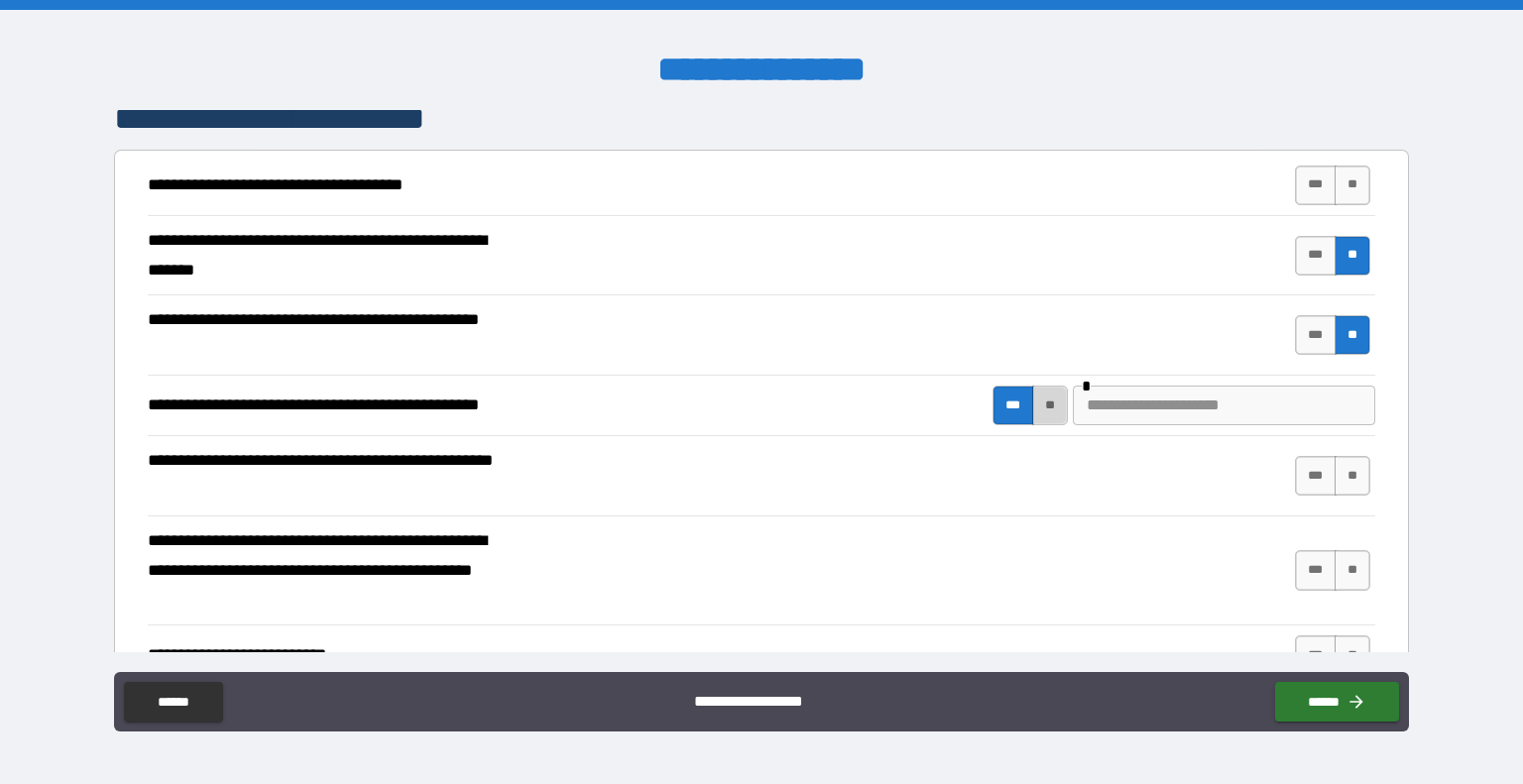 click on "**" at bounding box center [1050, 405] 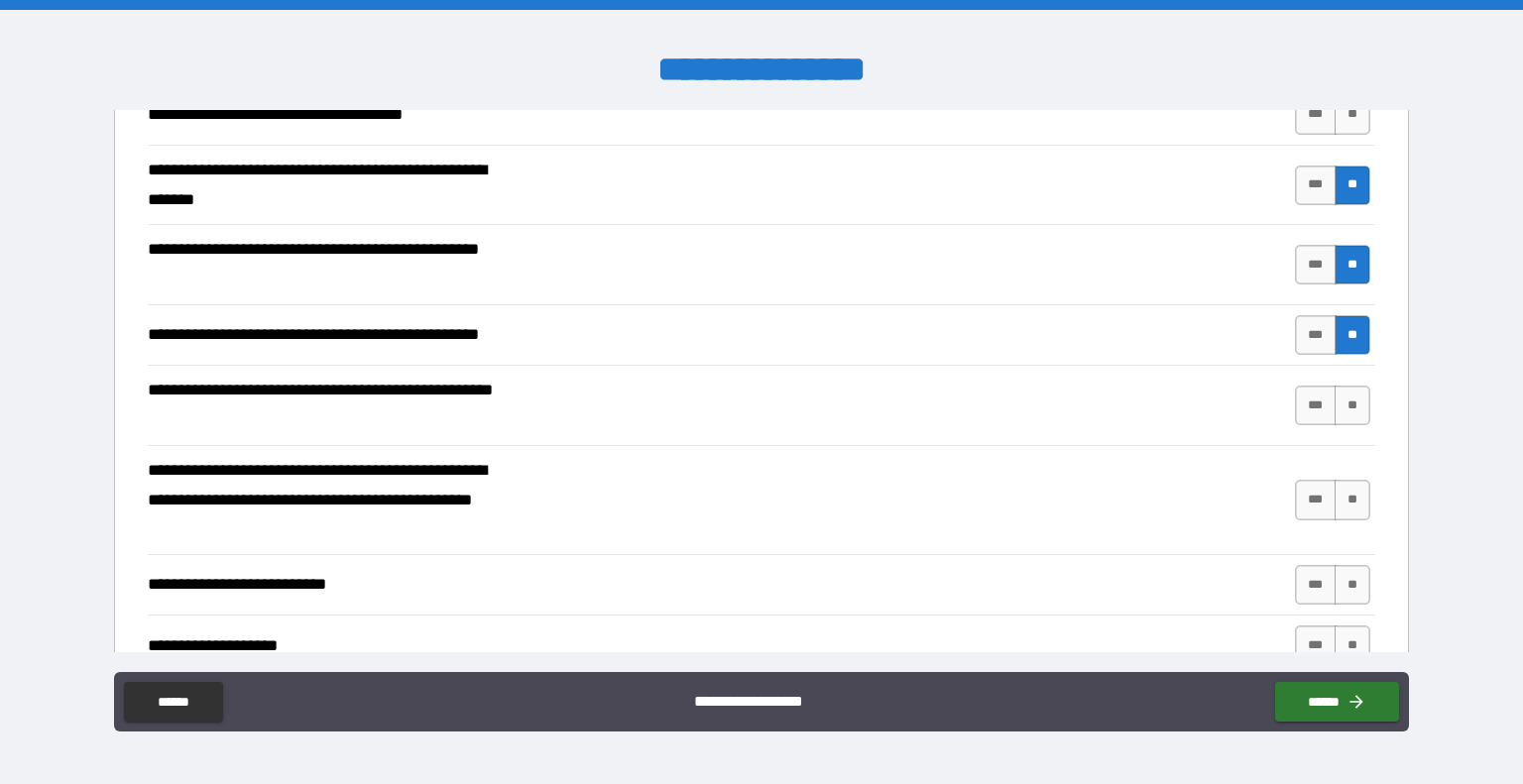 scroll, scrollTop: 415, scrollLeft: 0, axis: vertical 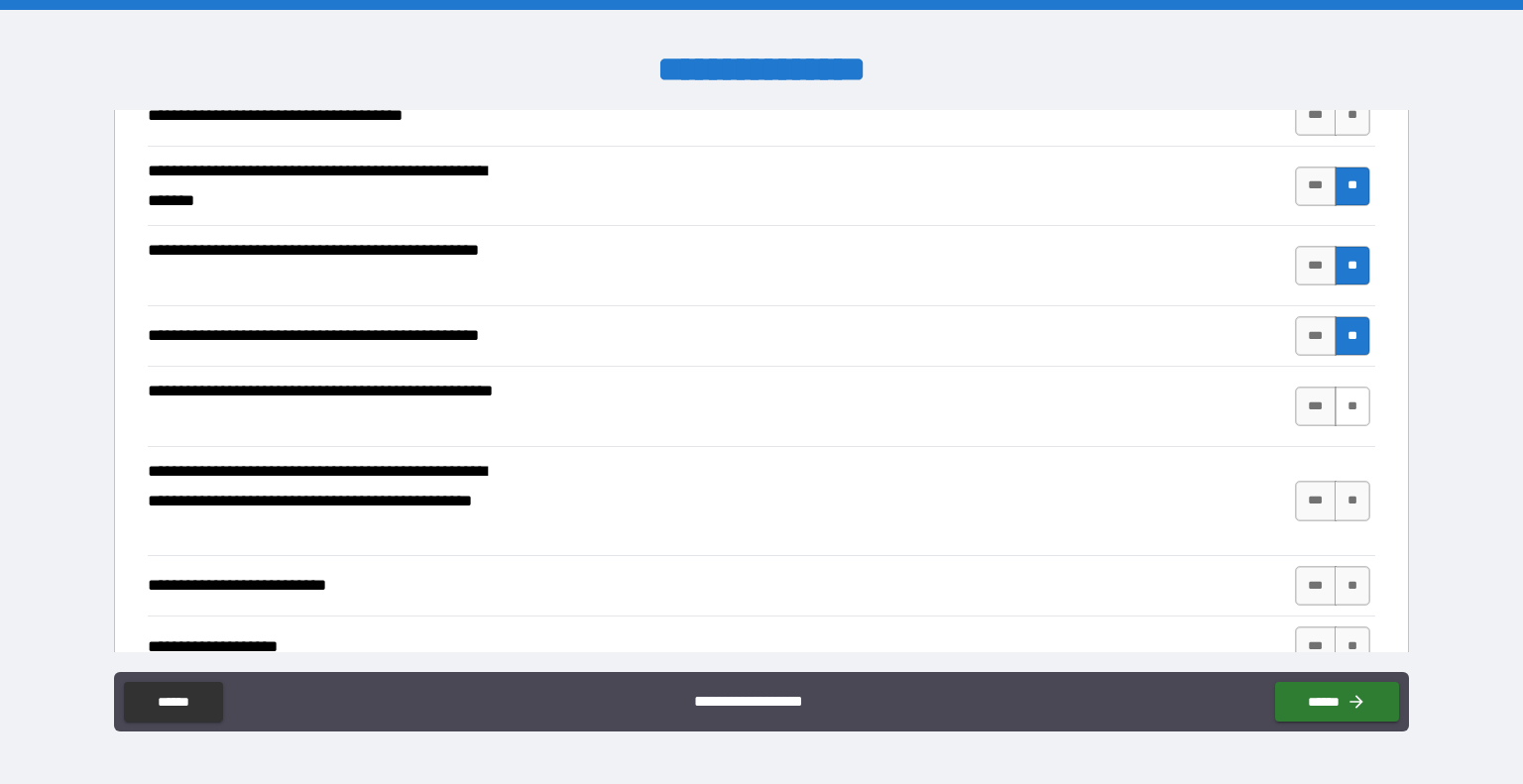 click on "**" at bounding box center [1352, 406] 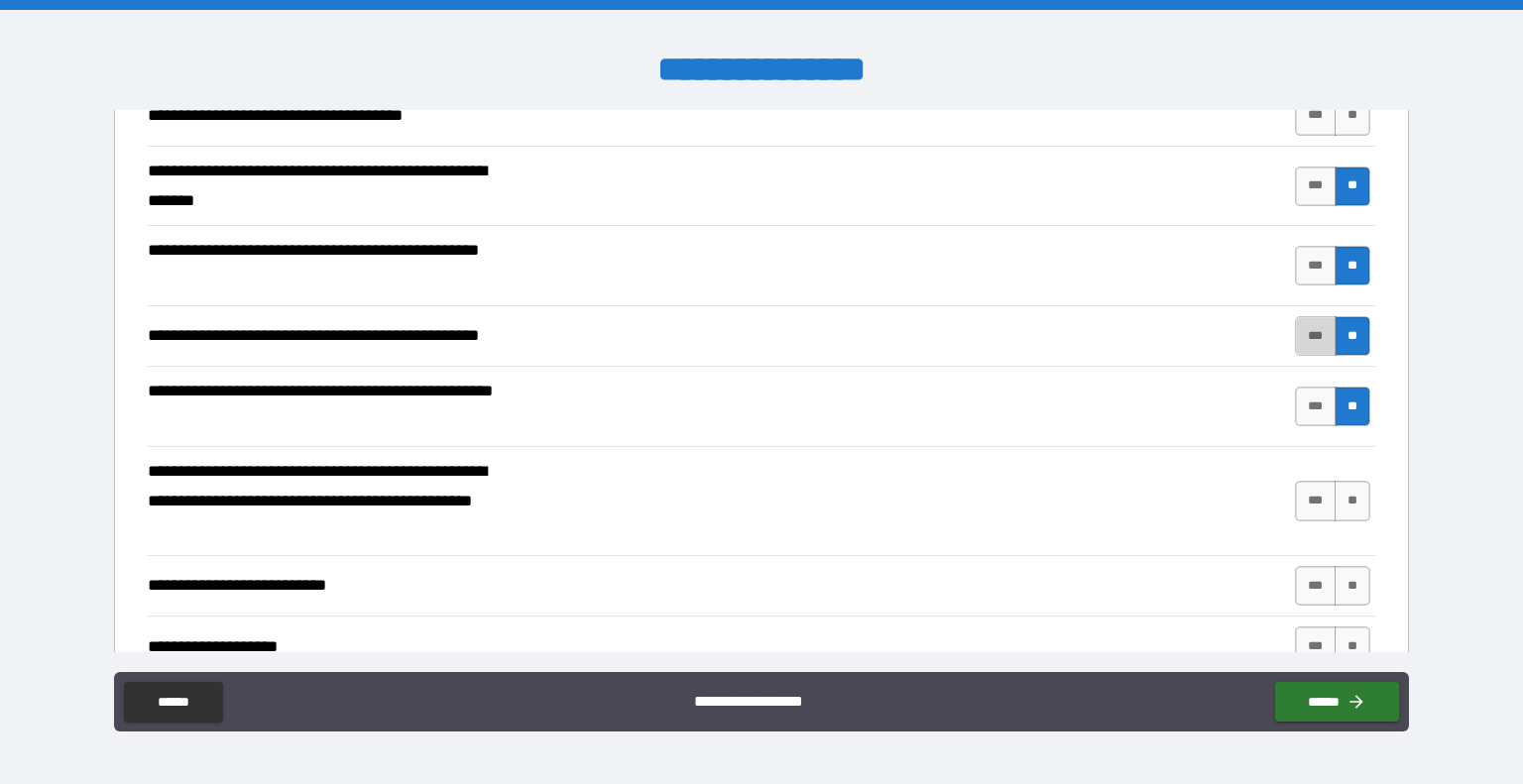 click on "***" at bounding box center [1316, 336] 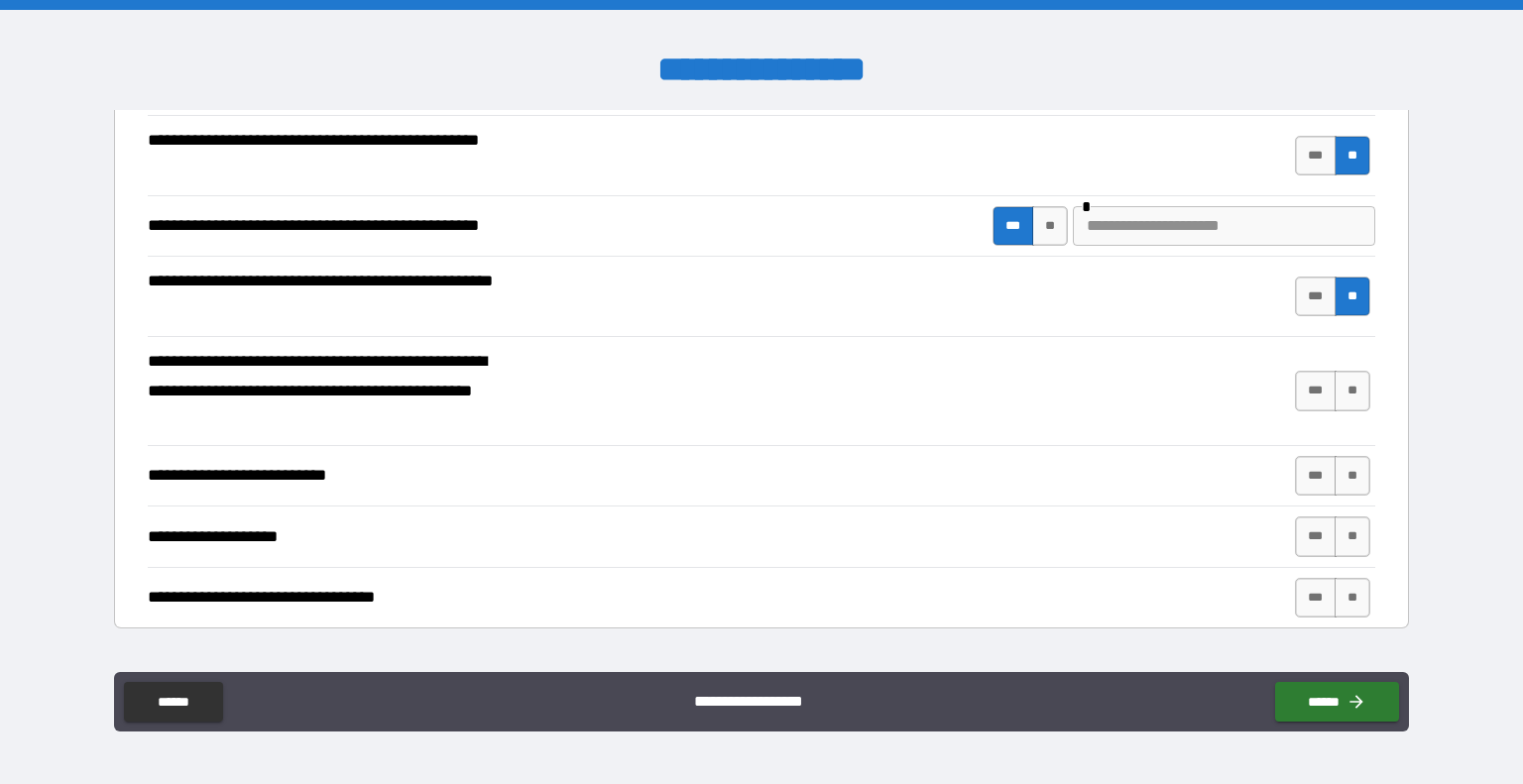 scroll, scrollTop: 526, scrollLeft: 0, axis: vertical 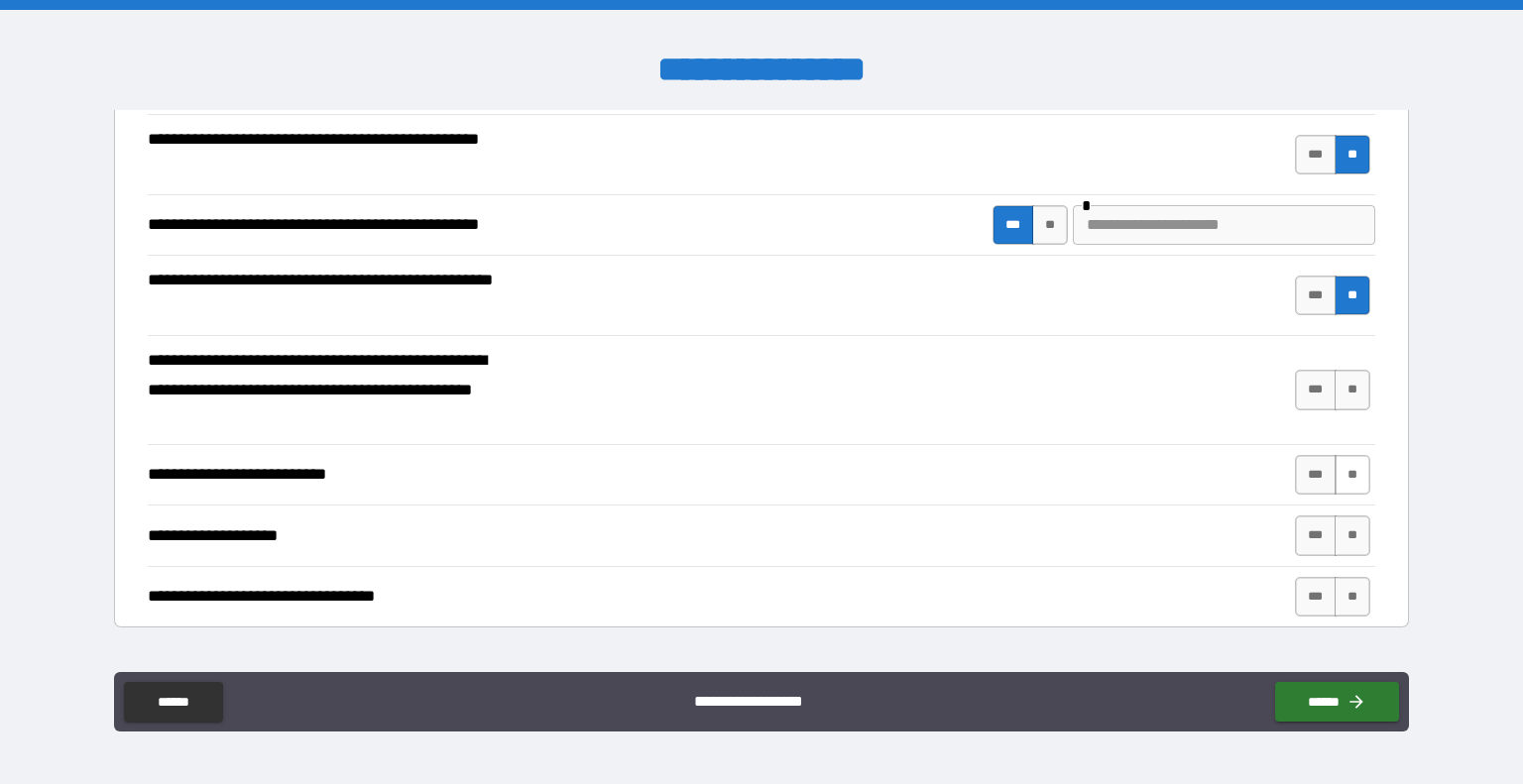 click on "**" at bounding box center (1352, 475) 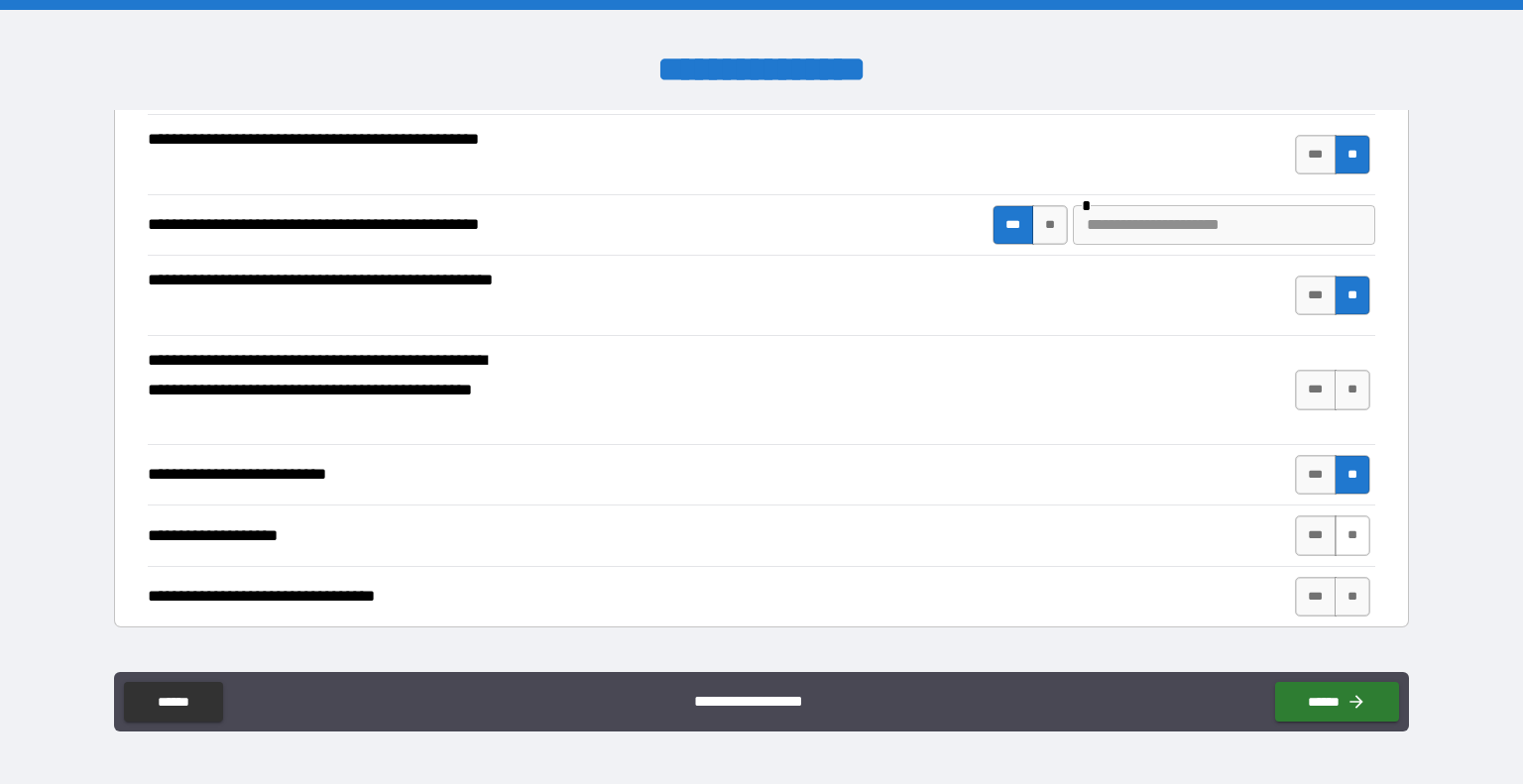 click on "**" at bounding box center [1352, 535] 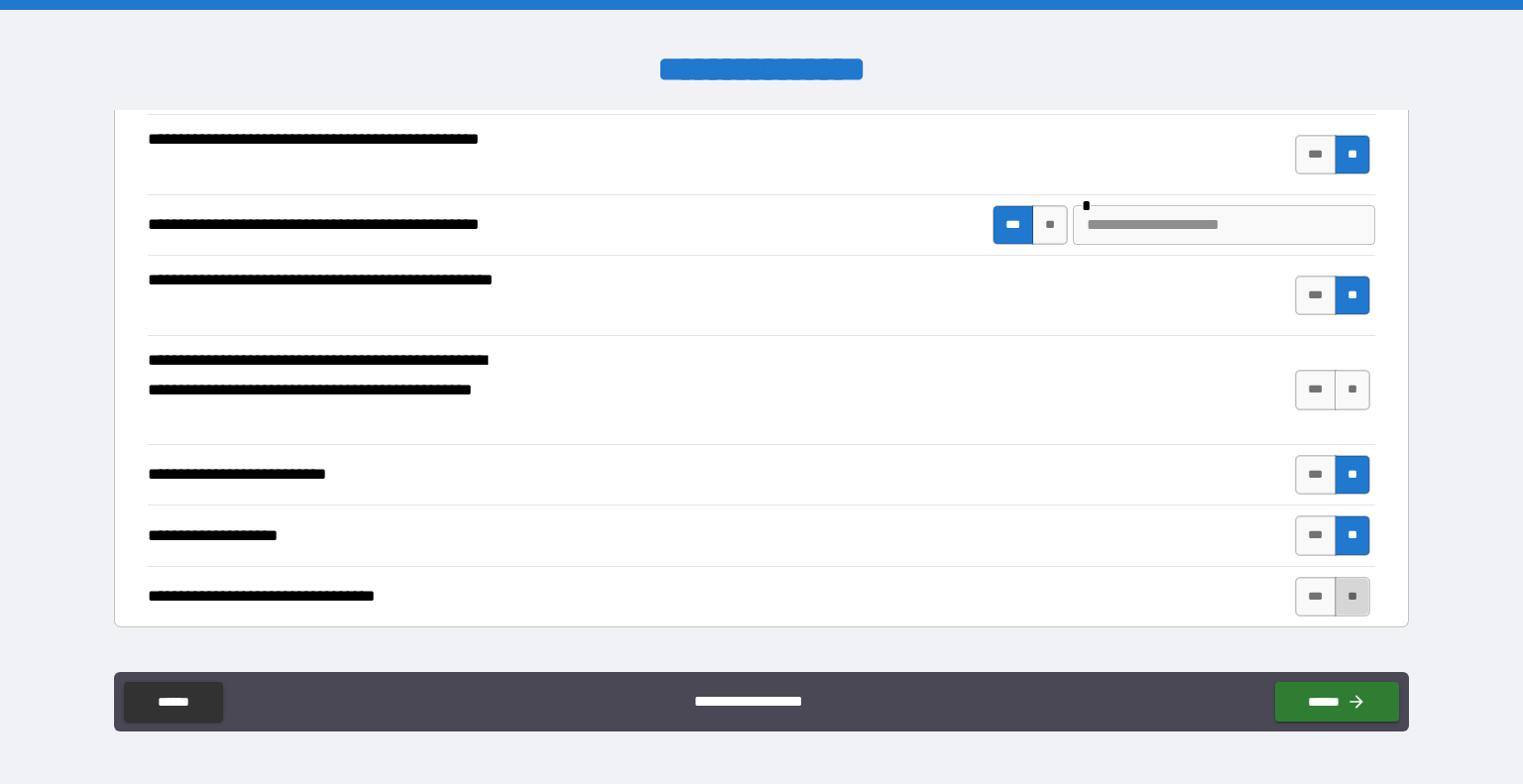 click on "**" at bounding box center (1352, 597) 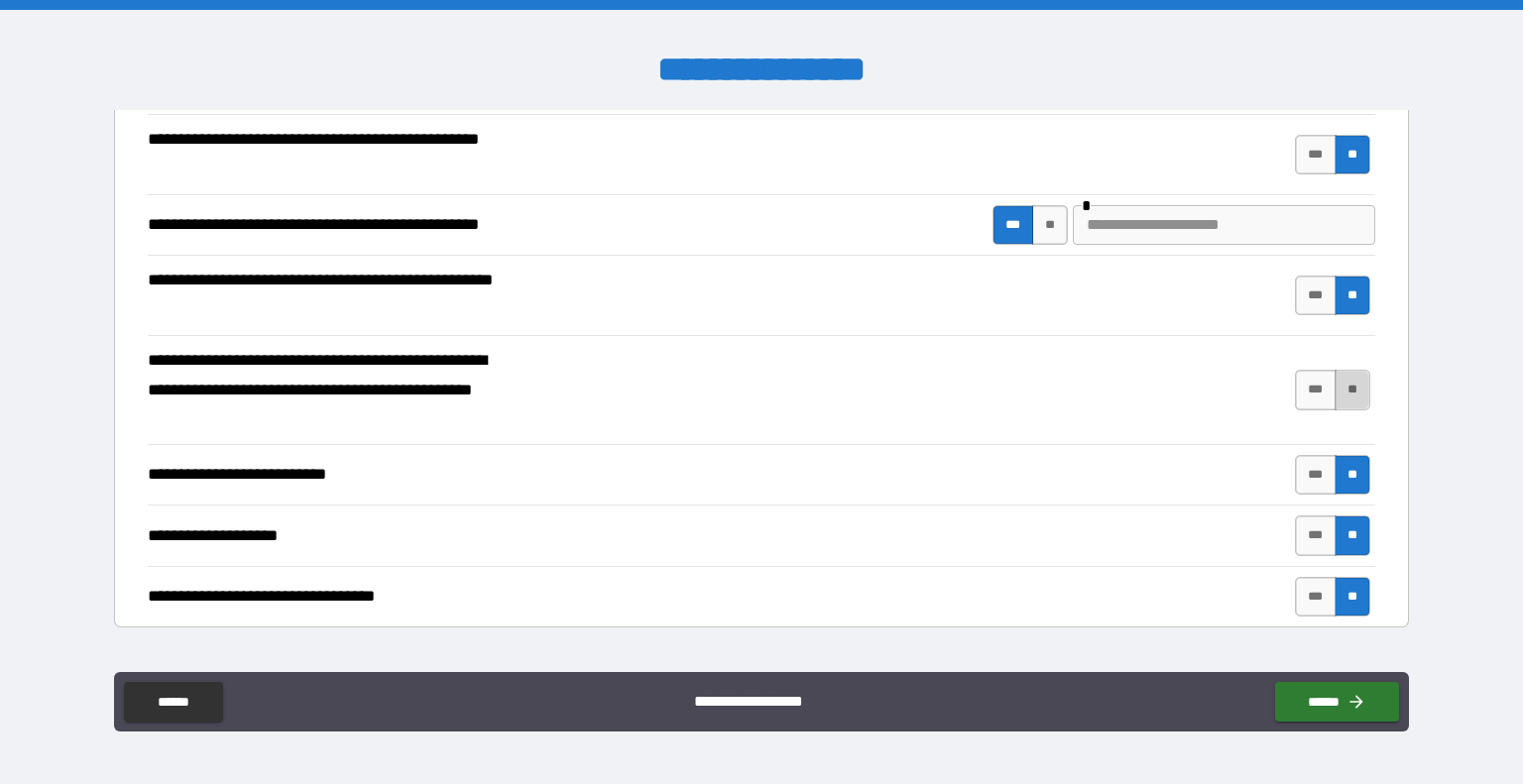 click on "**" at bounding box center (1352, 390) 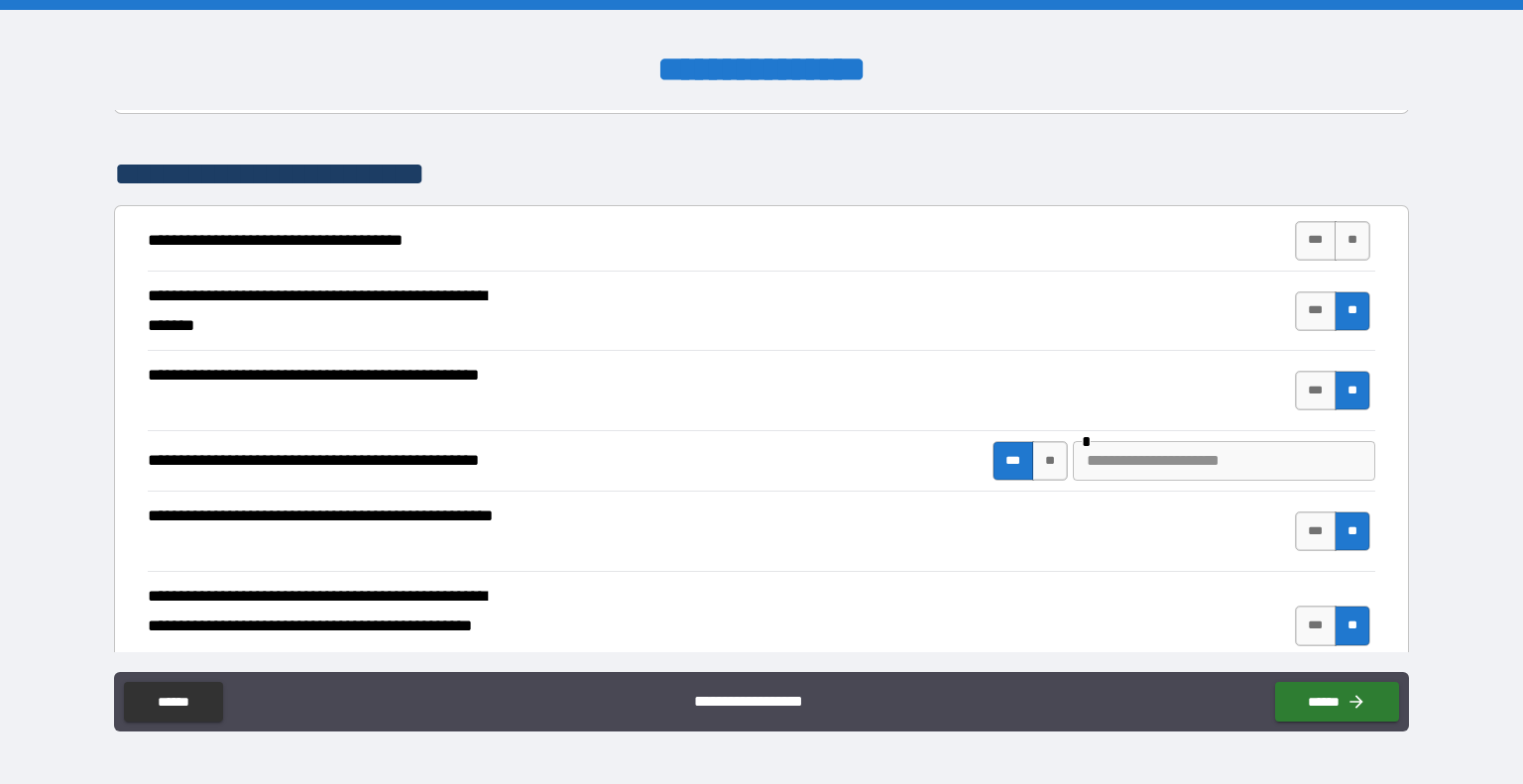 scroll, scrollTop: 290, scrollLeft: 0, axis: vertical 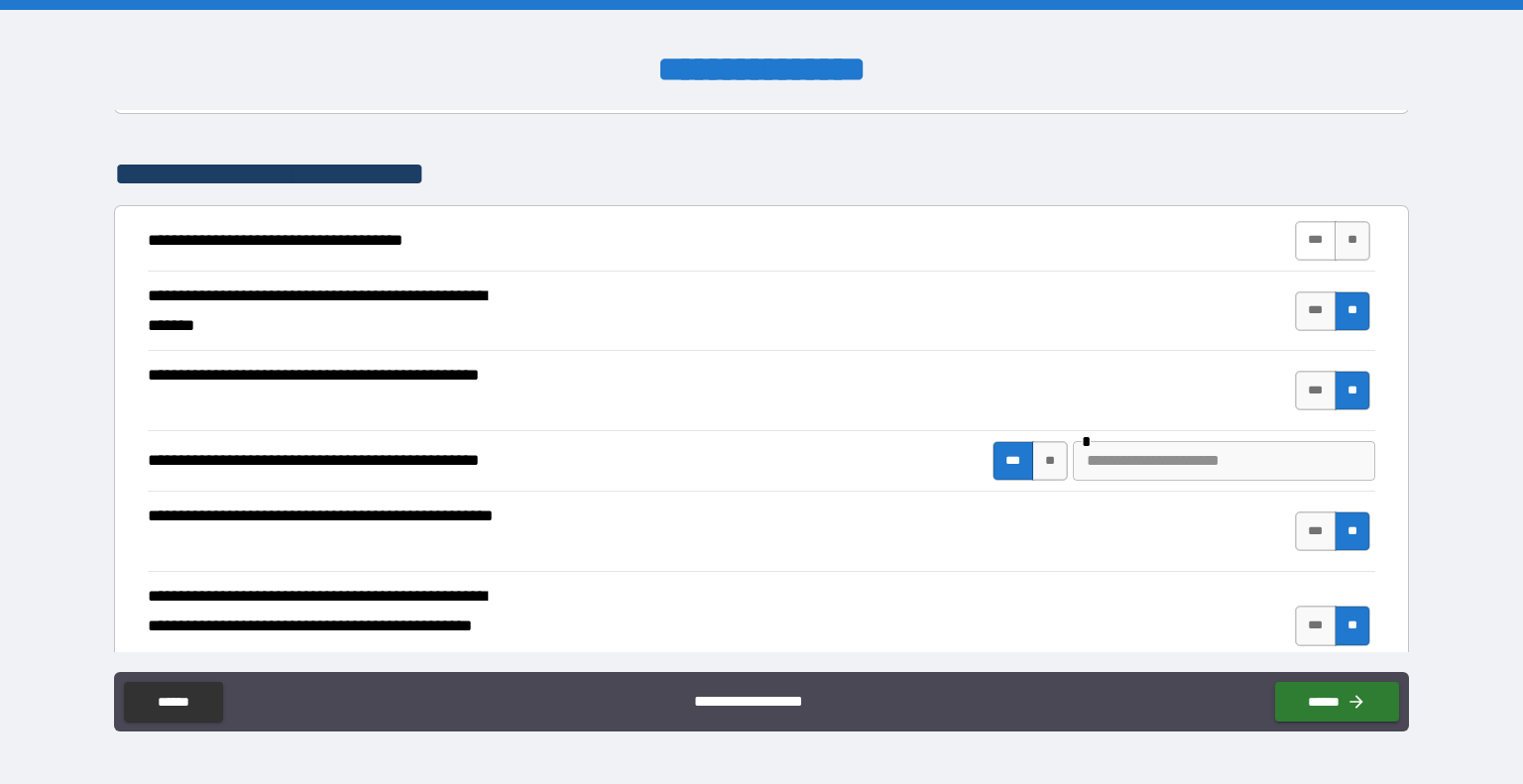 click on "***" at bounding box center [1316, 241] 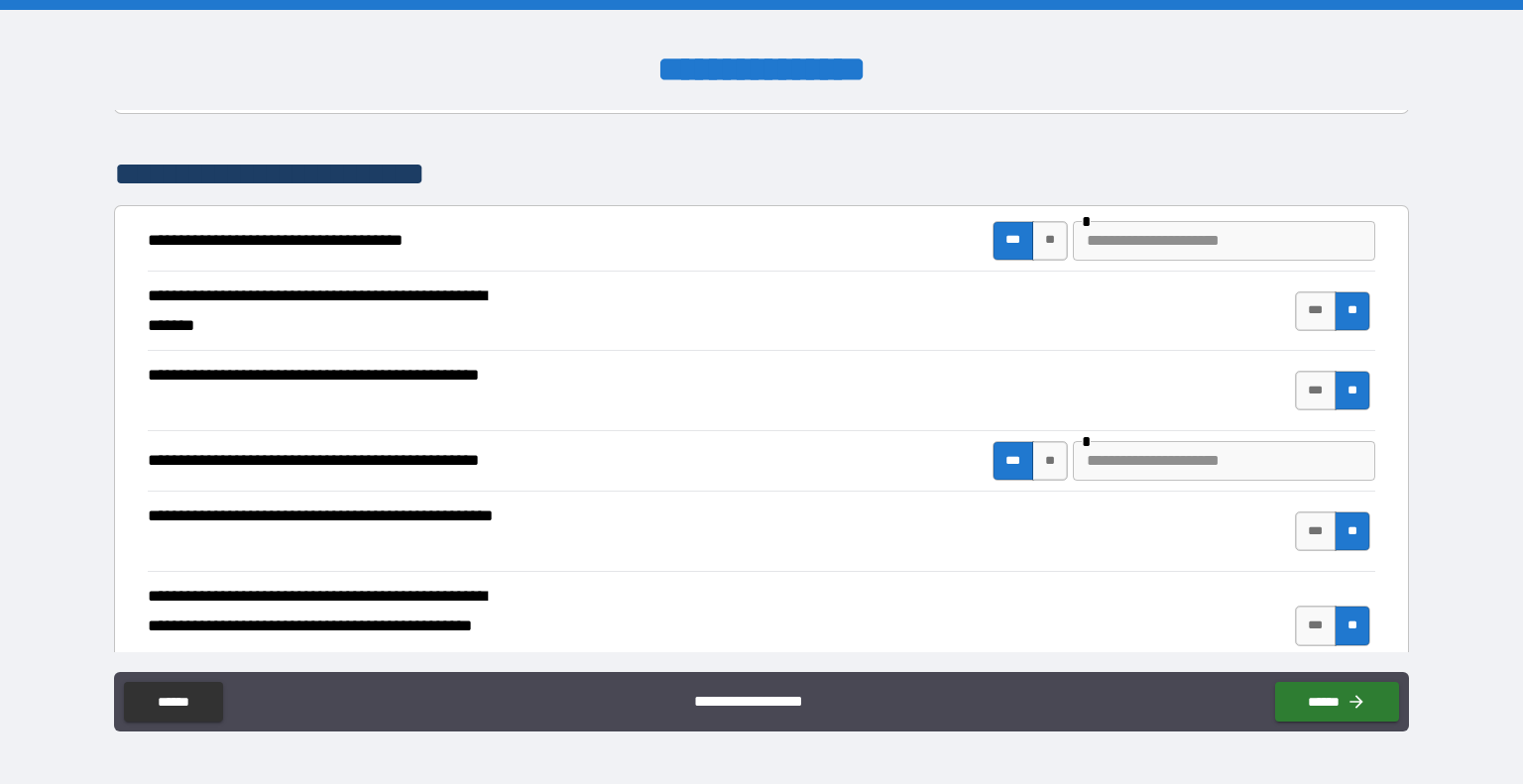 click on "*** **" at bounding box center (1030, 241) 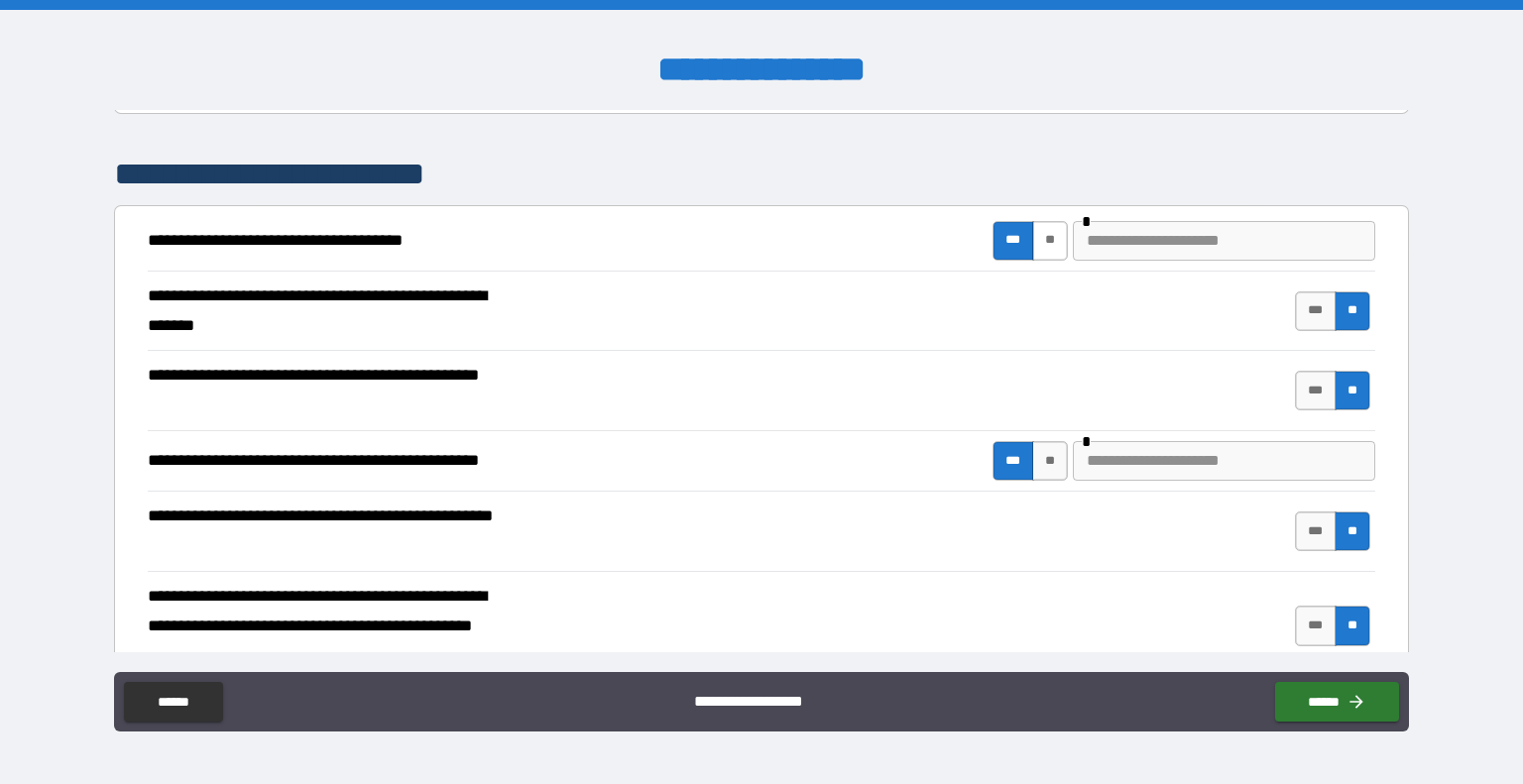 click on "**" at bounding box center (1050, 241) 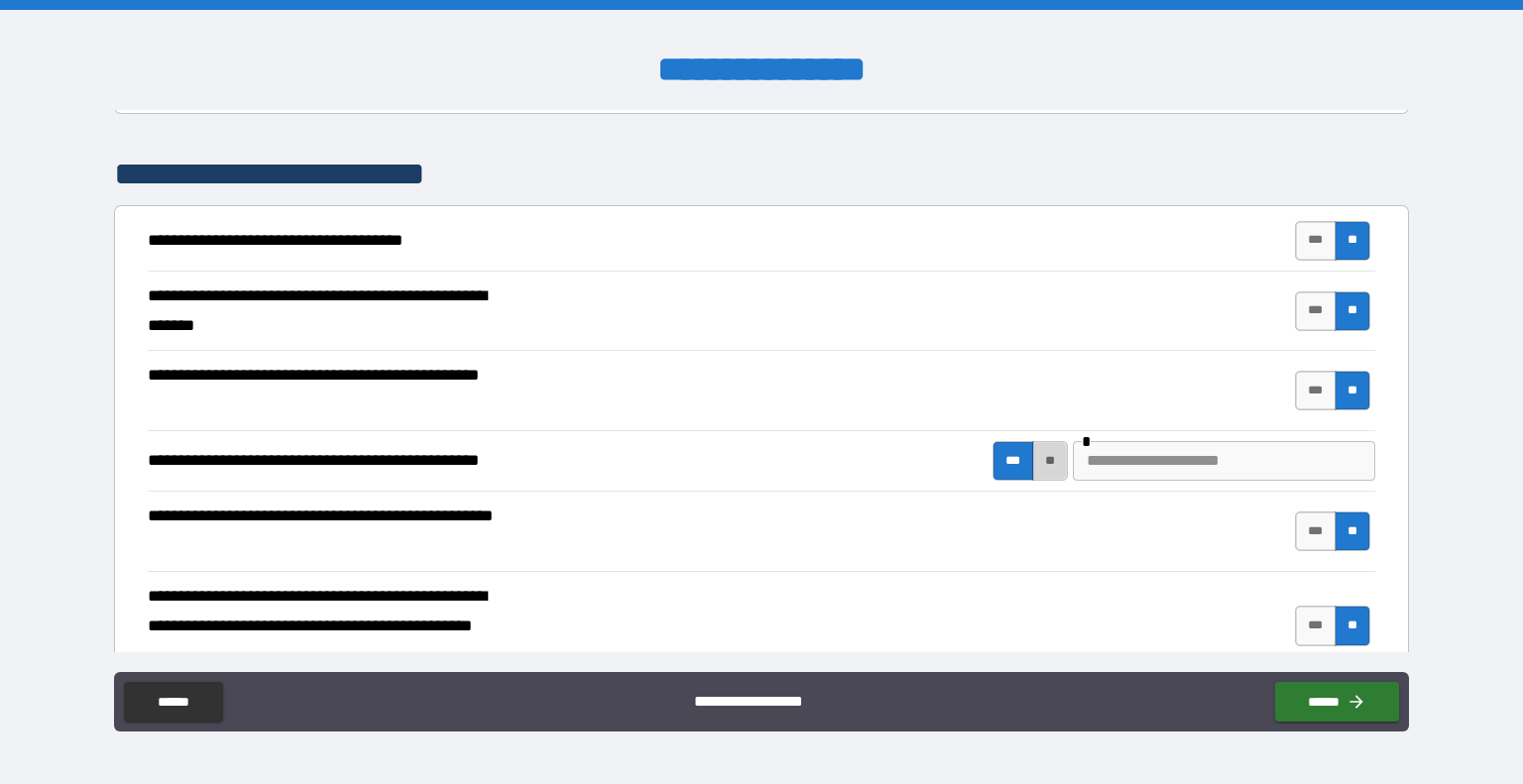 click on "**" at bounding box center [1050, 461] 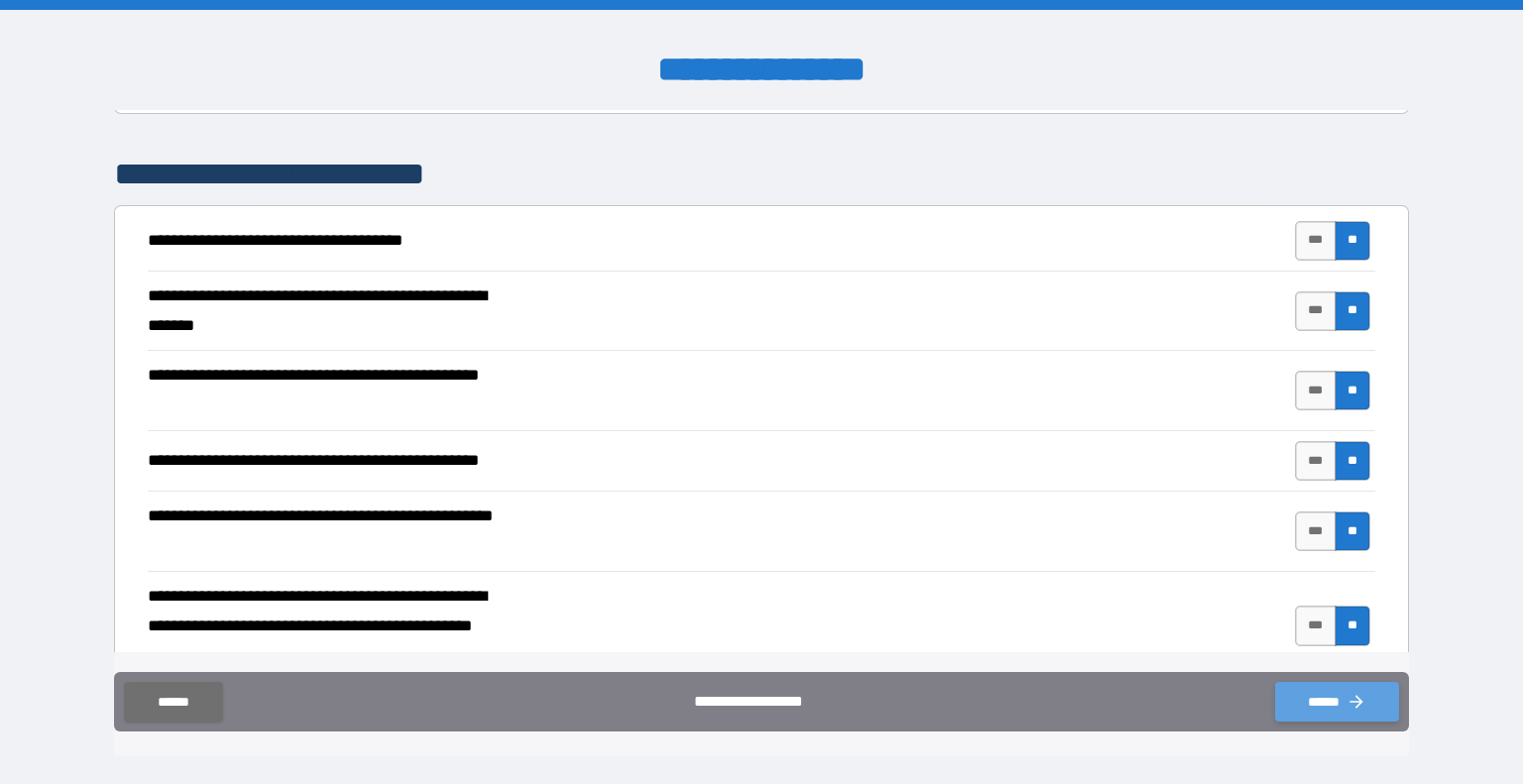 click on "******" at bounding box center (1337, 702) 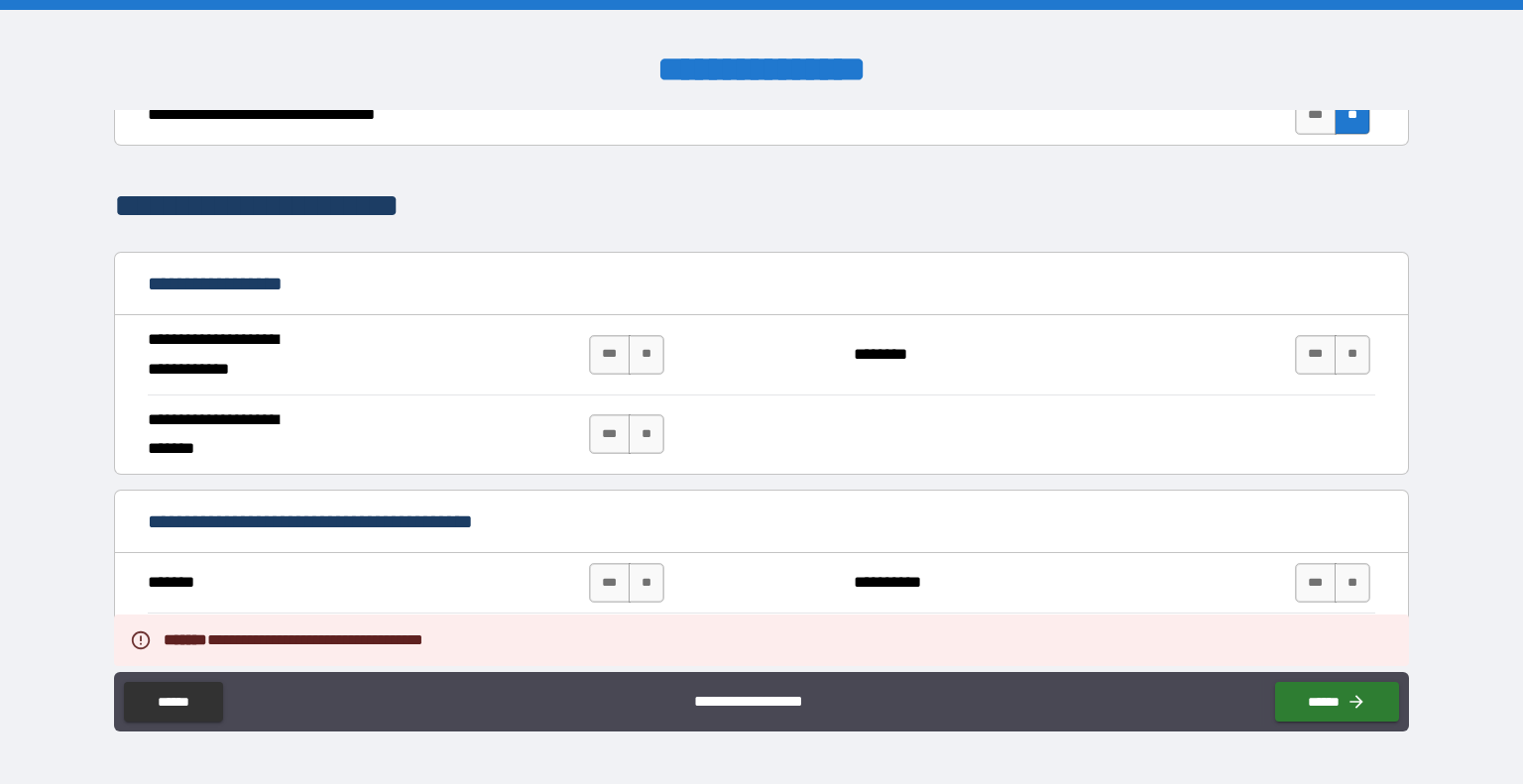 scroll, scrollTop: 1008, scrollLeft: 0, axis: vertical 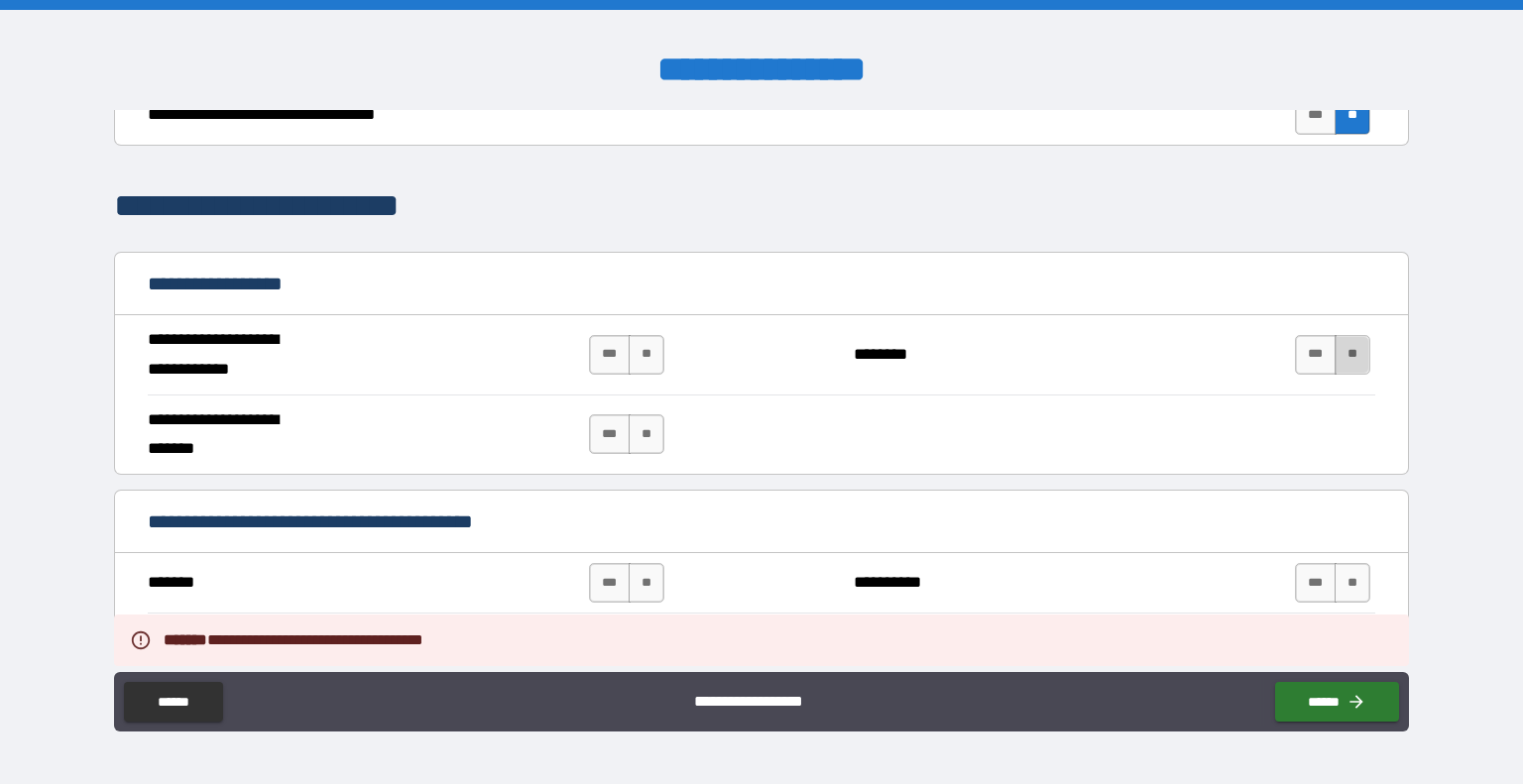 click on "**" at bounding box center [1352, 355] 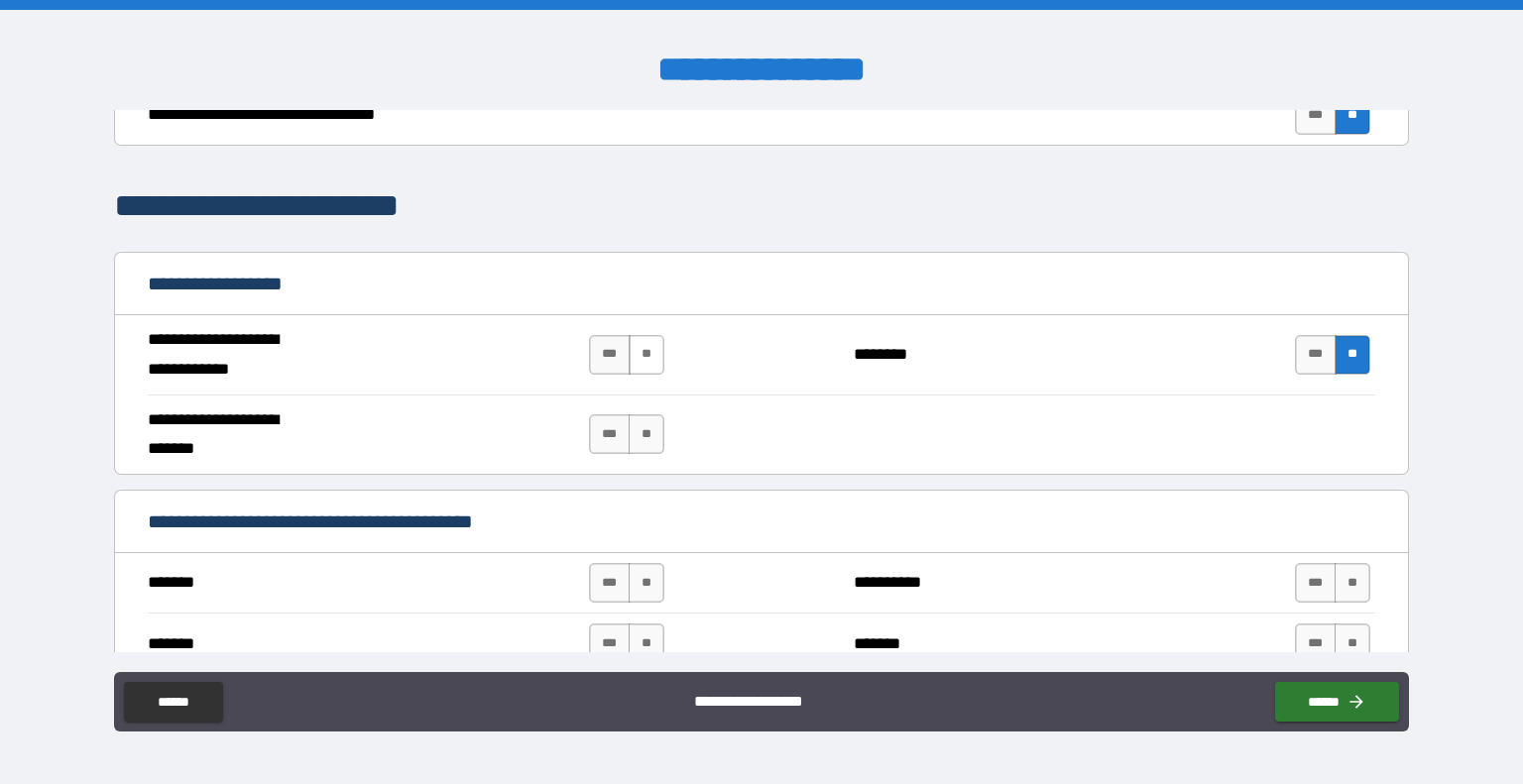 click on "**" at bounding box center (646, 355) 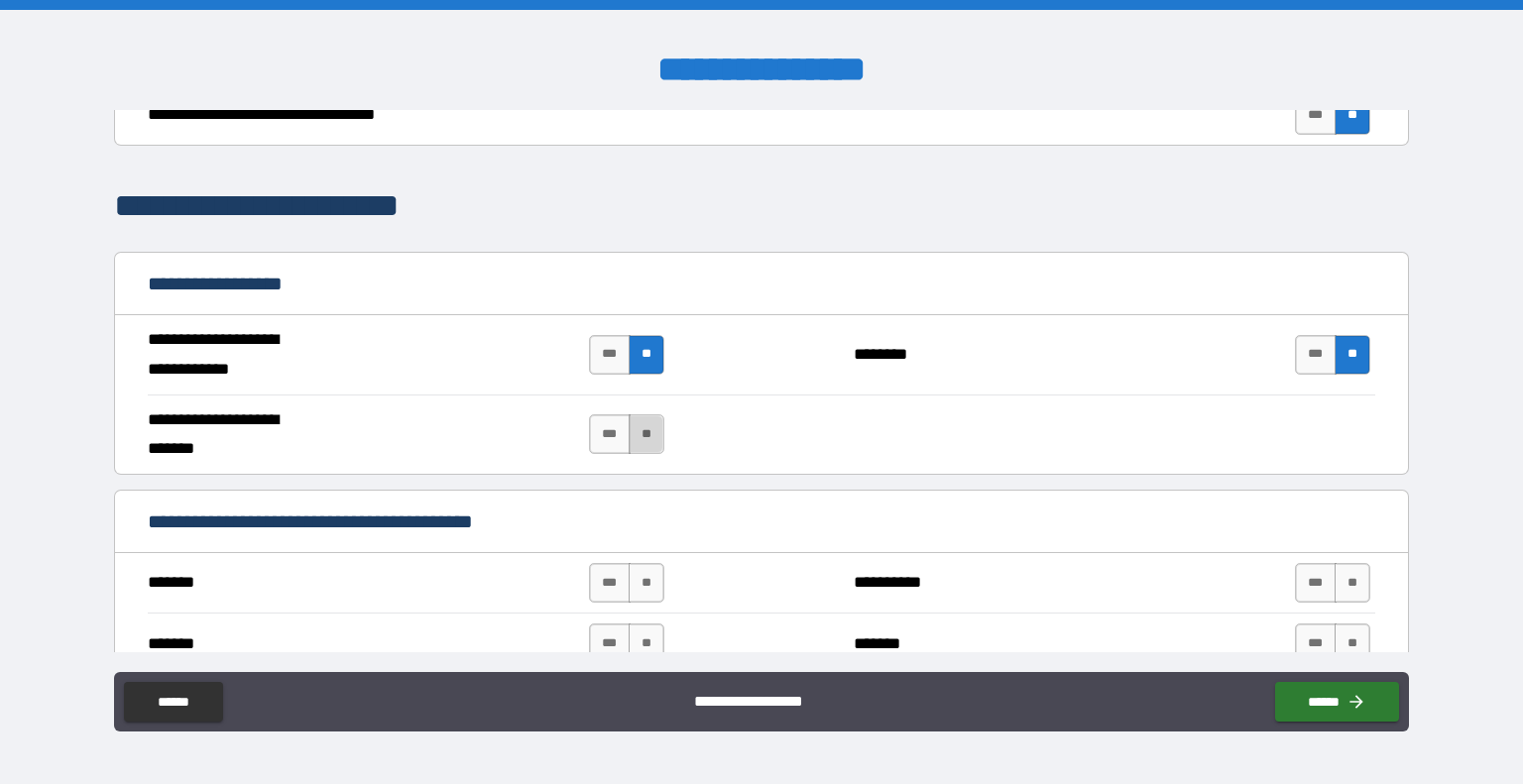 click on "**" at bounding box center (646, 434) 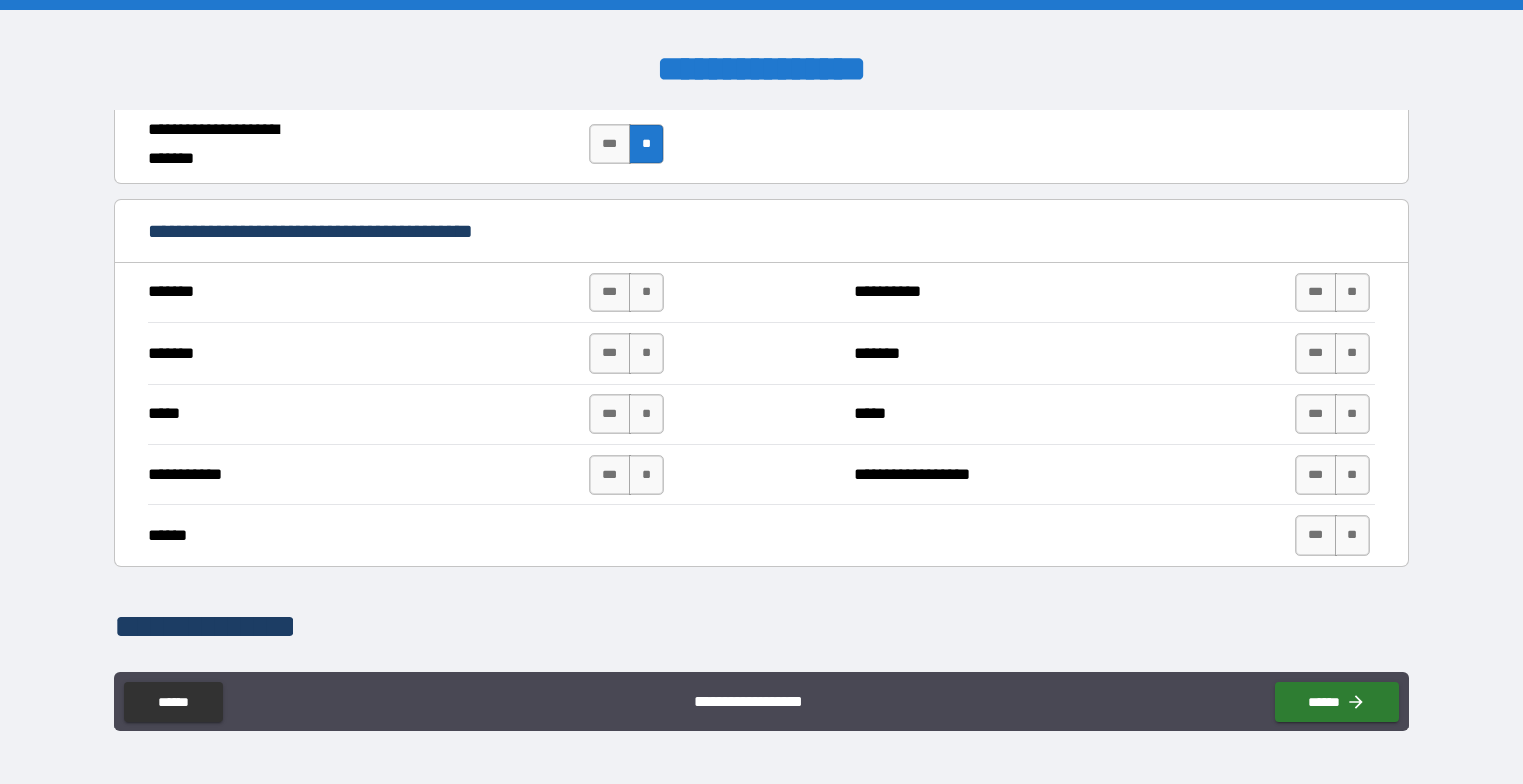 scroll, scrollTop: 1321, scrollLeft: 0, axis: vertical 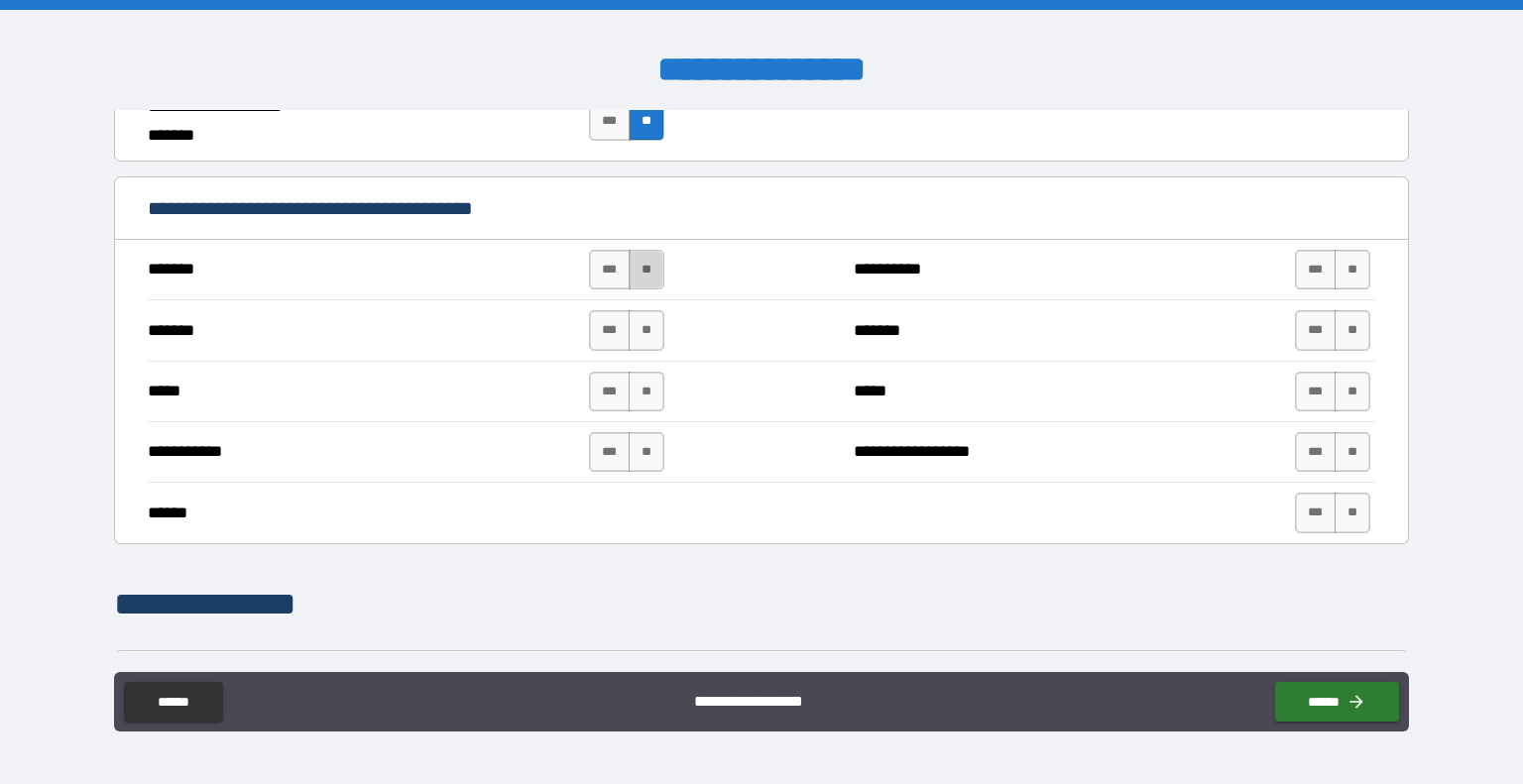 click on "**" at bounding box center [646, 270] 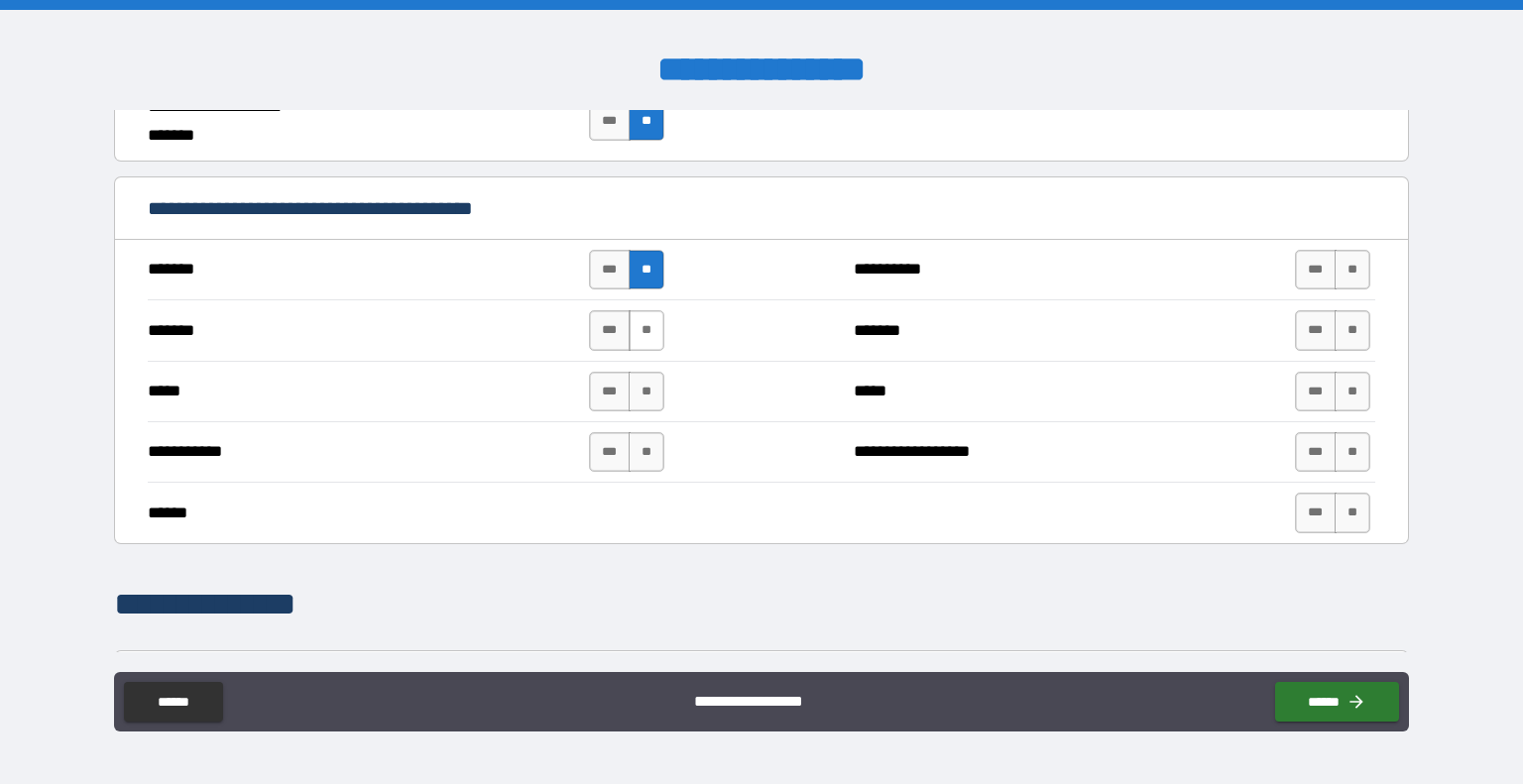 click on "**" at bounding box center (646, 330) 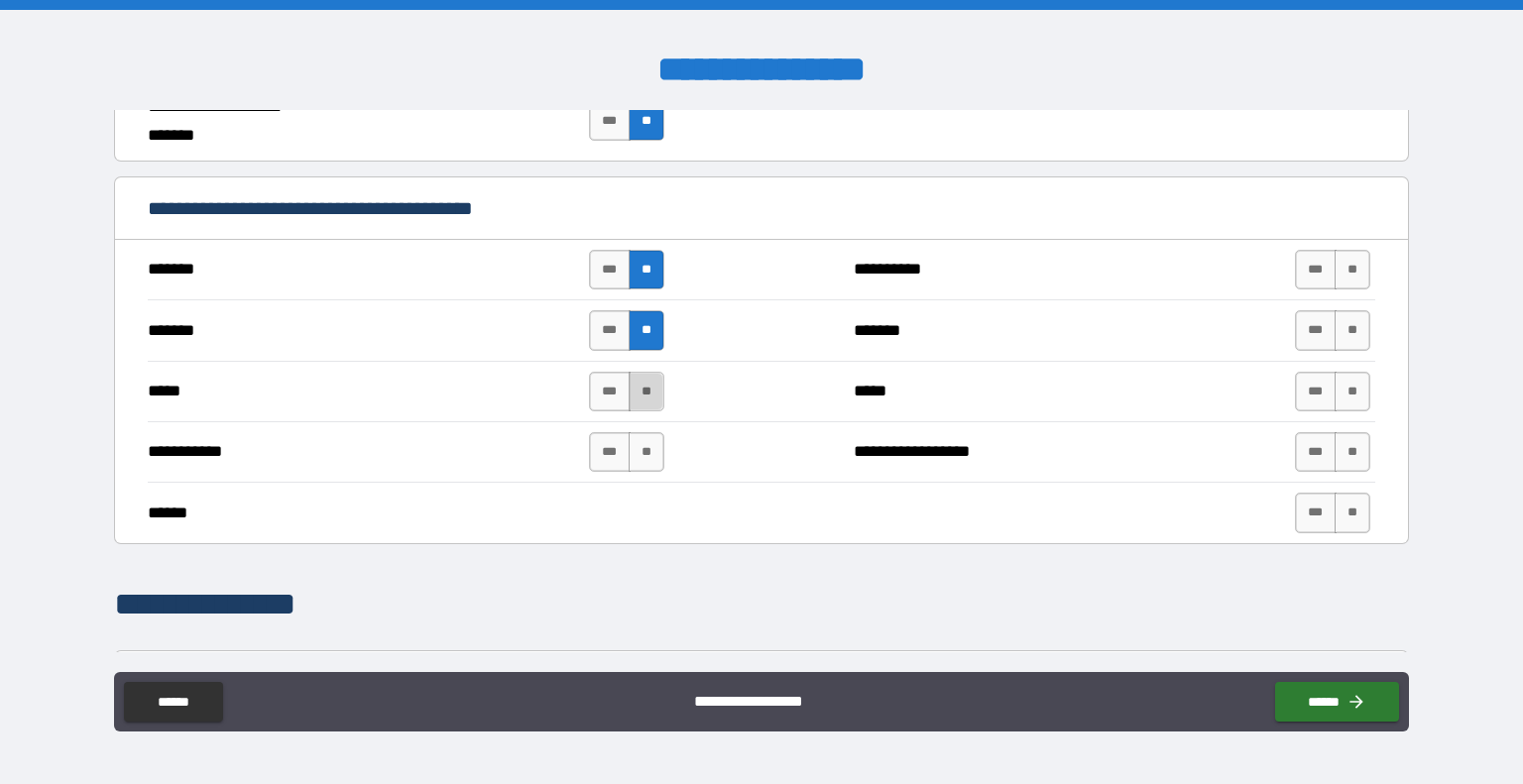 click on "**" at bounding box center (646, 392) 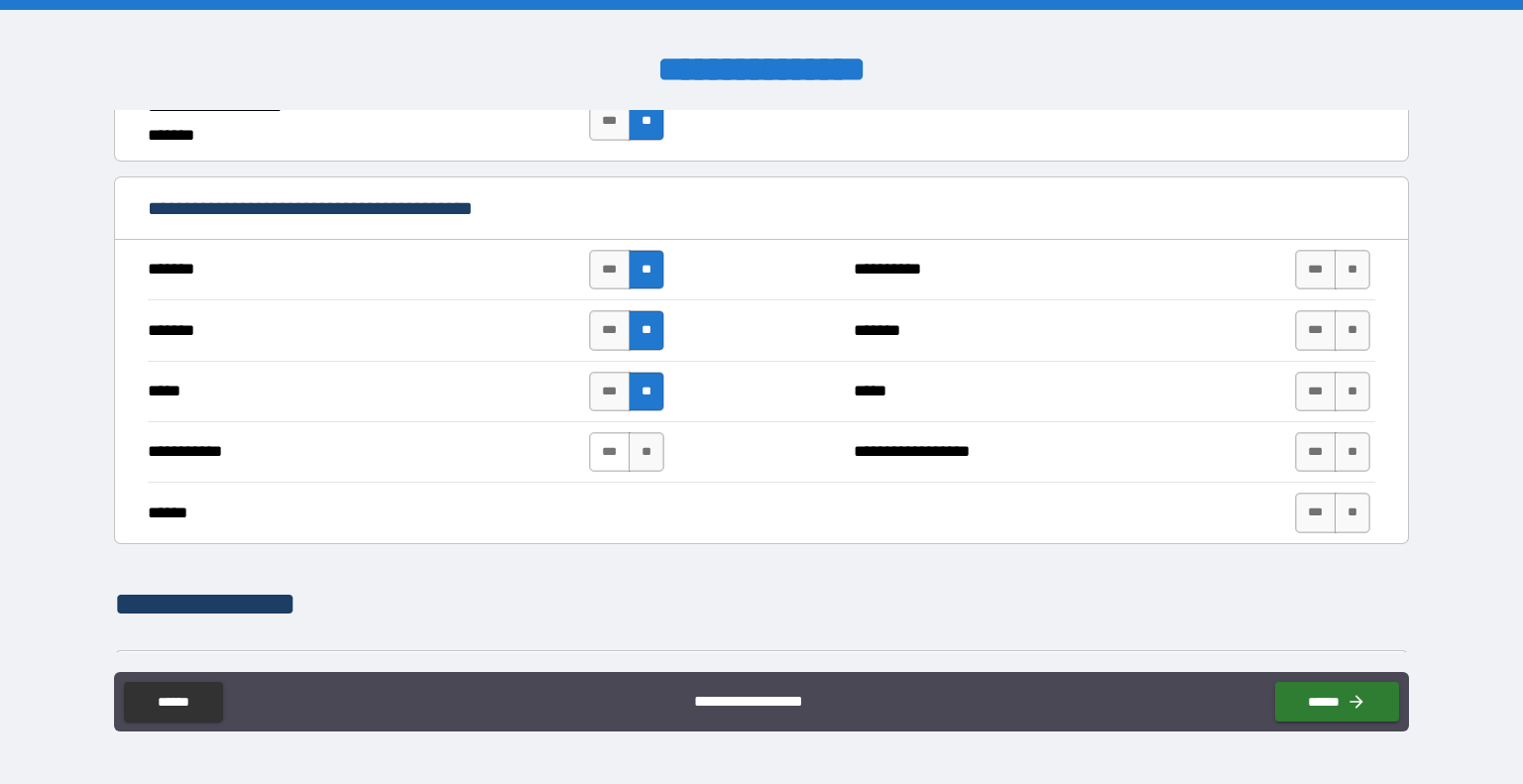 click on "***" at bounding box center [610, 452] 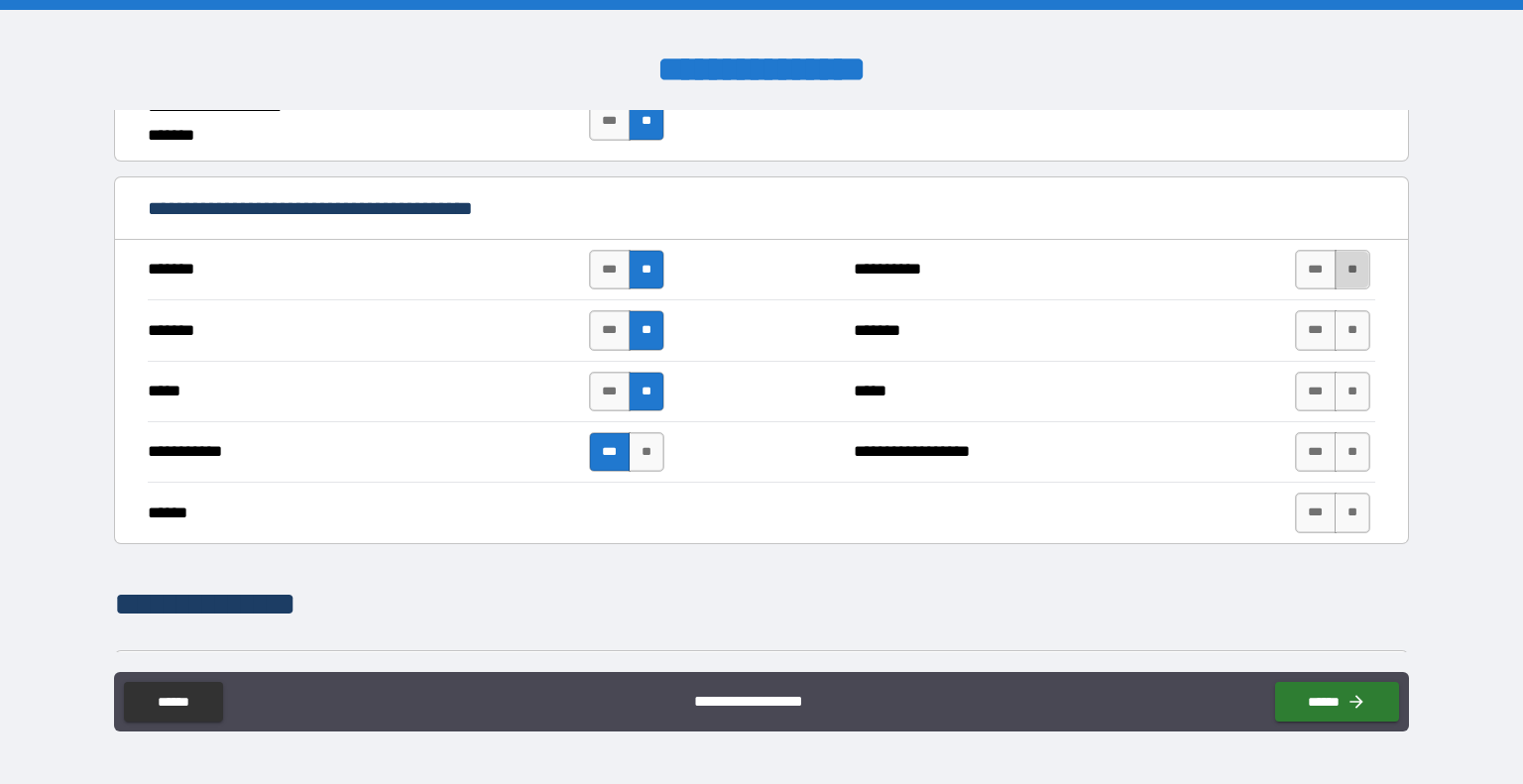 click on "**" at bounding box center [1352, 270] 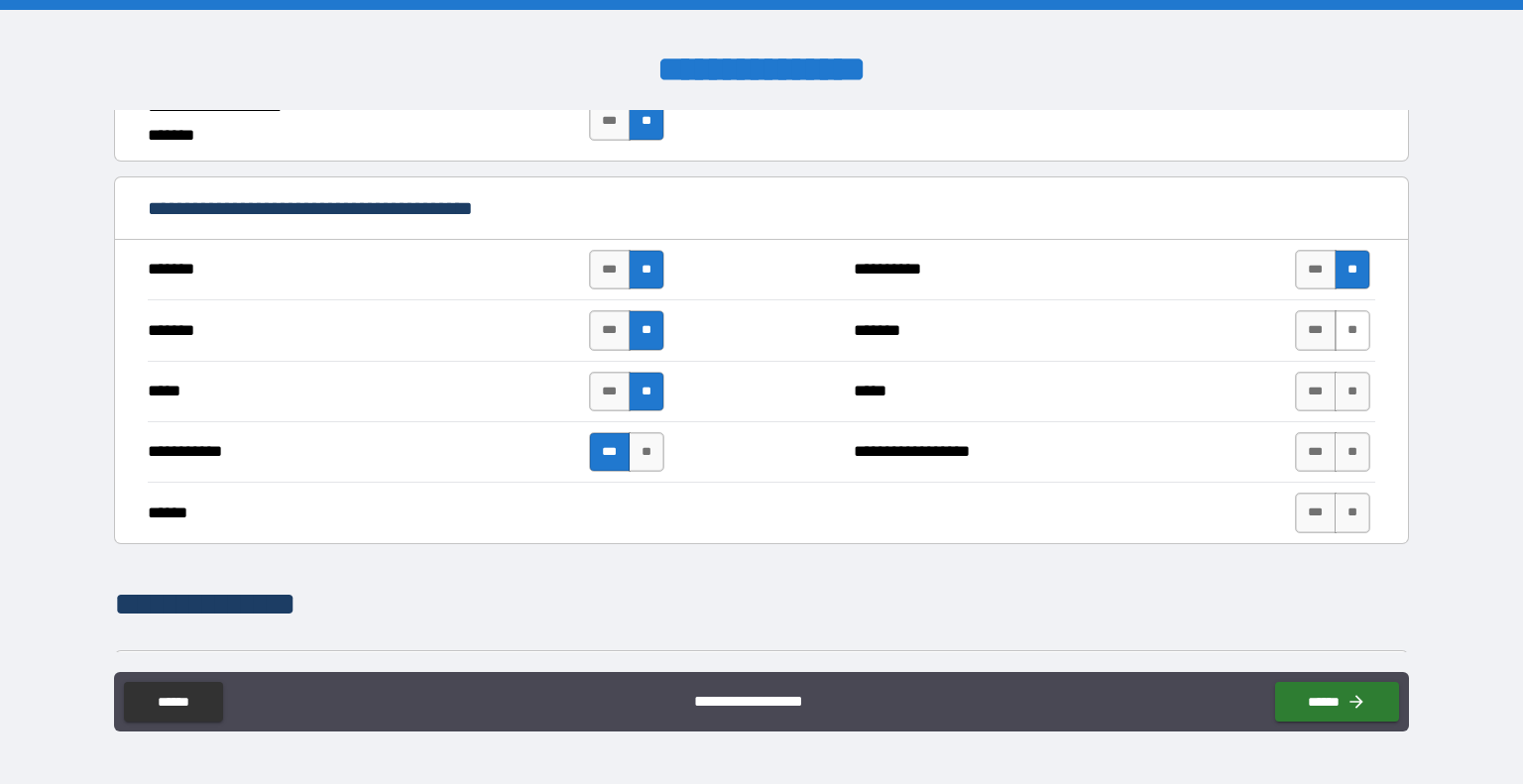 click on "**" at bounding box center (1352, 330) 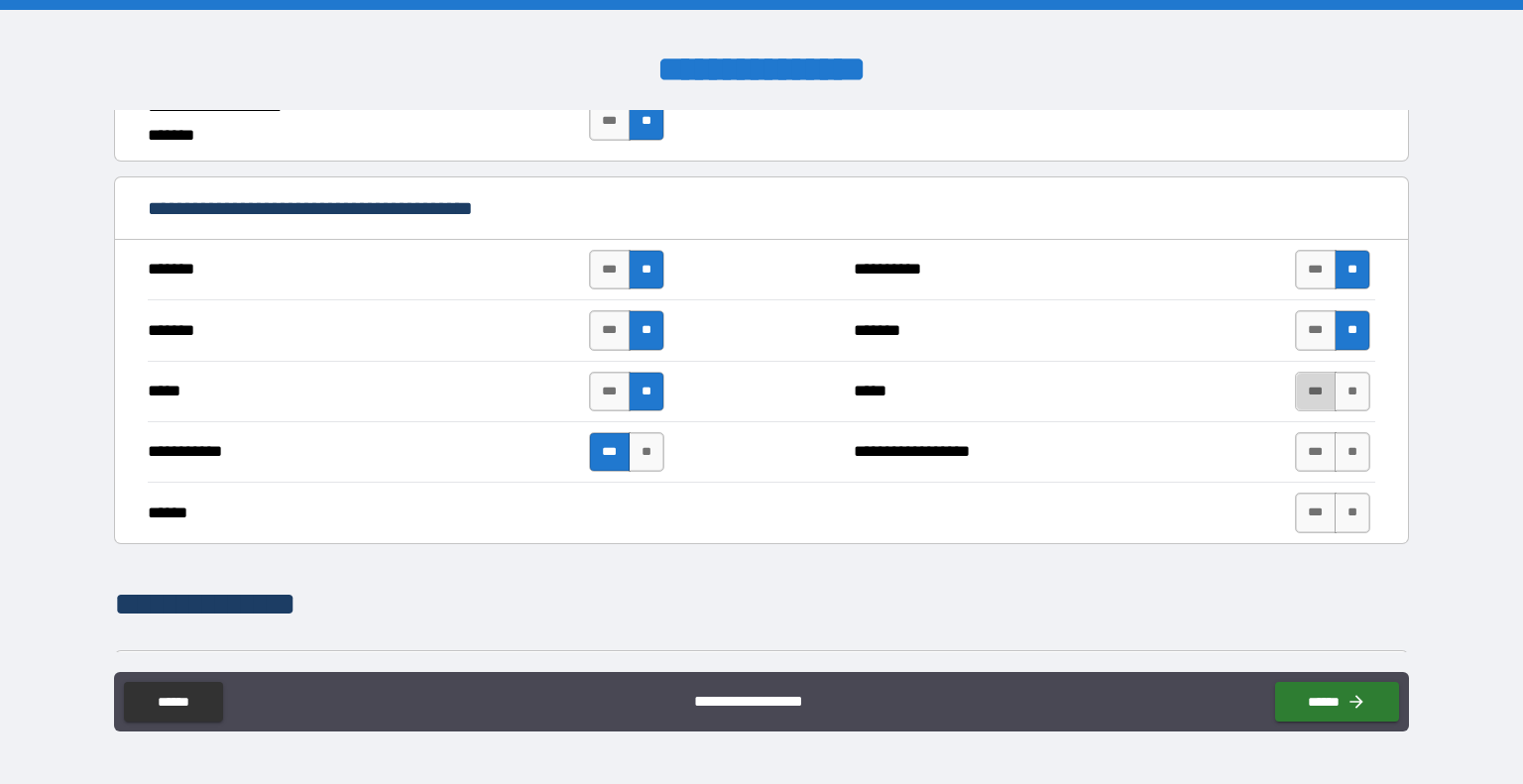 click on "***" at bounding box center [1316, 392] 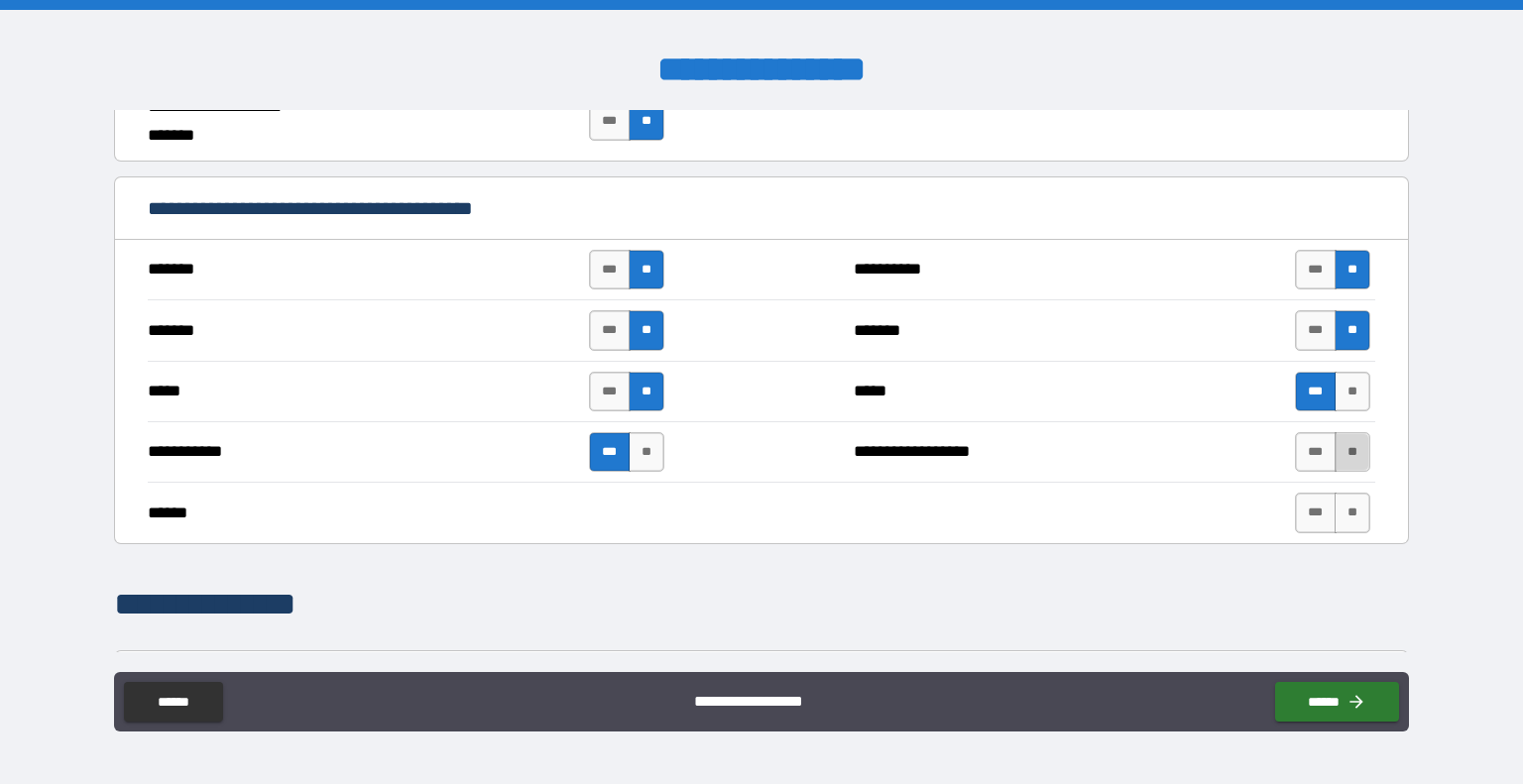 click on "**" at bounding box center (1352, 452) 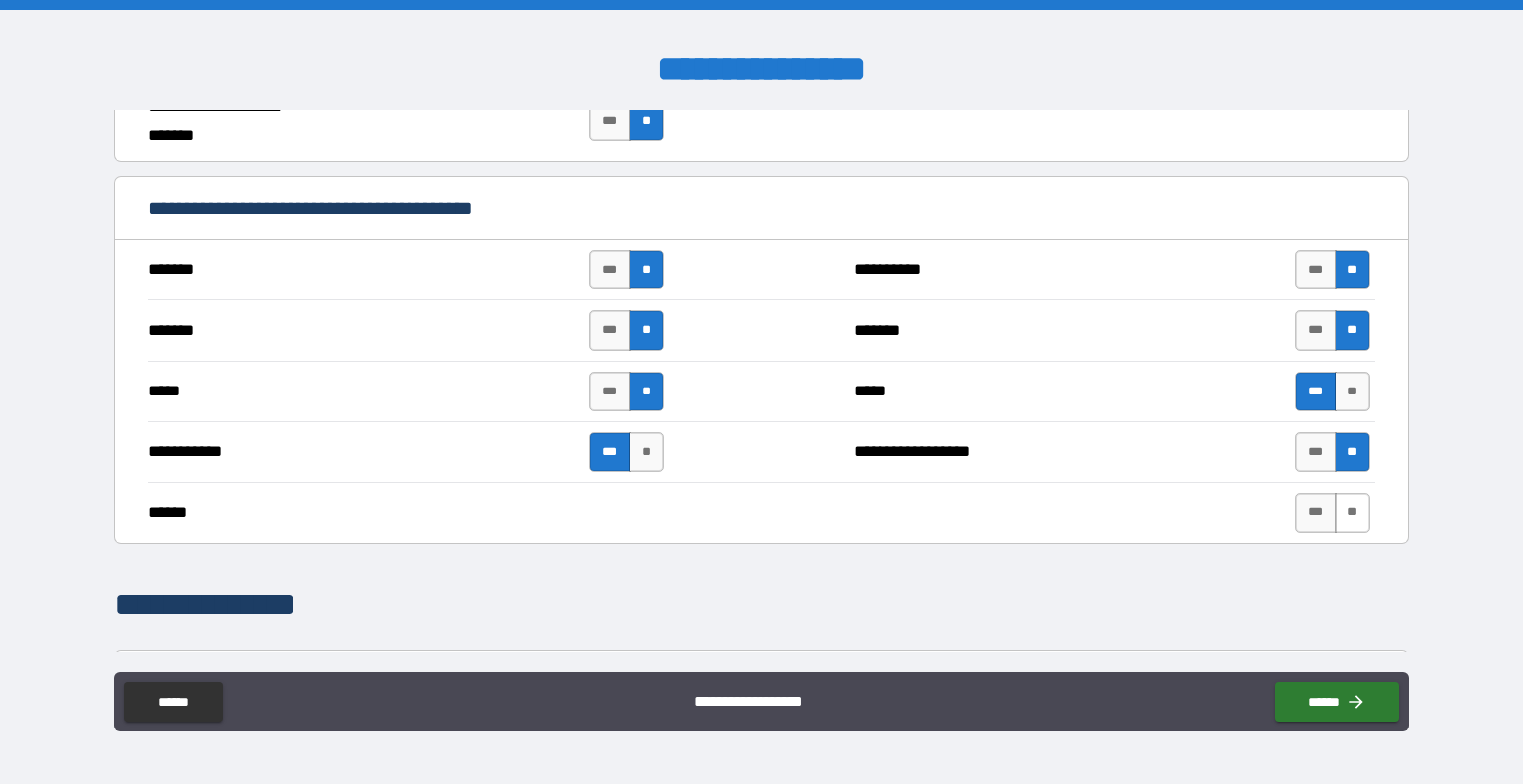 click on "**" at bounding box center [1352, 512] 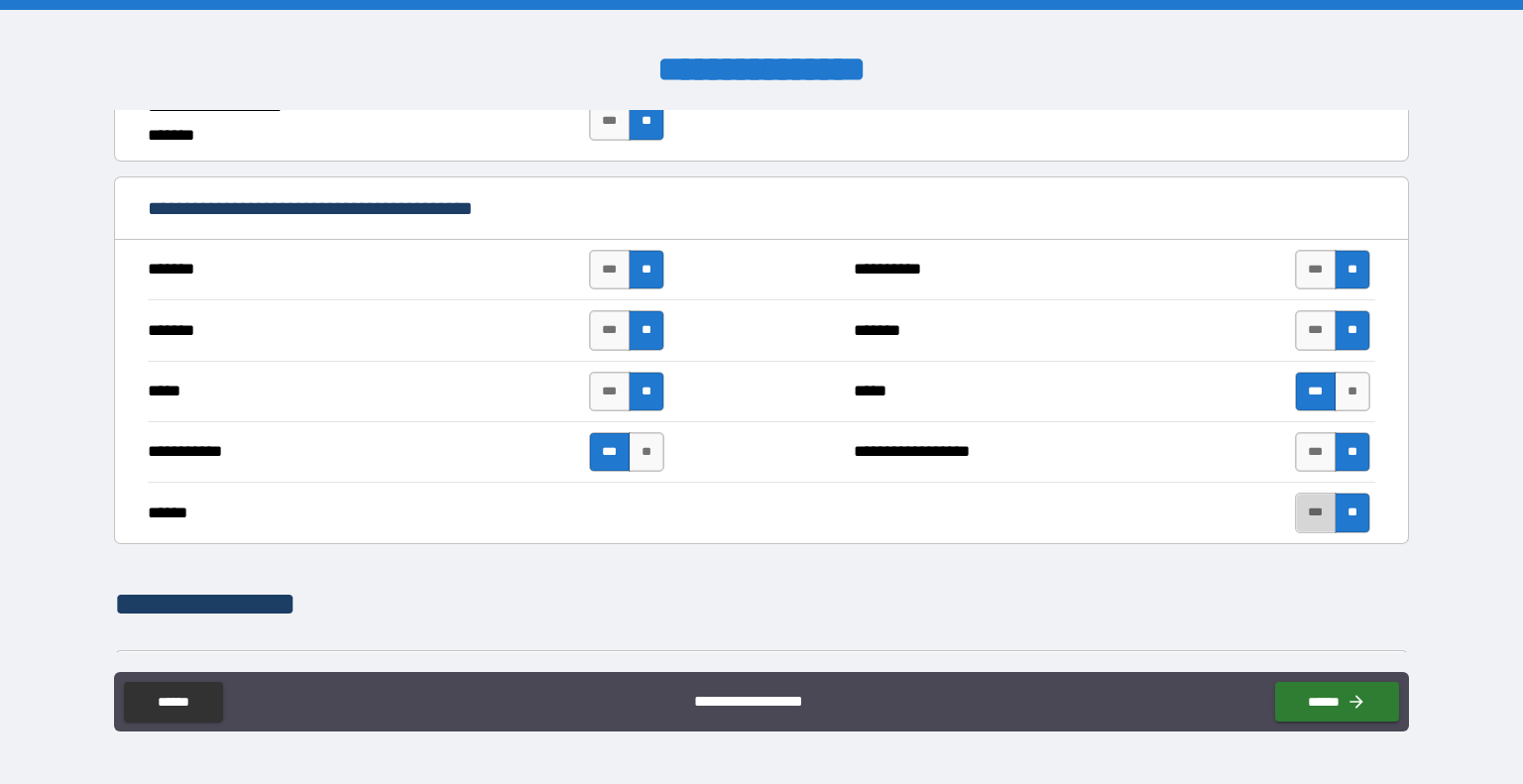 click on "***" at bounding box center (1316, 512) 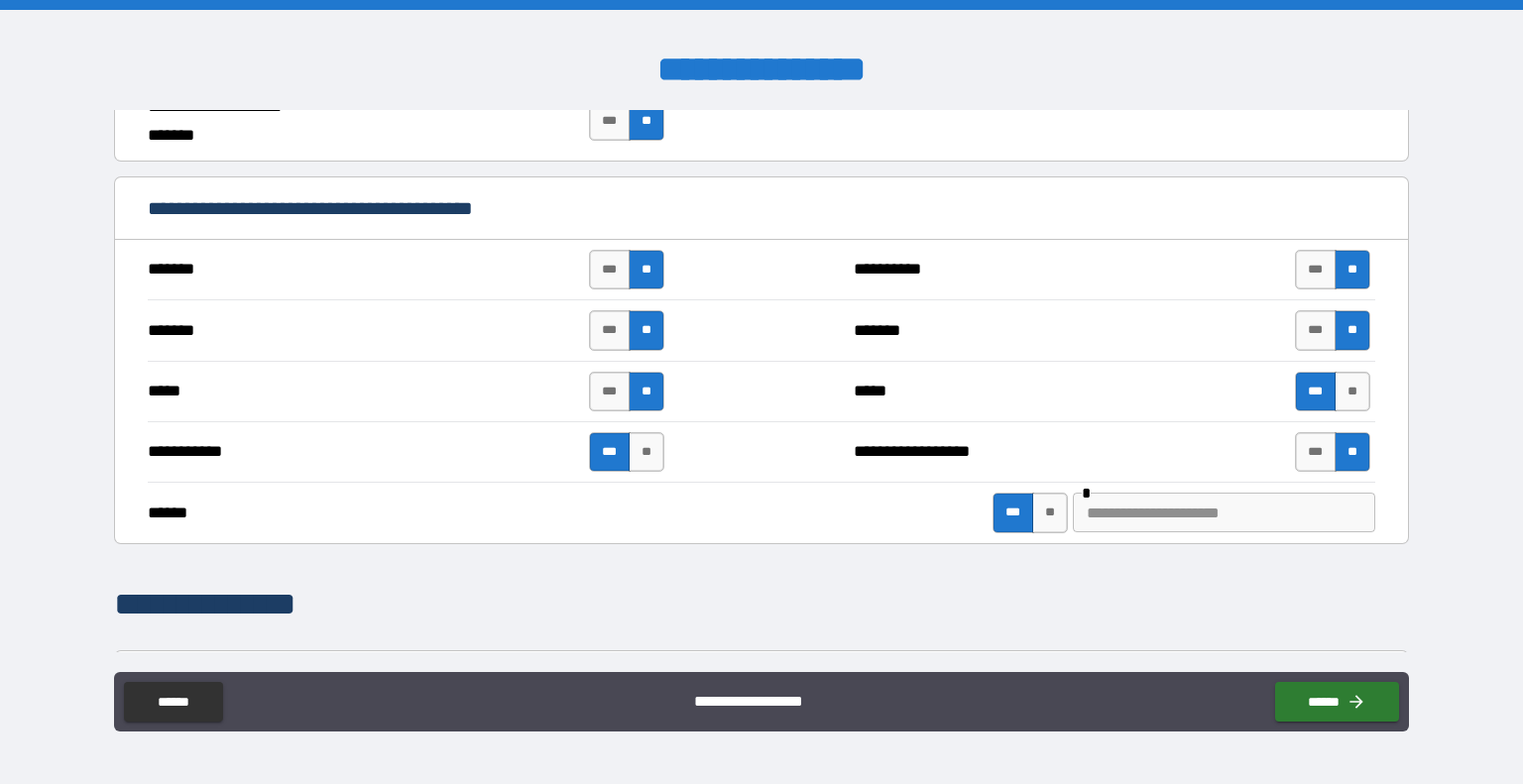 click at bounding box center (1224, 512) 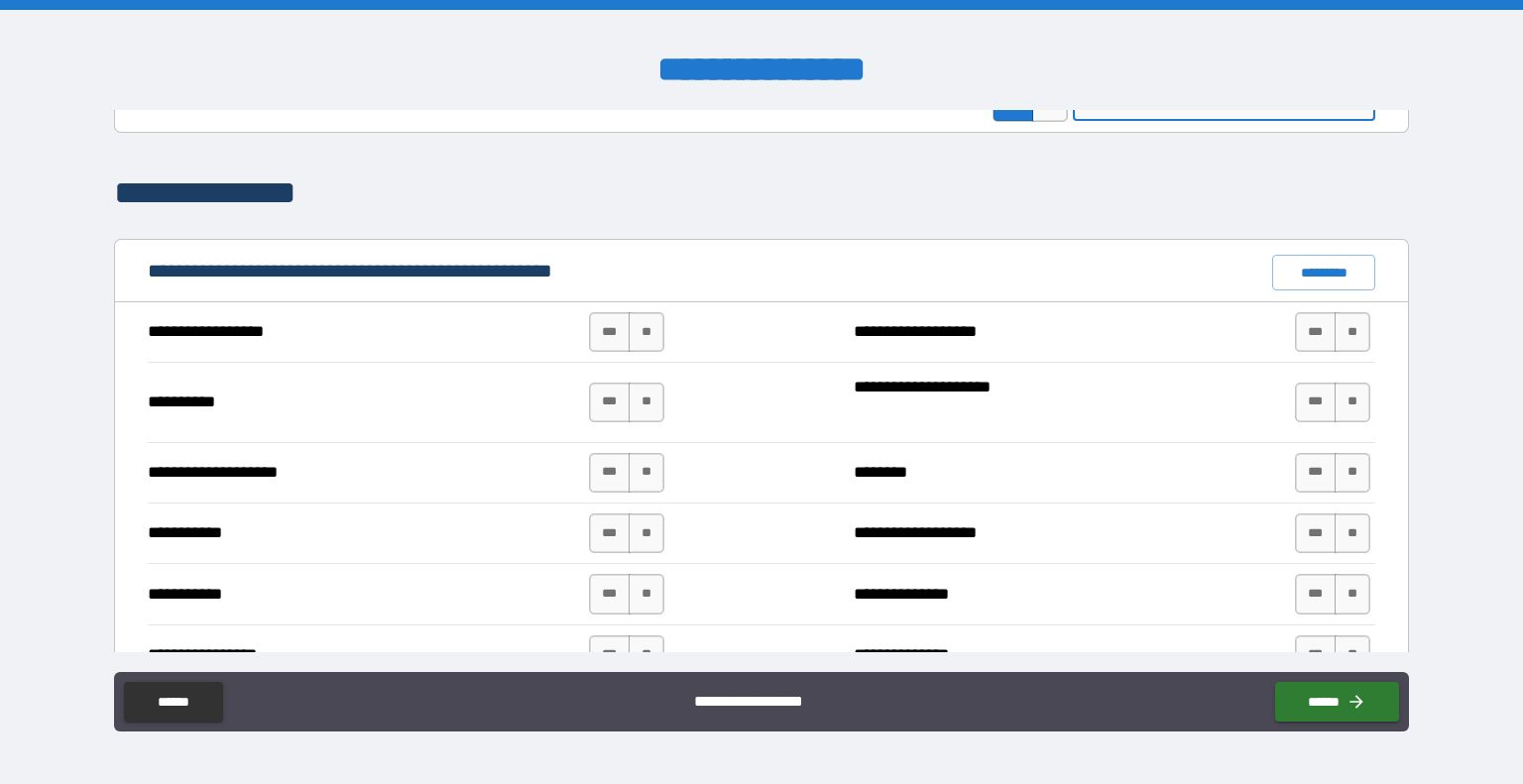 scroll, scrollTop: 1746, scrollLeft: 0, axis: vertical 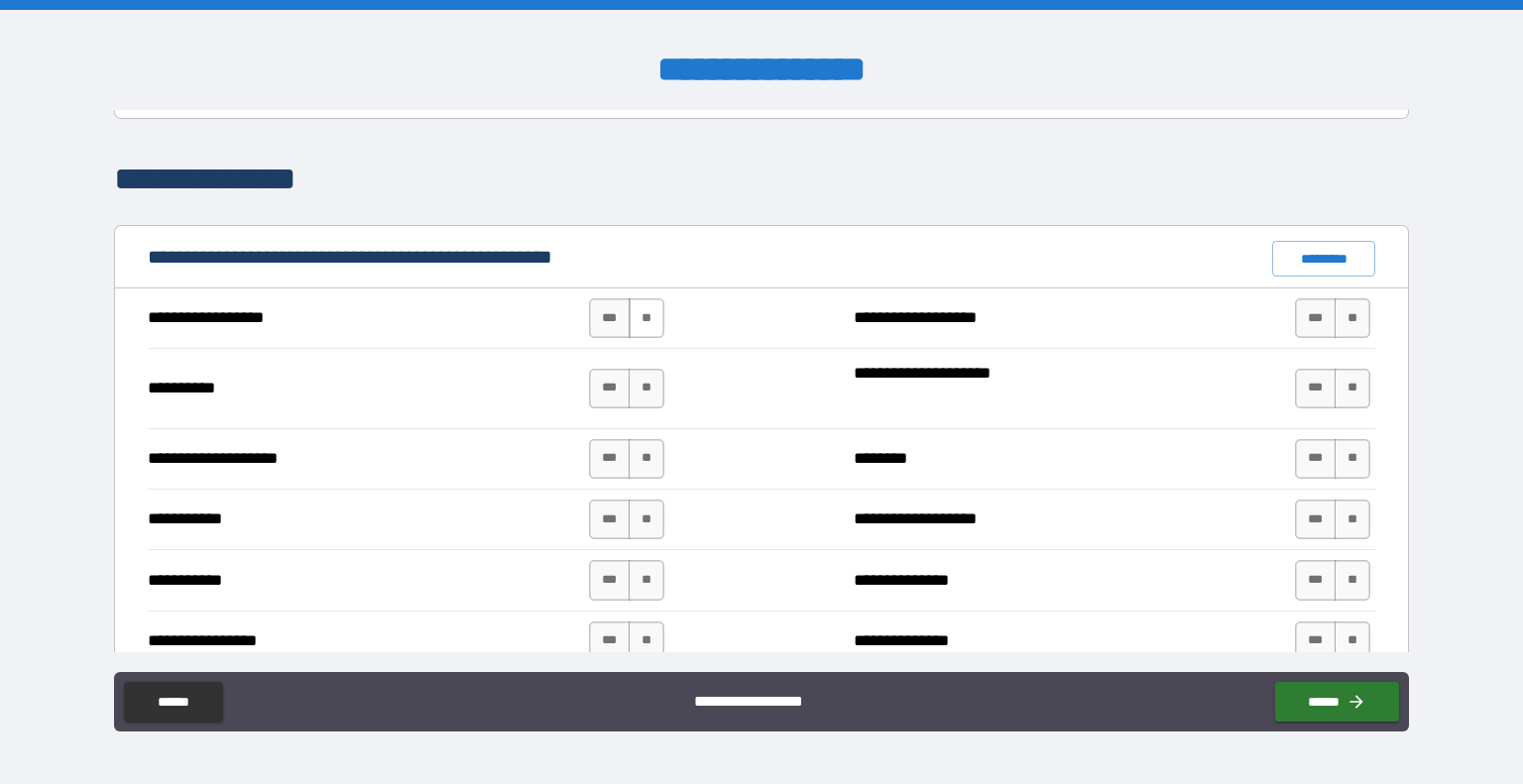 type on "******" 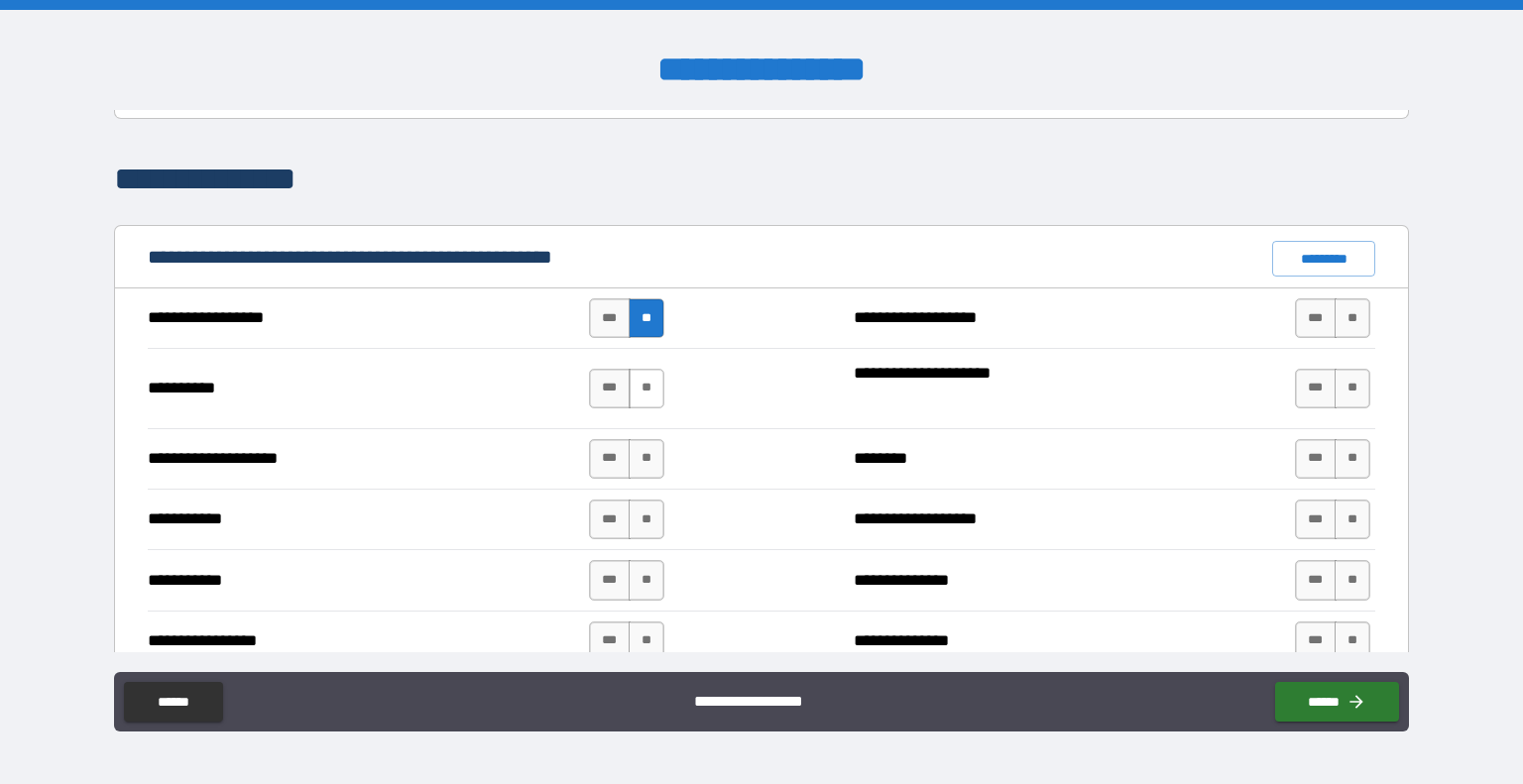 click on "**" at bounding box center [646, 389] 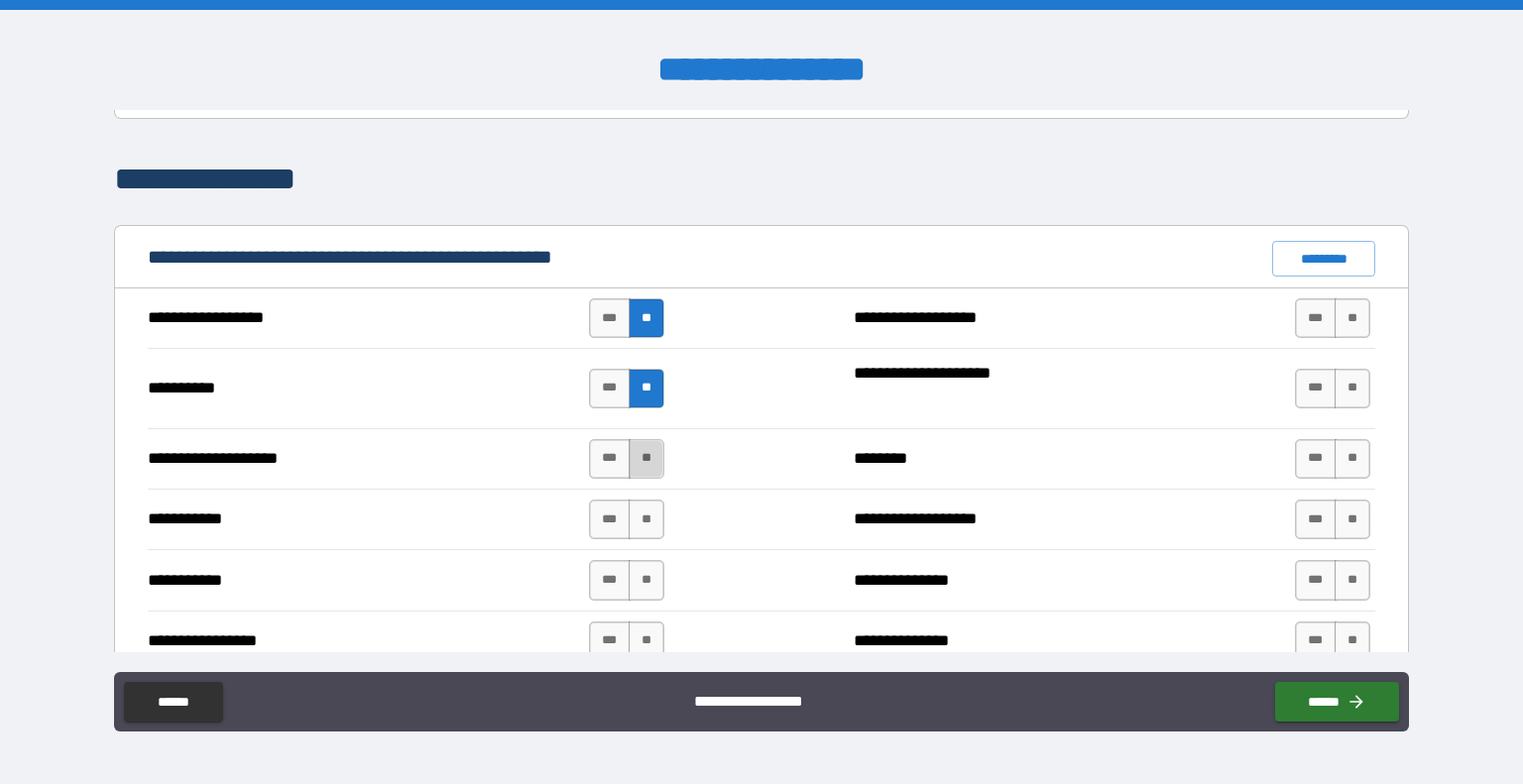 click on "**" at bounding box center (646, 459) 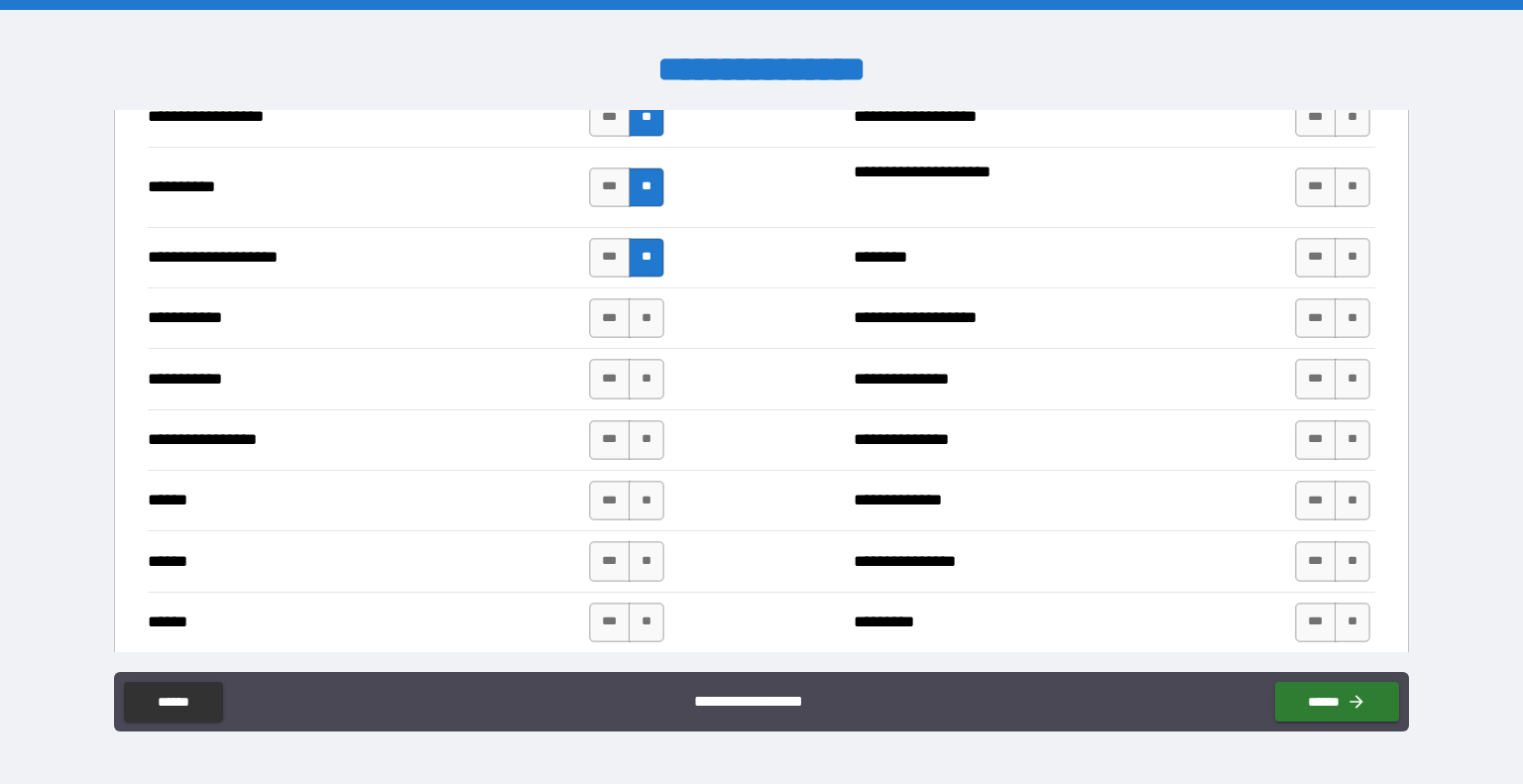 scroll, scrollTop: 2003, scrollLeft: 0, axis: vertical 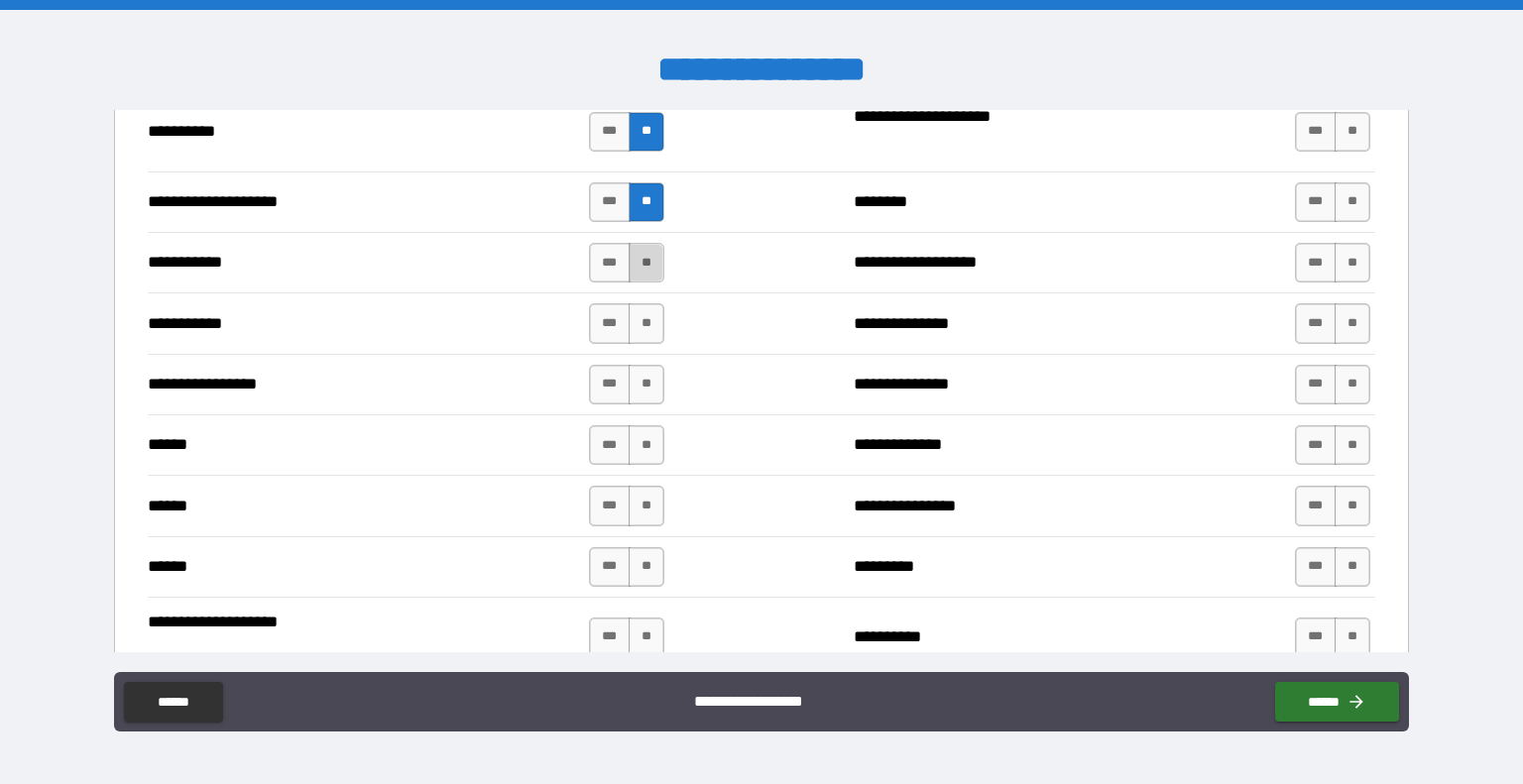 click on "**" at bounding box center [646, 263] 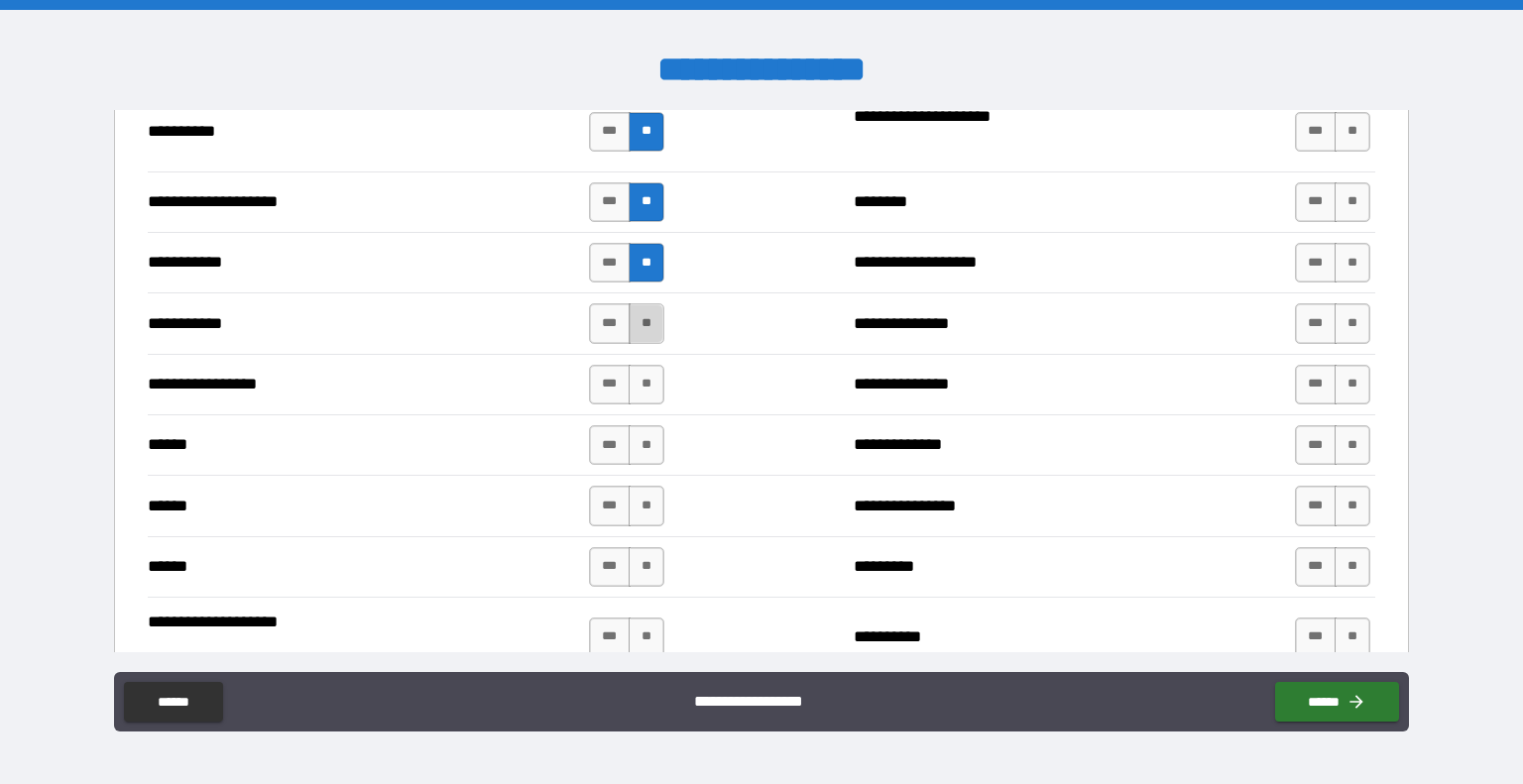 click on "**" at bounding box center [646, 323] 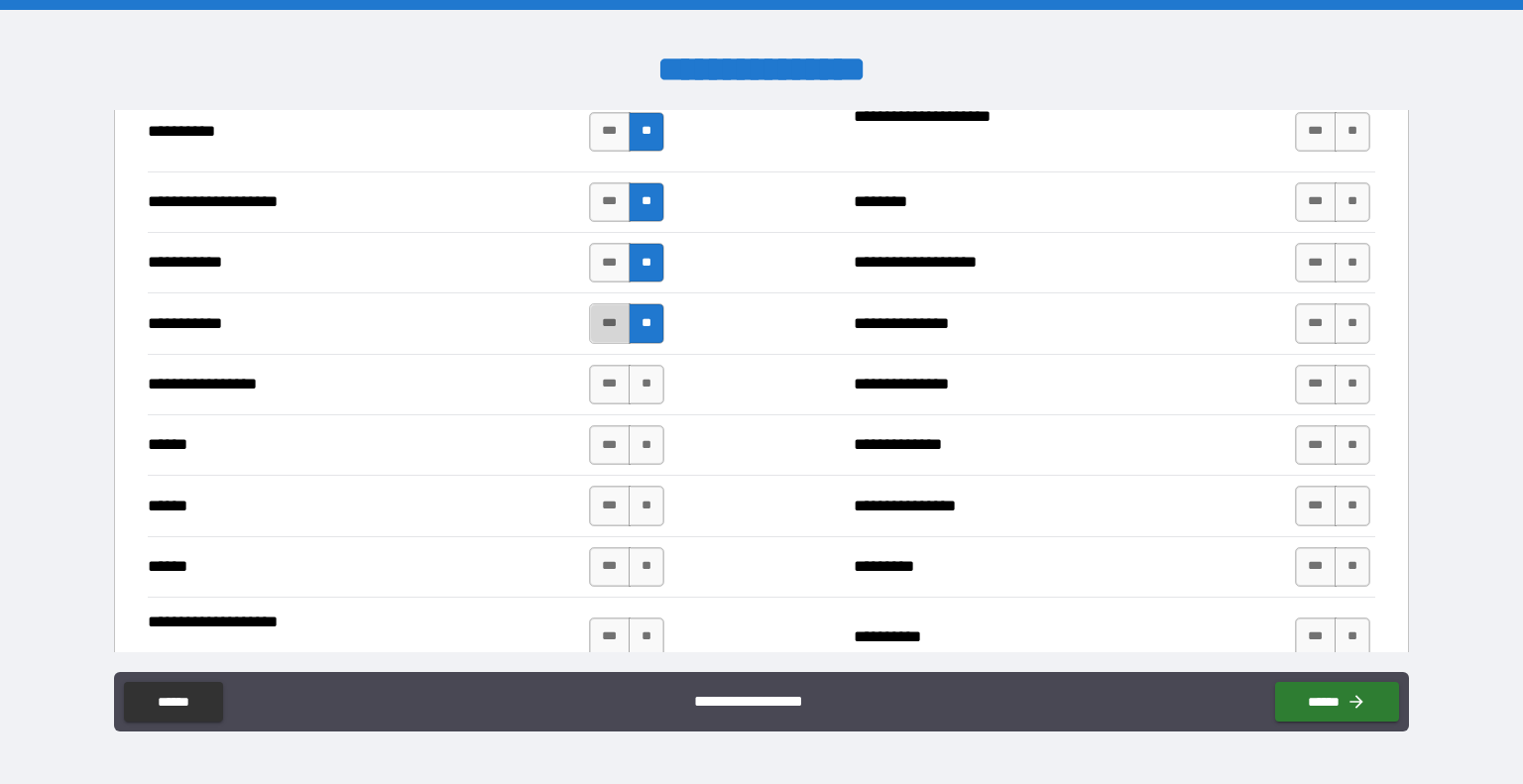 click on "***" at bounding box center [610, 323] 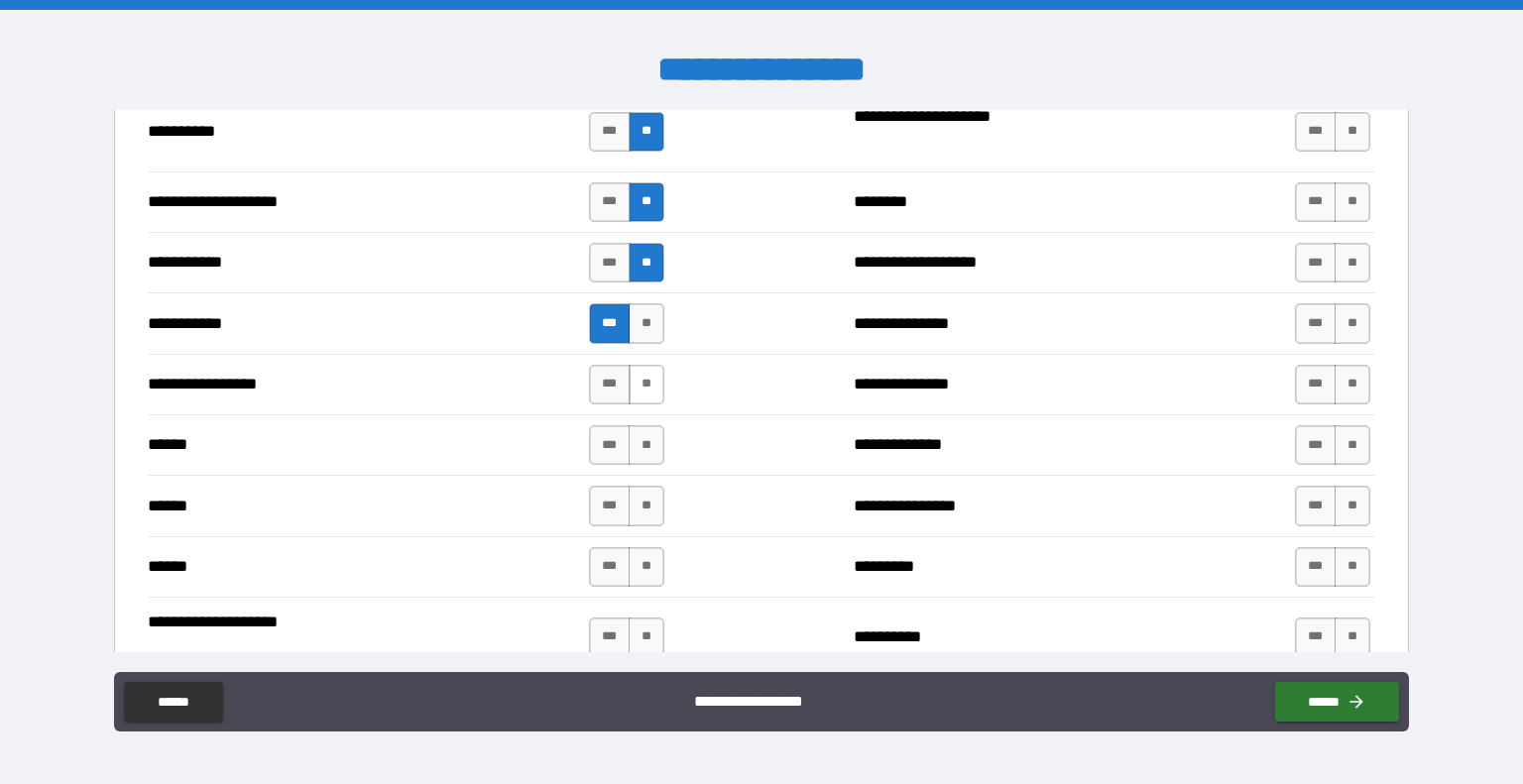 click on "**" at bounding box center (646, 385) 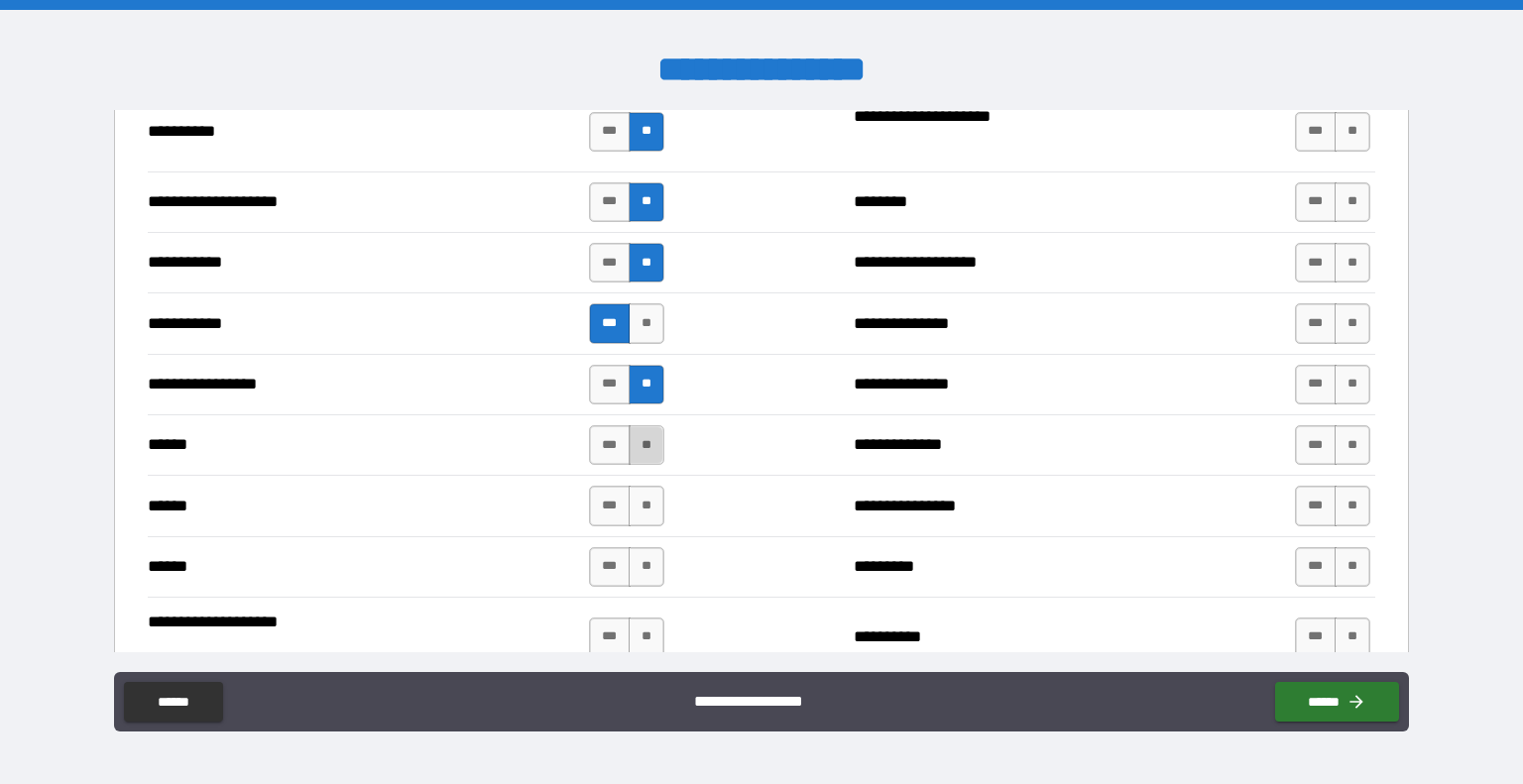 click on "**" at bounding box center (646, 445) 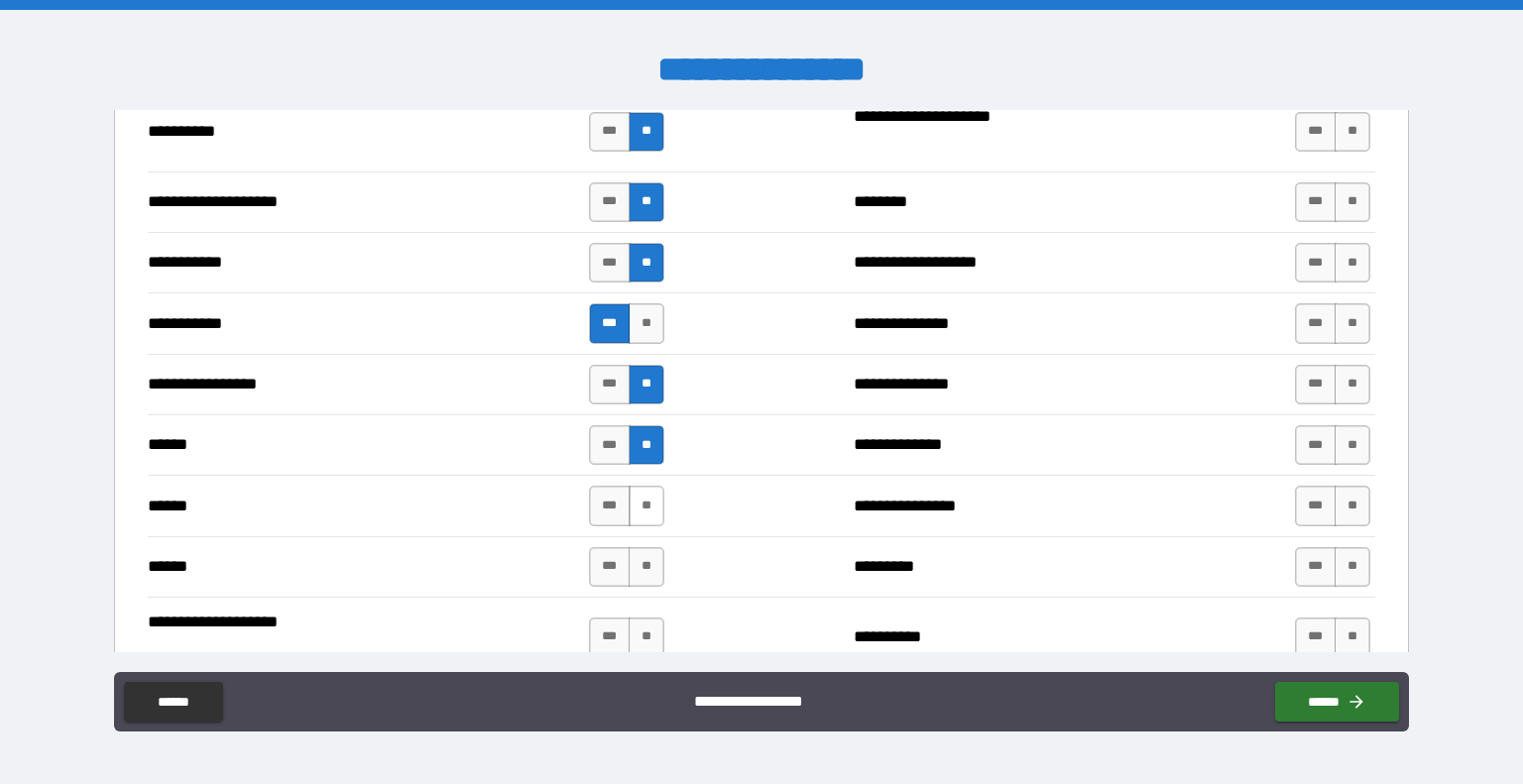 click on "**" at bounding box center (646, 505) 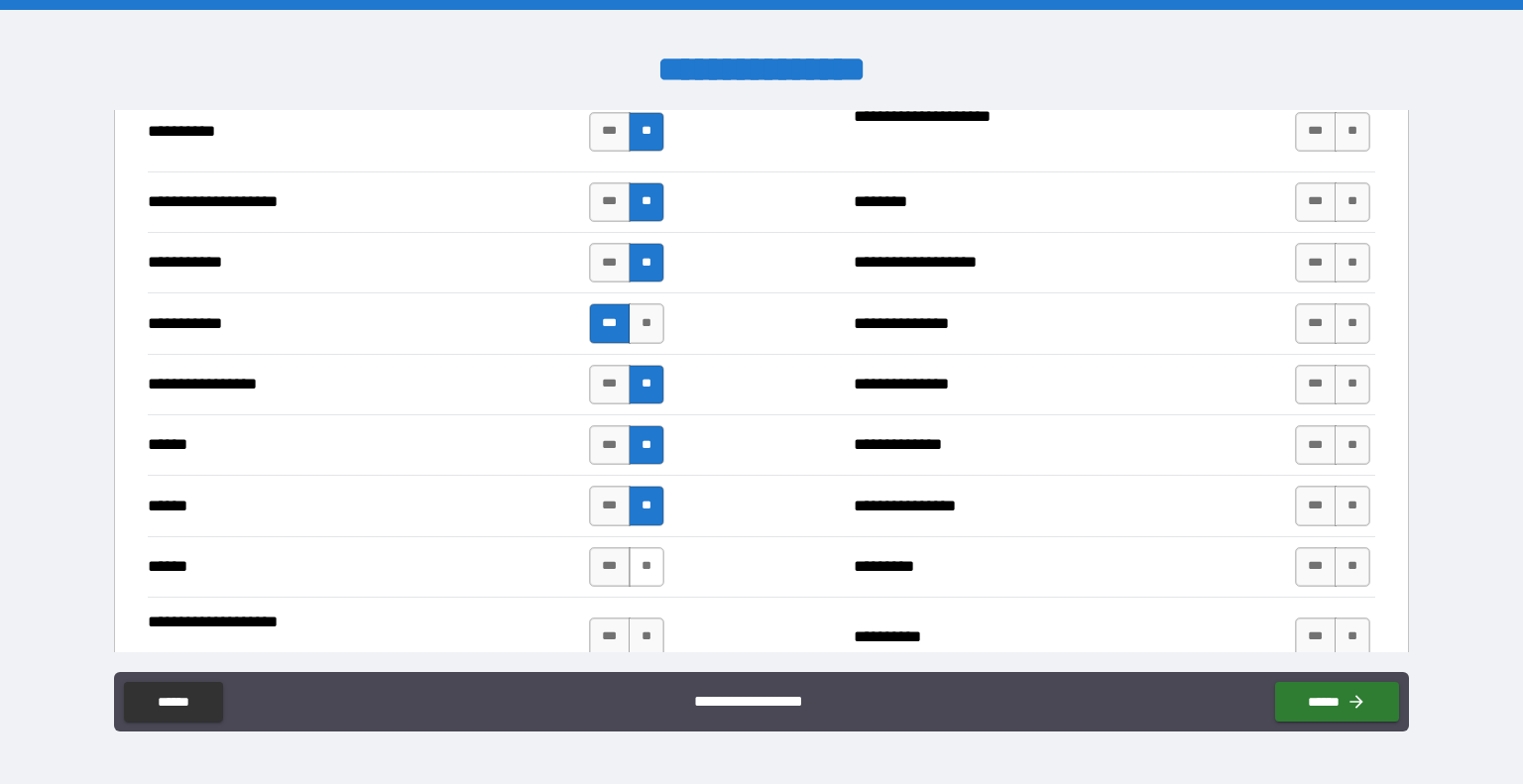click on "**" at bounding box center [646, 567] 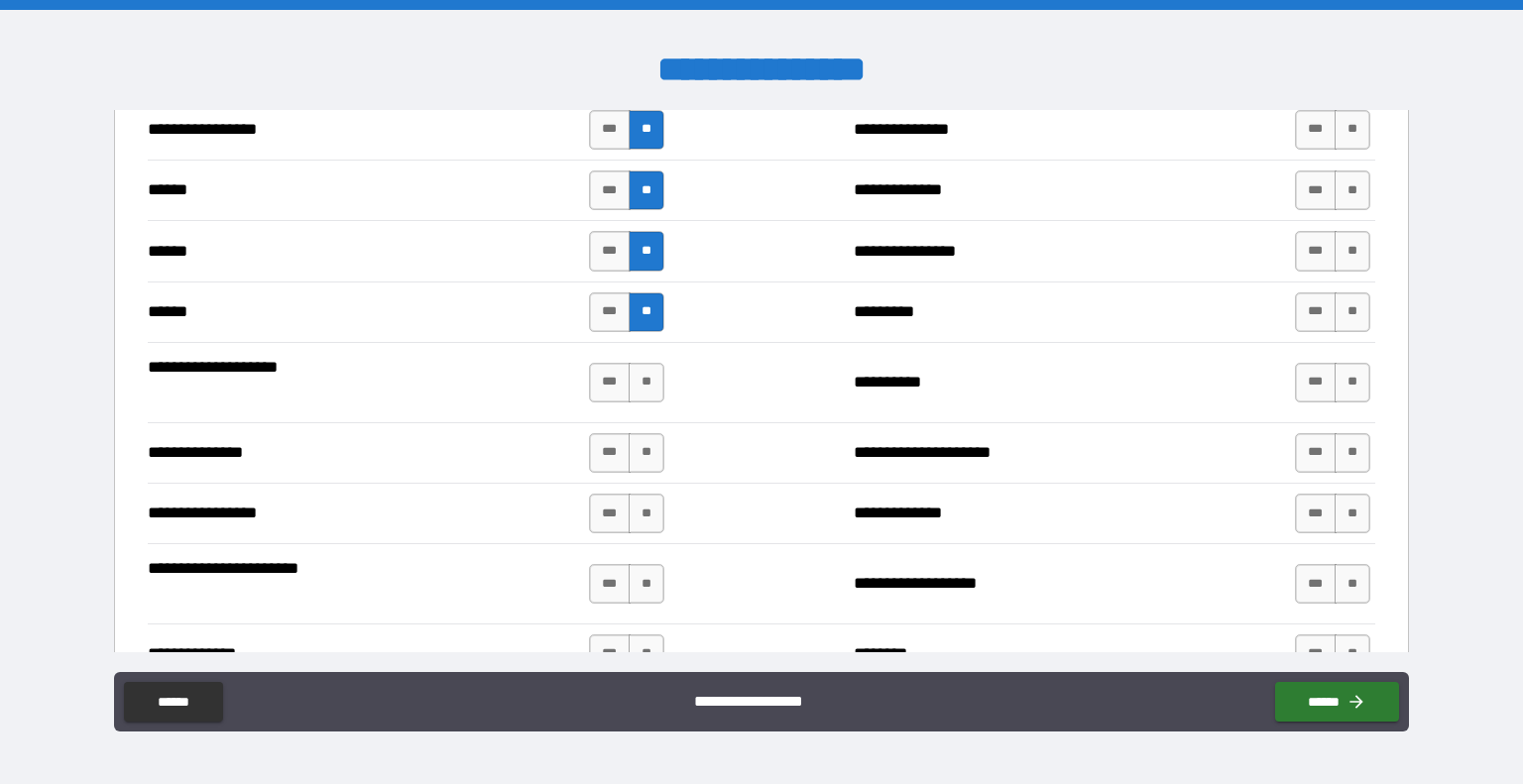 scroll, scrollTop: 2263, scrollLeft: 0, axis: vertical 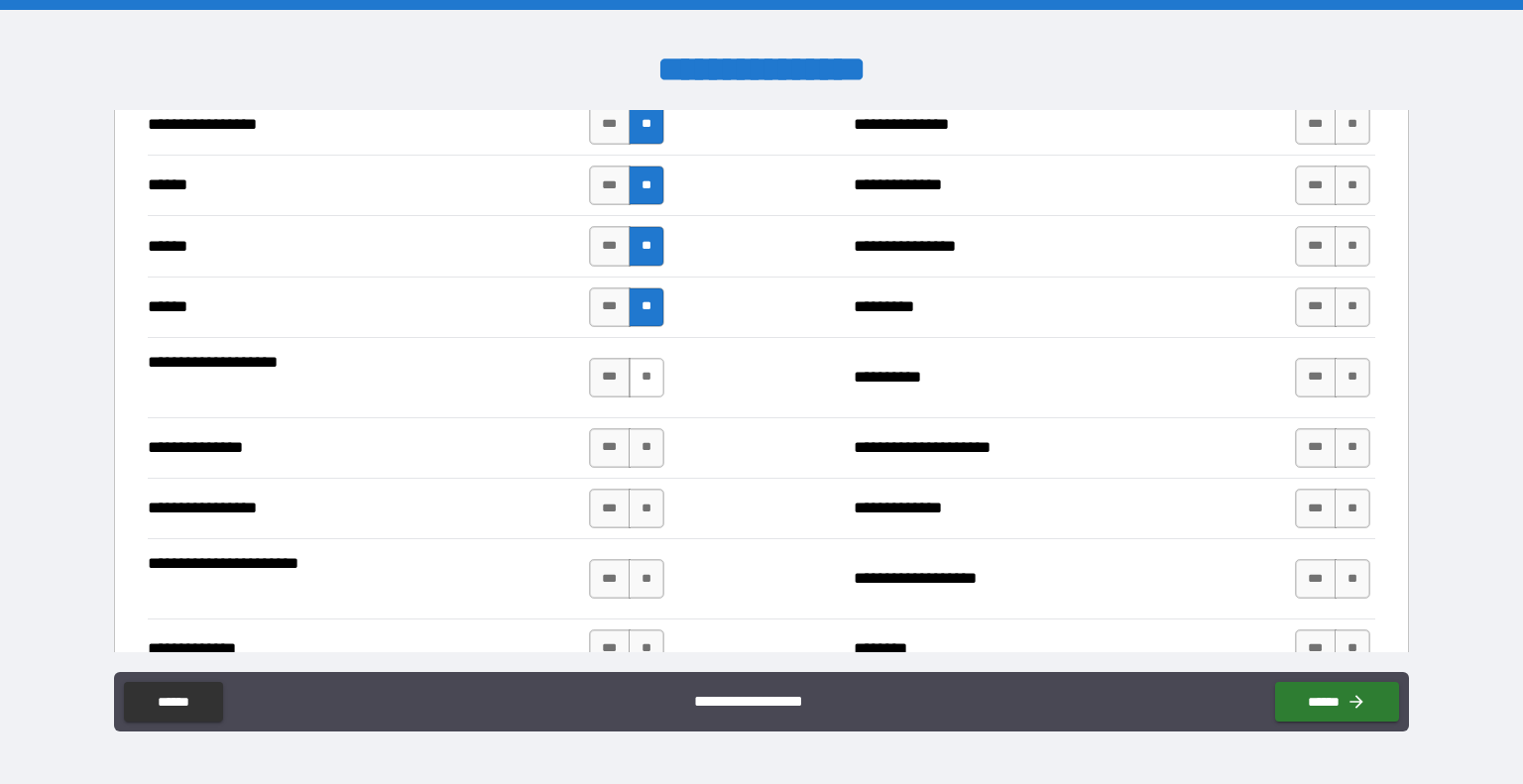 click on "**" at bounding box center [646, 378] 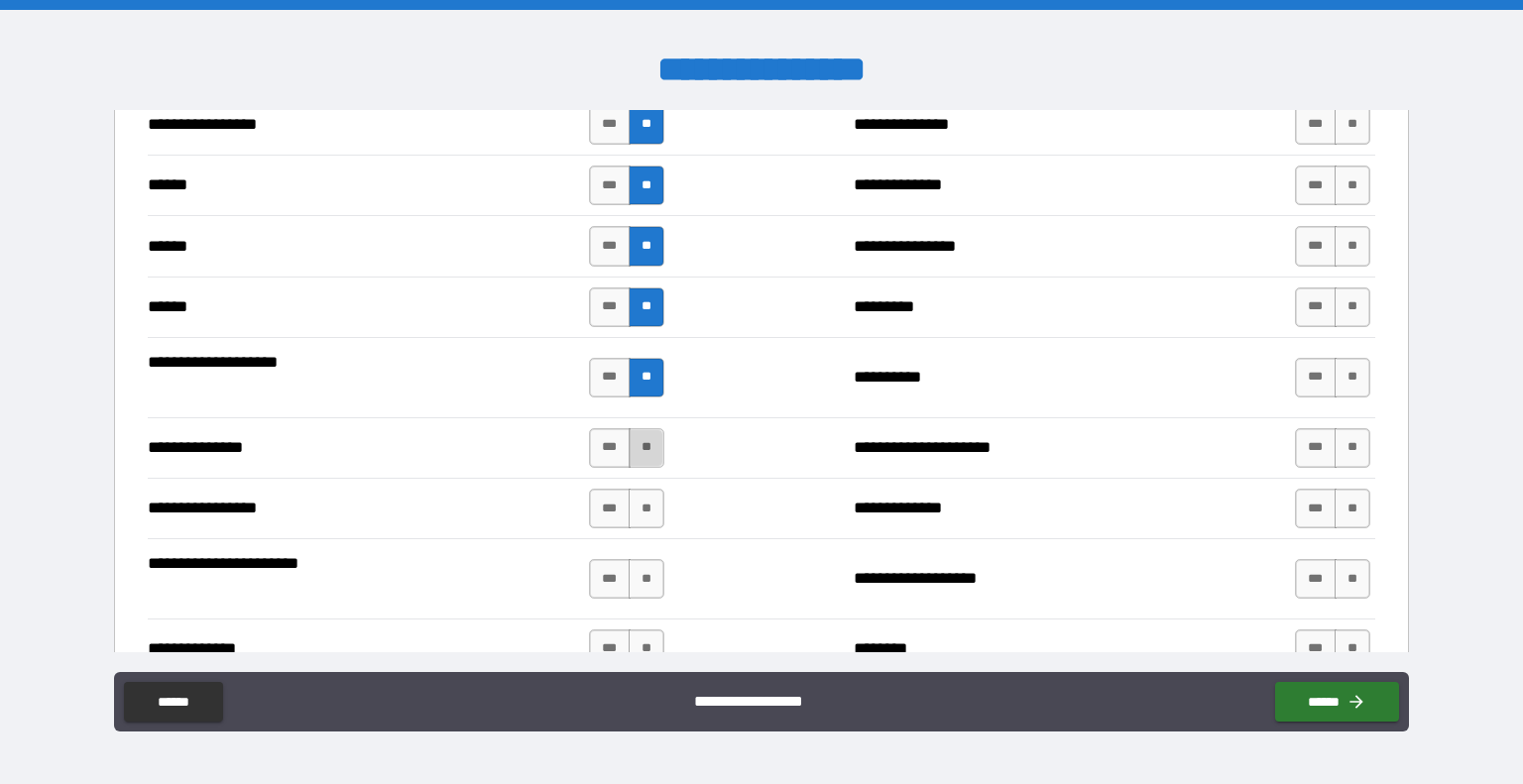 click on "**" at bounding box center [646, 448] 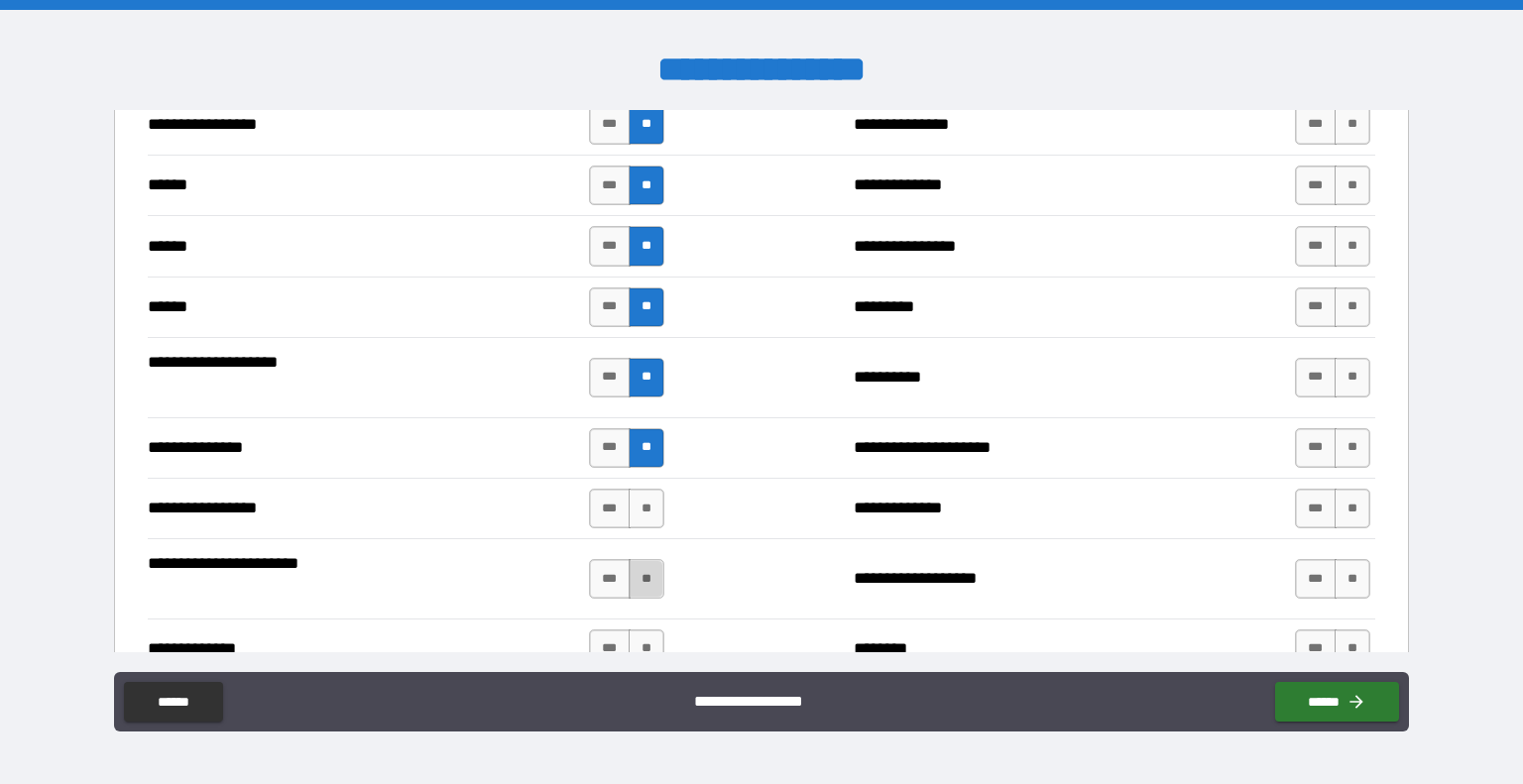 click on "**" at bounding box center [646, 579] 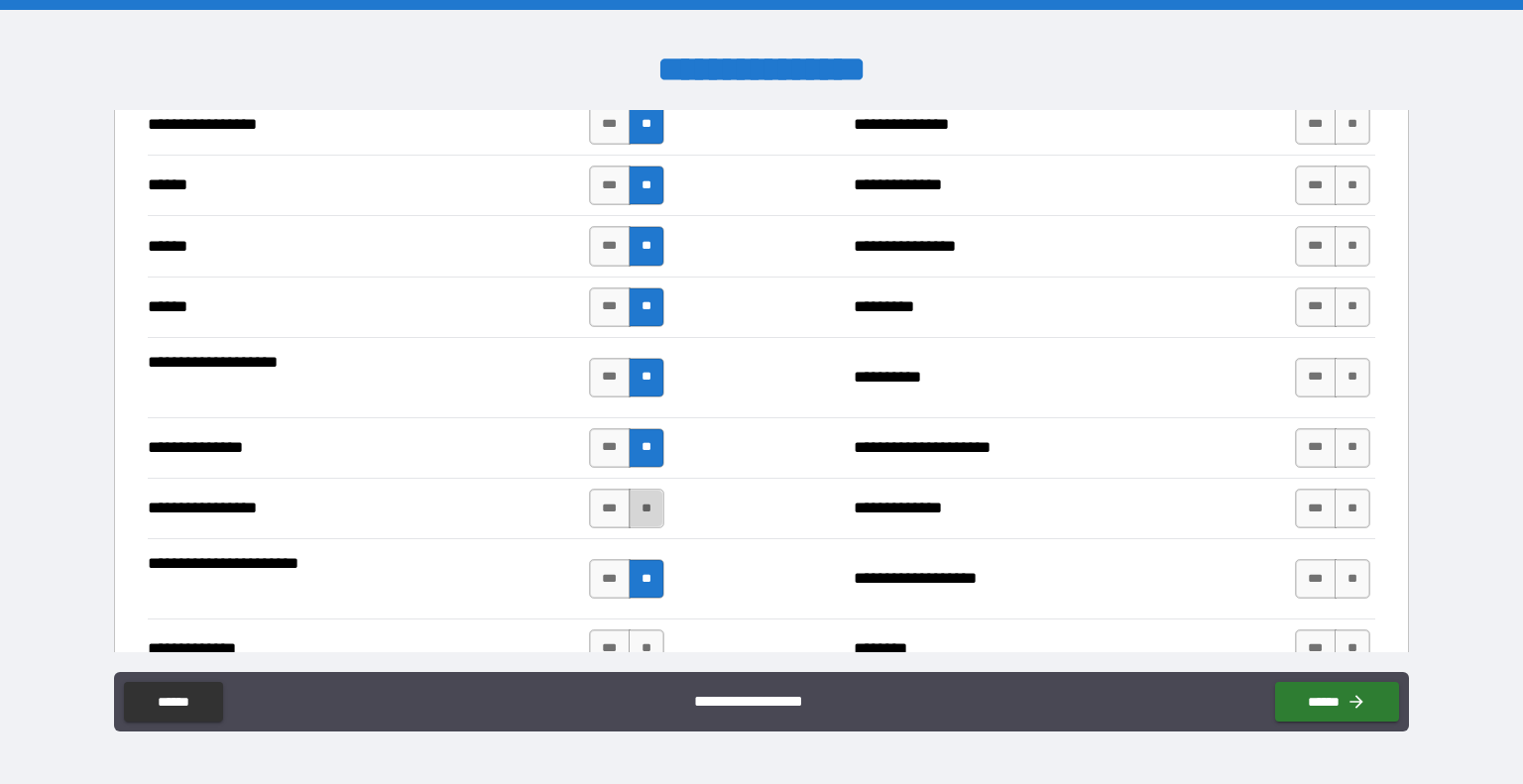 click on "**" at bounding box center (646, 508) 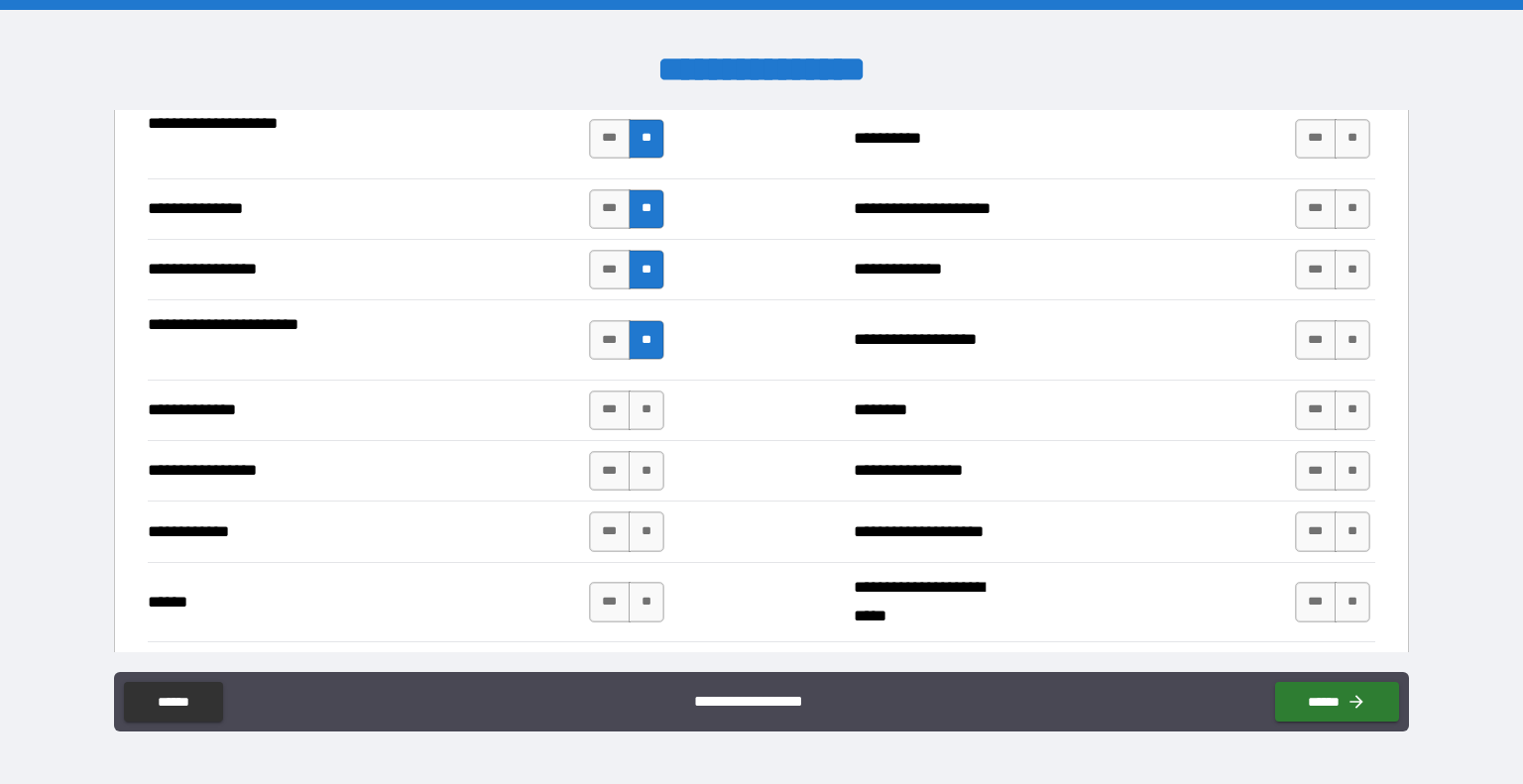 scroll, scrollTop: 2577, scrollLeft: 0, axis: vertical 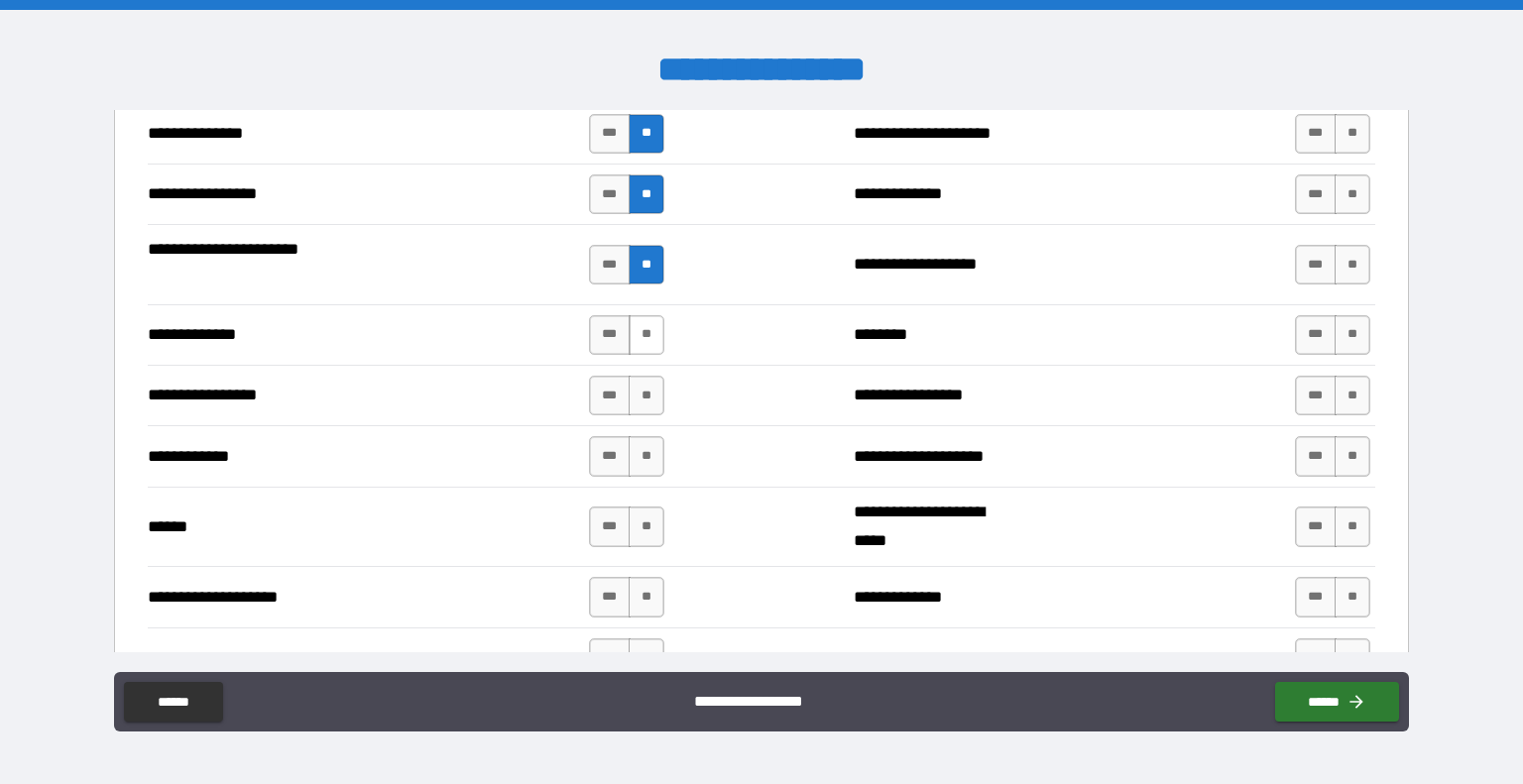 click on "**" at bounding box center [646, 335] 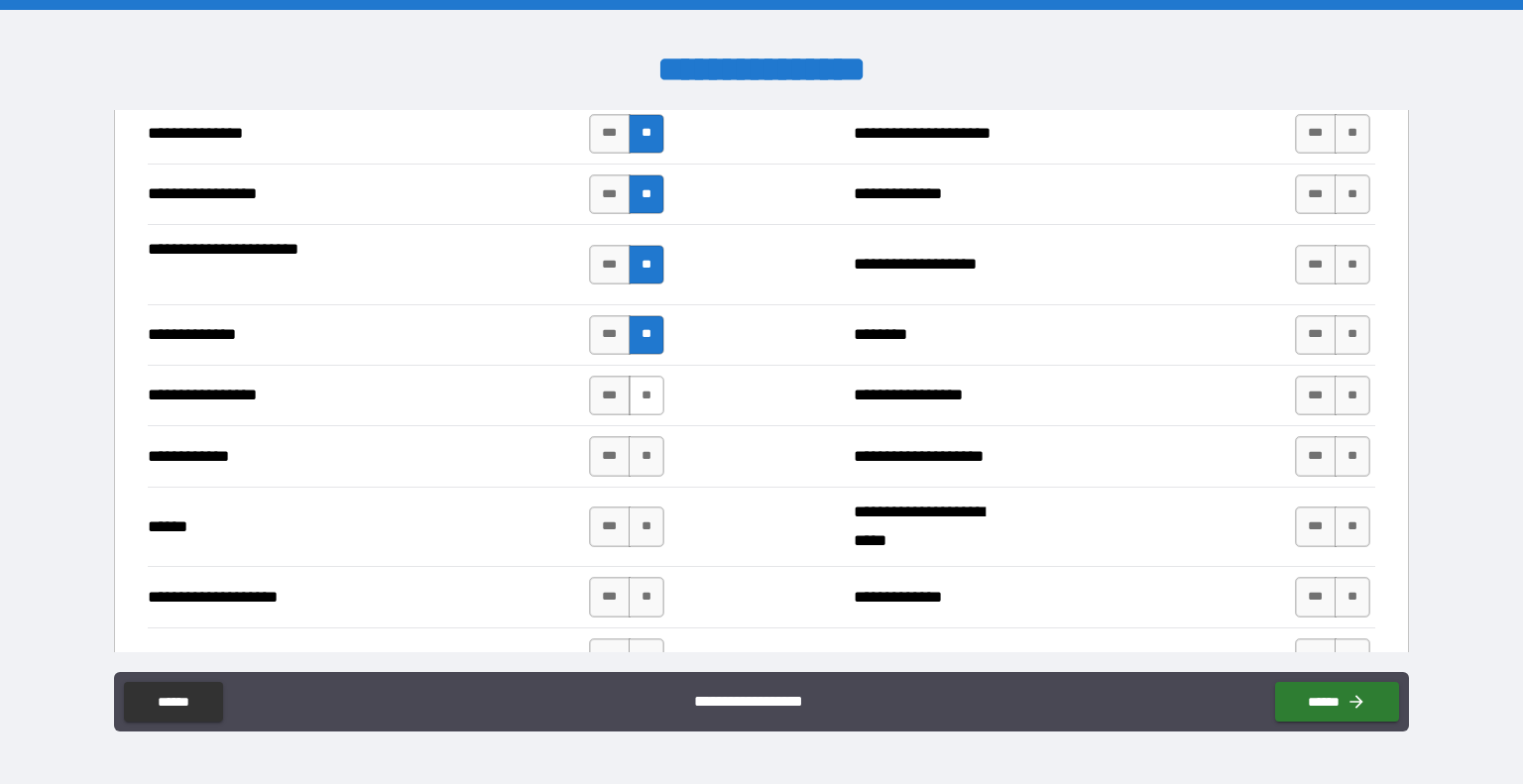 click on "**" at bounding box center [646, 395] 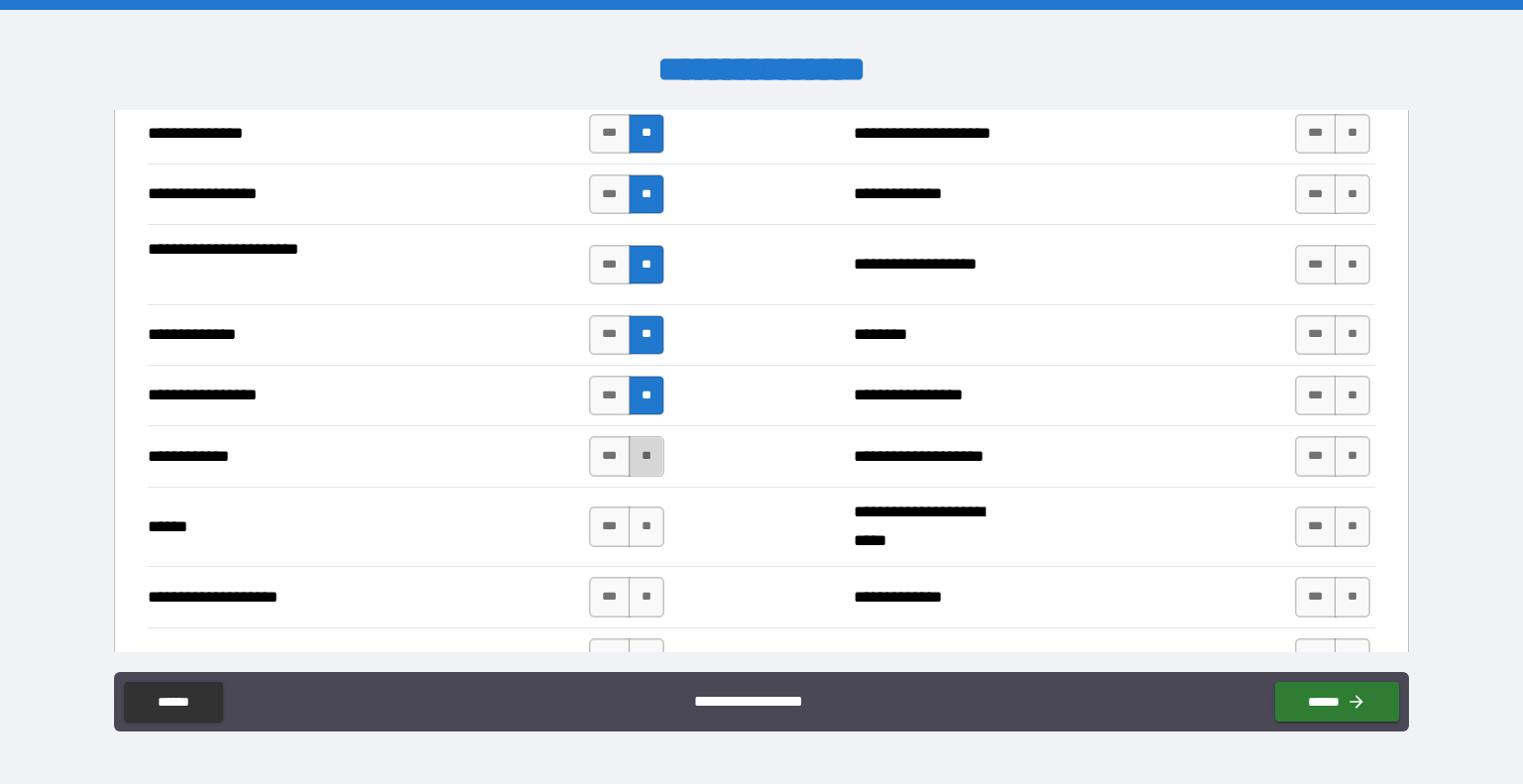 click on "**" at bounding box center (646, 456) 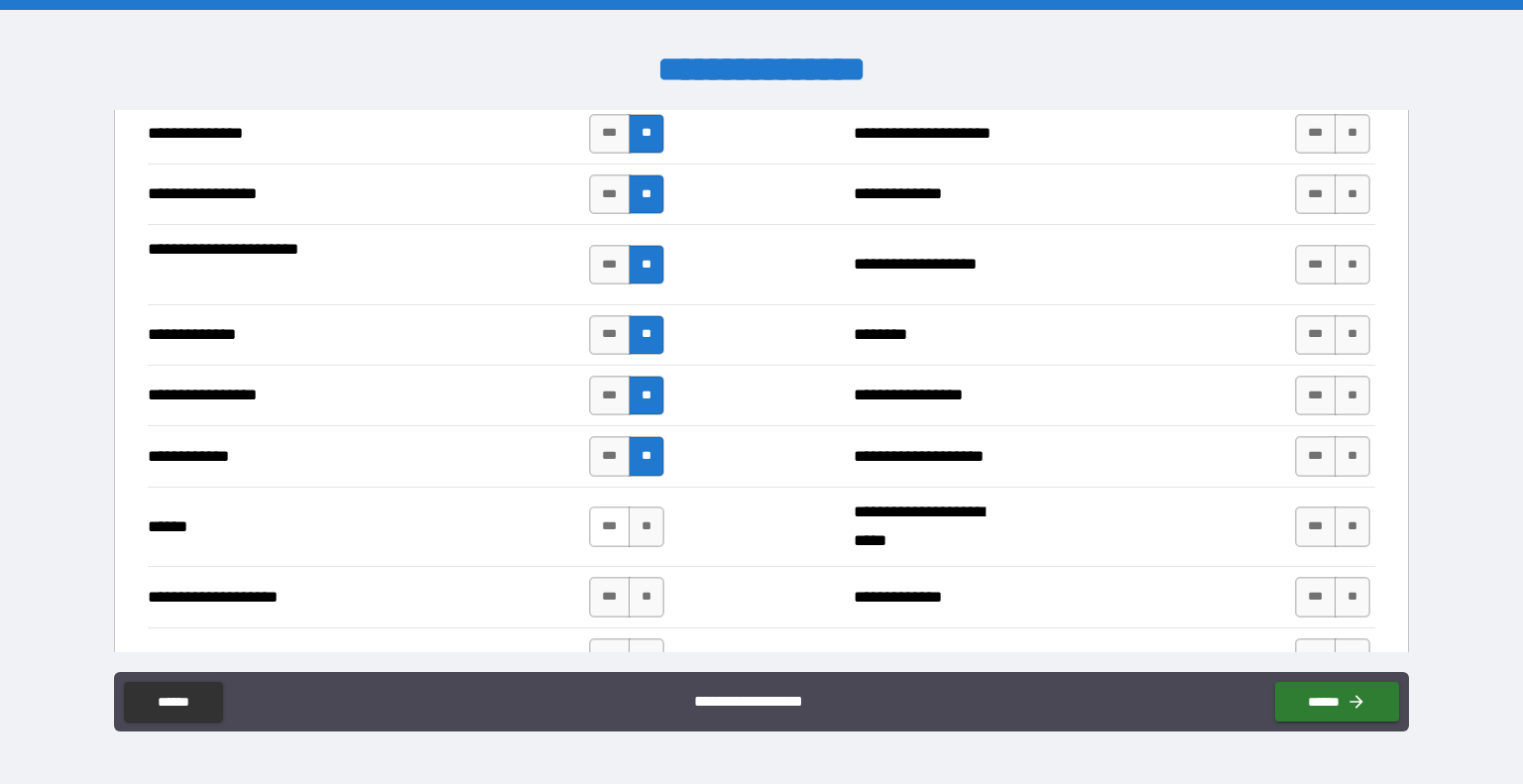 click on "***" at bounding box center (610, 526) 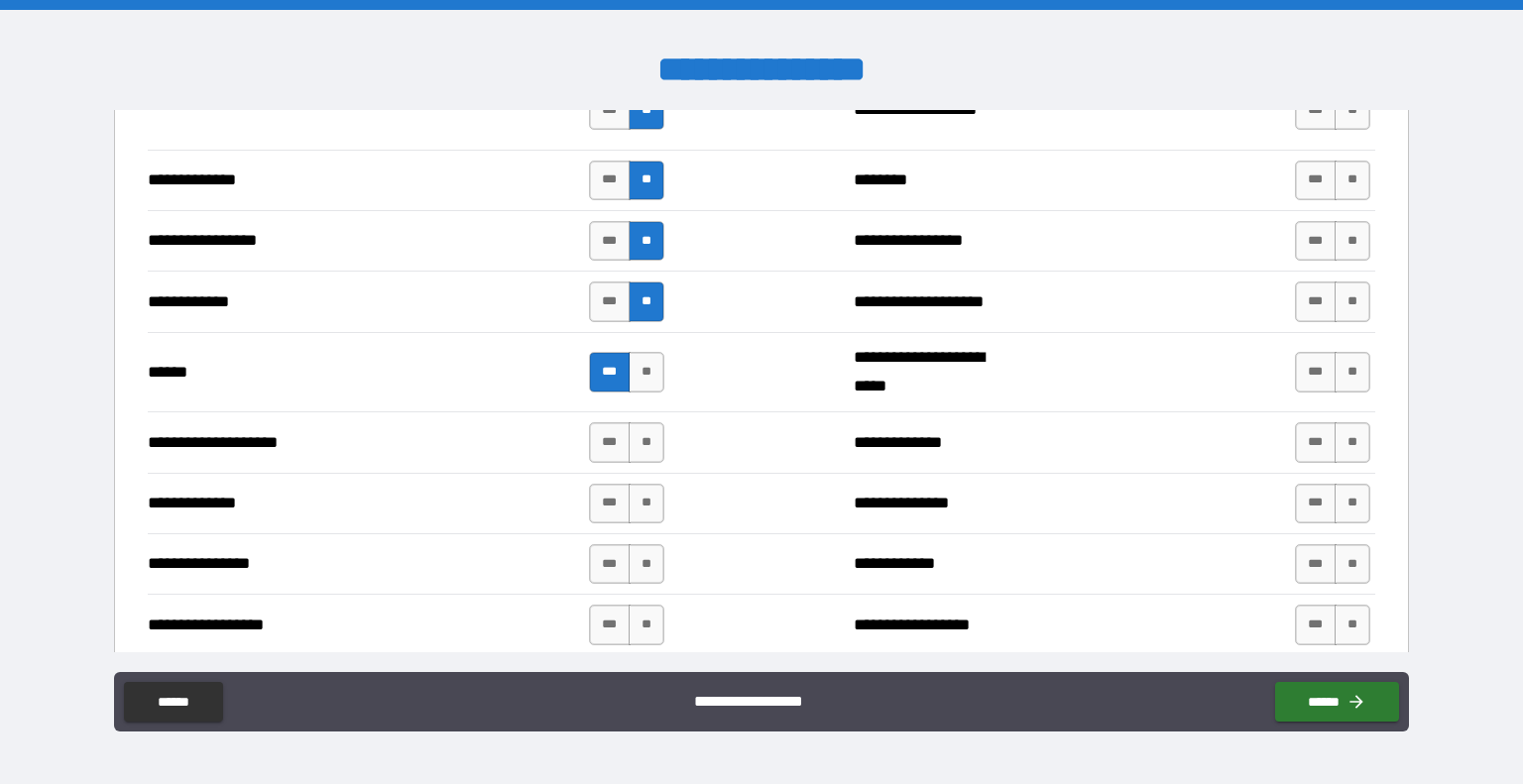 scroll, scrollTop: 2737, scrollLeft: 0, axis: vertical 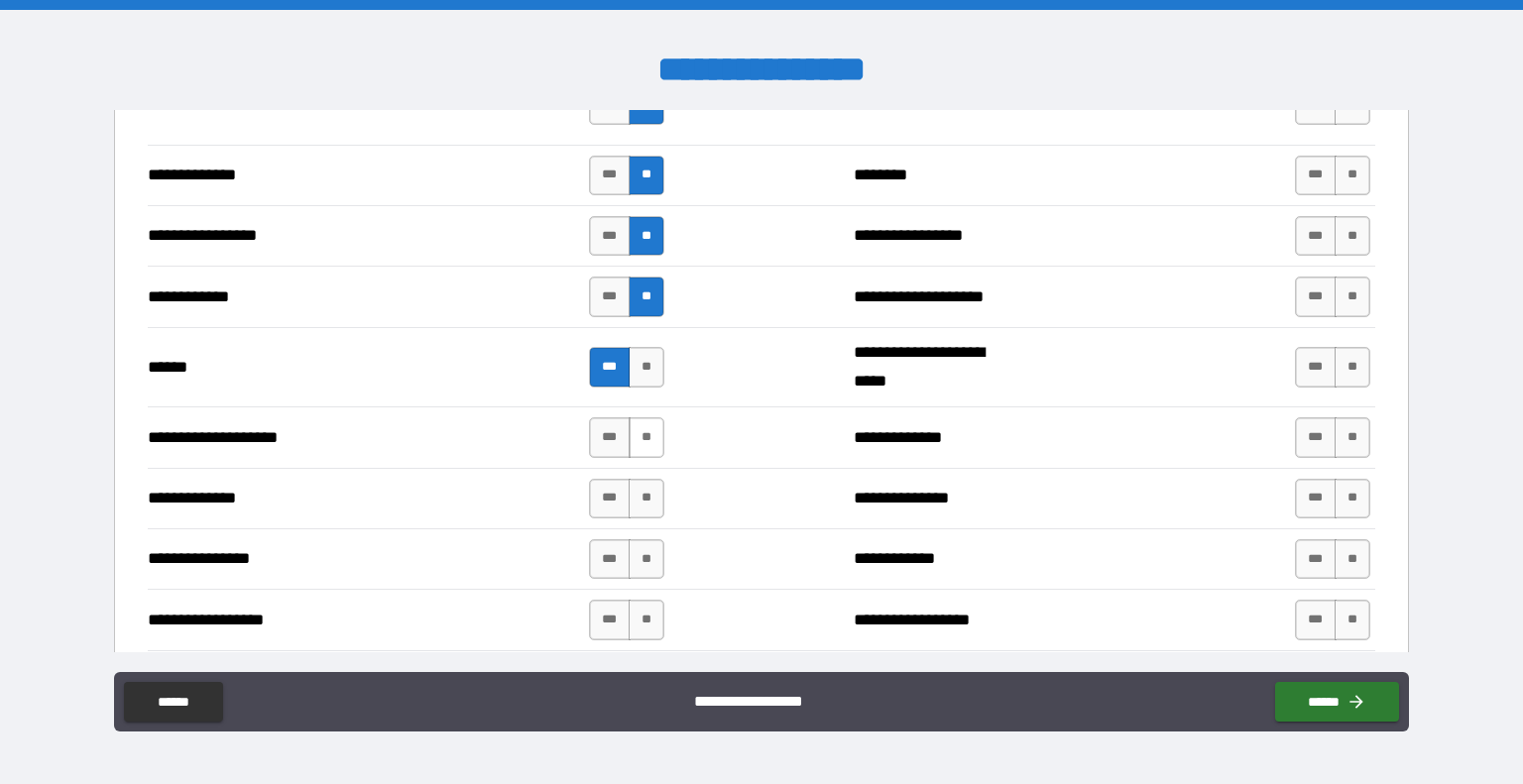 click on "**" at bounding box center (646, 437) 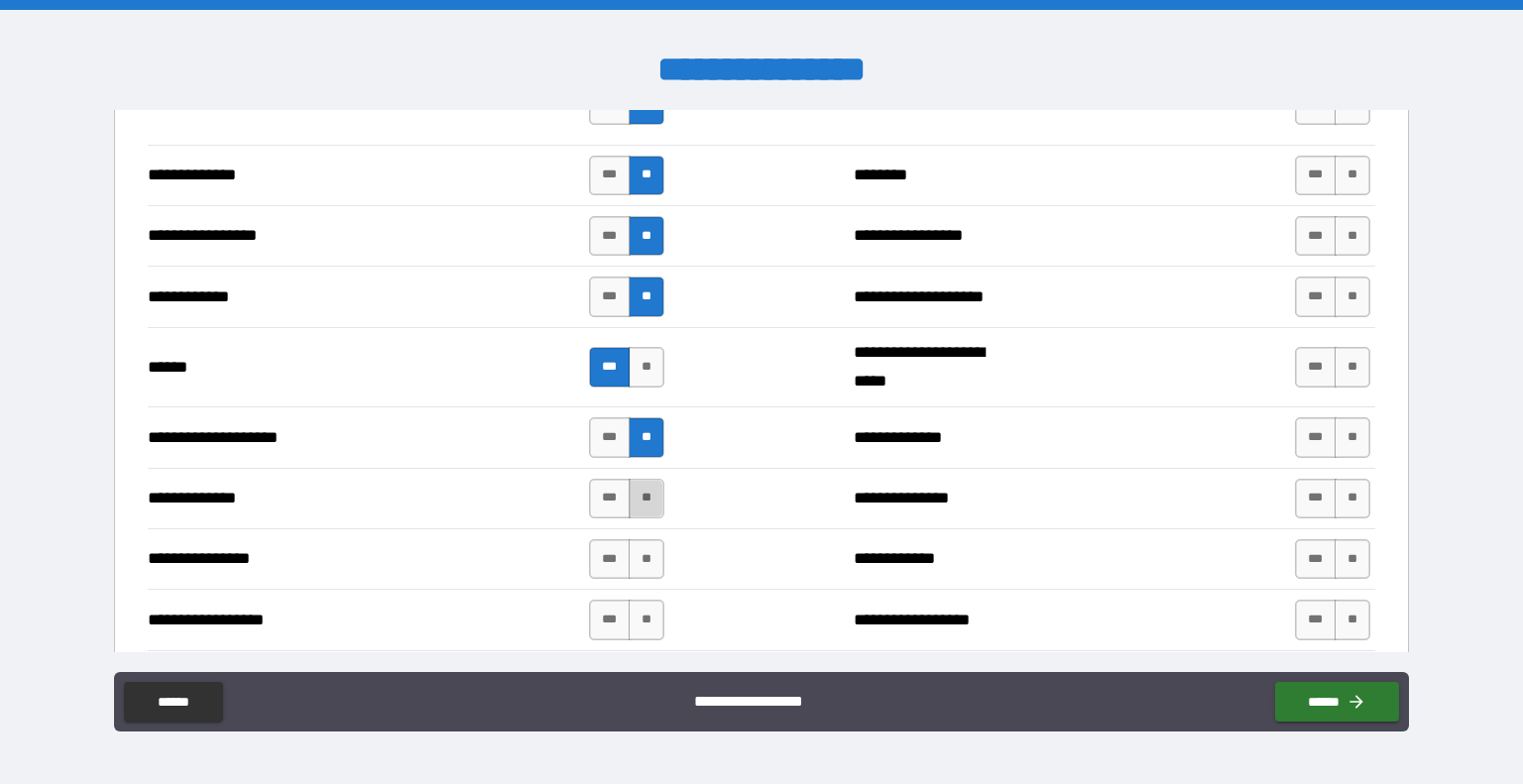 click on "**" at bounding box center (646, 499) 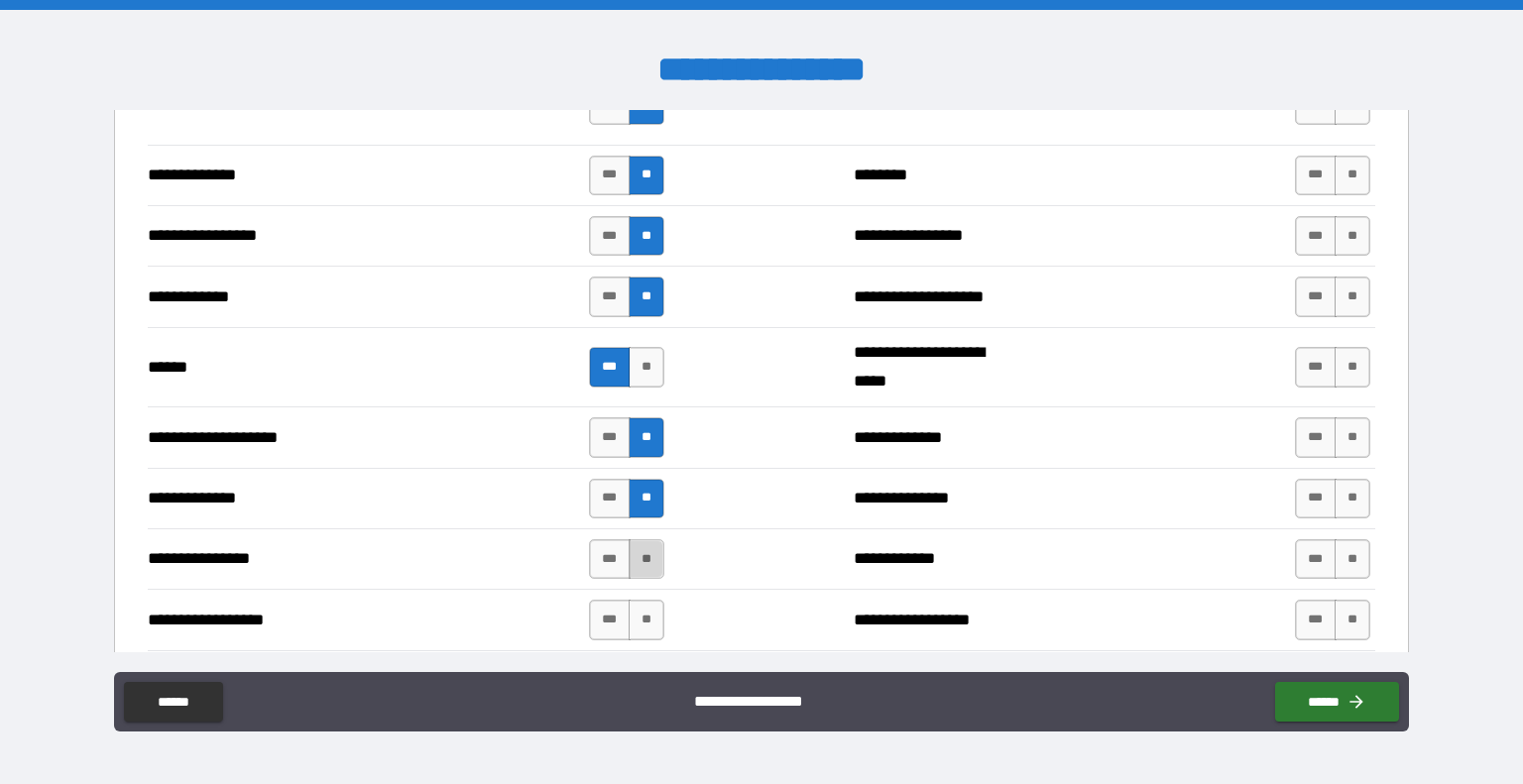 click on "**" at bounding box center (646, 559) 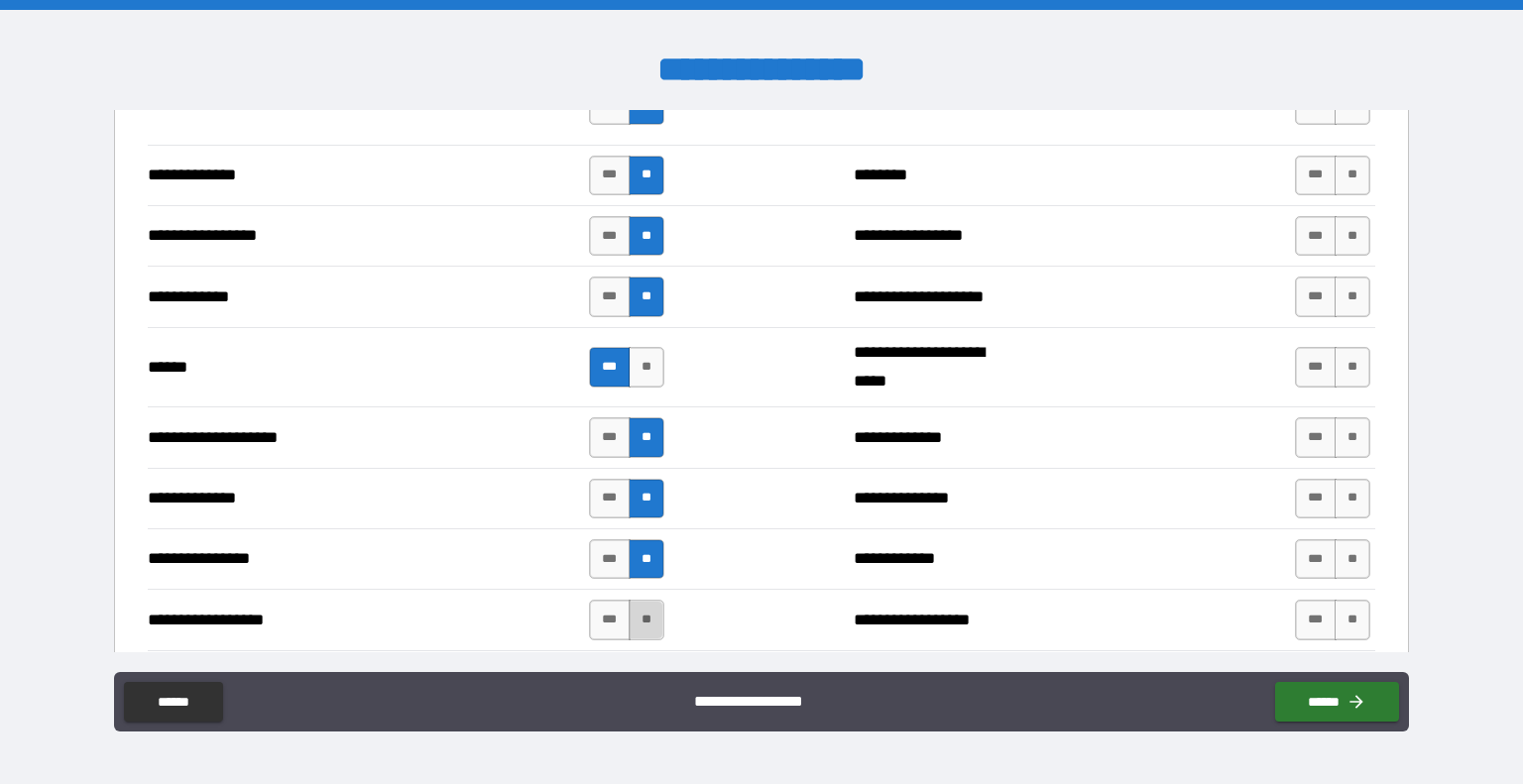 click on "**" at bounding box center [646, 619] 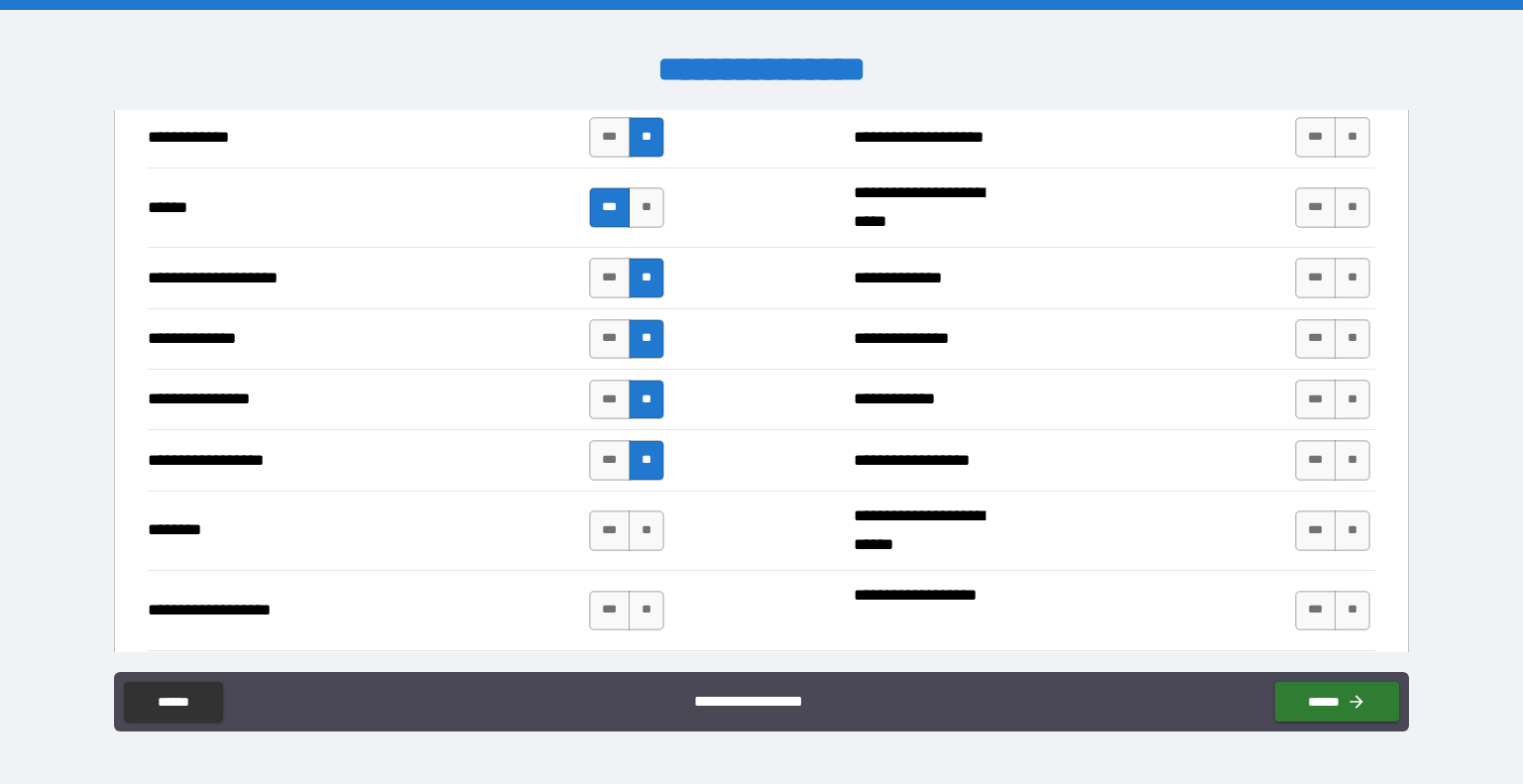 scroll, scrollTop: 2906, scrollLeft: 0, axis: vertical 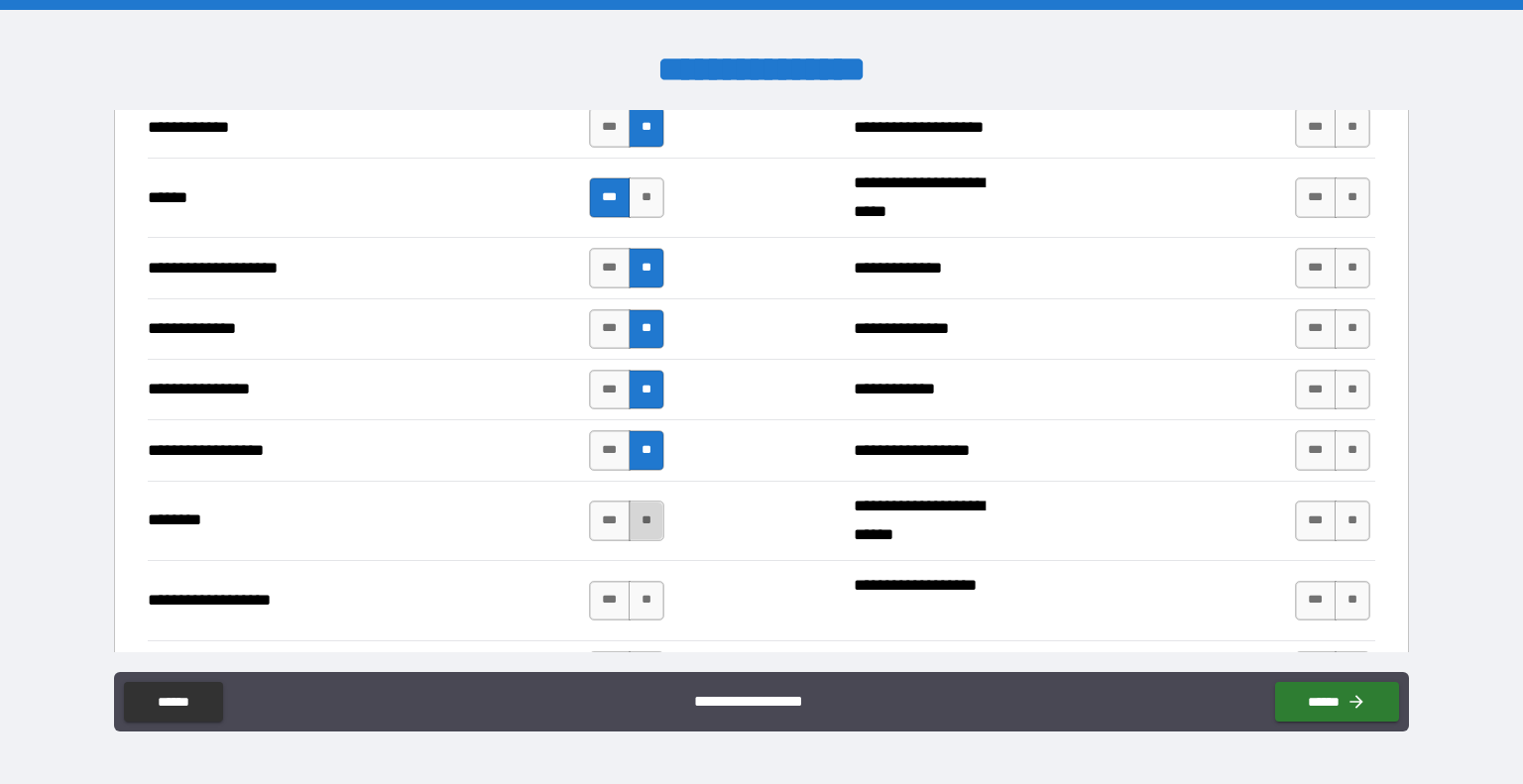 click on "**" at bounding box center [646, 520] 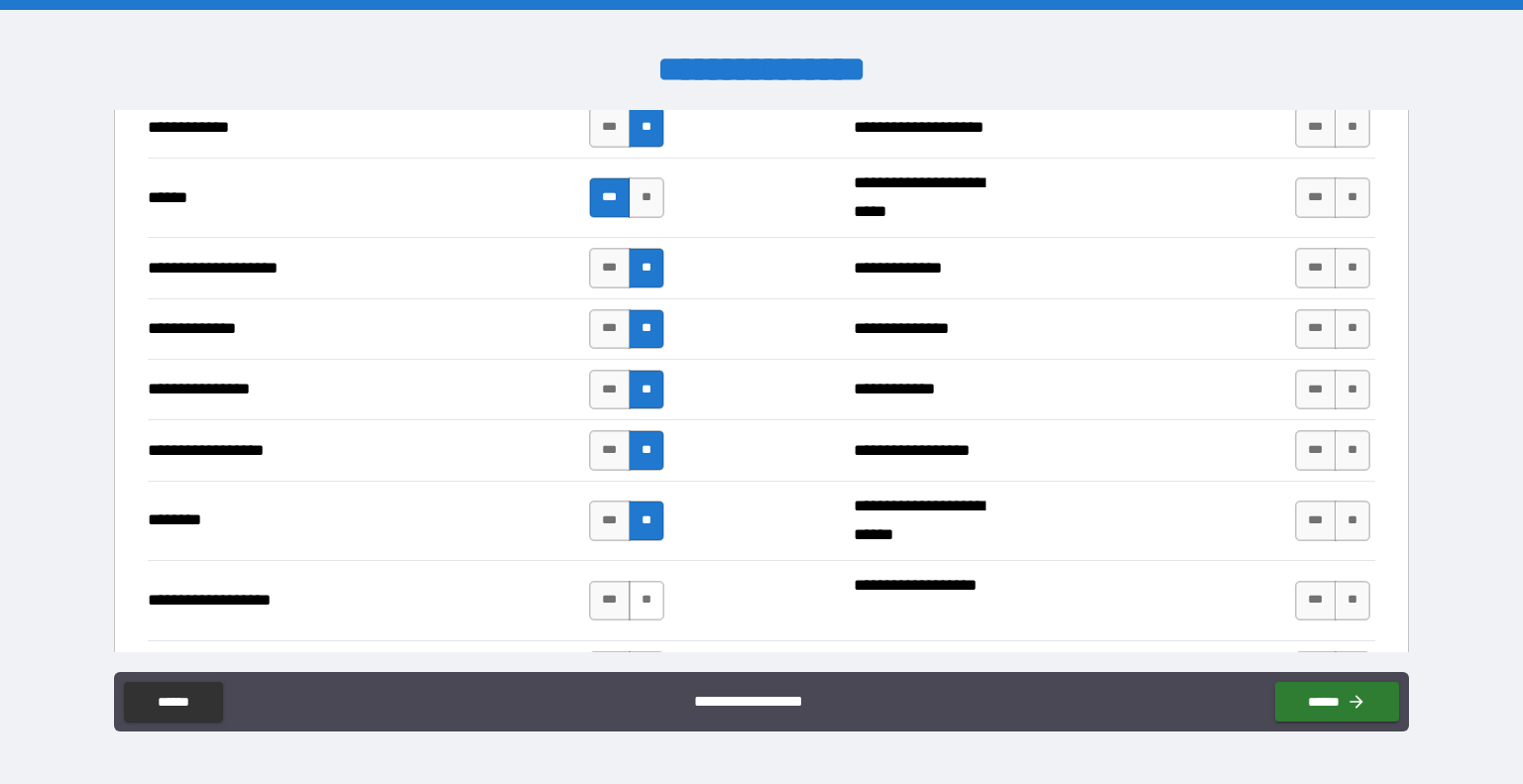 click on "**" at bounding box center [646, 601] 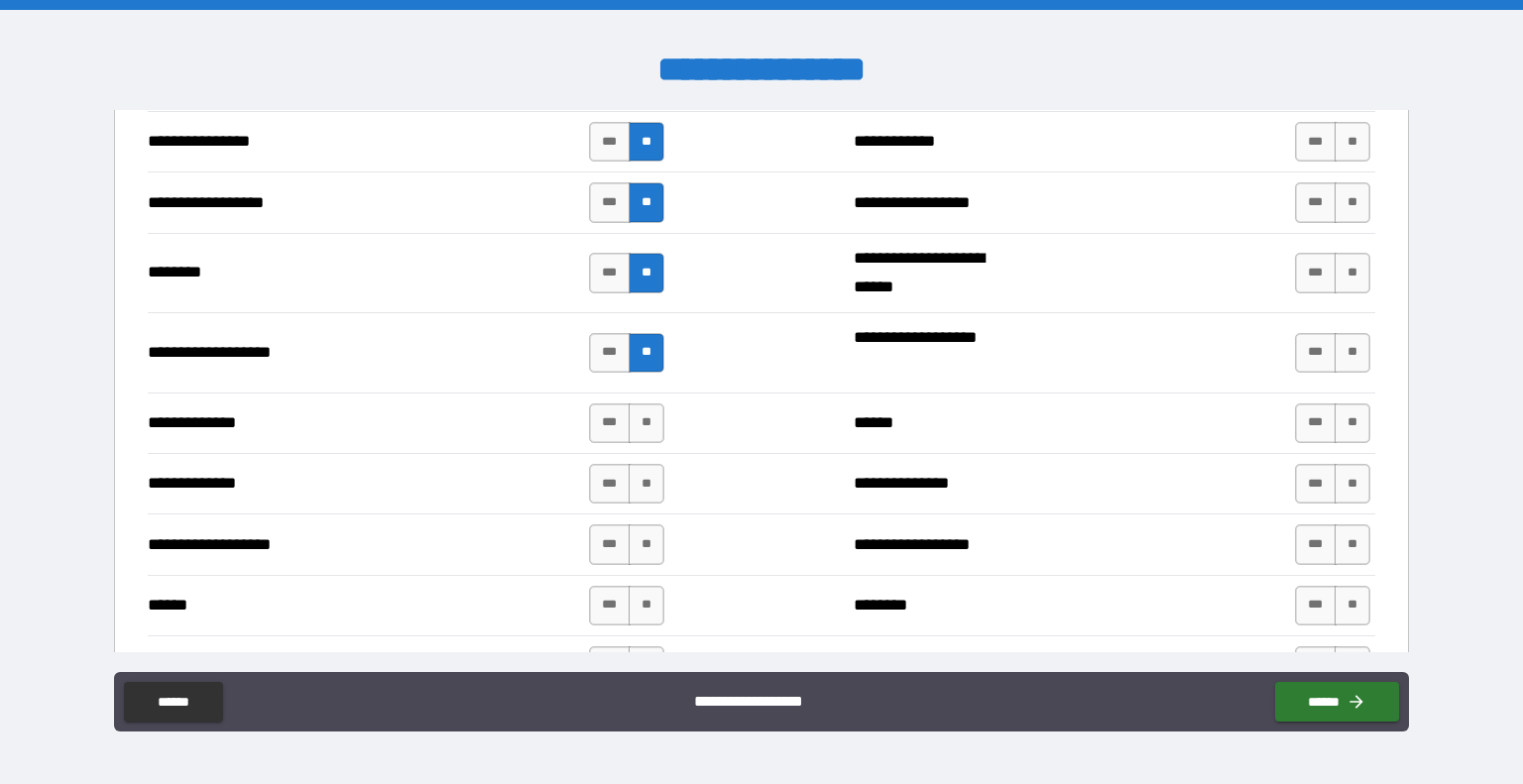 scroll, scrollTop: 3169, scrollLeft: 0, axis: vertical 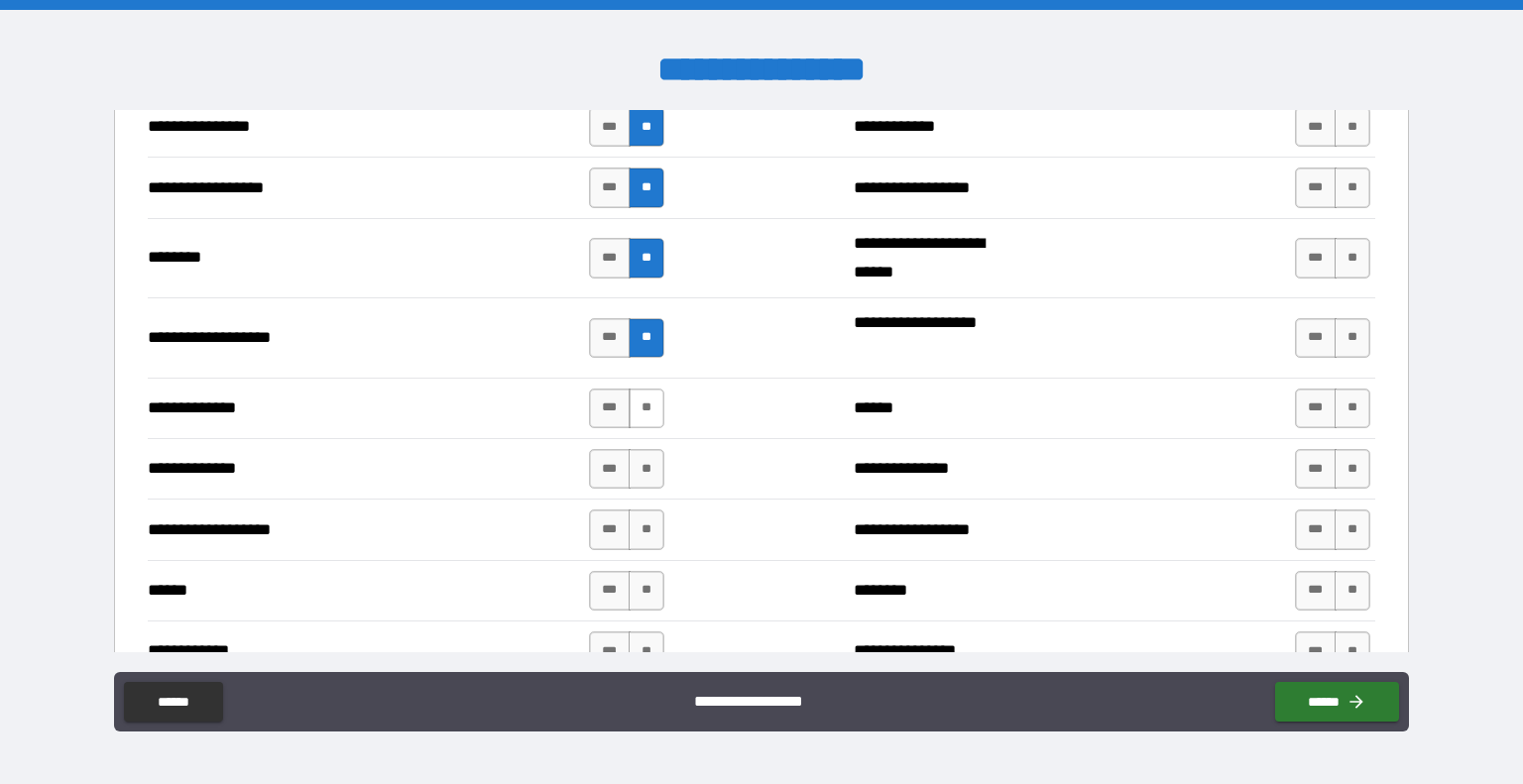 click on "**" at bounding box center [646, 408] 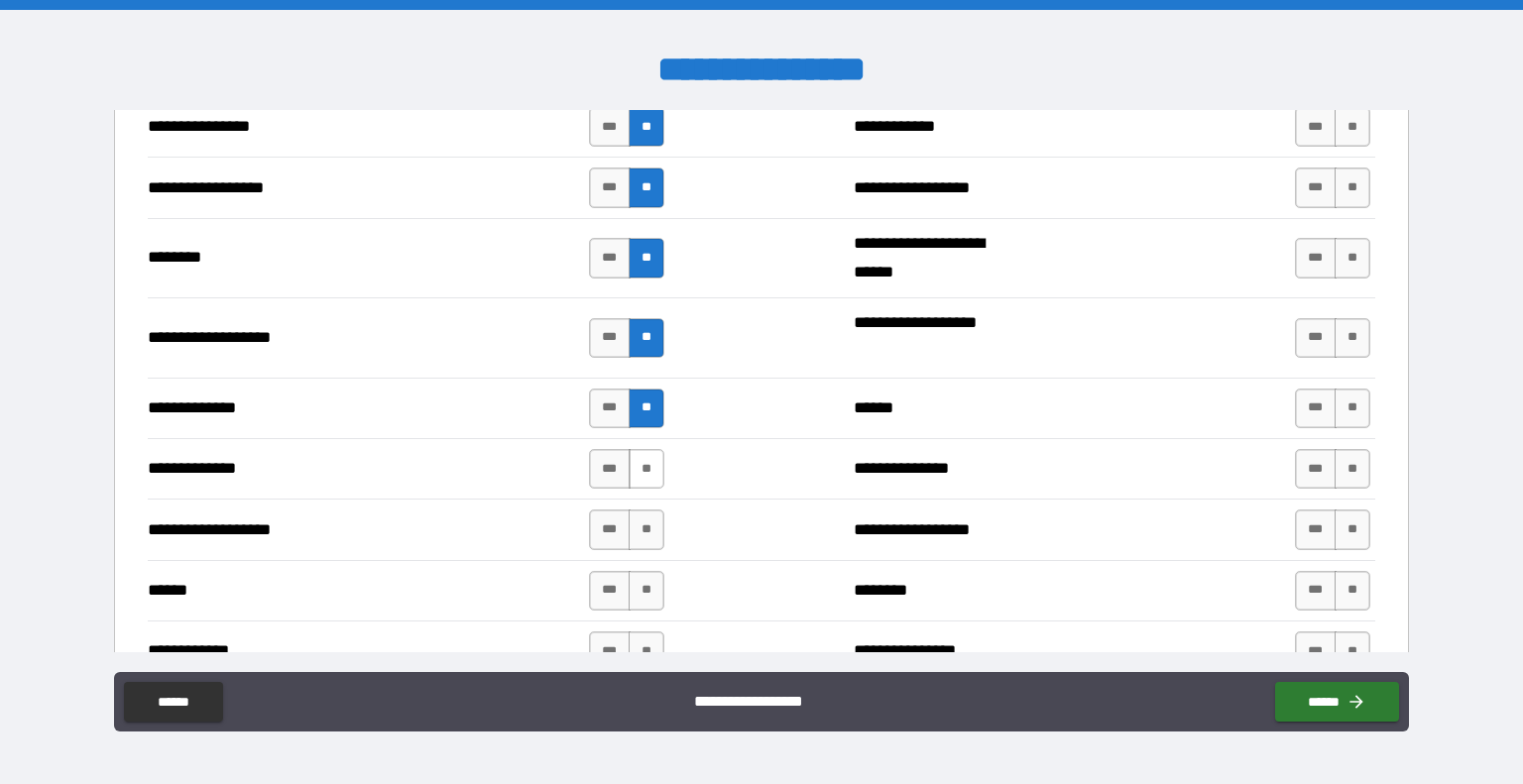 click on "**" at bounding box center (646, 469) 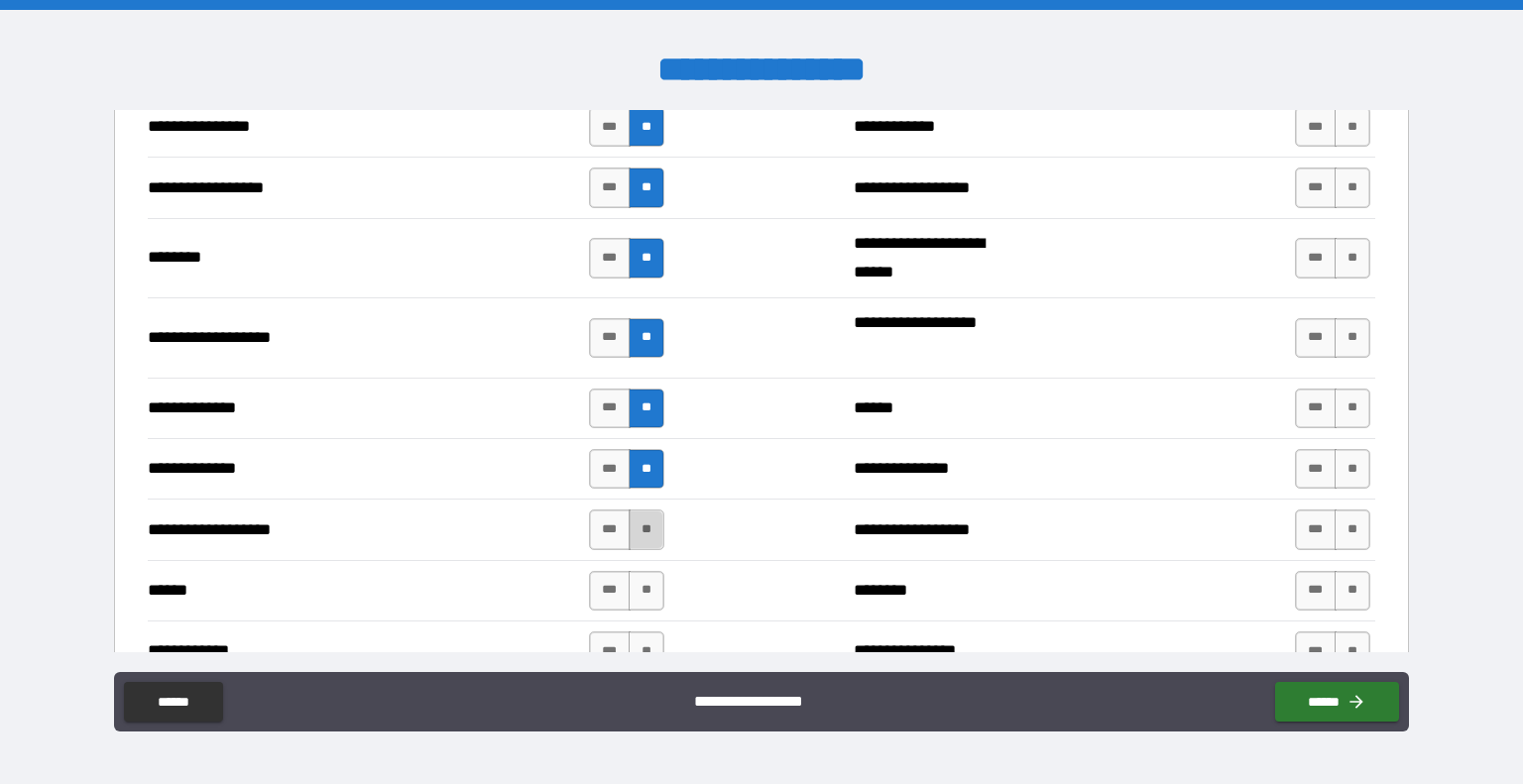 click on "**" at bounding box center [646, 529] 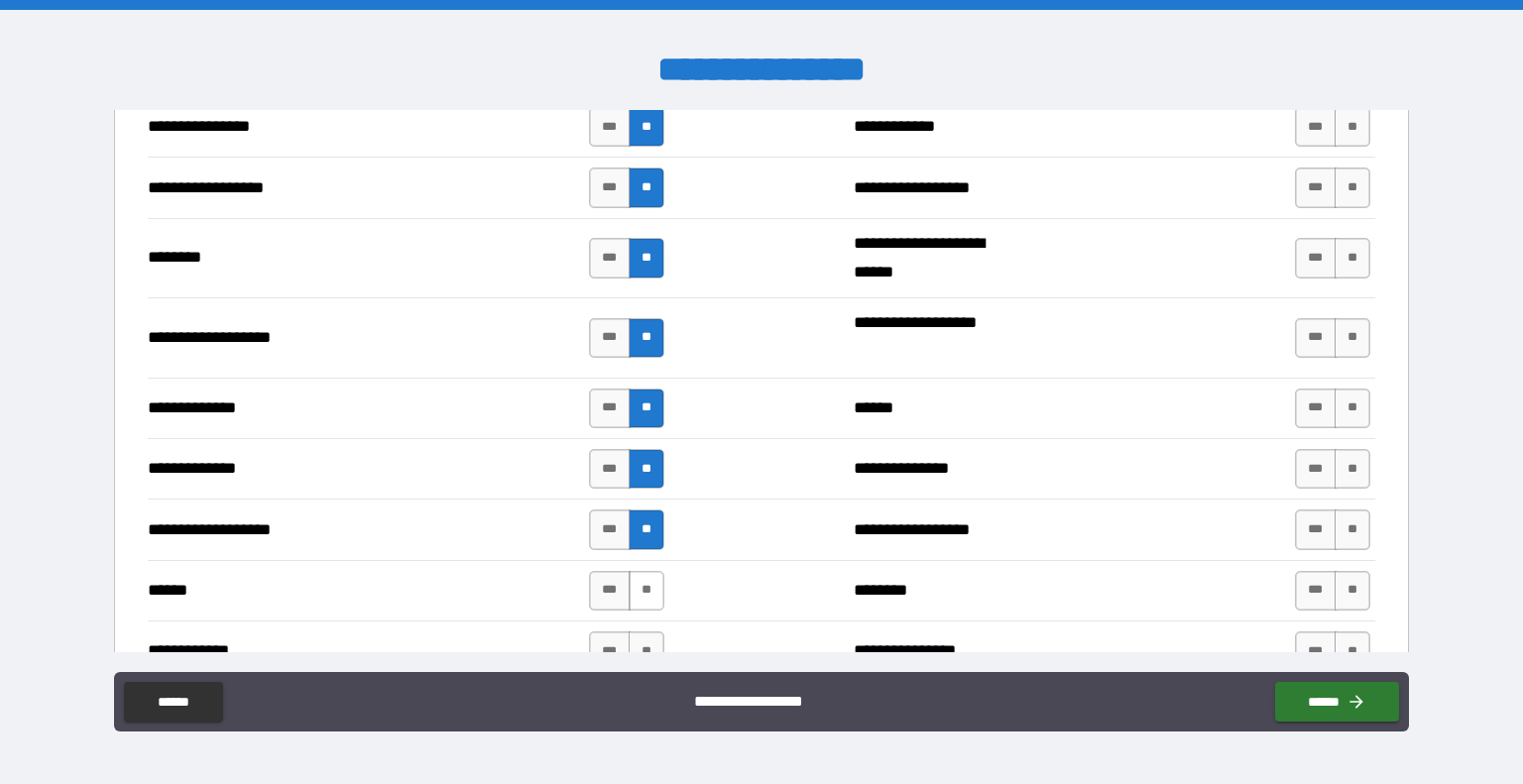 click on "**" at bounding box center [646, 591] 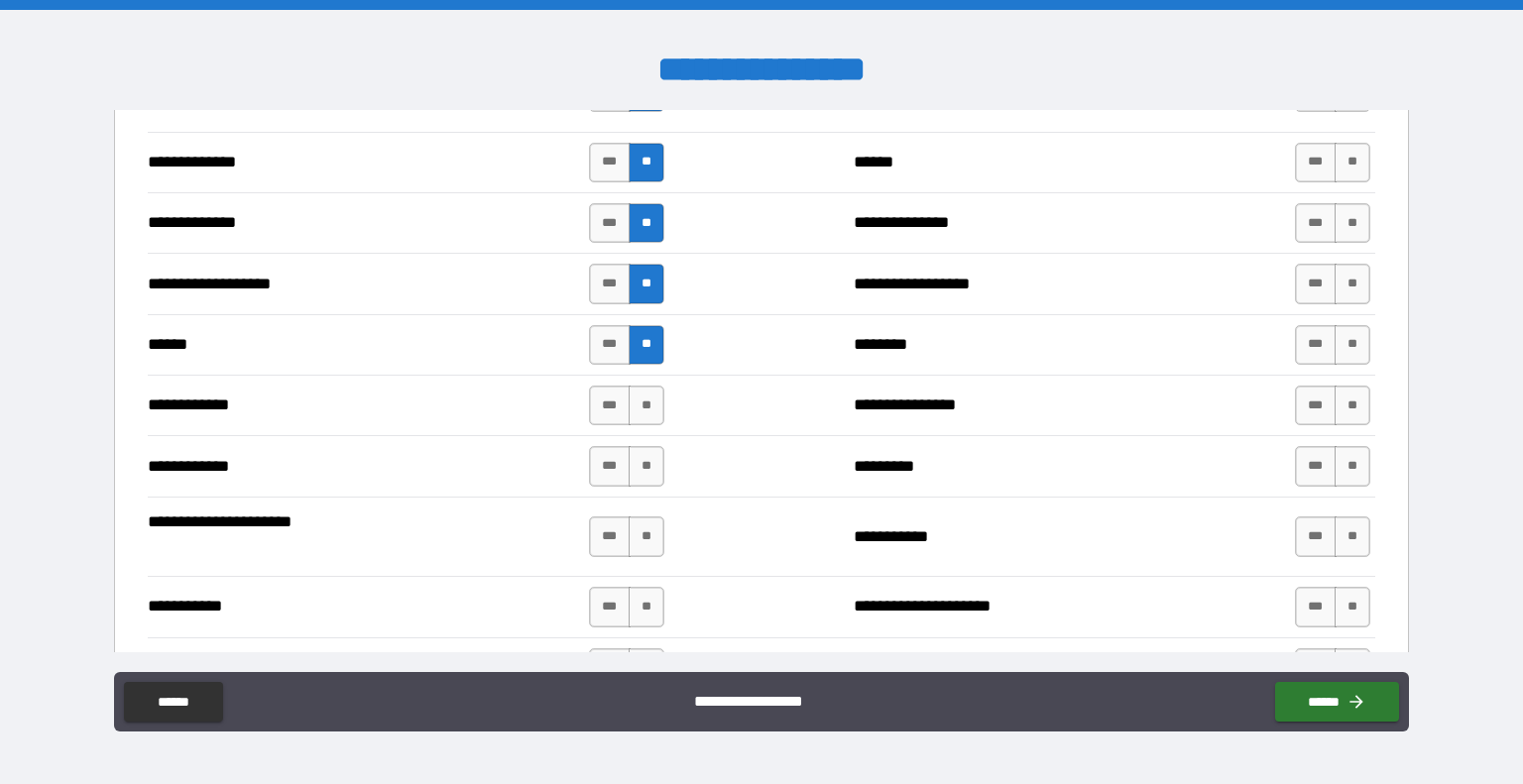 scroll, scrollTop: 3433, scrollLeft: 0, axis: vertical 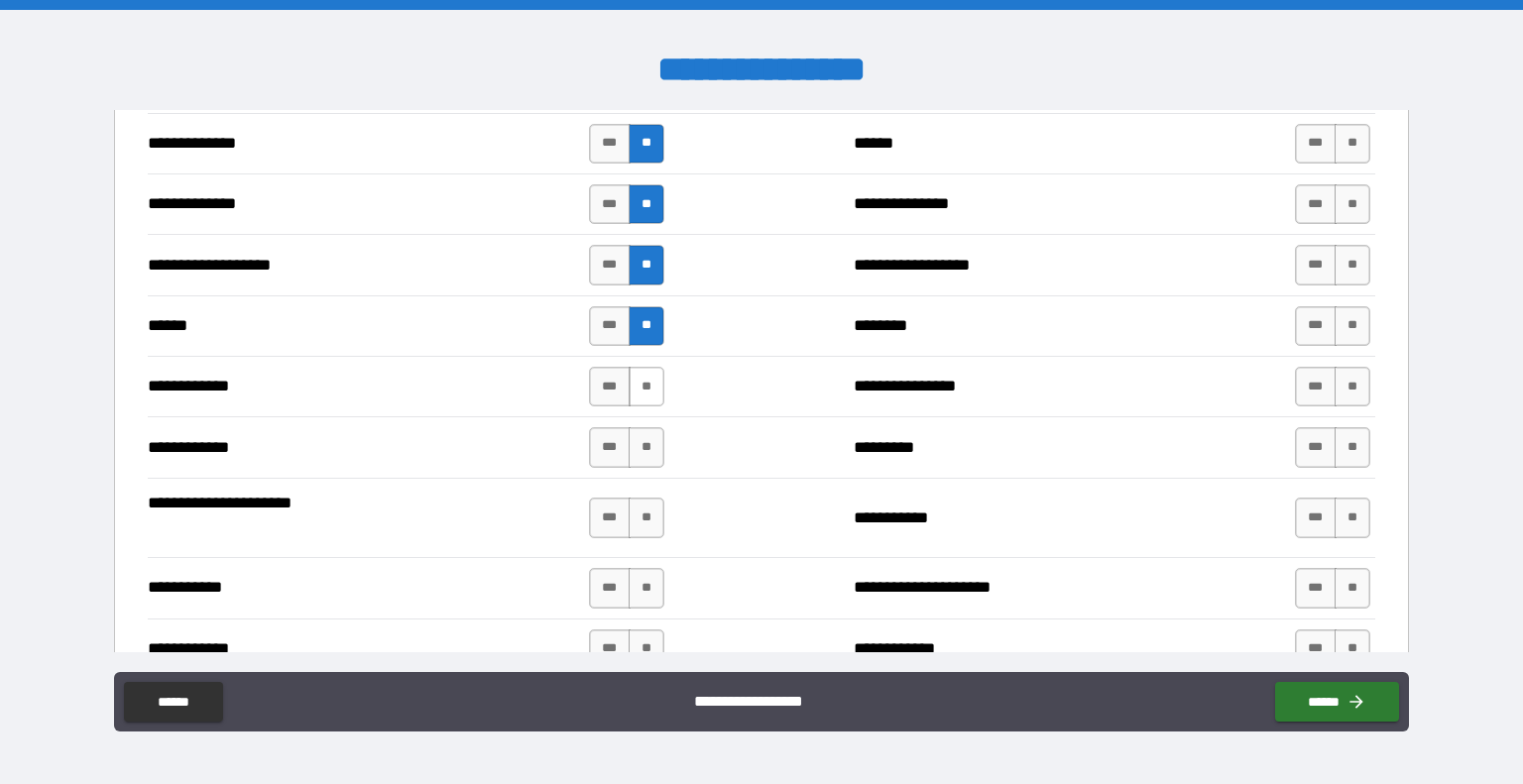 click on "**" at bounding box center [646, 387] 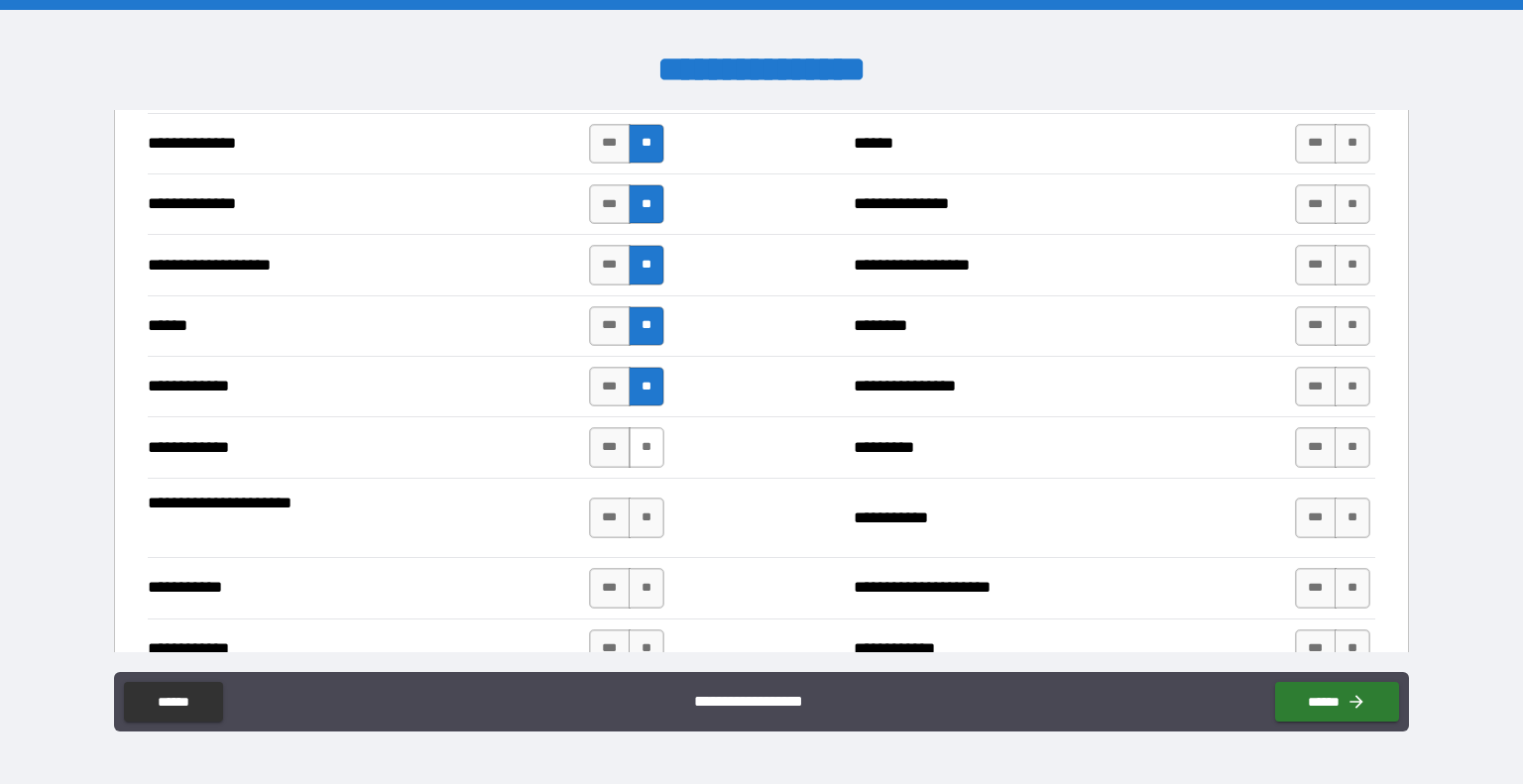 click on "**" at bounding box center [646, 447] 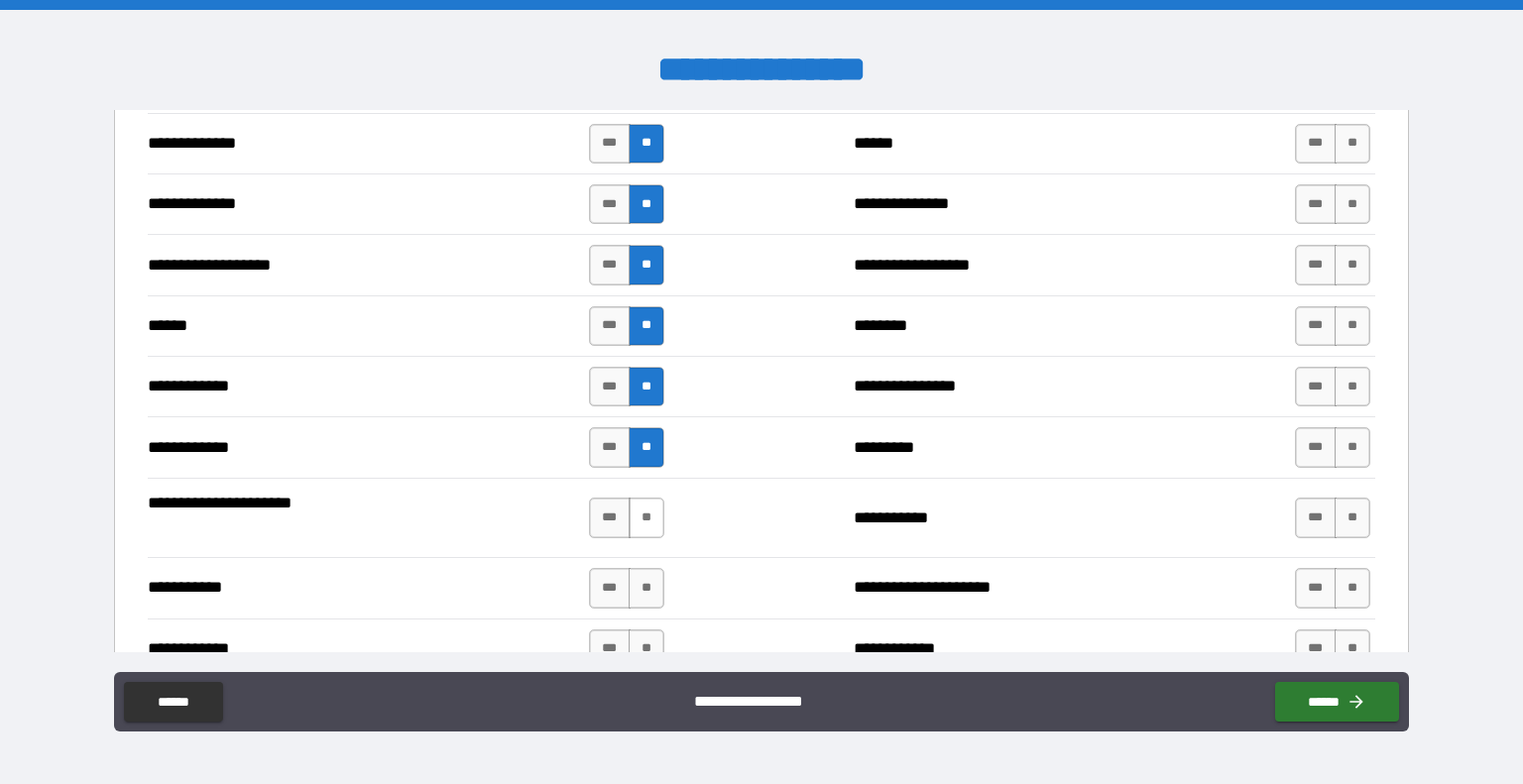 click on "**" at bounding box center [646, 517] 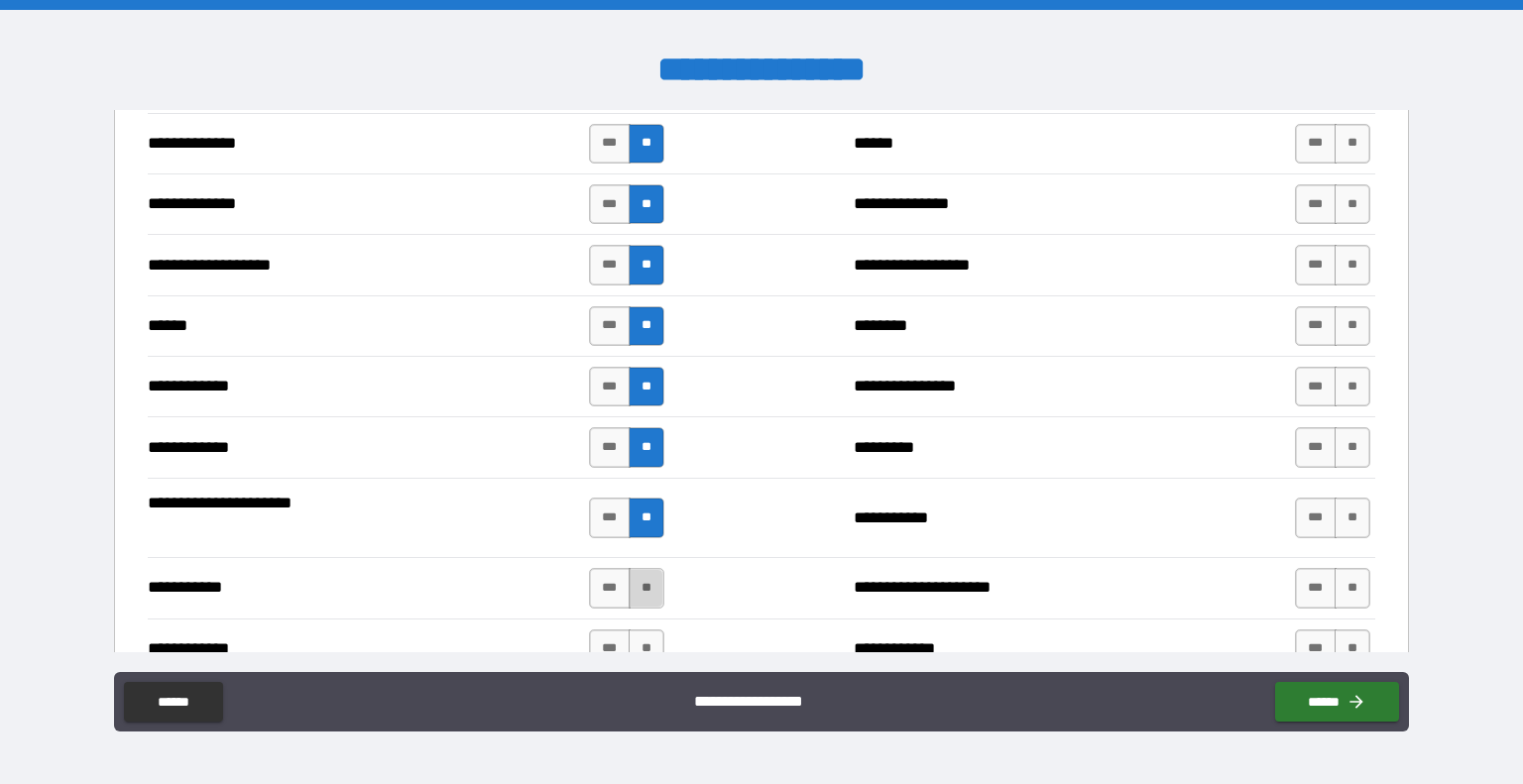 click on "**" at bounding box center (646, 588) 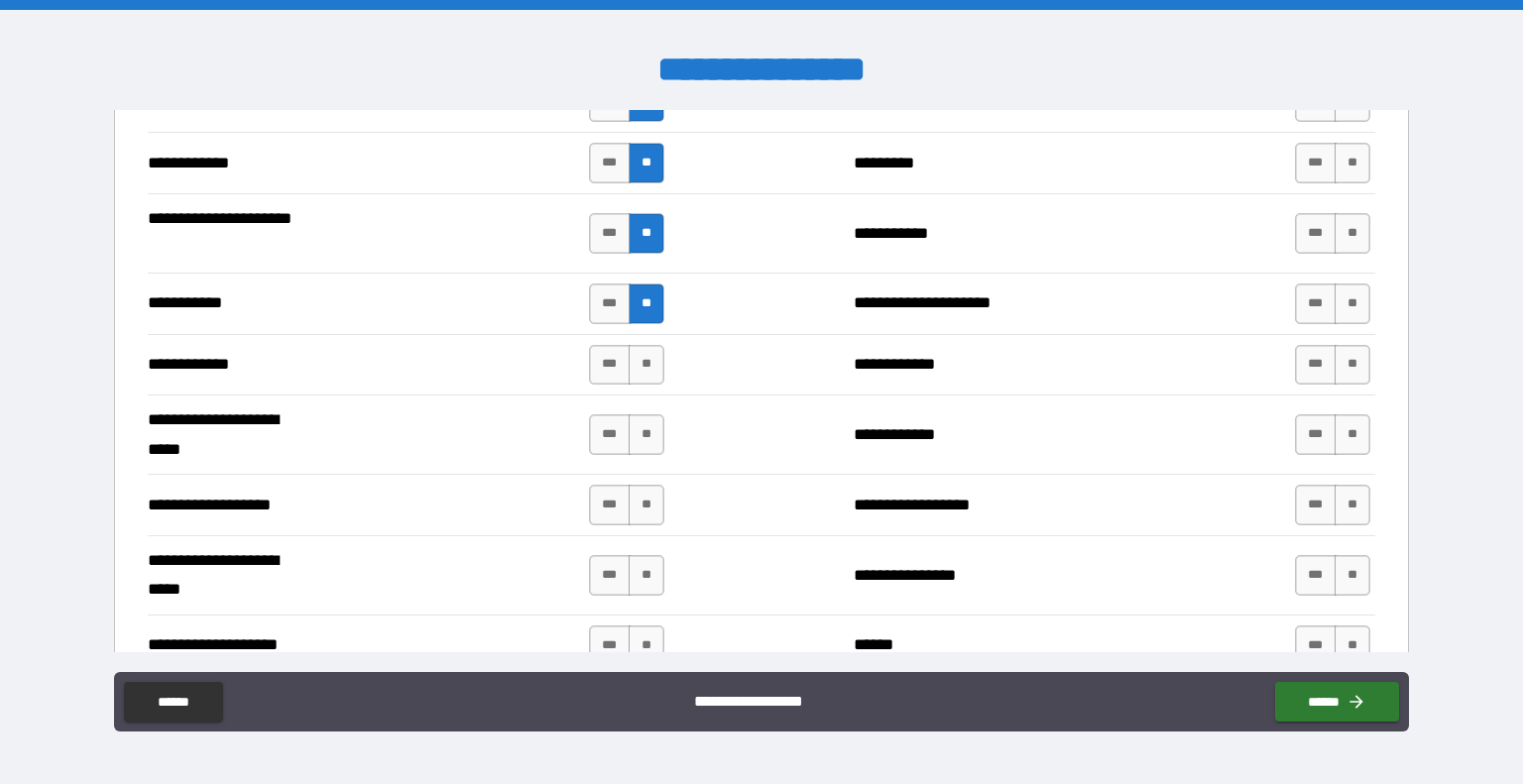 scroll, scrollTop: 3717, scrollLeft: 0, axis: vertical 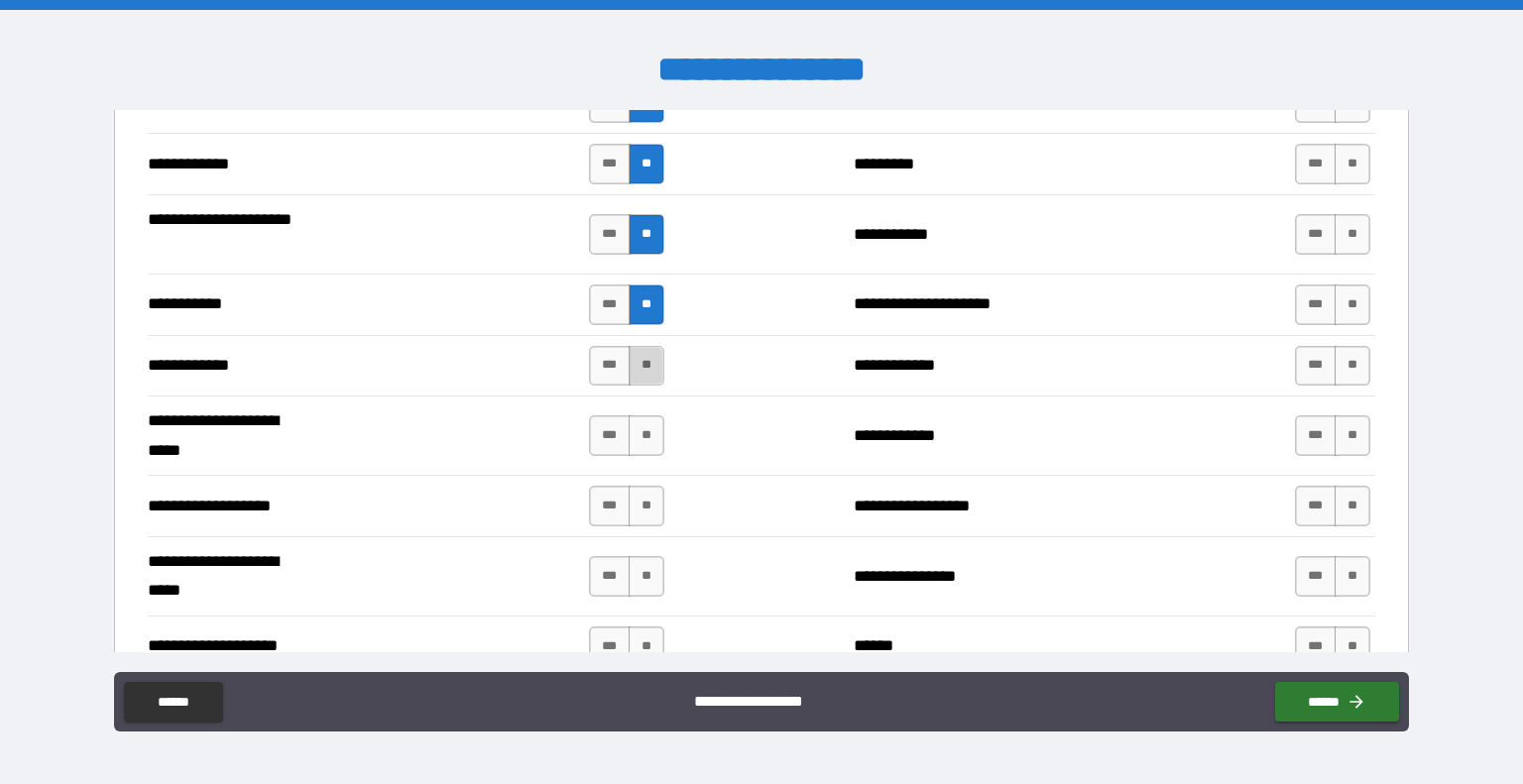 click on "**" at bounding box center [646, 366] 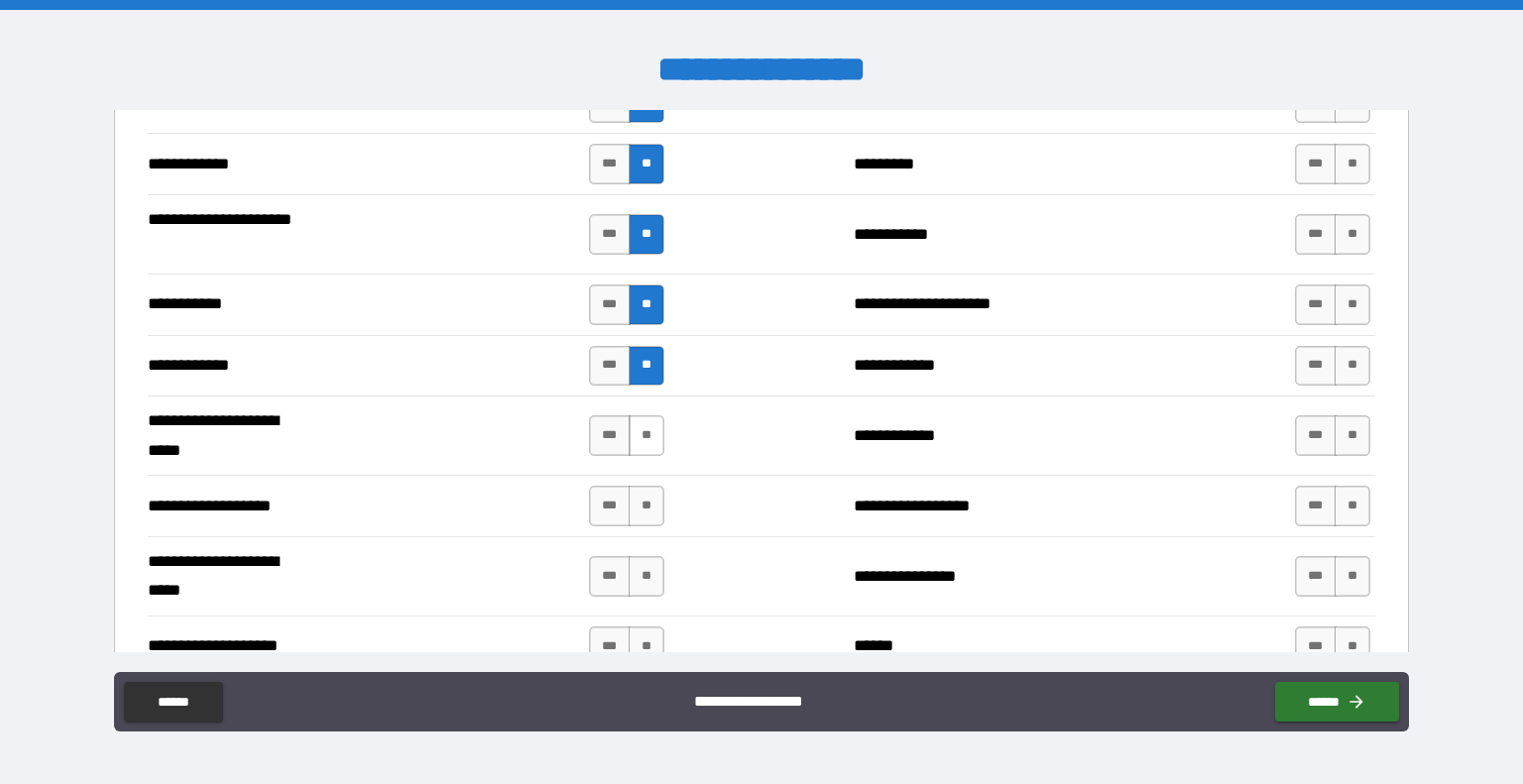click on "**" at bounding box center [646, 435] 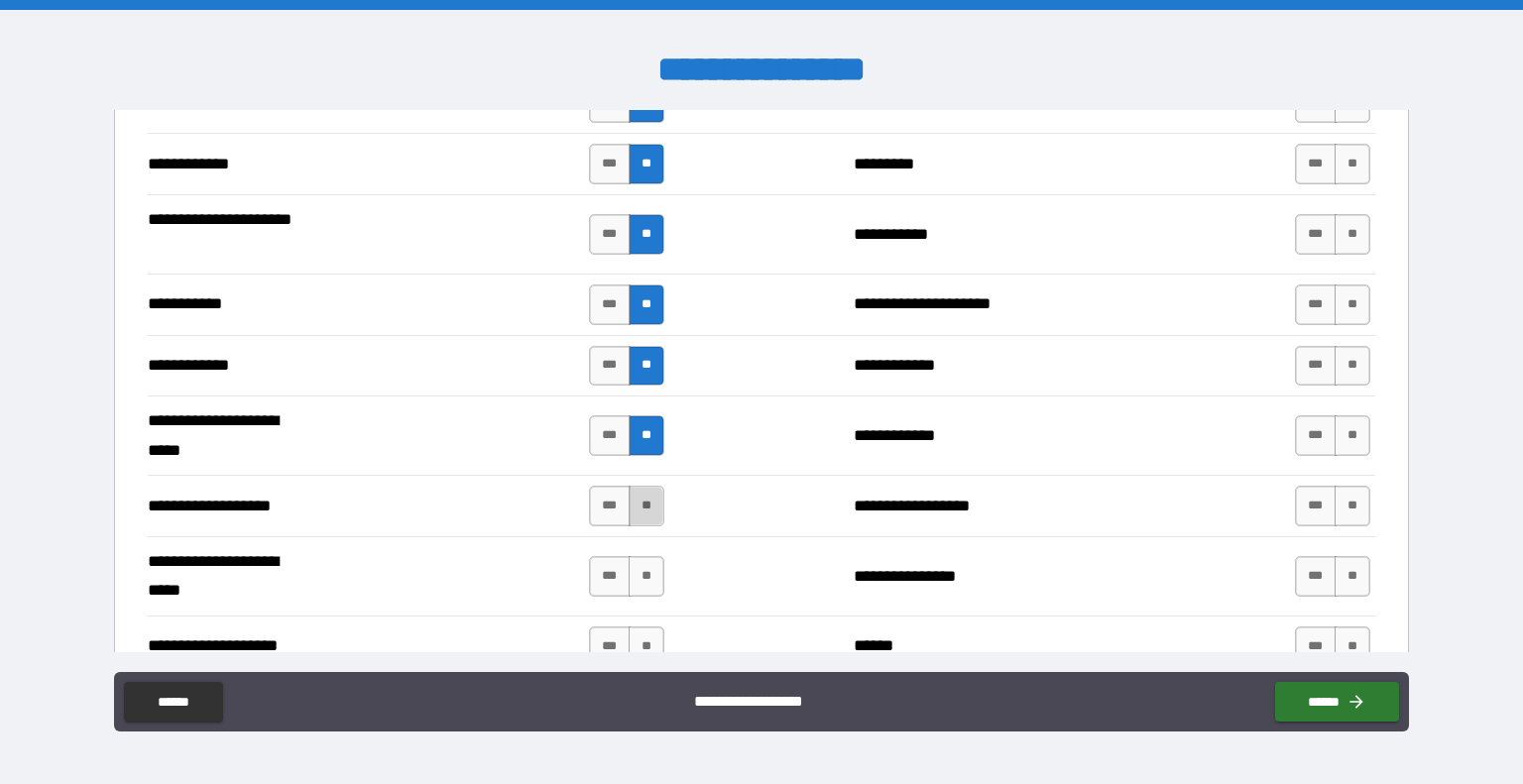 click on "**" at bounding box center (646, 505) 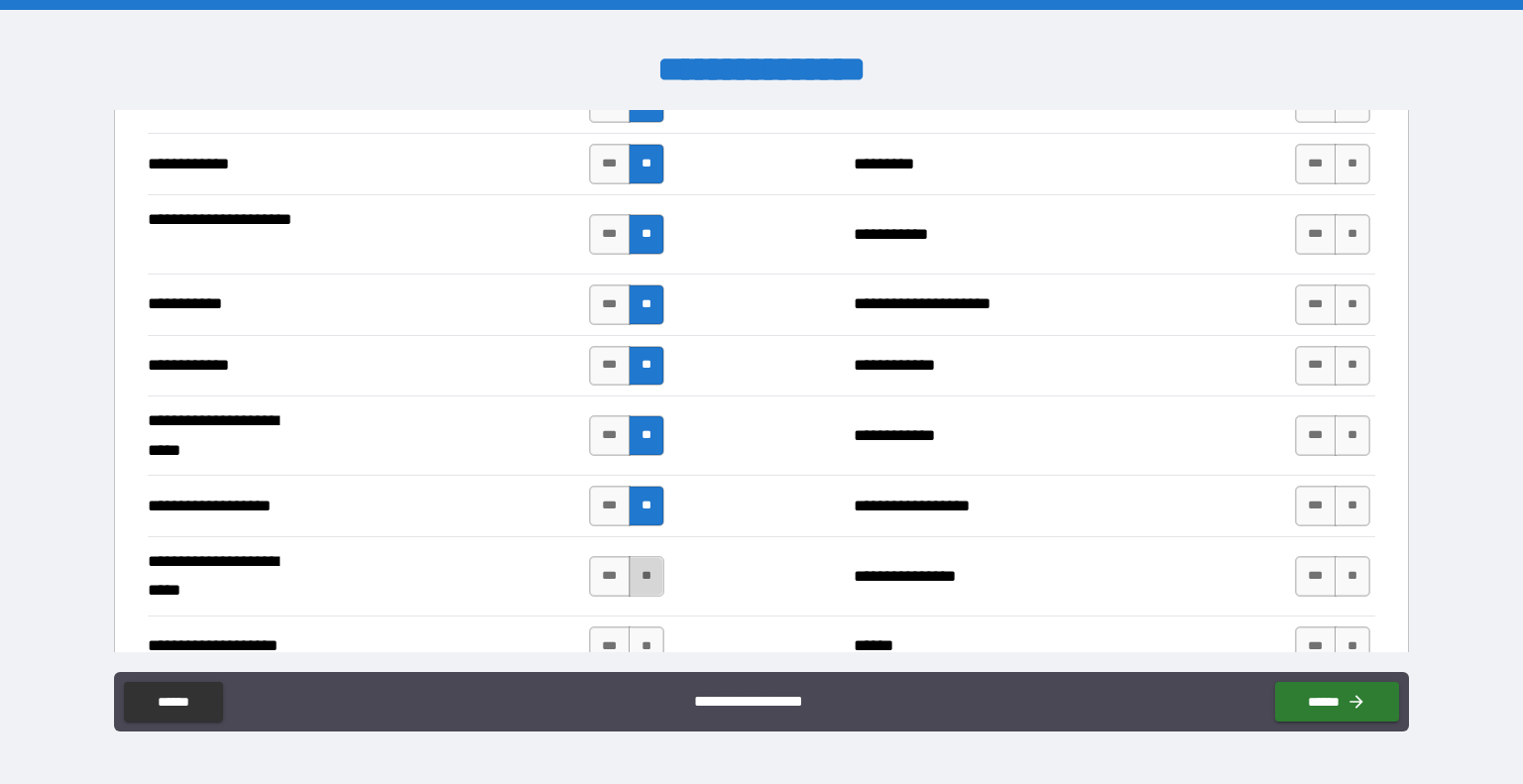 click on "**" at bounding box center [646, 576] 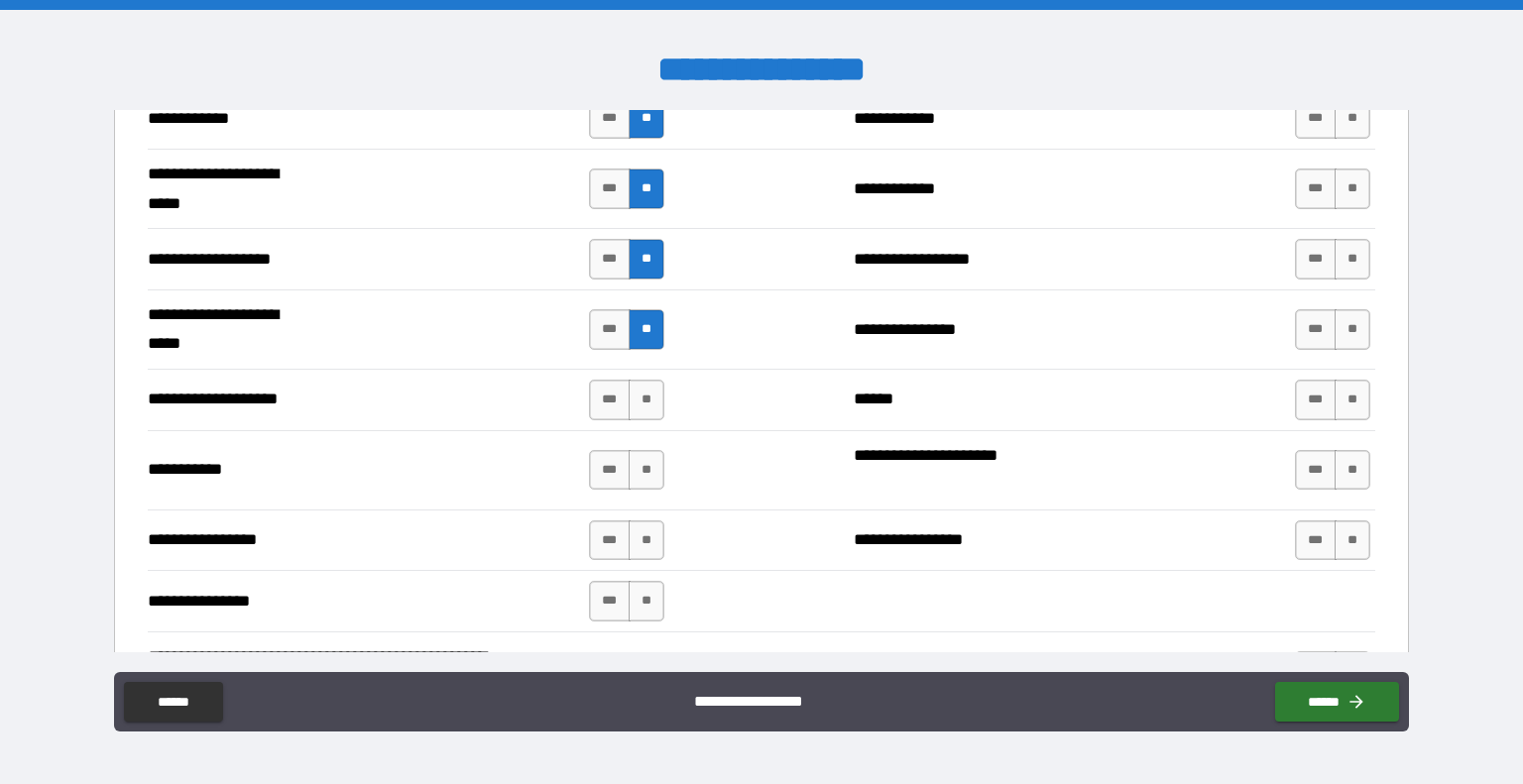 scroll, scrollTop: 4038, scrollLeft: 0, axis: vertical 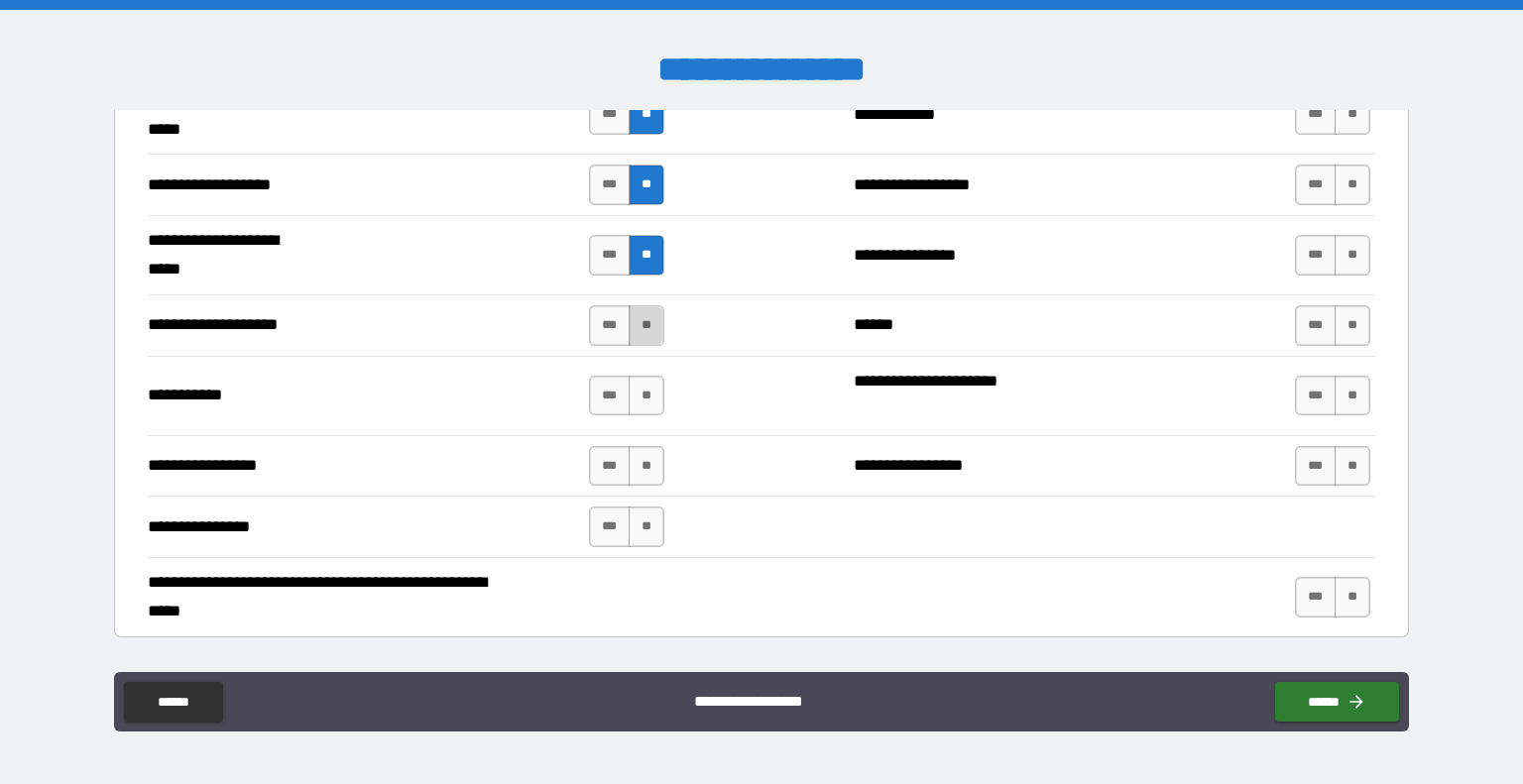 click on "**" at bounding box center [646, 325] 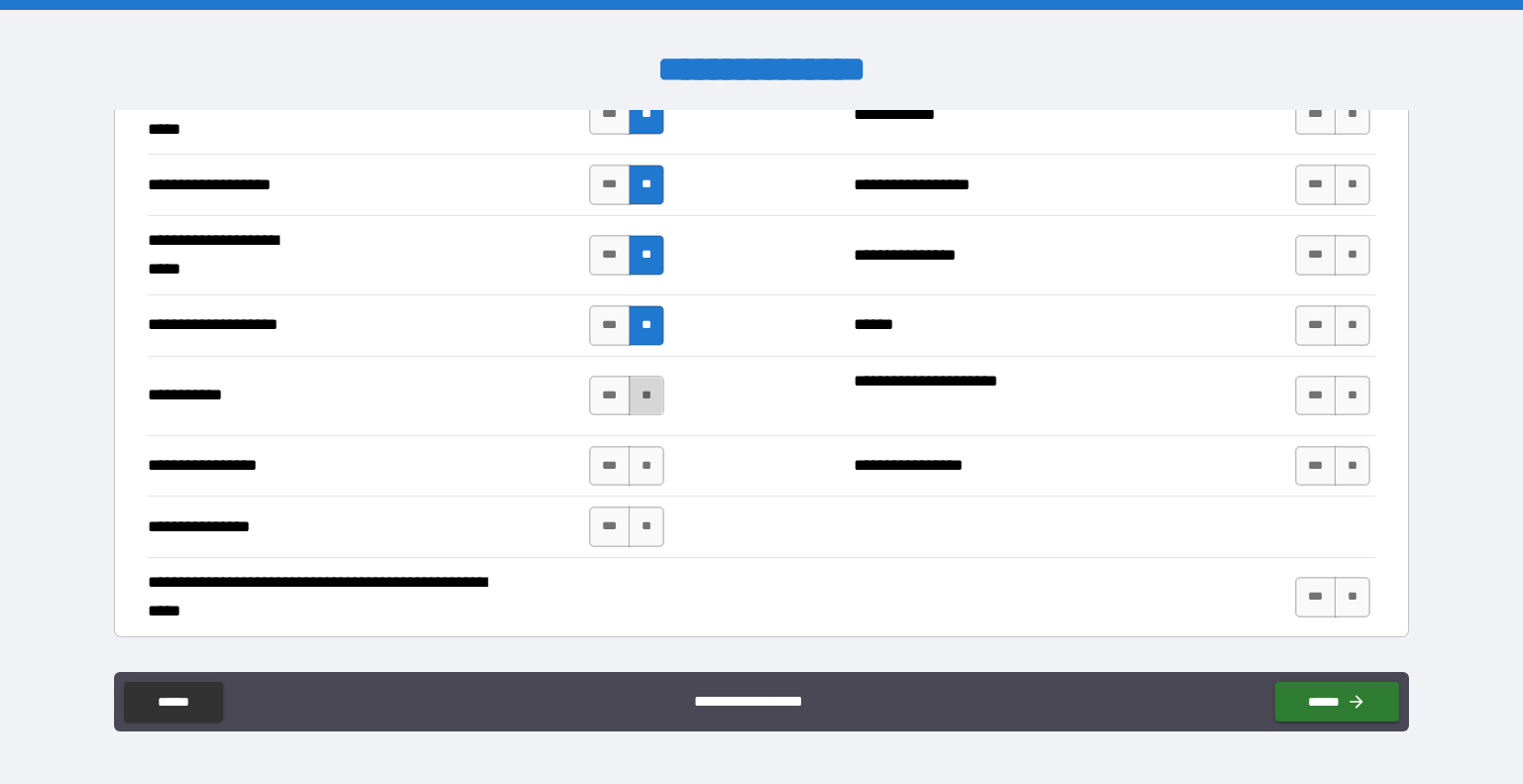 click on "**" at bounding box center (646, 395) 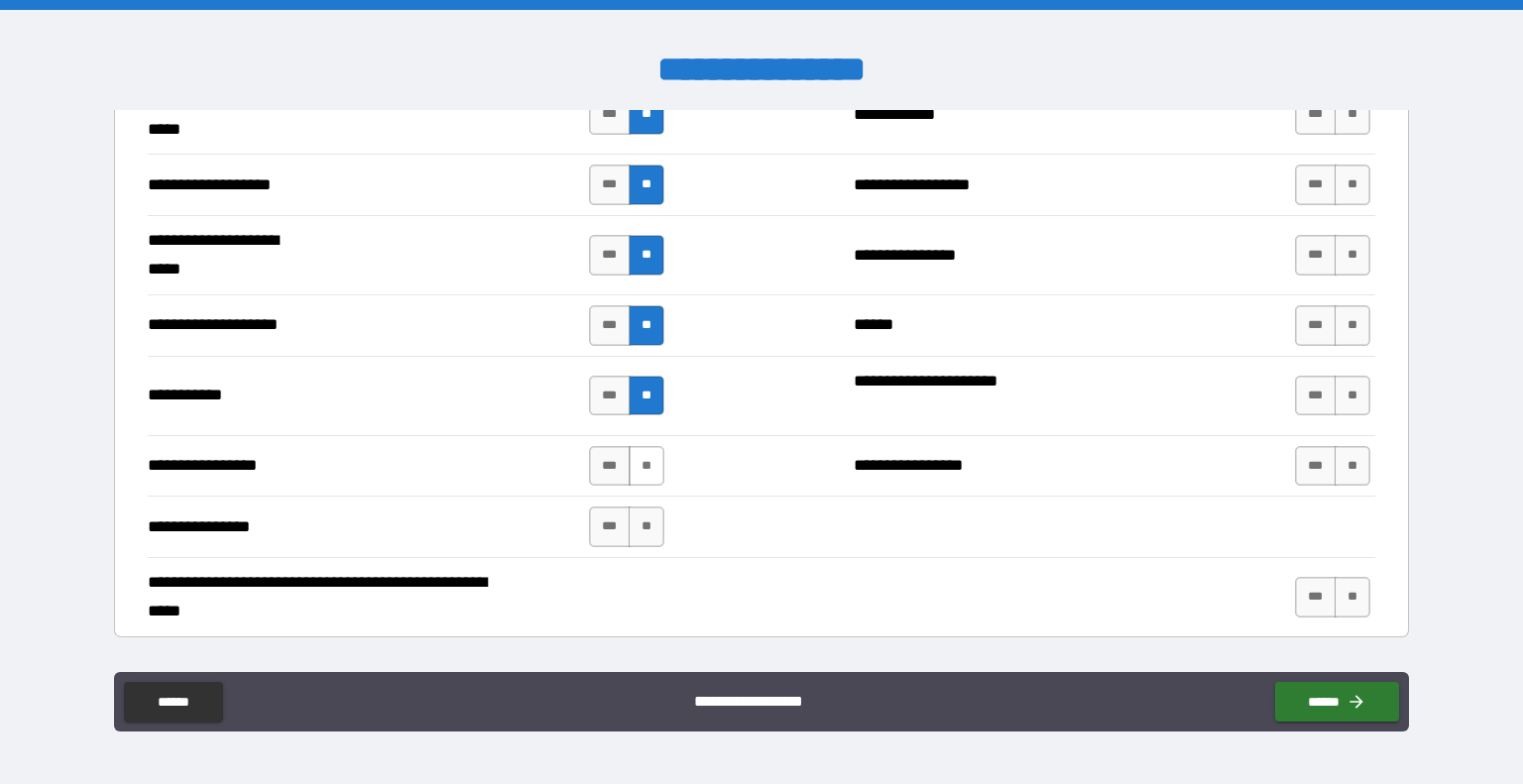 click on "**" at bounding box center [646, 466] 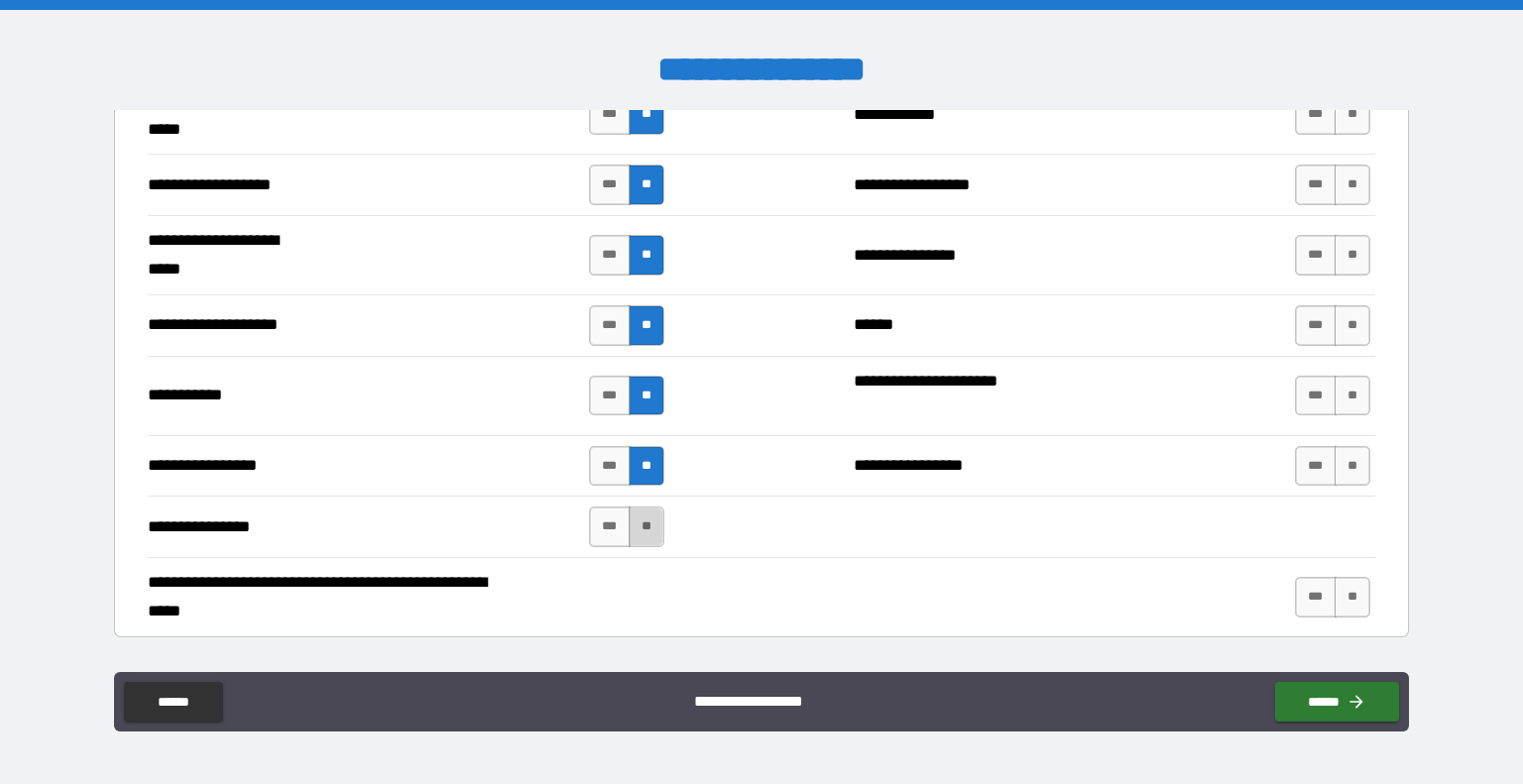 click on "**" at bounding box center (646, 526) 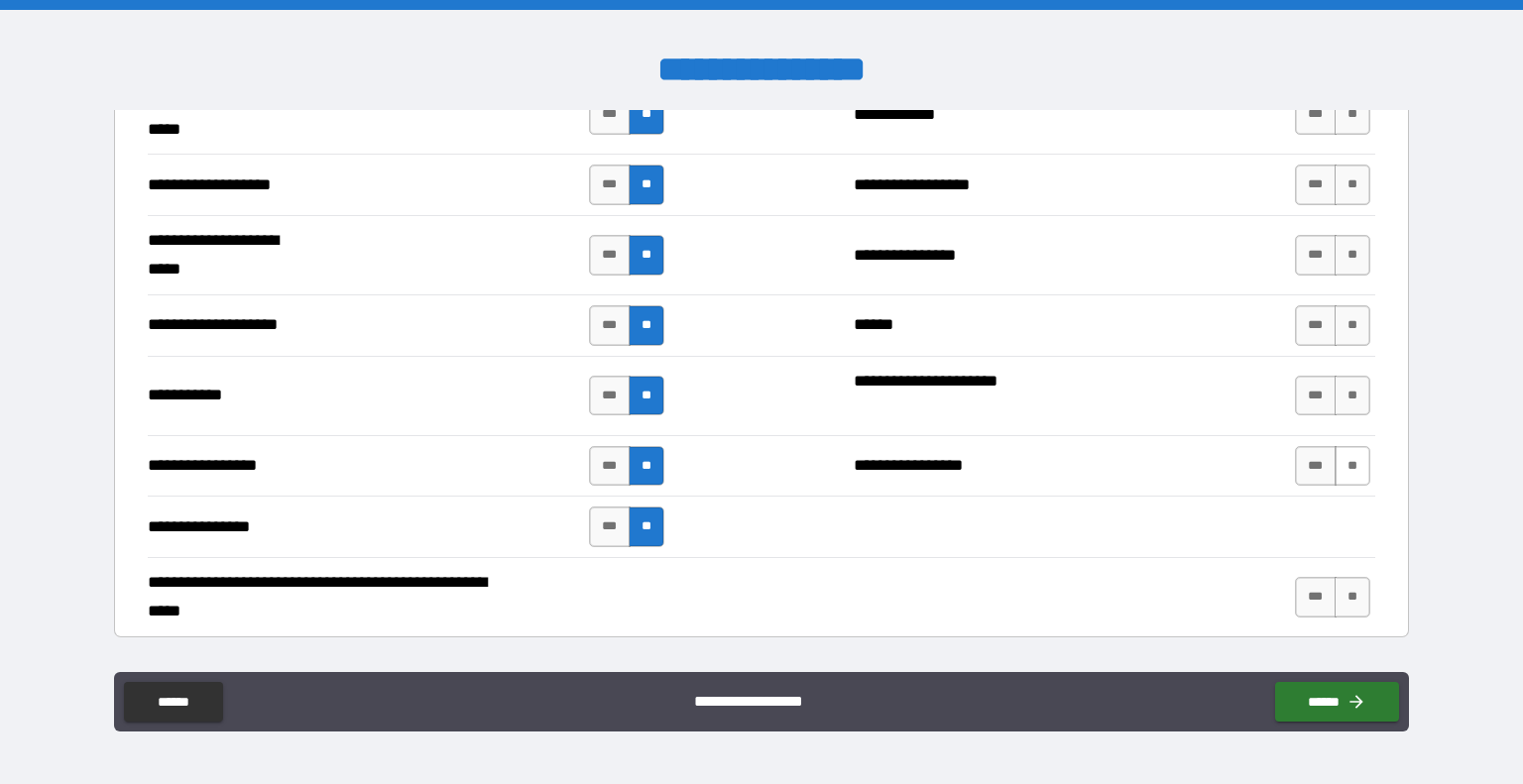click on "**" at bounding box center [1352, 466] 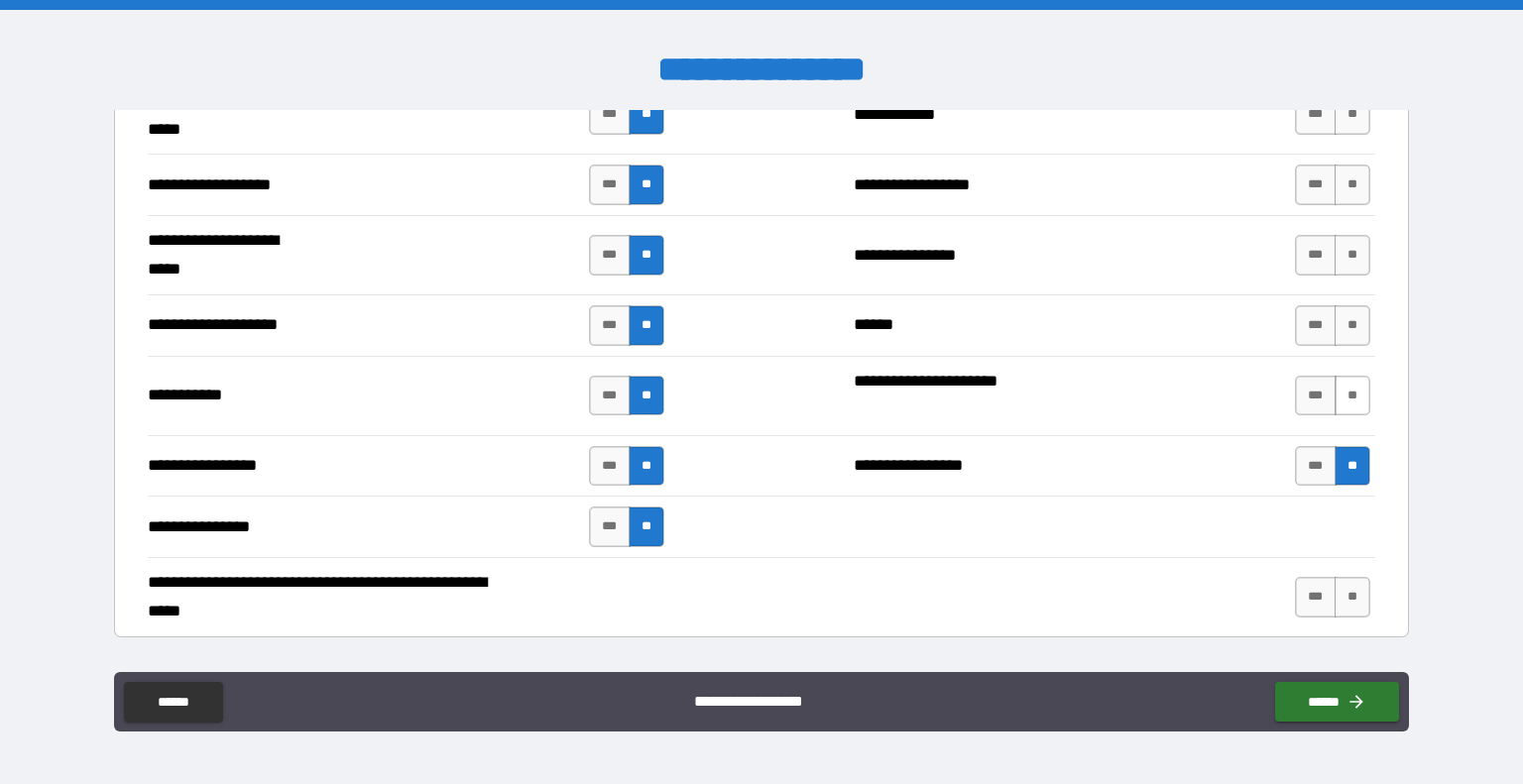 click on "**" at bounding box center [1352, 395] 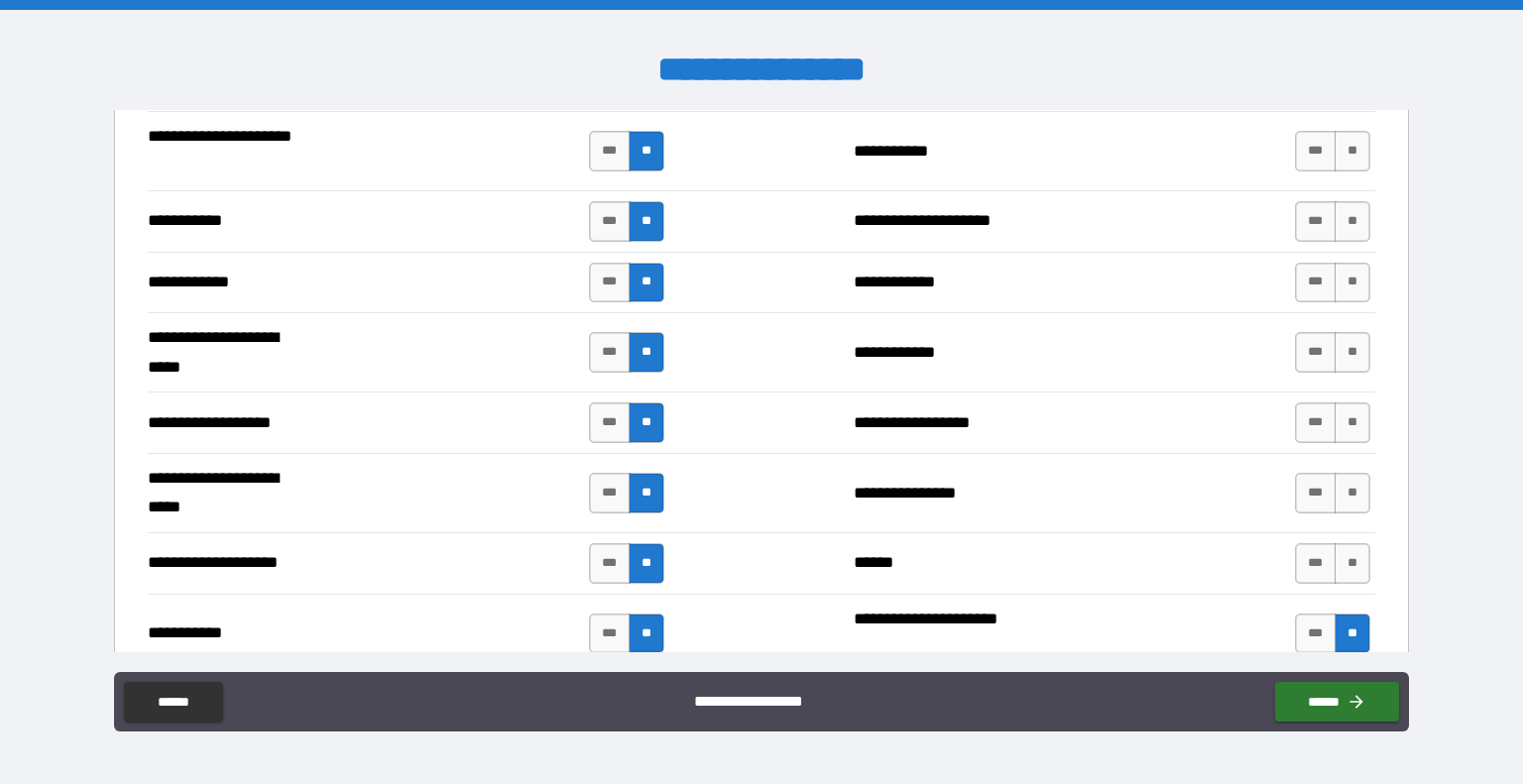 scroll, scrollTop: 3802, scrollLeft: 0, axis: vertical 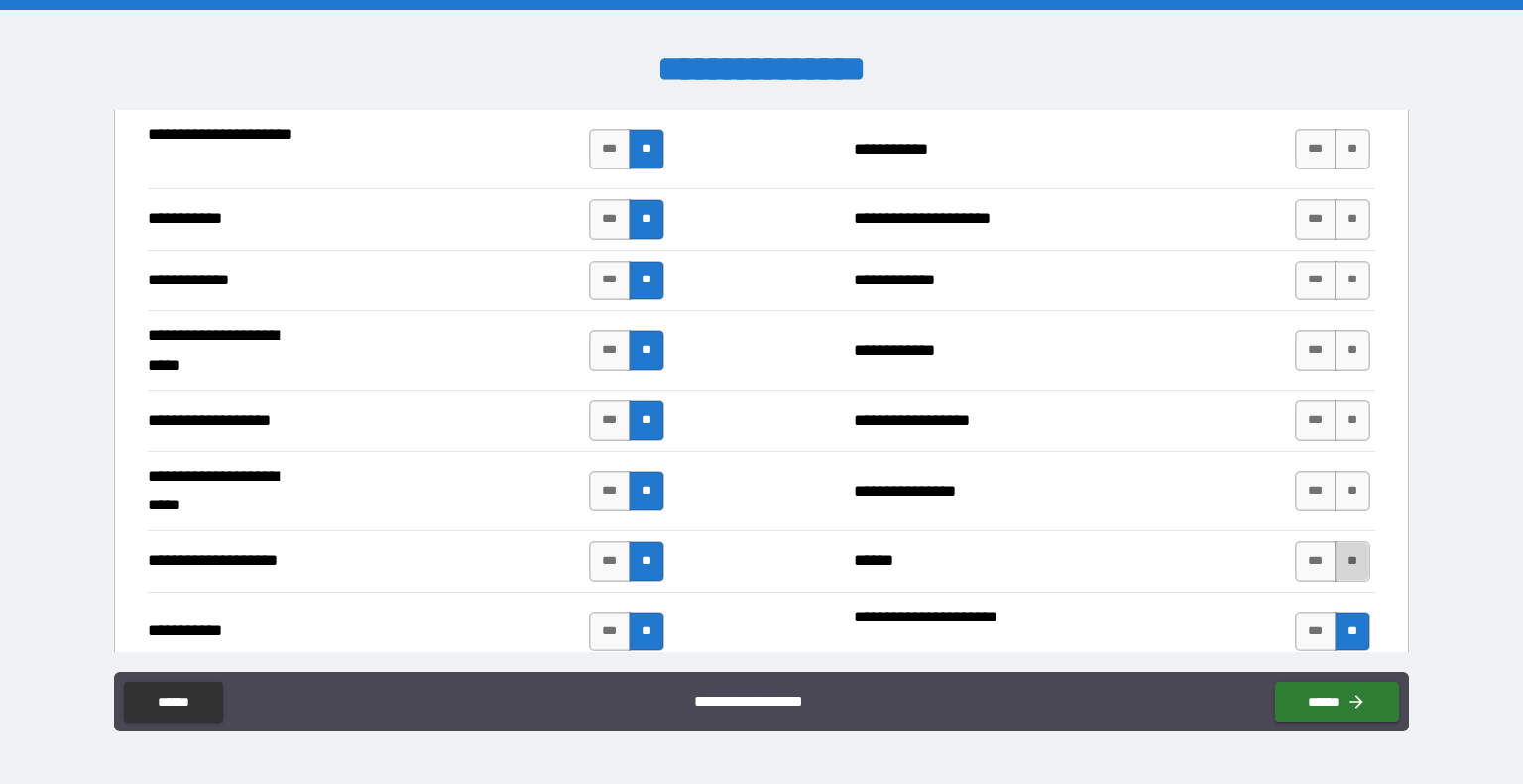 click on "**" at bounding box center (1352, 561) 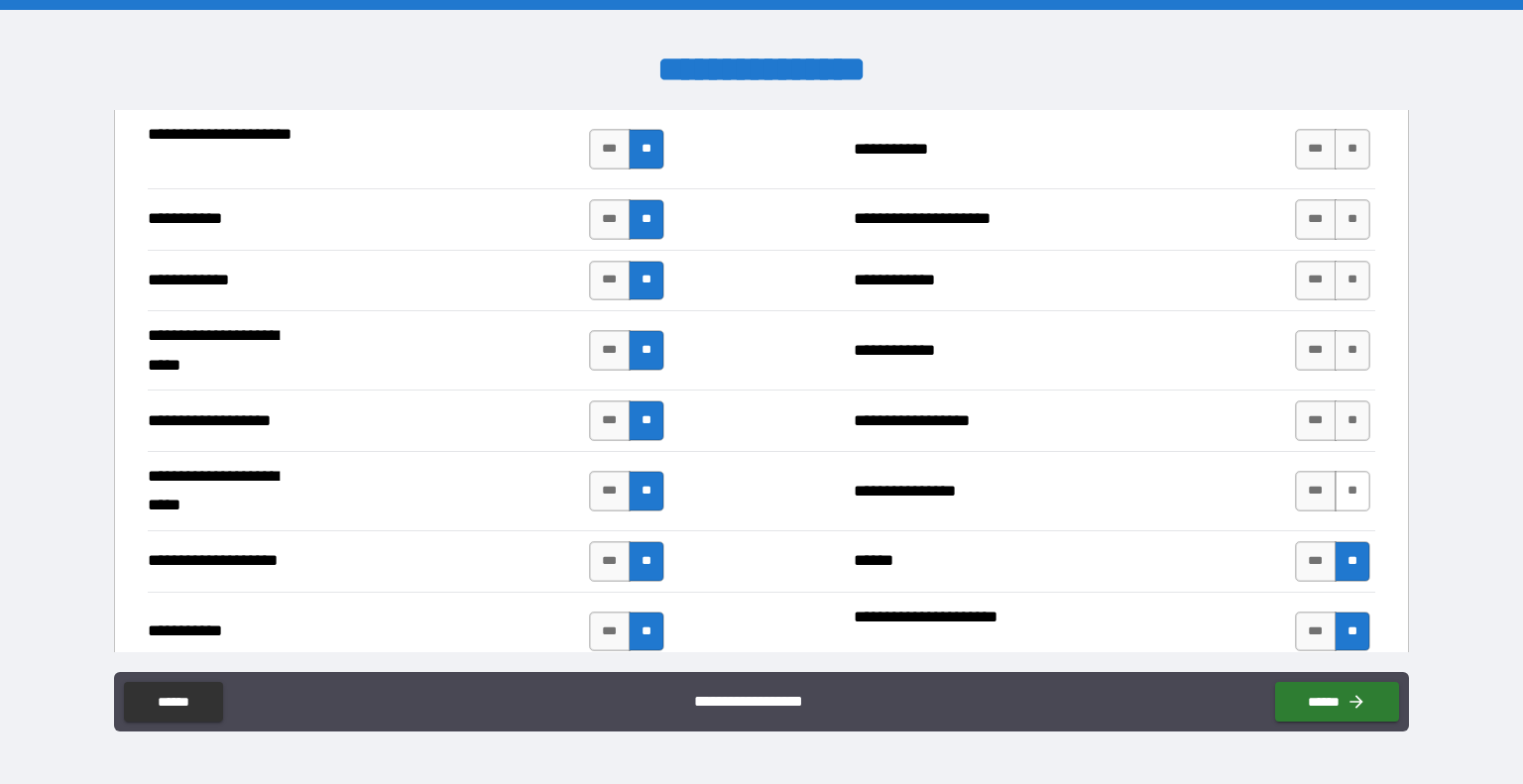 click on "**" at bounding box center [1352, 491] 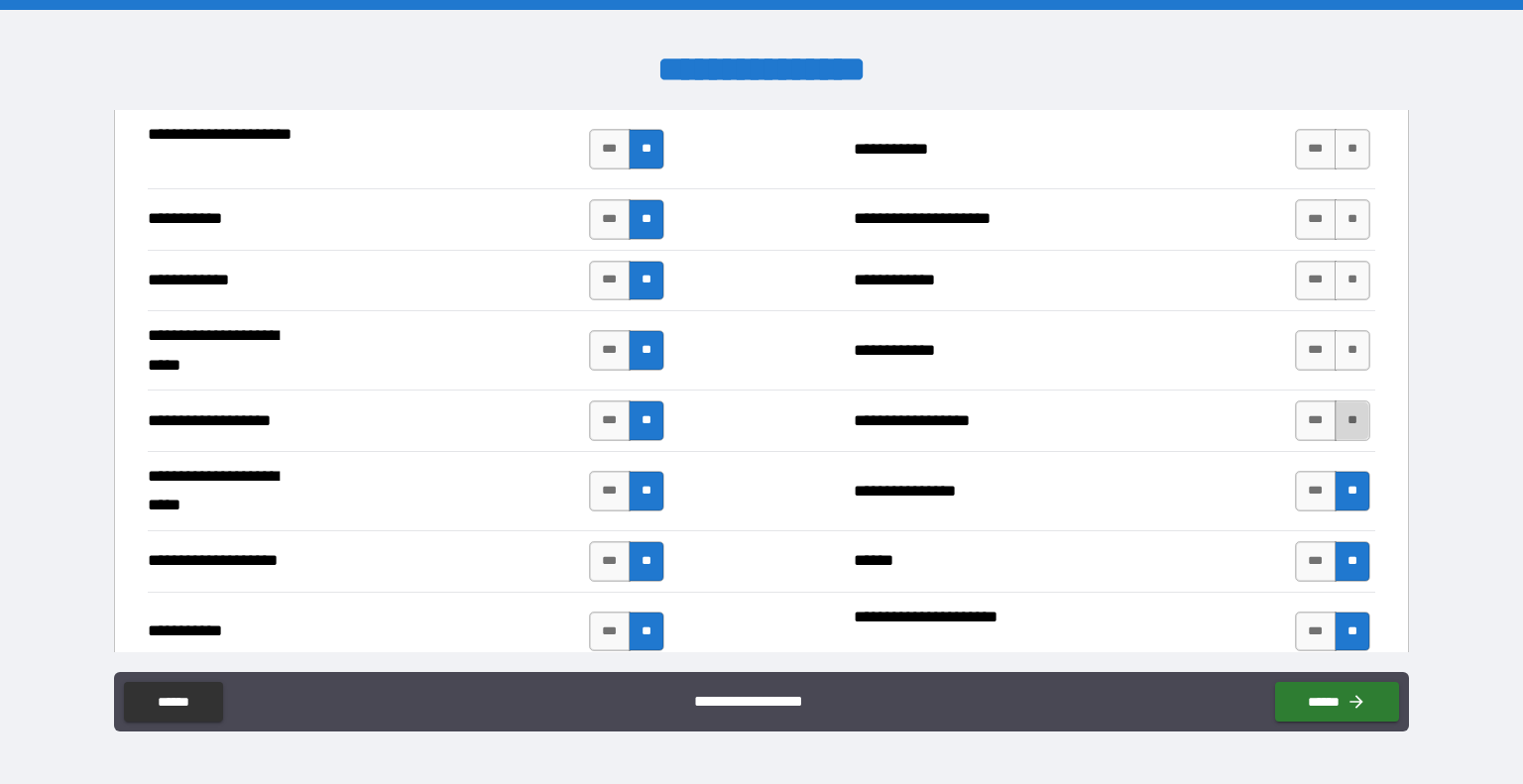 click on "**" at bounding box center (1352, 420) 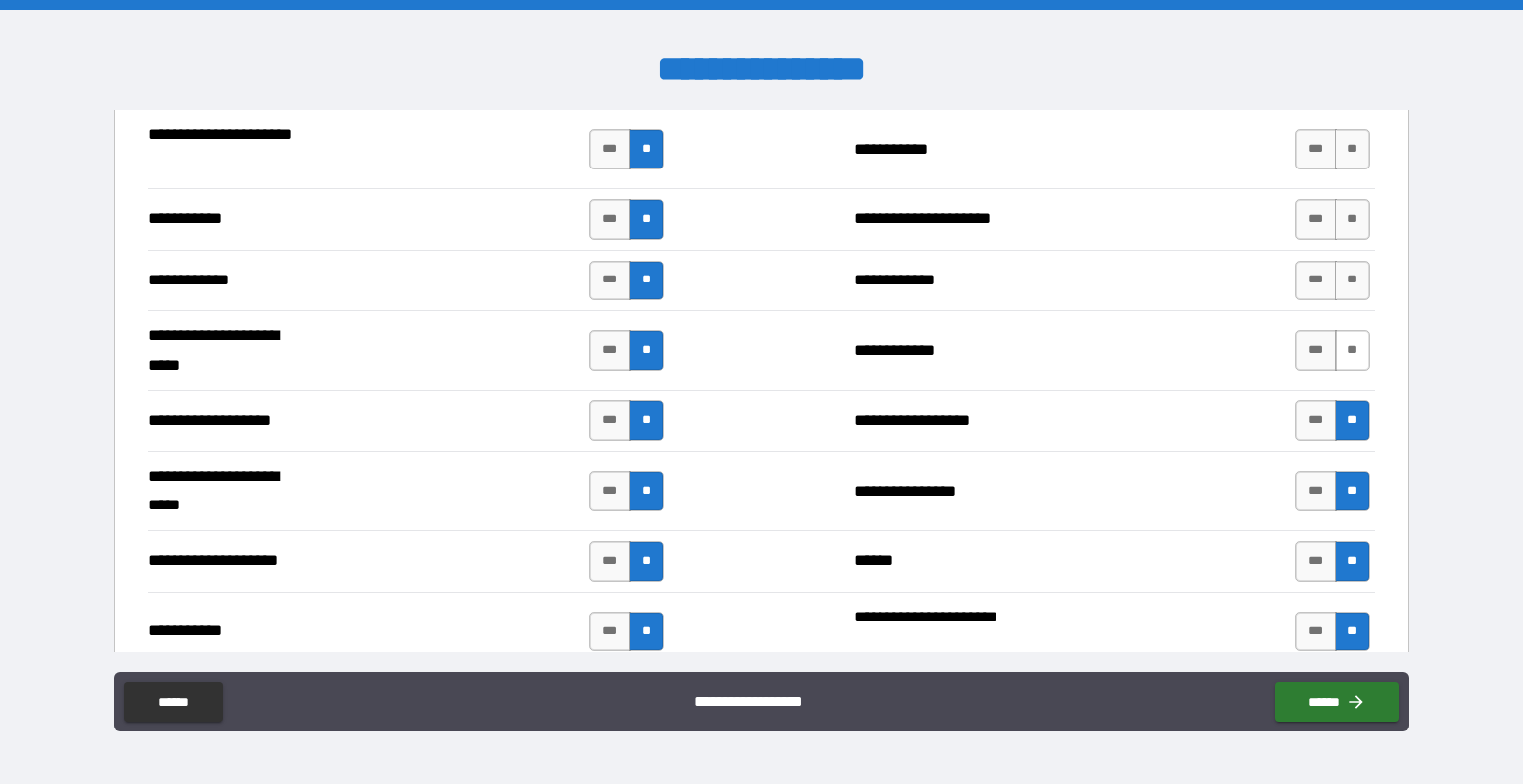 click on "**" at bounding box center (1352, 350) 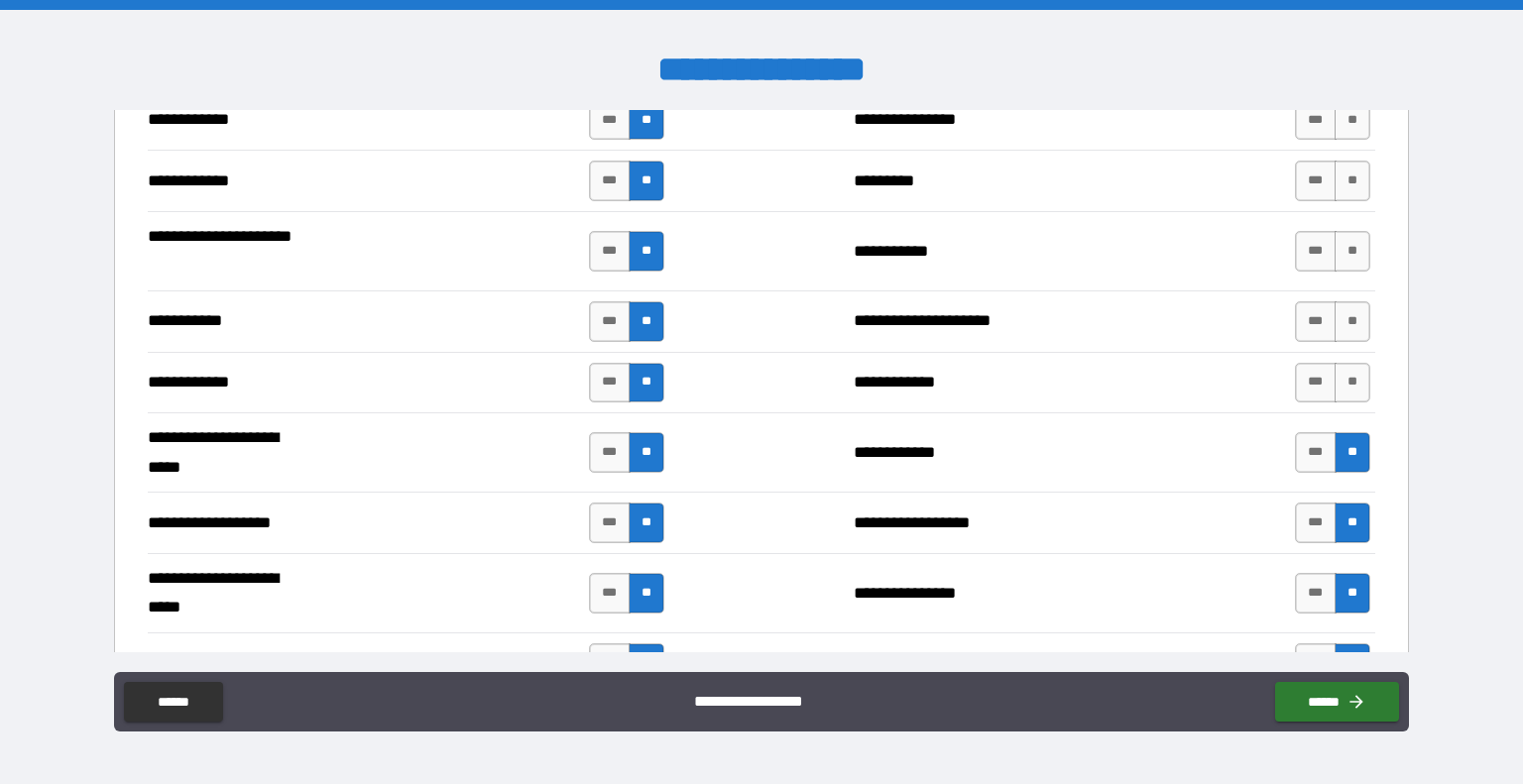 scroll, scrollTop: 3697, scrollLeft: 0, axis: vertical 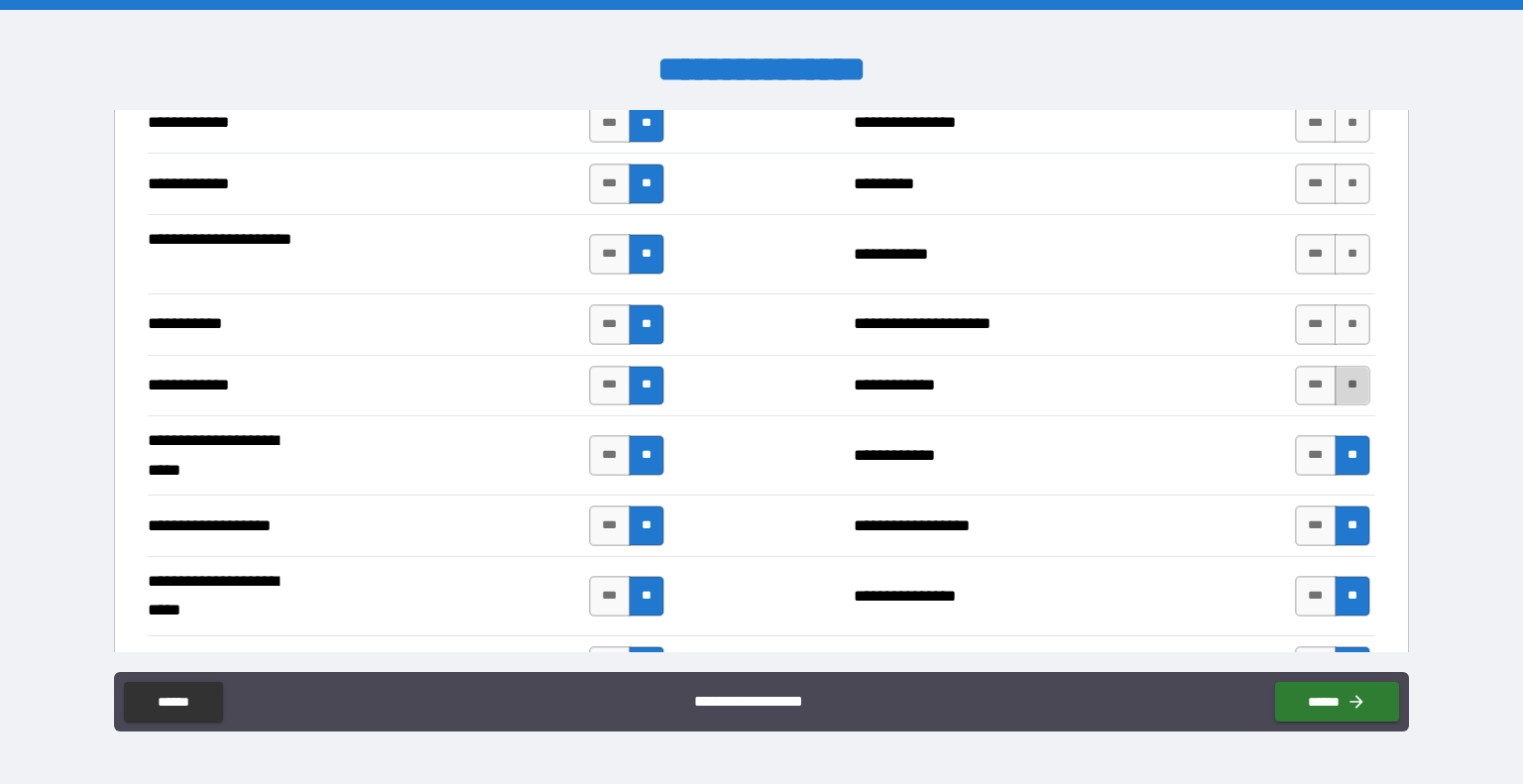 click on "**" at bounding box center [1352, 386] 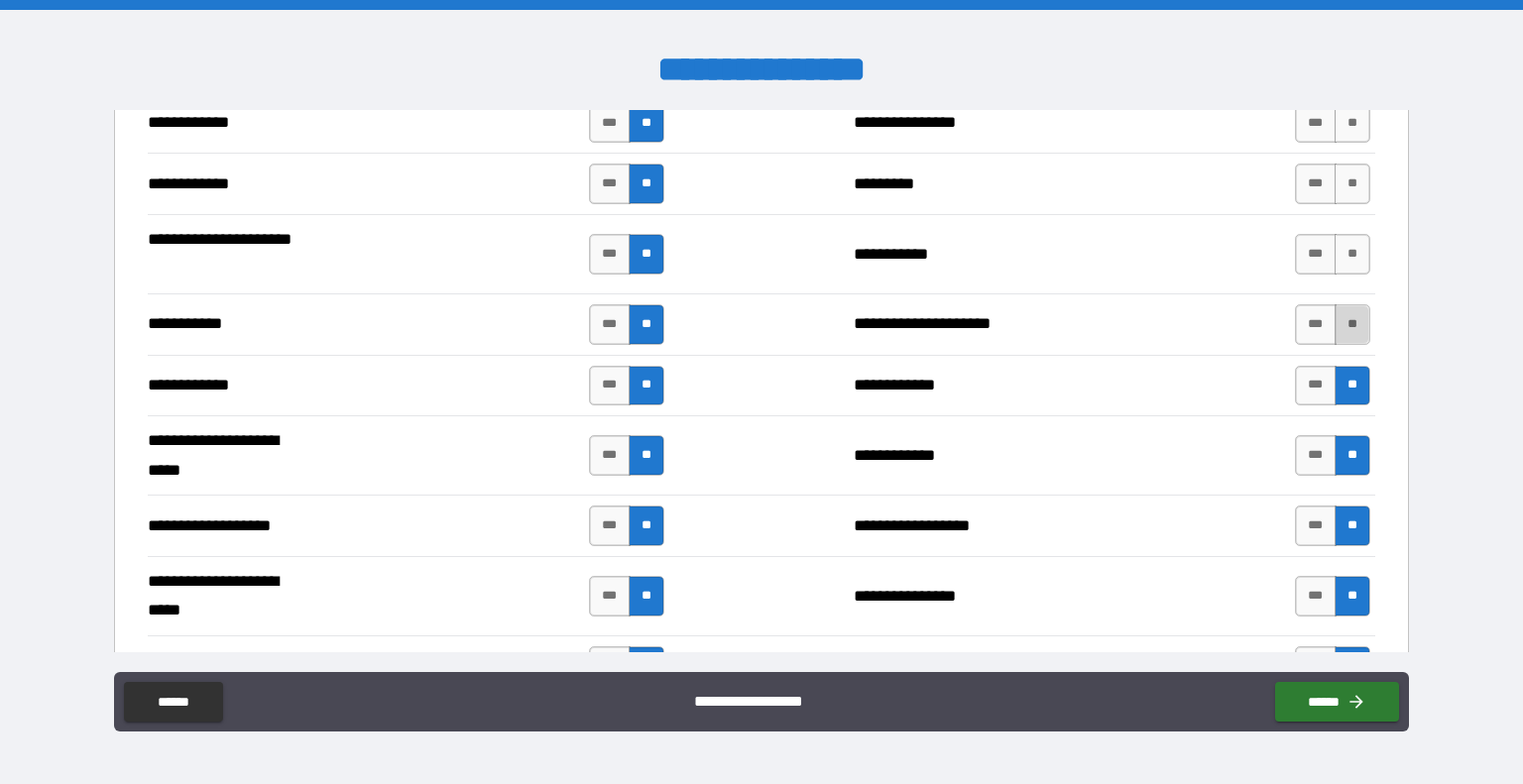 click on "**" at bounding box center (1352, 324) 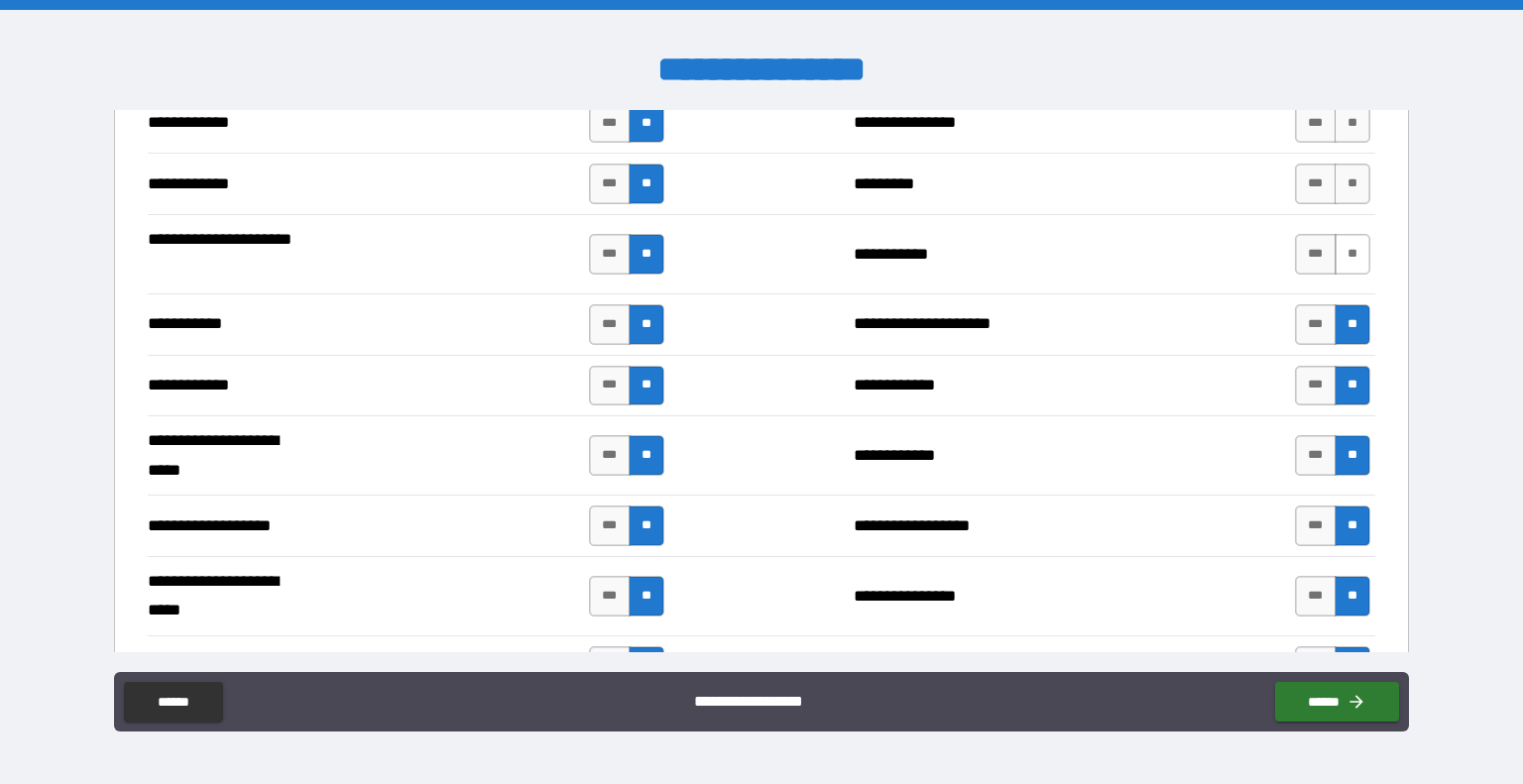 click on "**" at bounding box center [1352, 254] 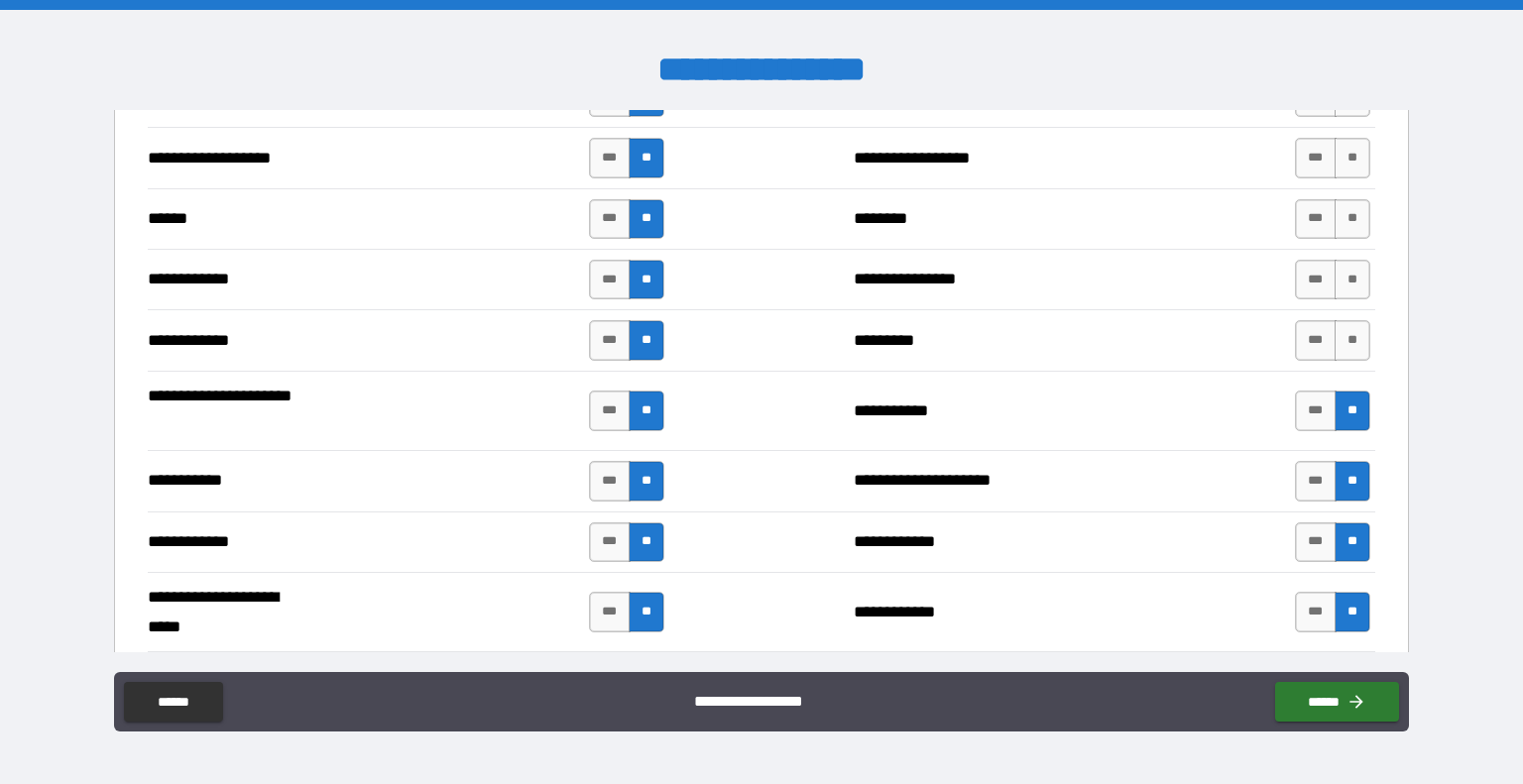 scroll, scrollTop: 3511, scrollLeft: 0, axis: vertical 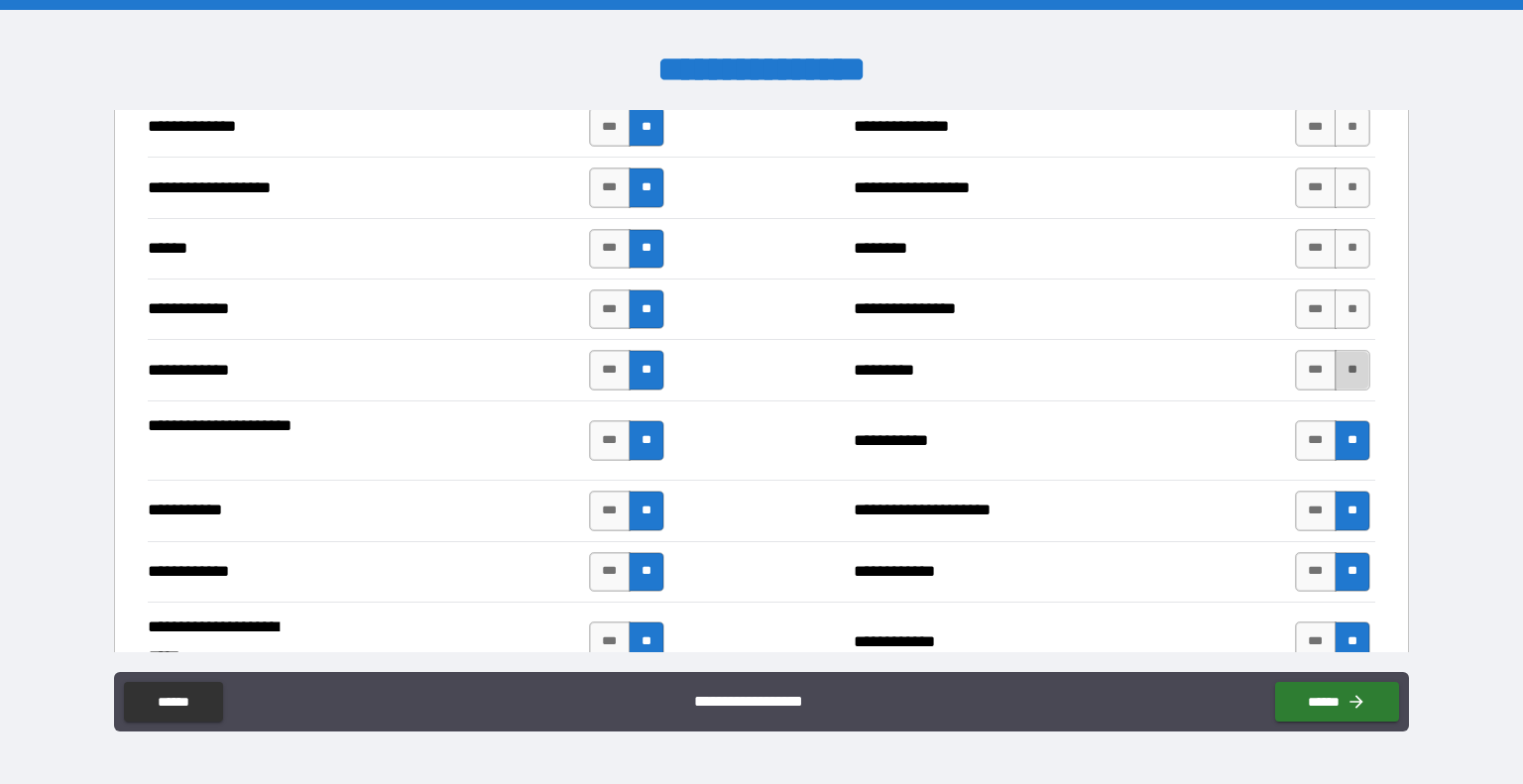 click on "**" at bounding box center (1352, 370) 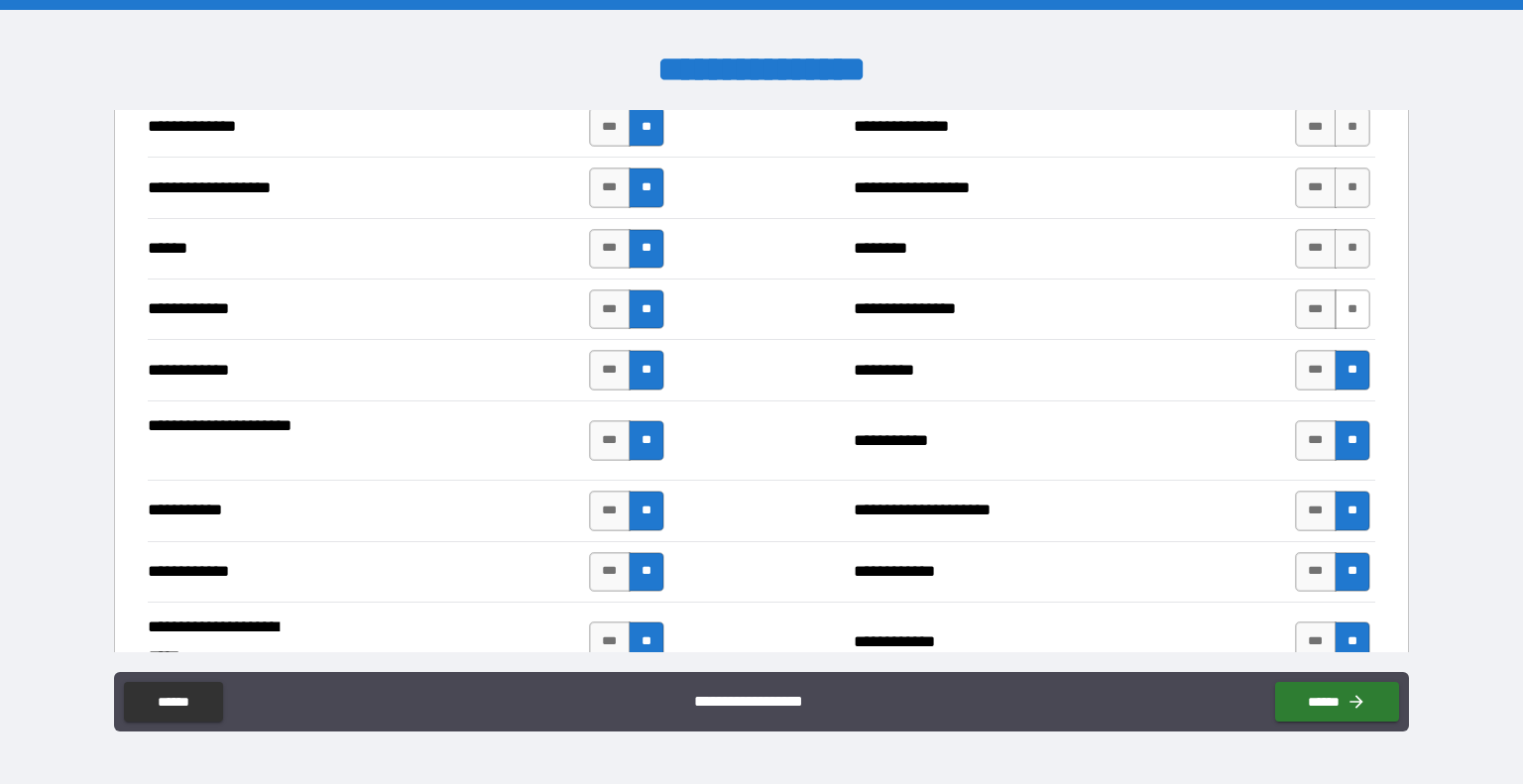 click on "**" at bounding box center [1352, 309] 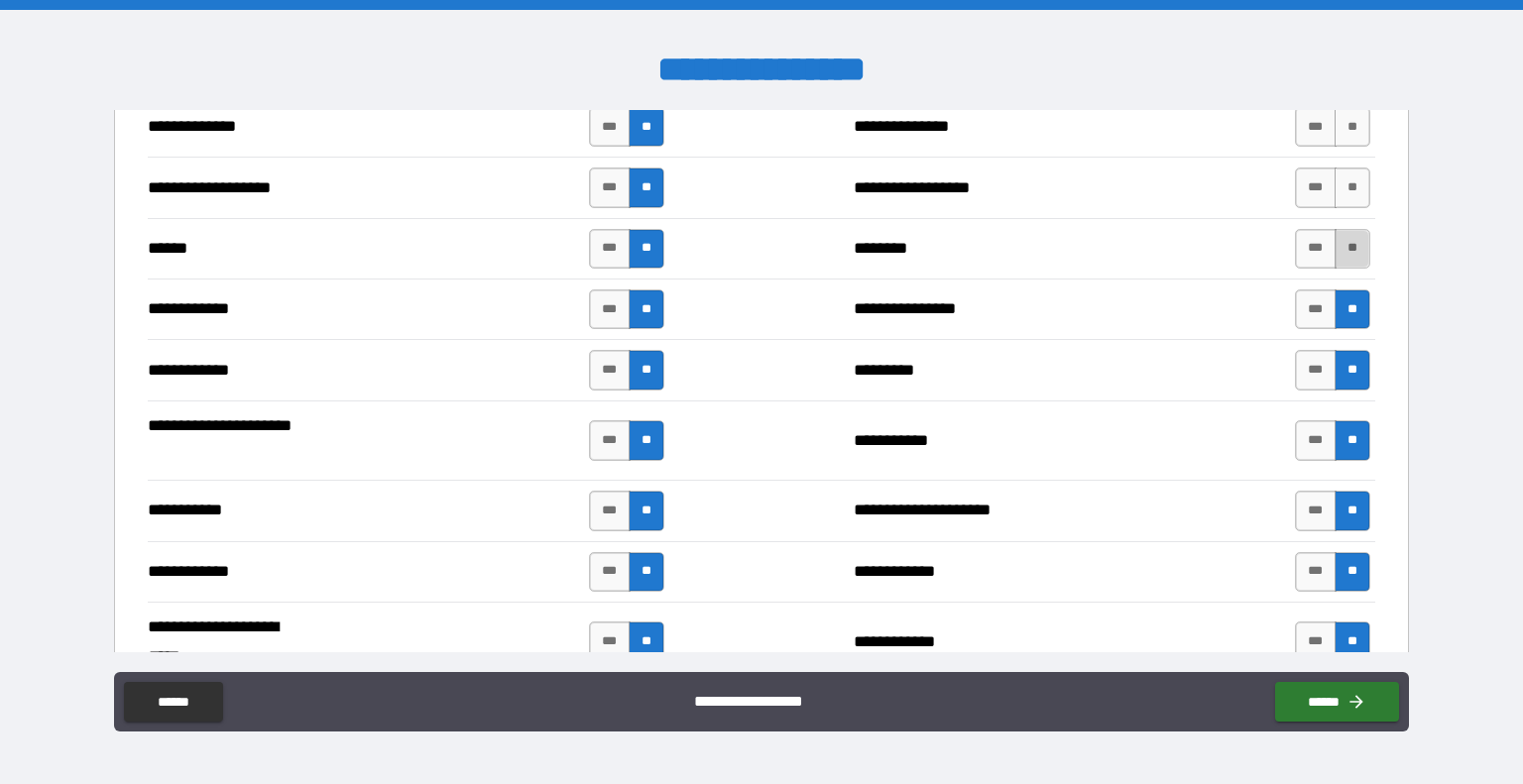 click on "**" at bounding box center (1352, 249) 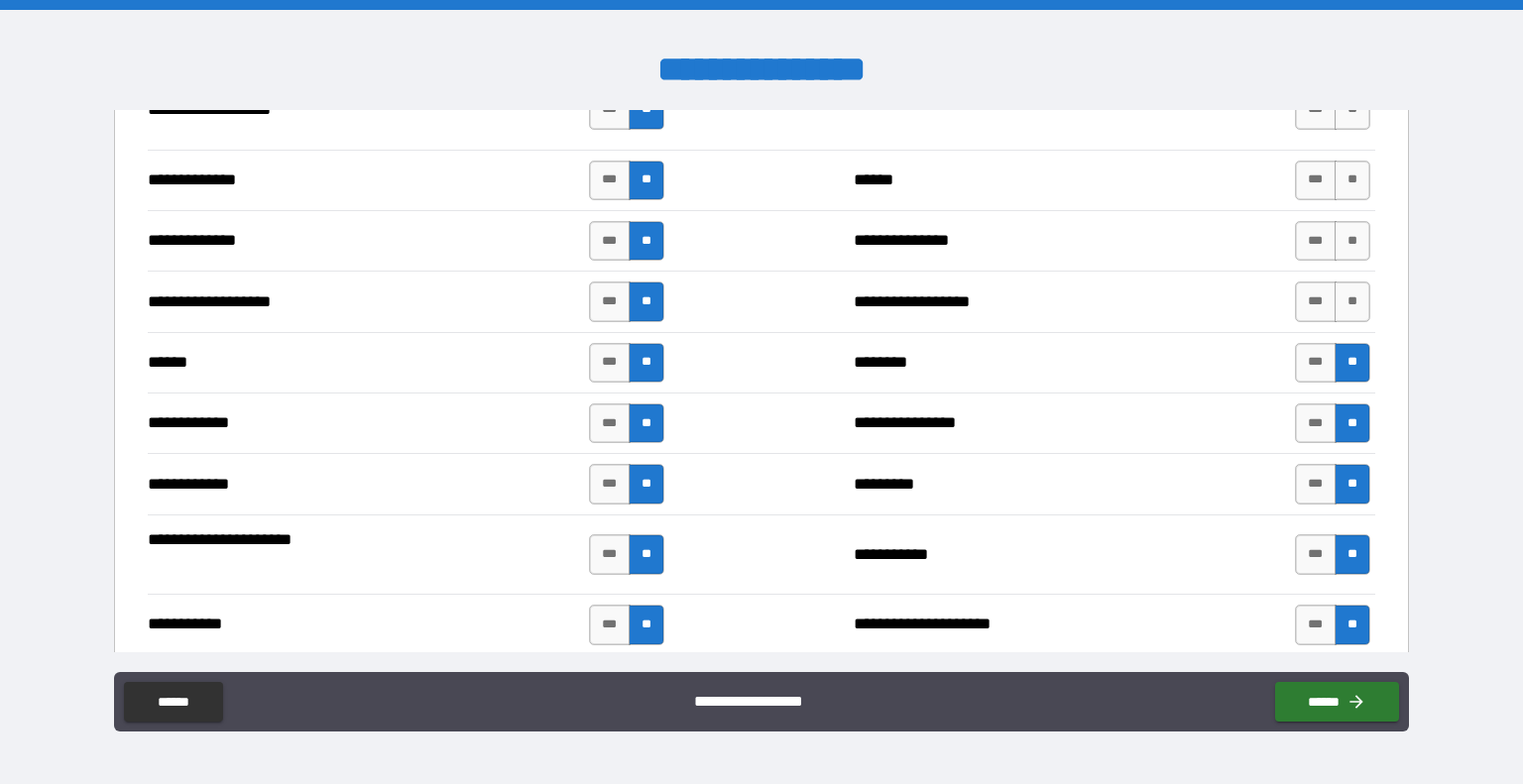 scroll, scrollTop: 3366, scrollLeft: 0, axis: vertical 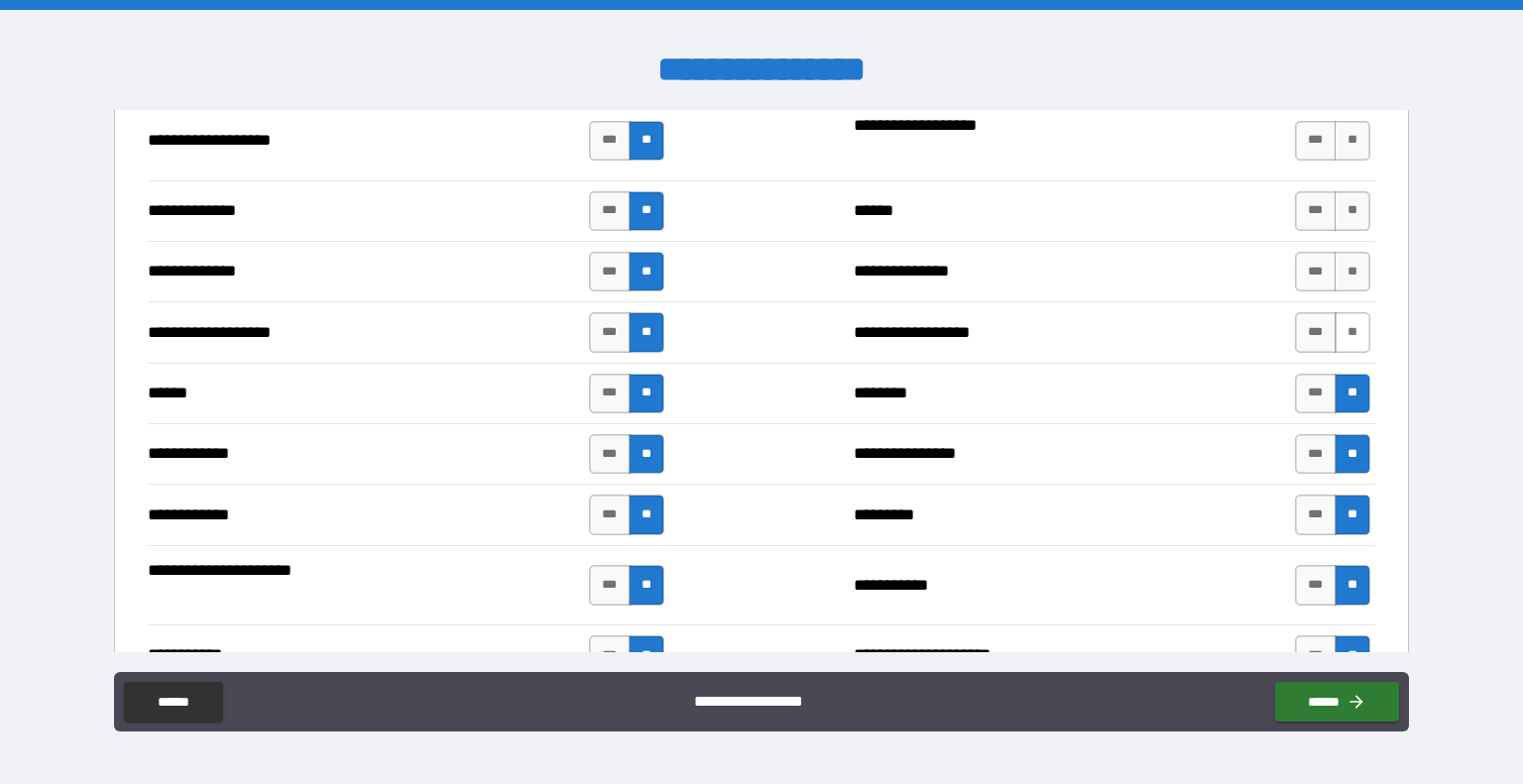 click on "**" at bounding box center [1352, 332] 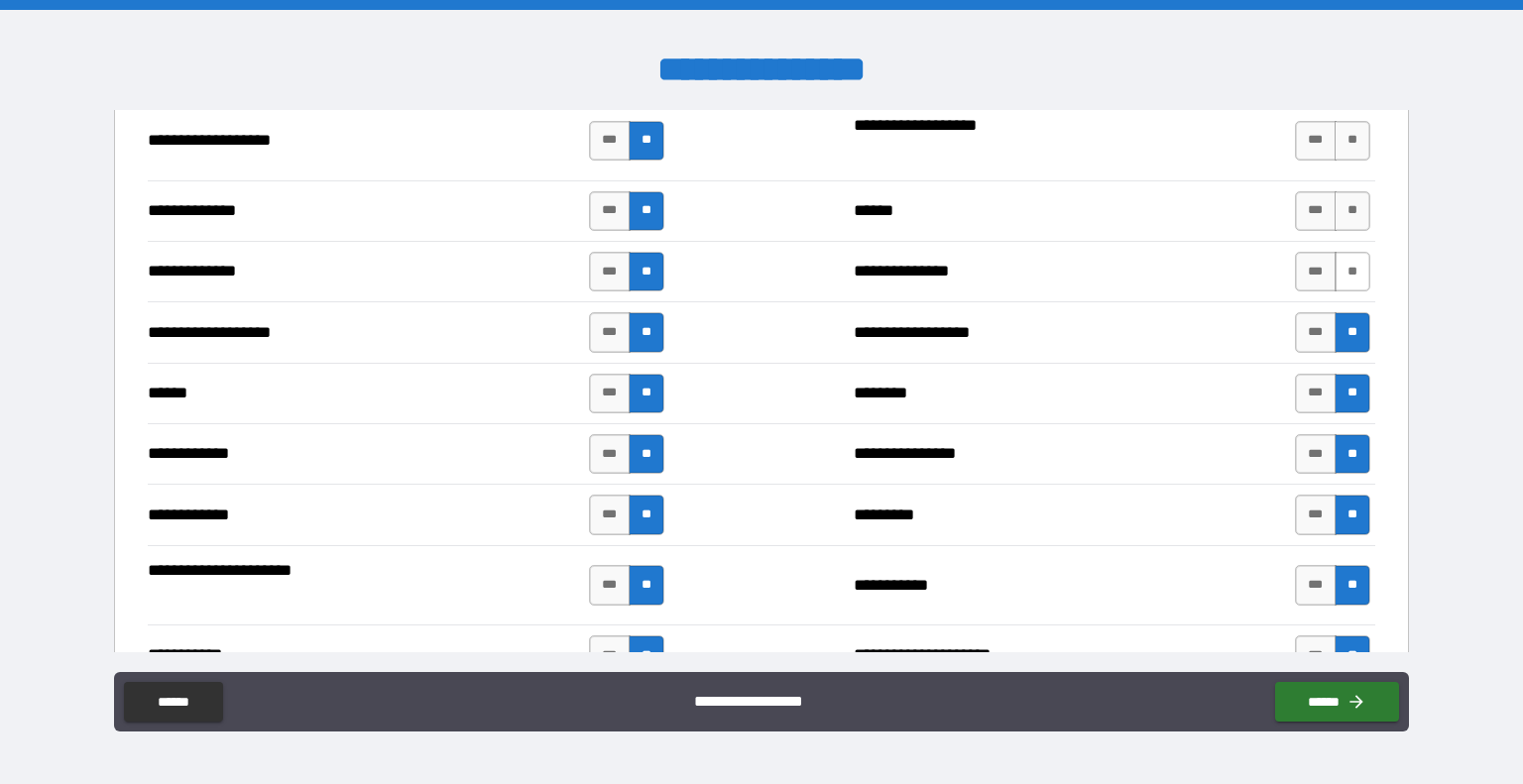 click on "**" at bounding box center (1352, 272) 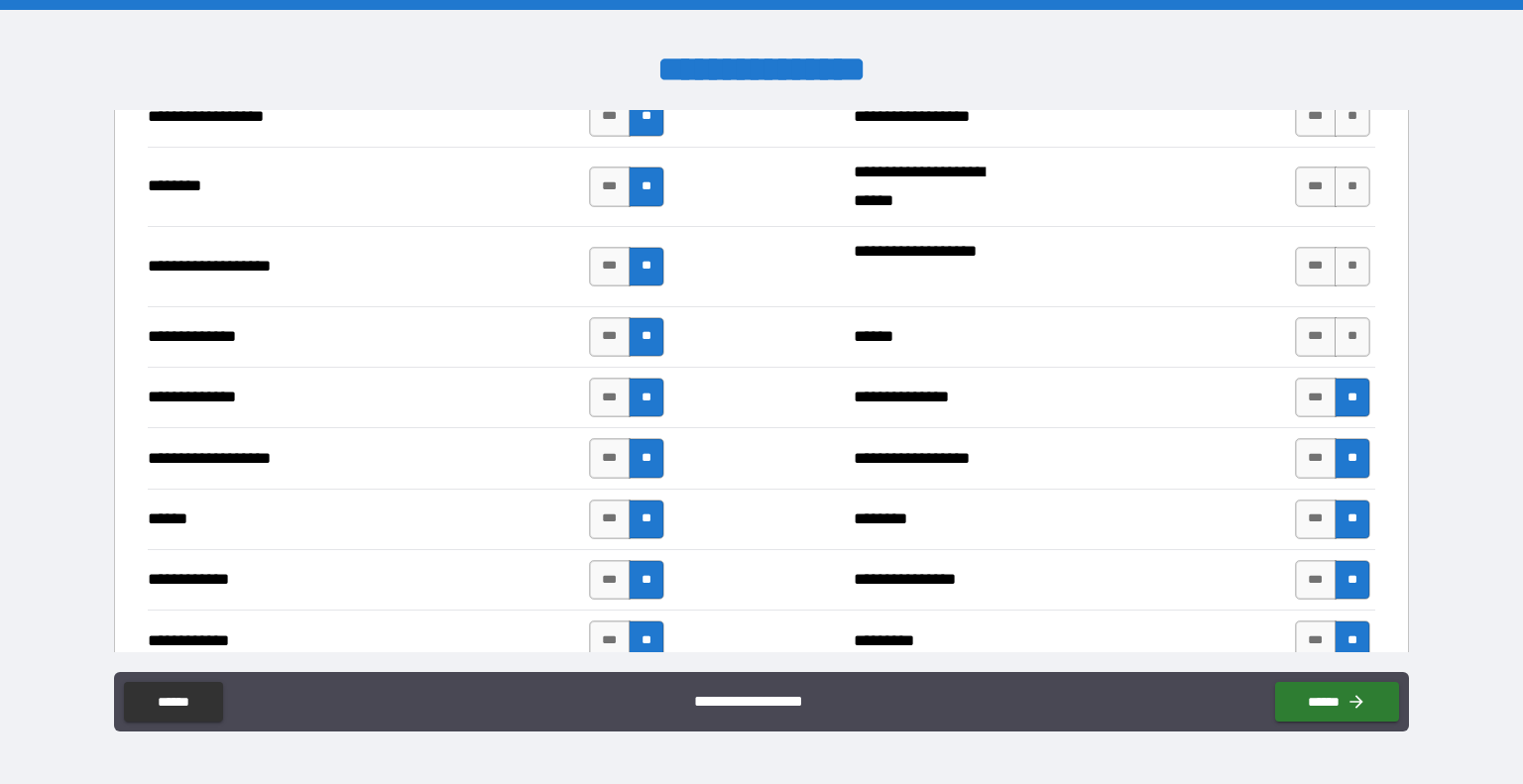 scroll, scrollTop: 3210, scrollLeft: 0, axis: vertical 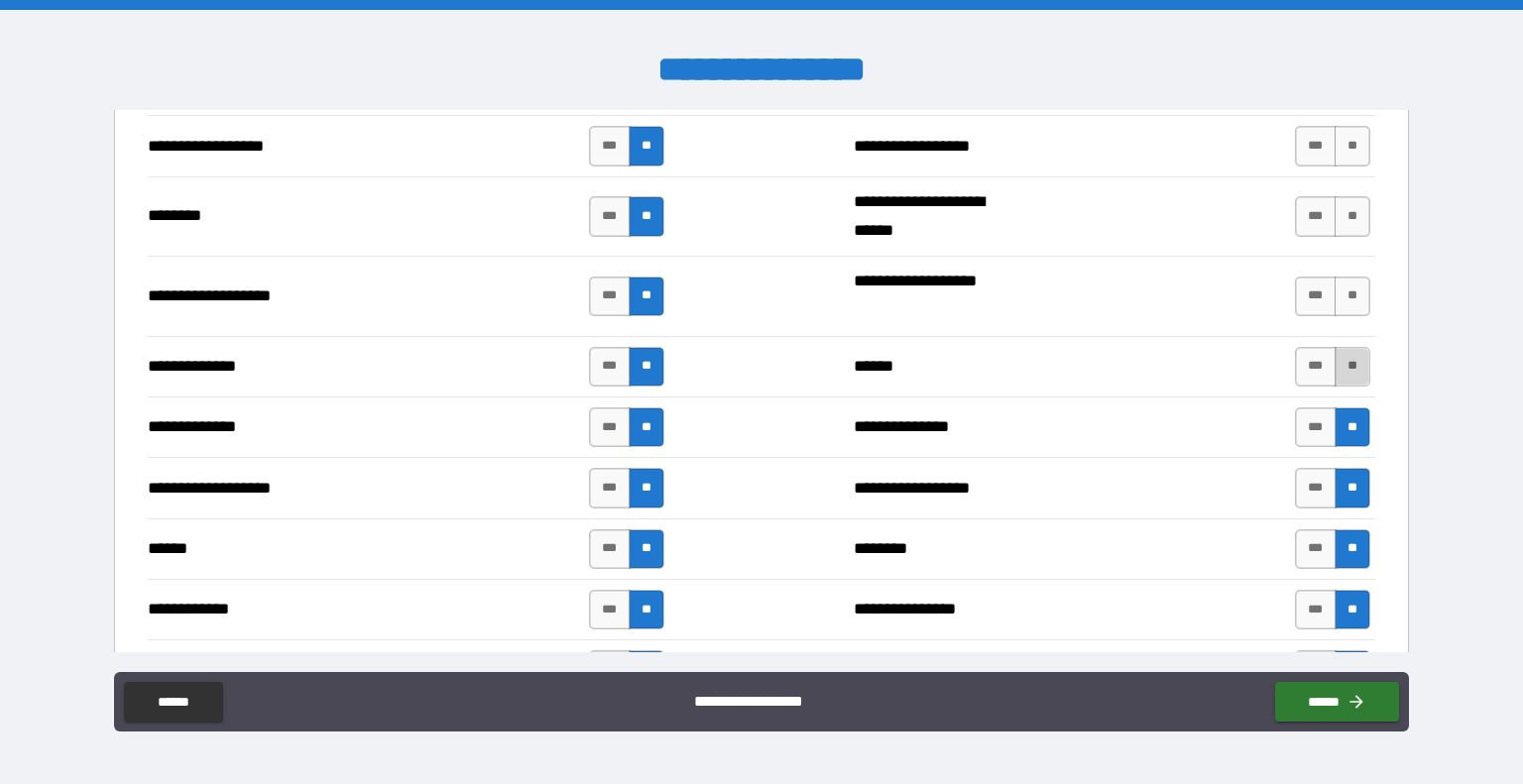 click on "**" at bounding box center [1352, 367] 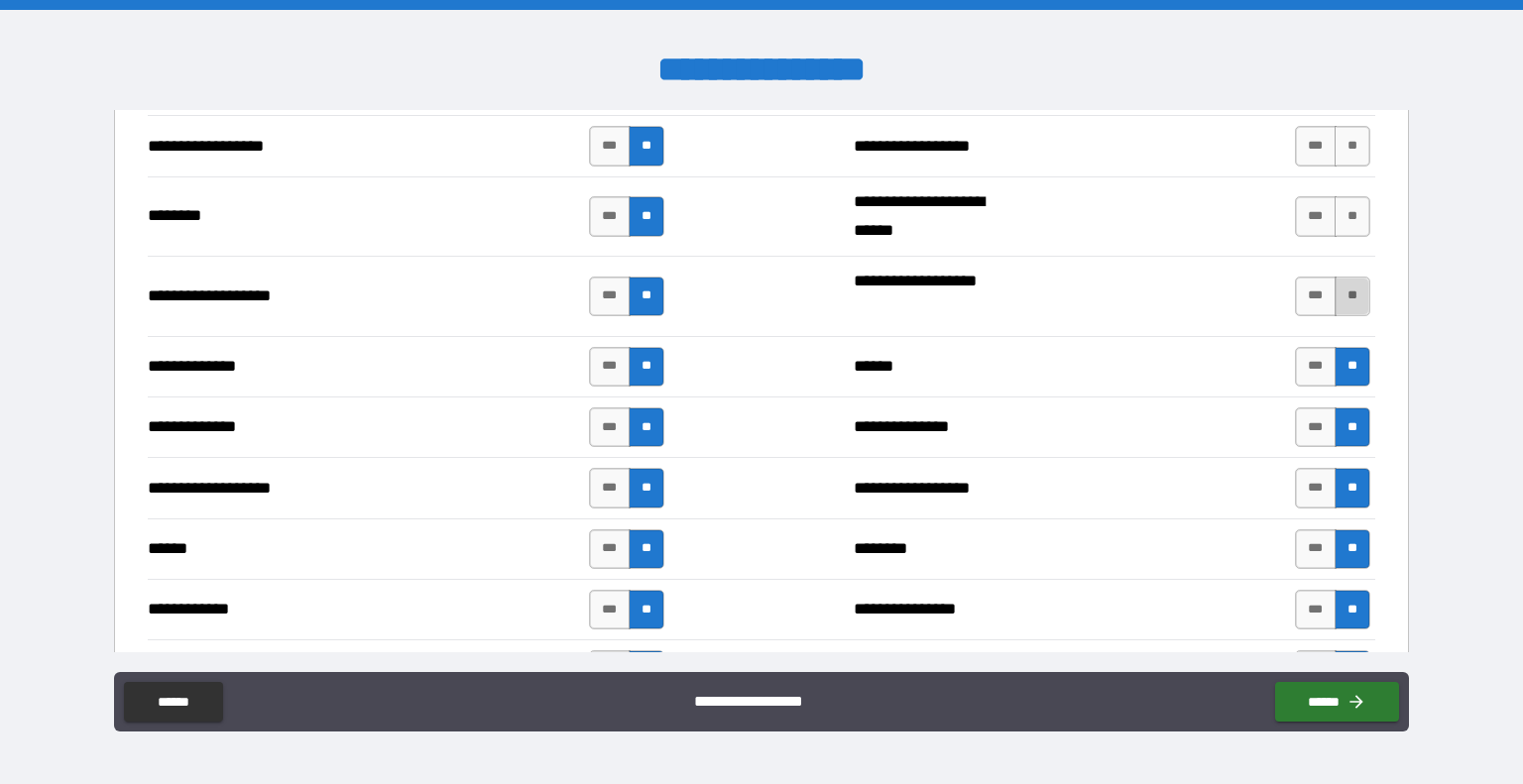 click on "**" at bounding box center [1352, 296] 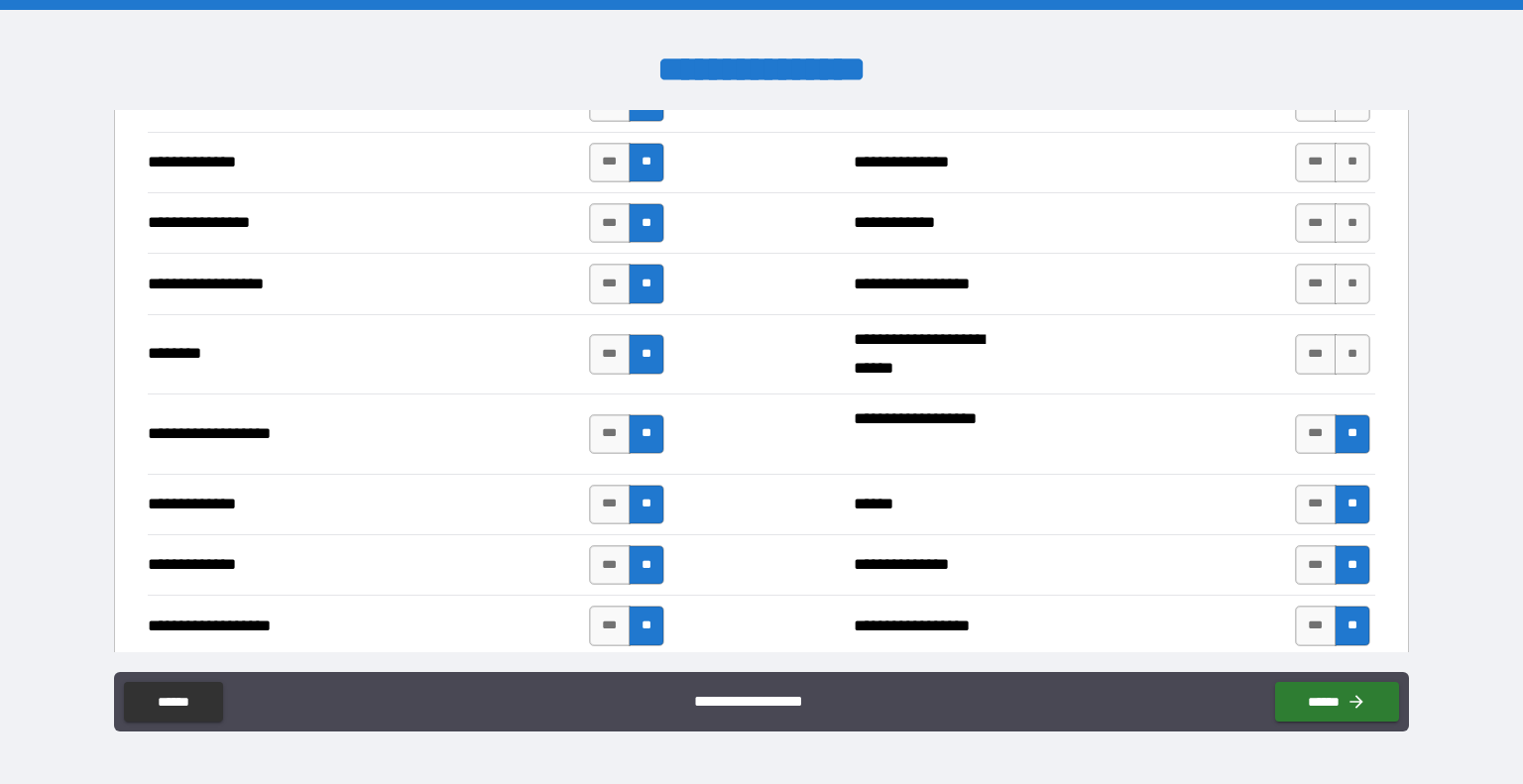 scroll, scrollTop: 3078, scrollLeft: 0, axis: vertical 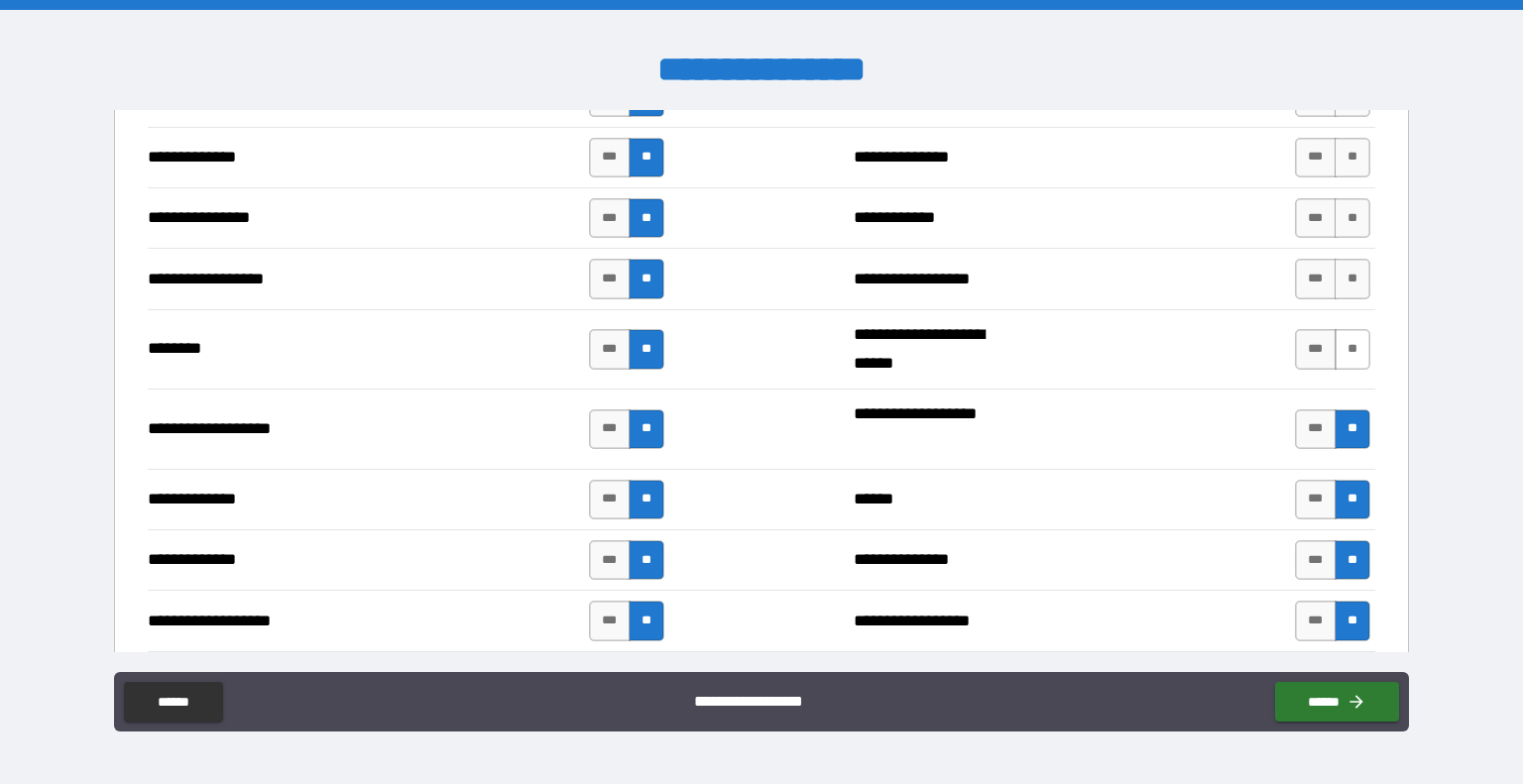 click on "**" at bounding box center [1352, 349] 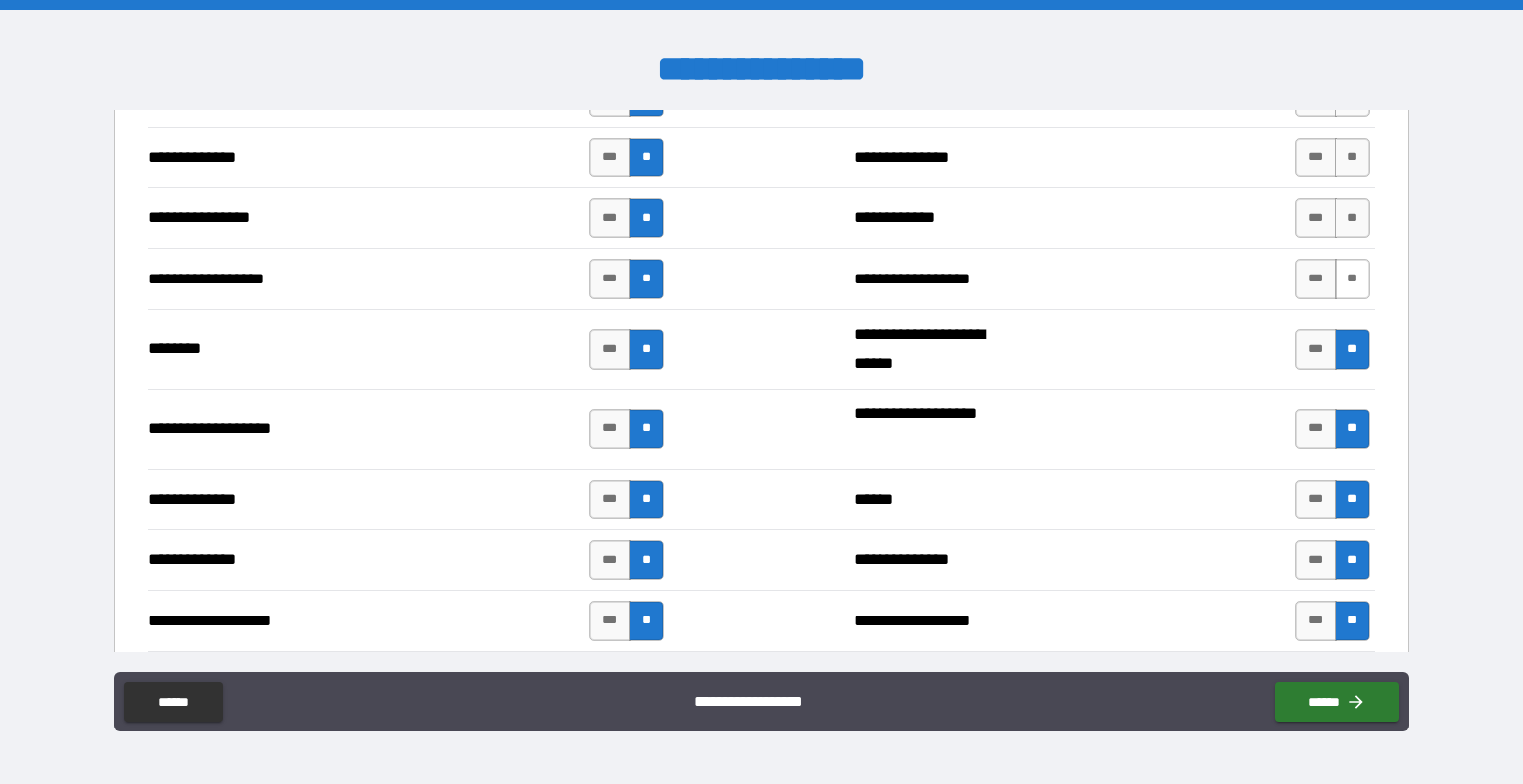 click on "**" at bounding box center [1352, 279] 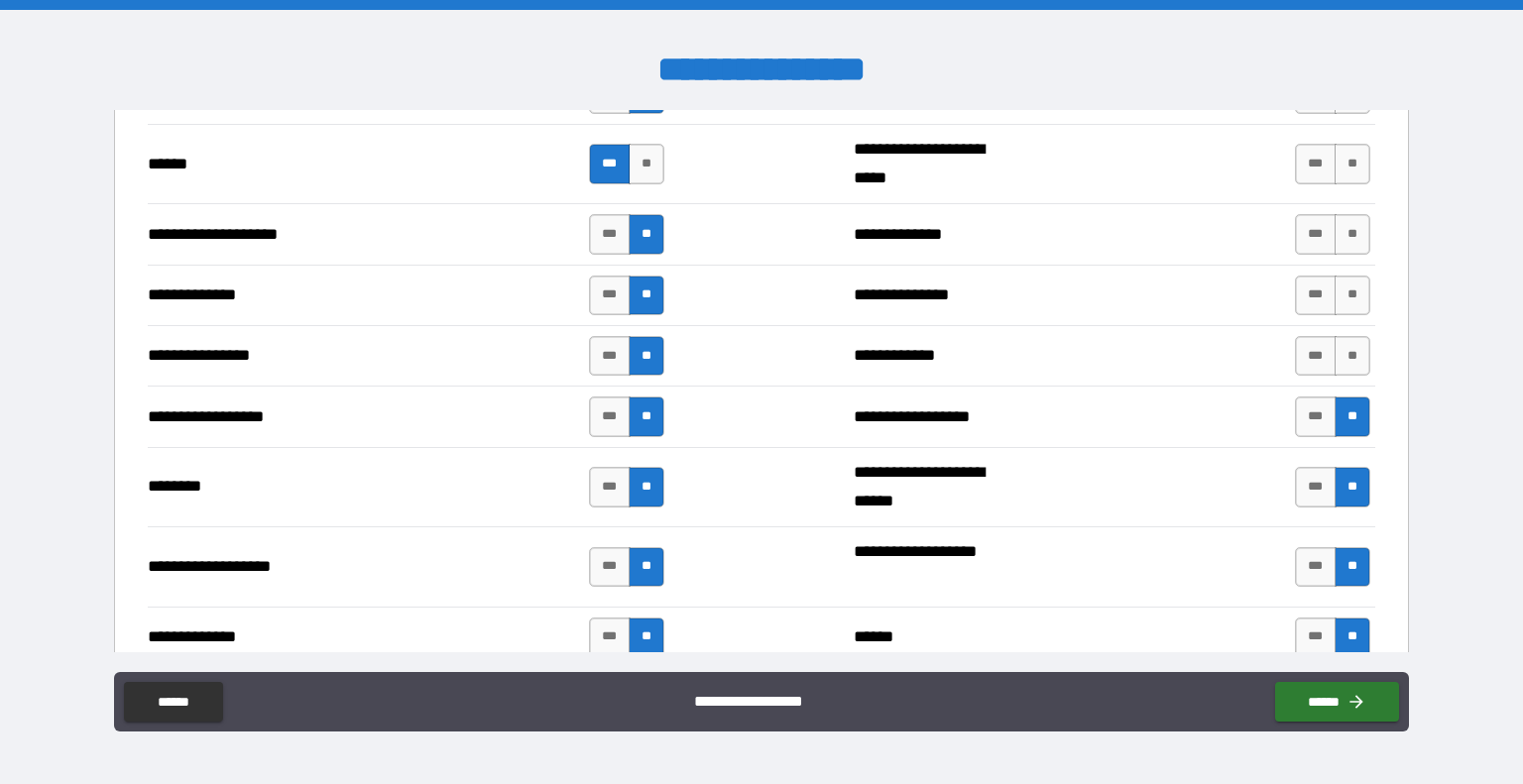 scroll, scrollTop: 2930, scrollLeft: 0, axis: vertical 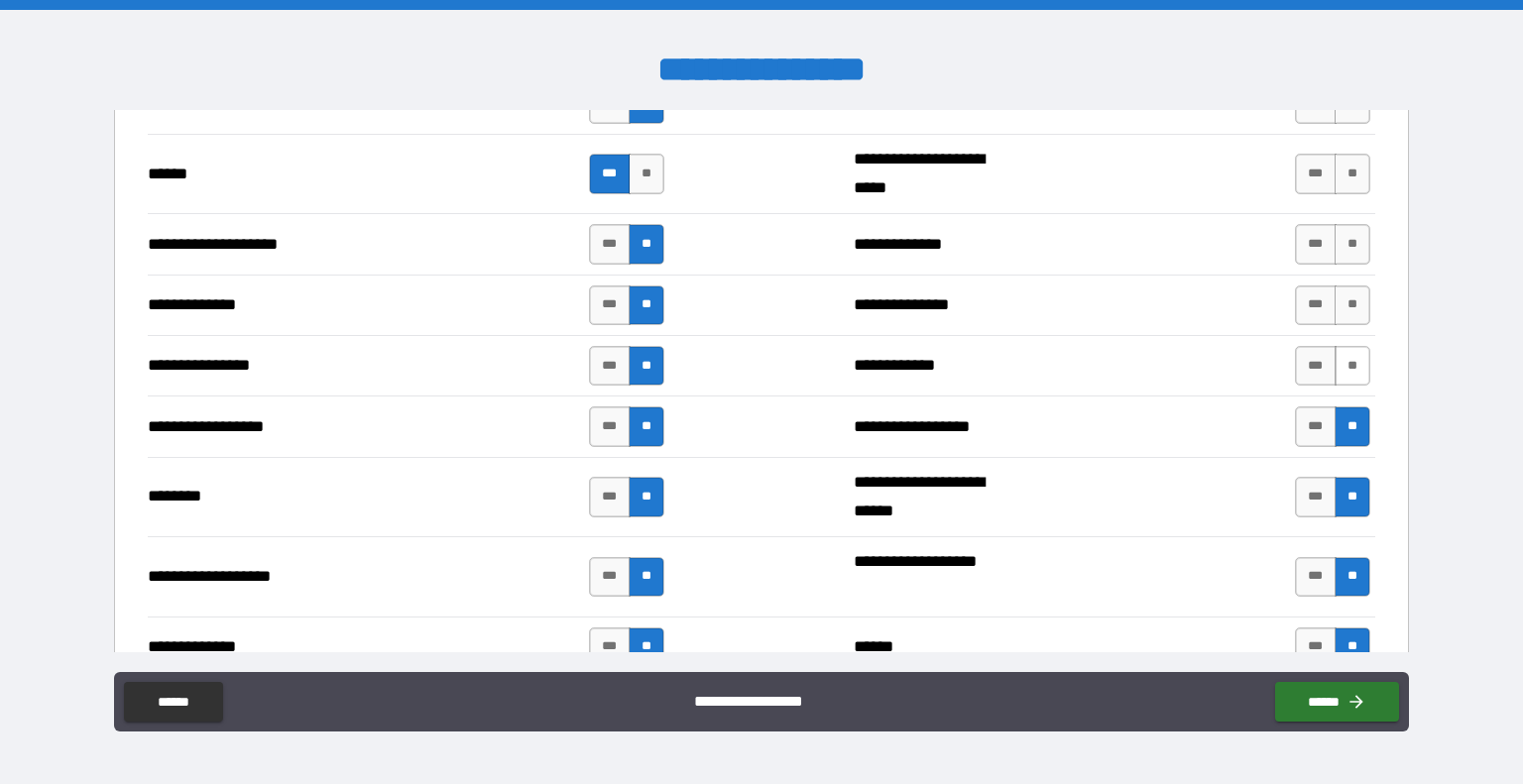 click on "**" at bounding box center [1352, 366] 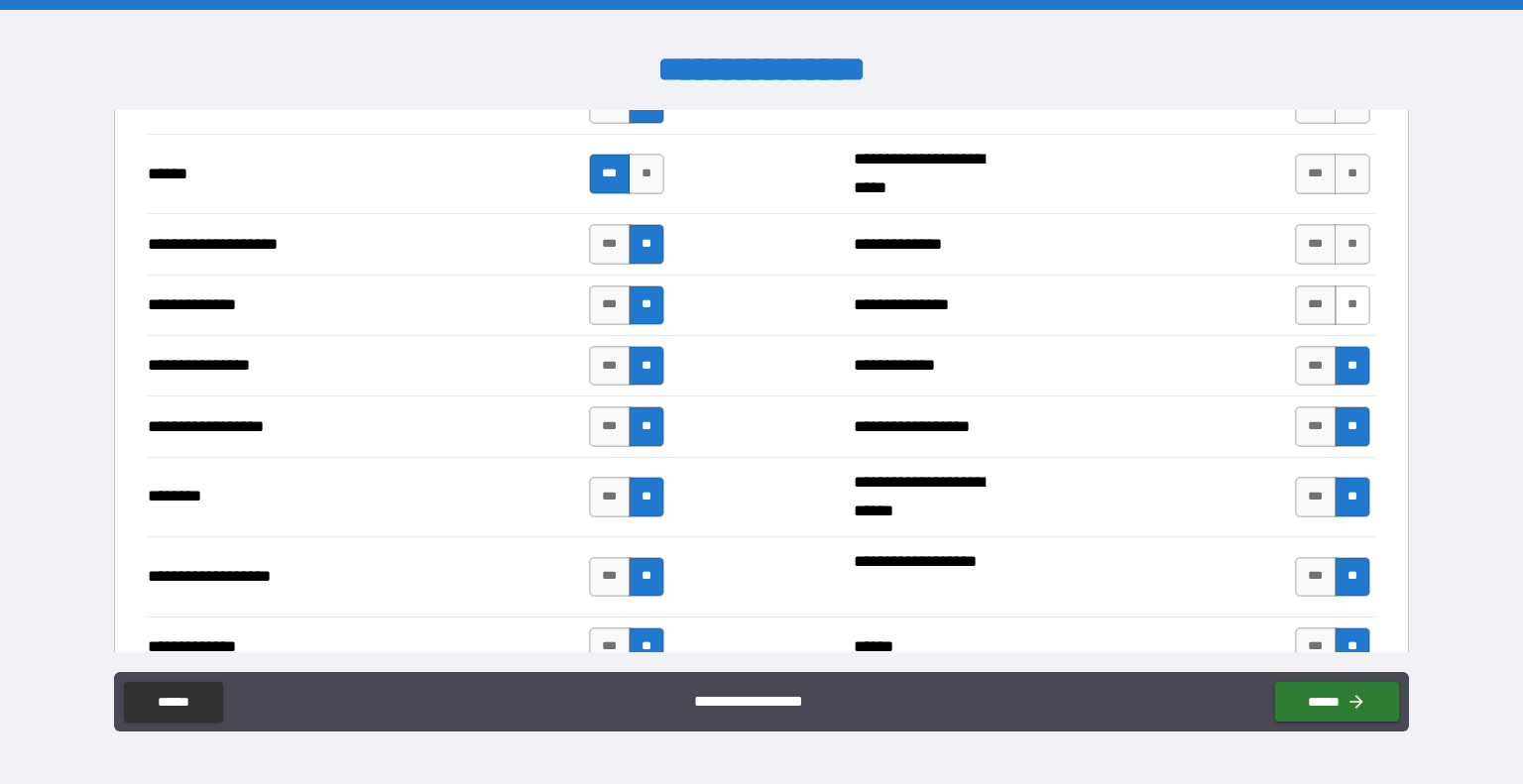 click on "**" at bounding box center [1352, 305] 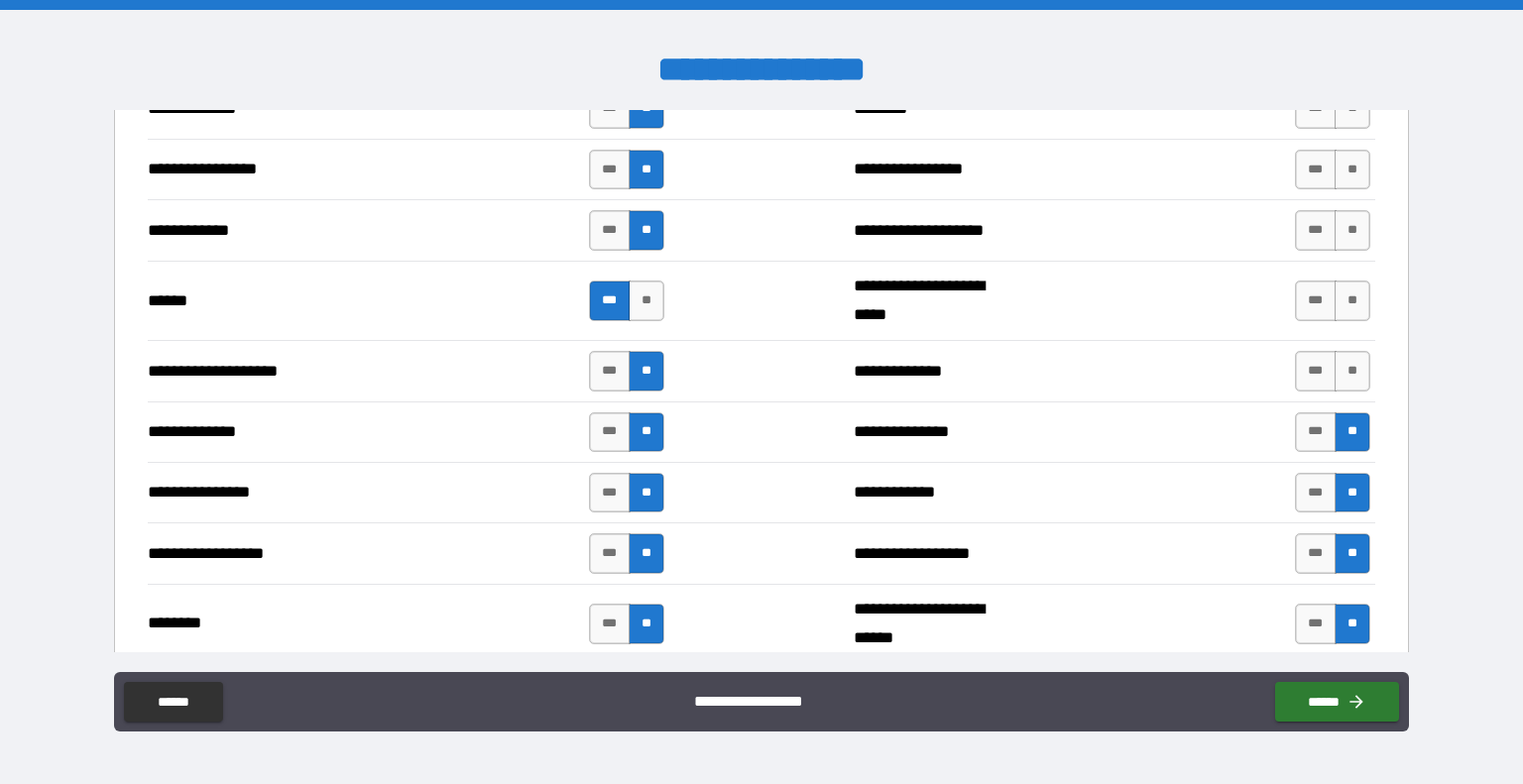 scroll, scrollTop: 2797, scrollLeft: 0, axis: vertical 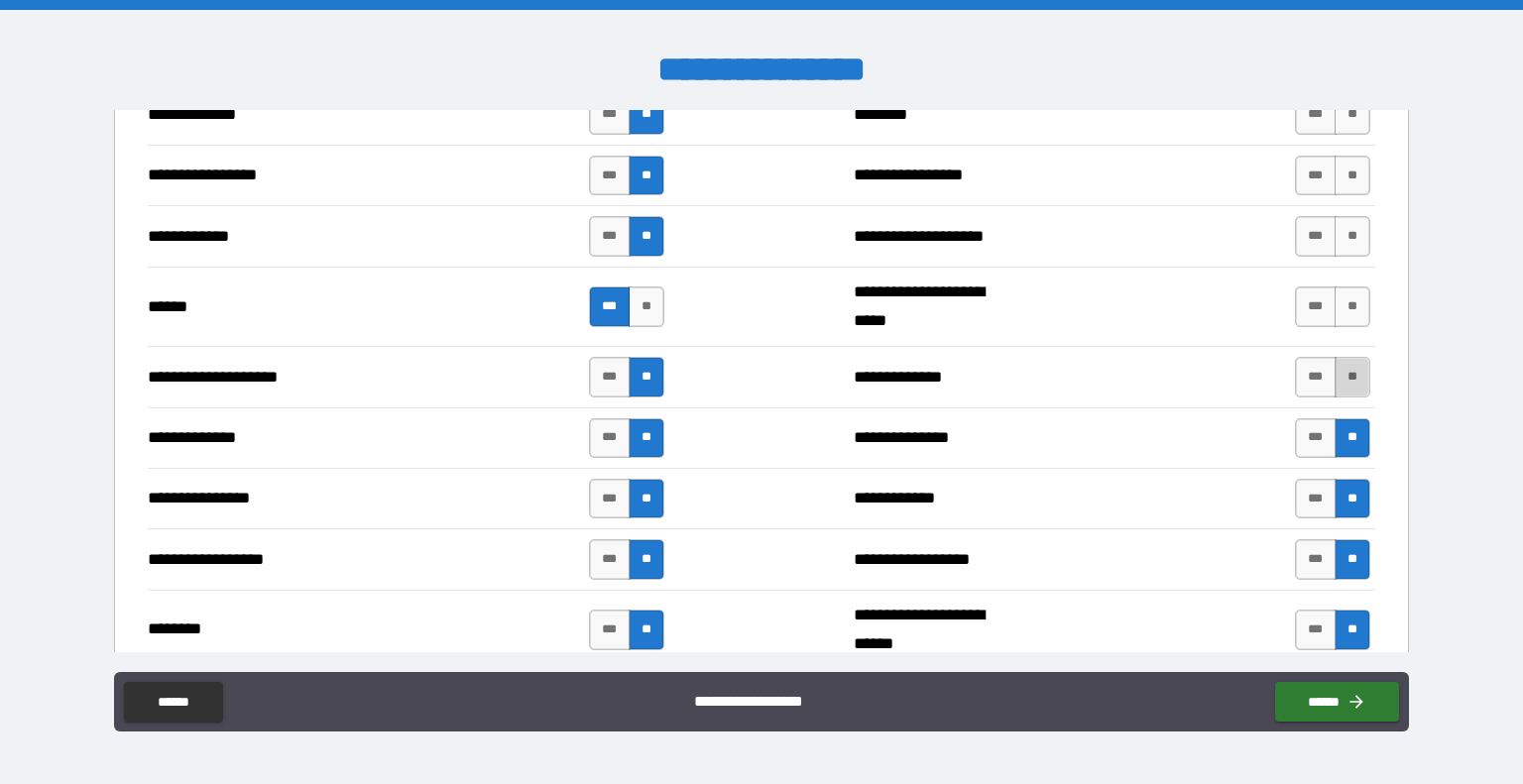 click on "**" at bounding box center (1352, 377) 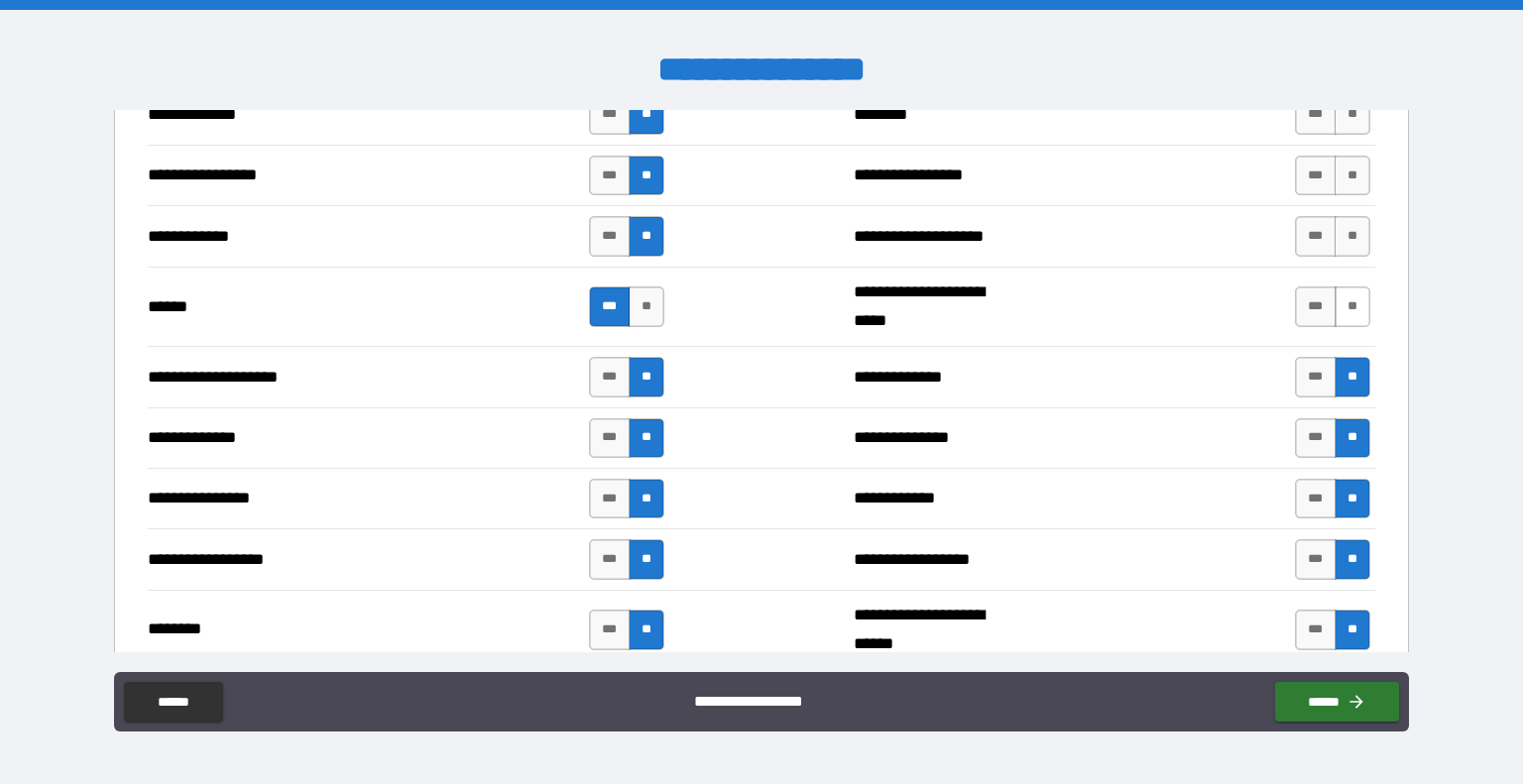 click on "**" at bounding box center (1352, 306) 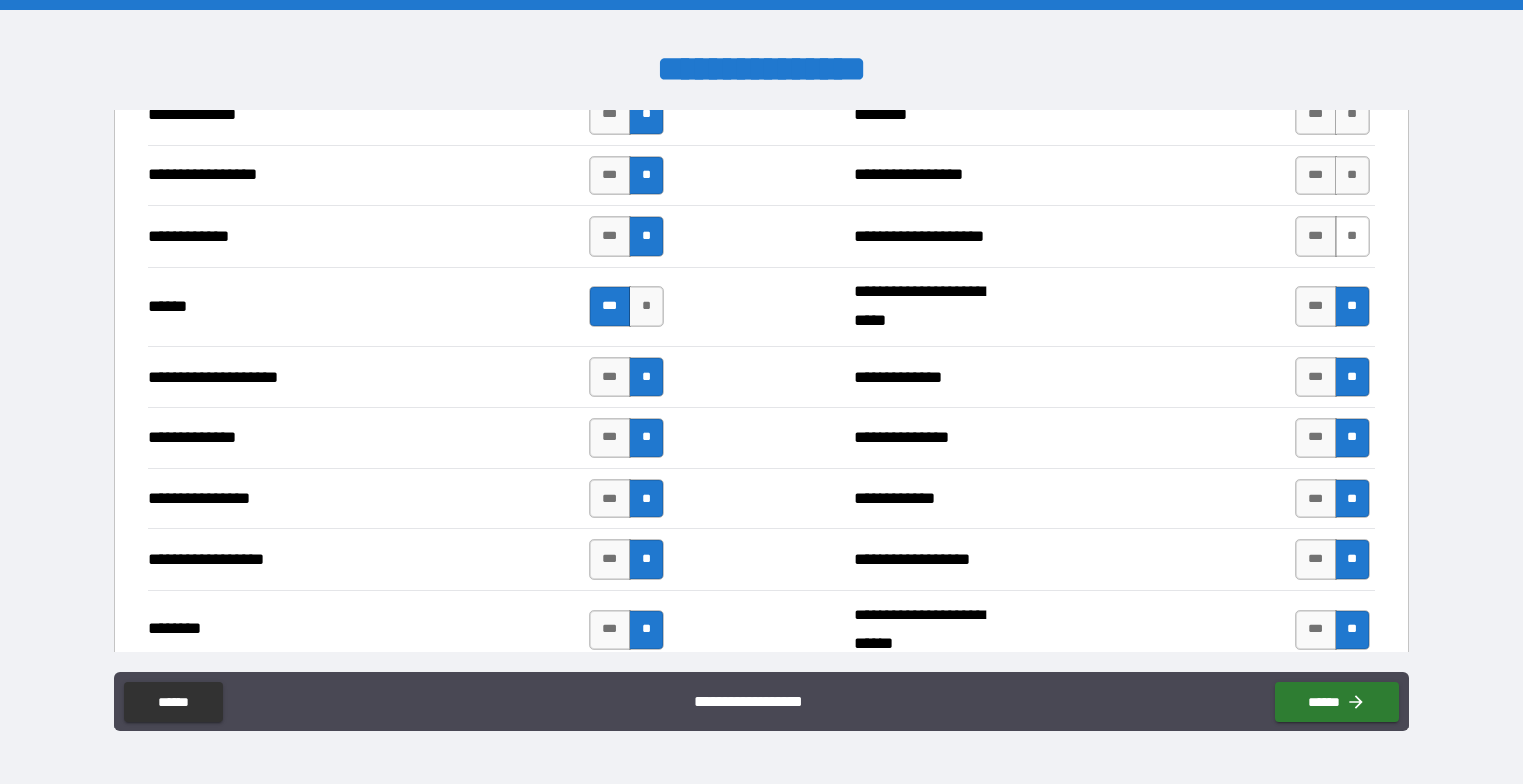 click on "**" at bounding box center (1352, 236) 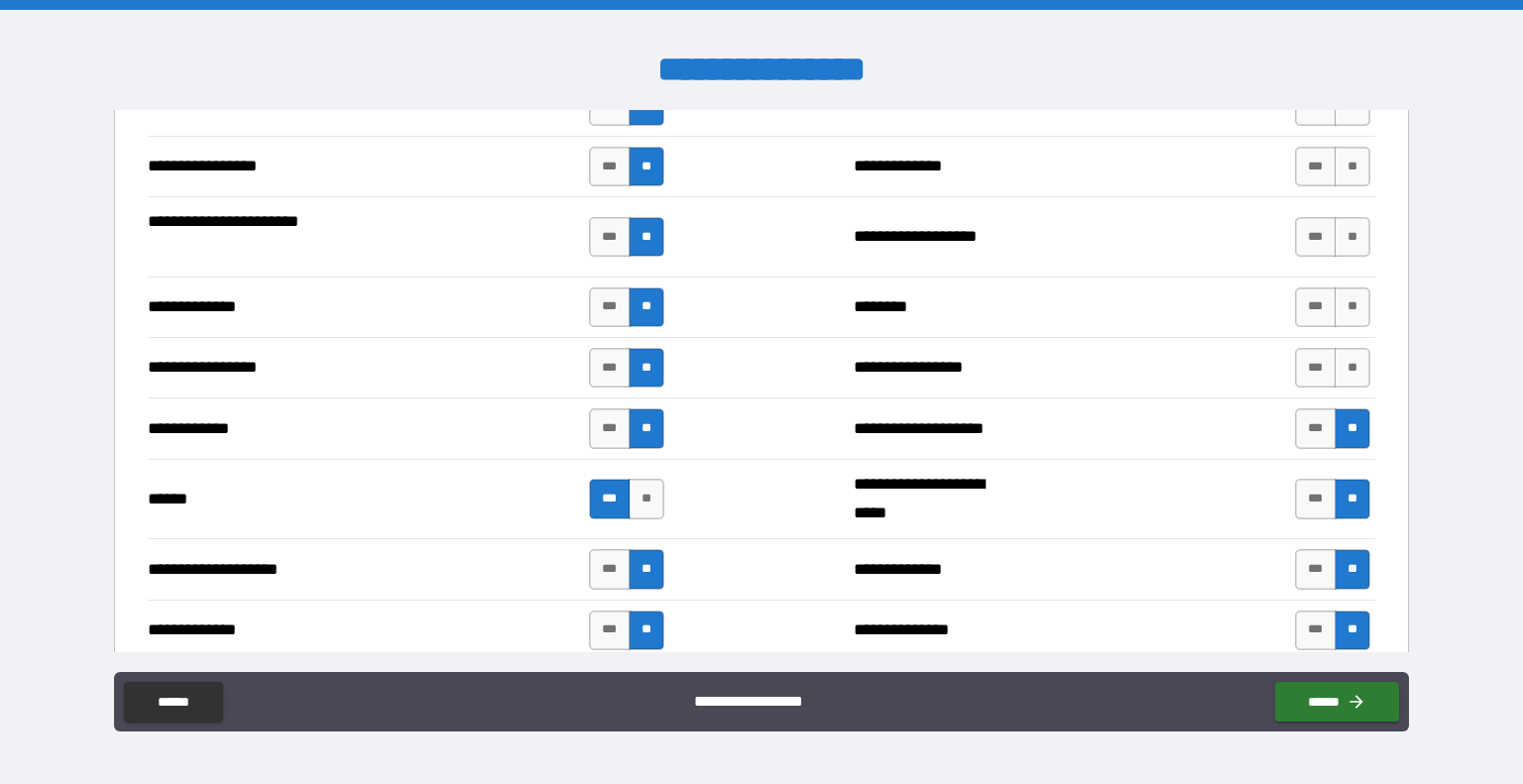 scroll, scrollTop: 2604, scrollLeft: 0, axis: vertical 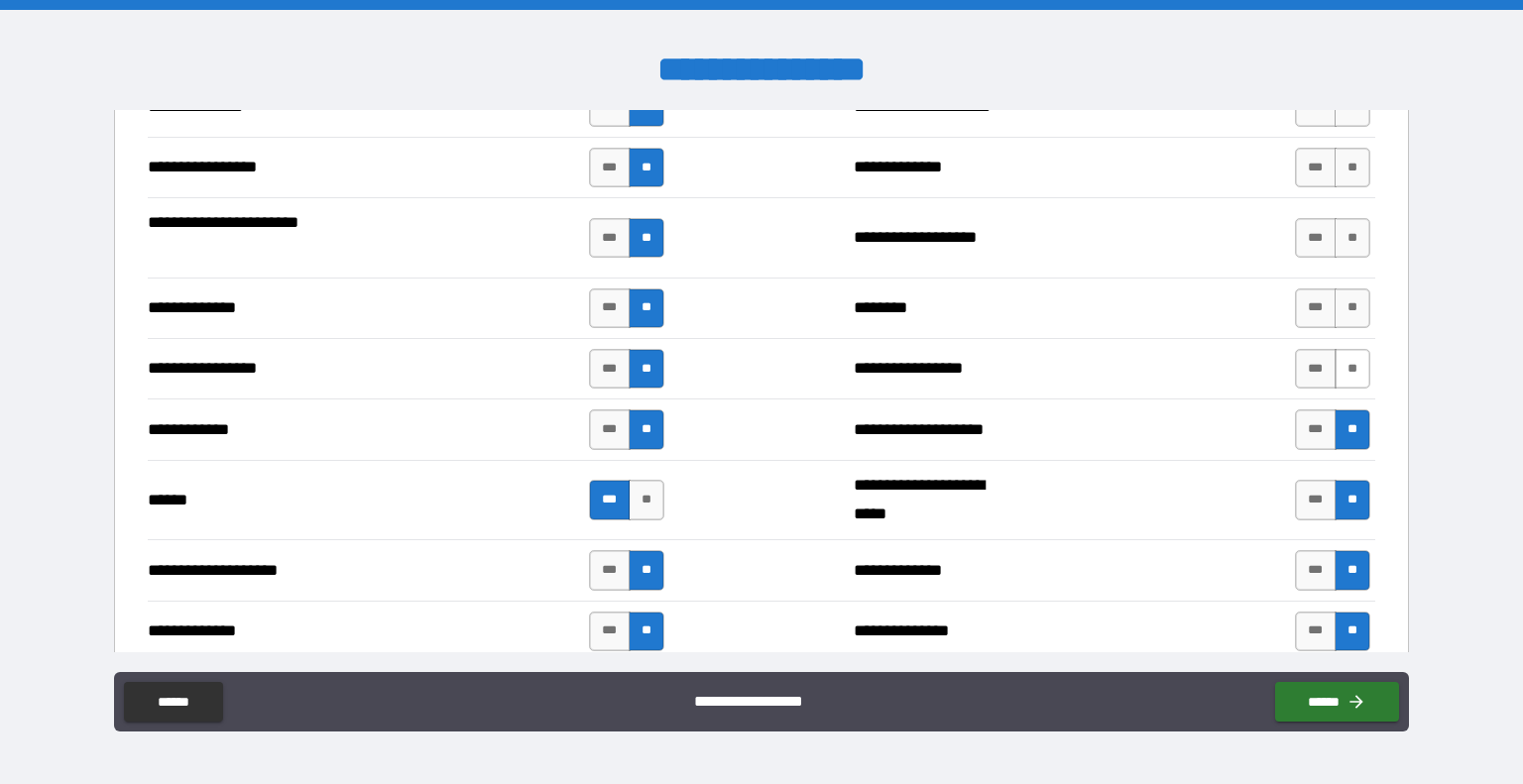 click on "**" at bounding box center [1352, 369] 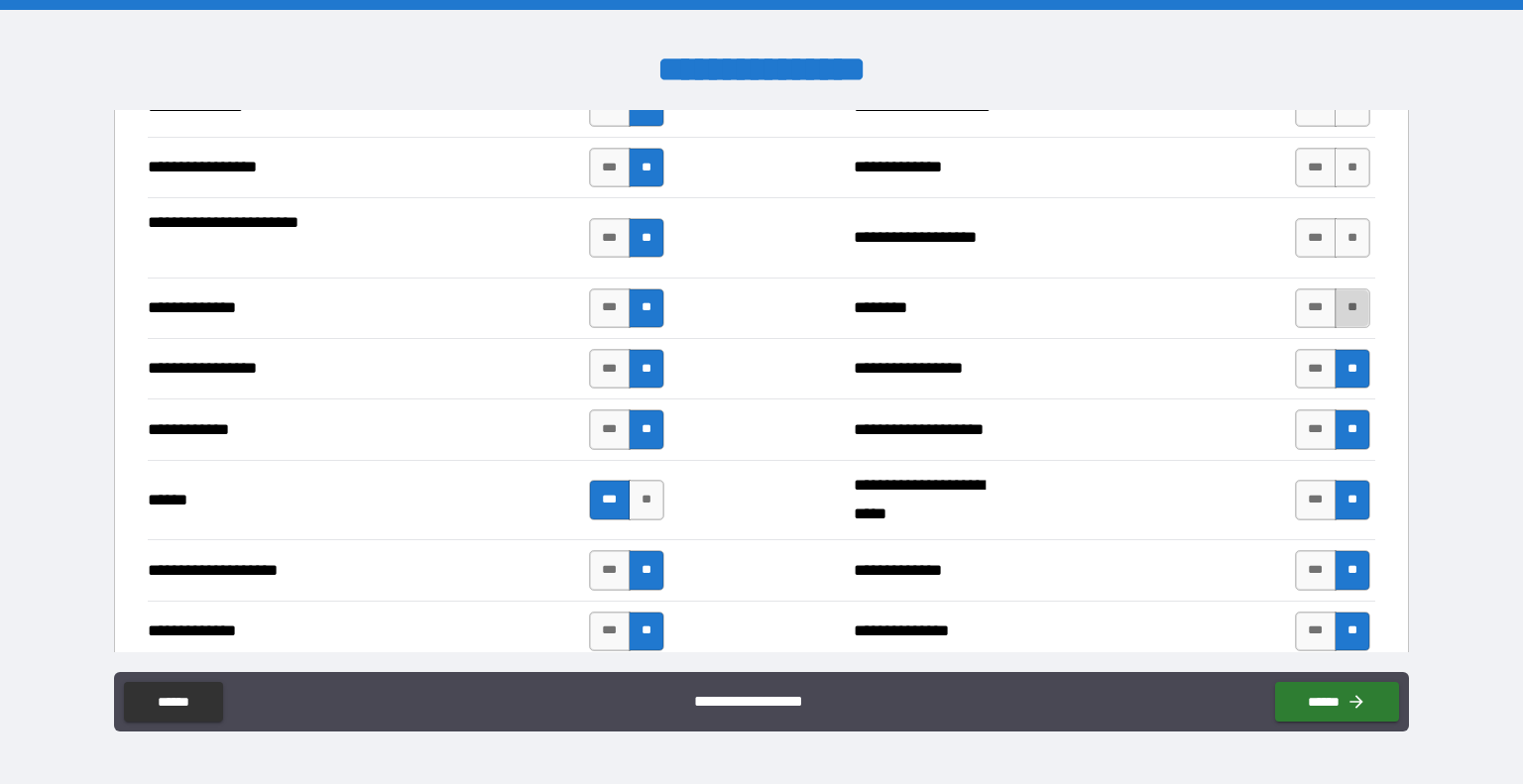 click on "**" at bounding box center (1352, 308) 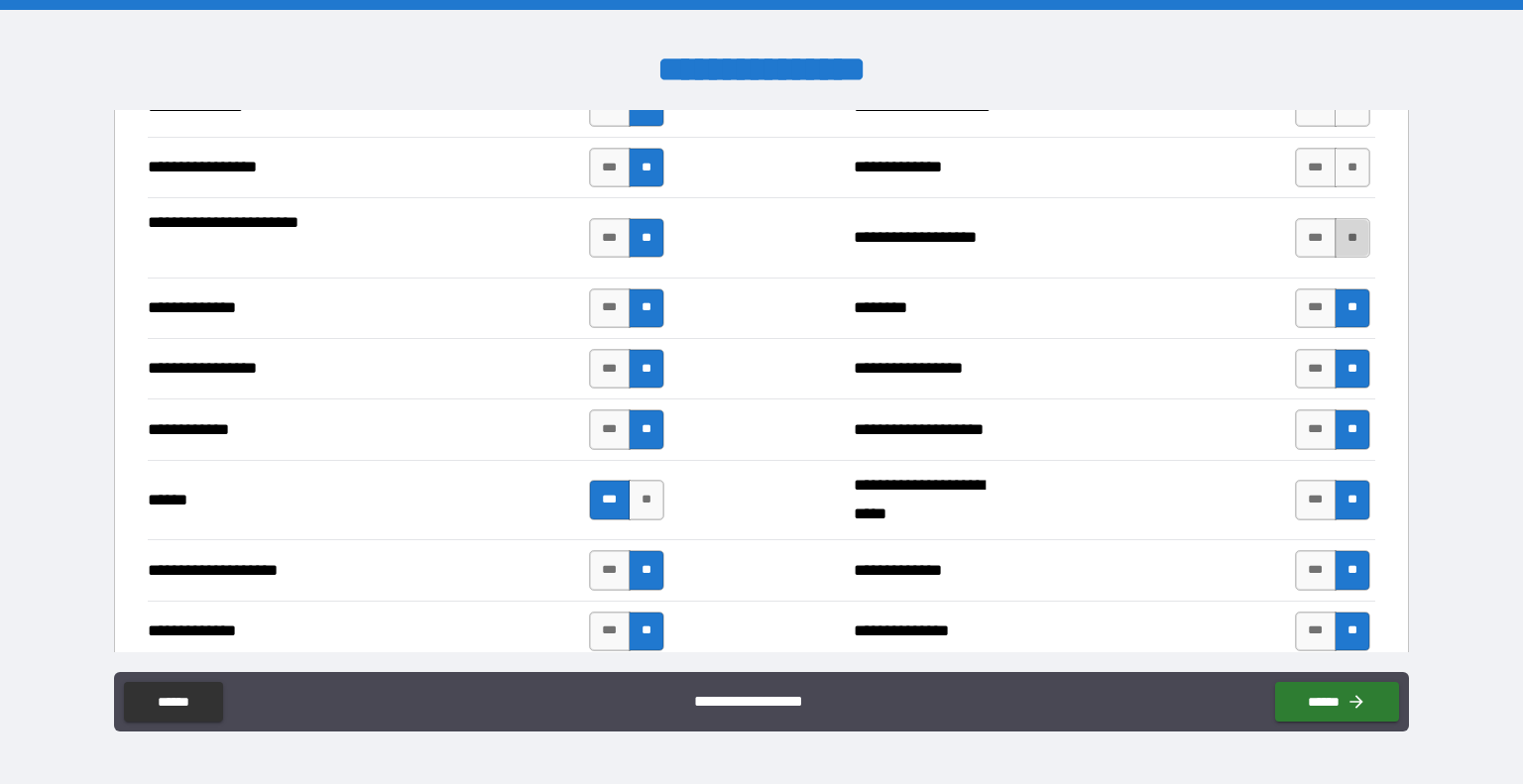 click on "**" at bounding box center [1352, 238] 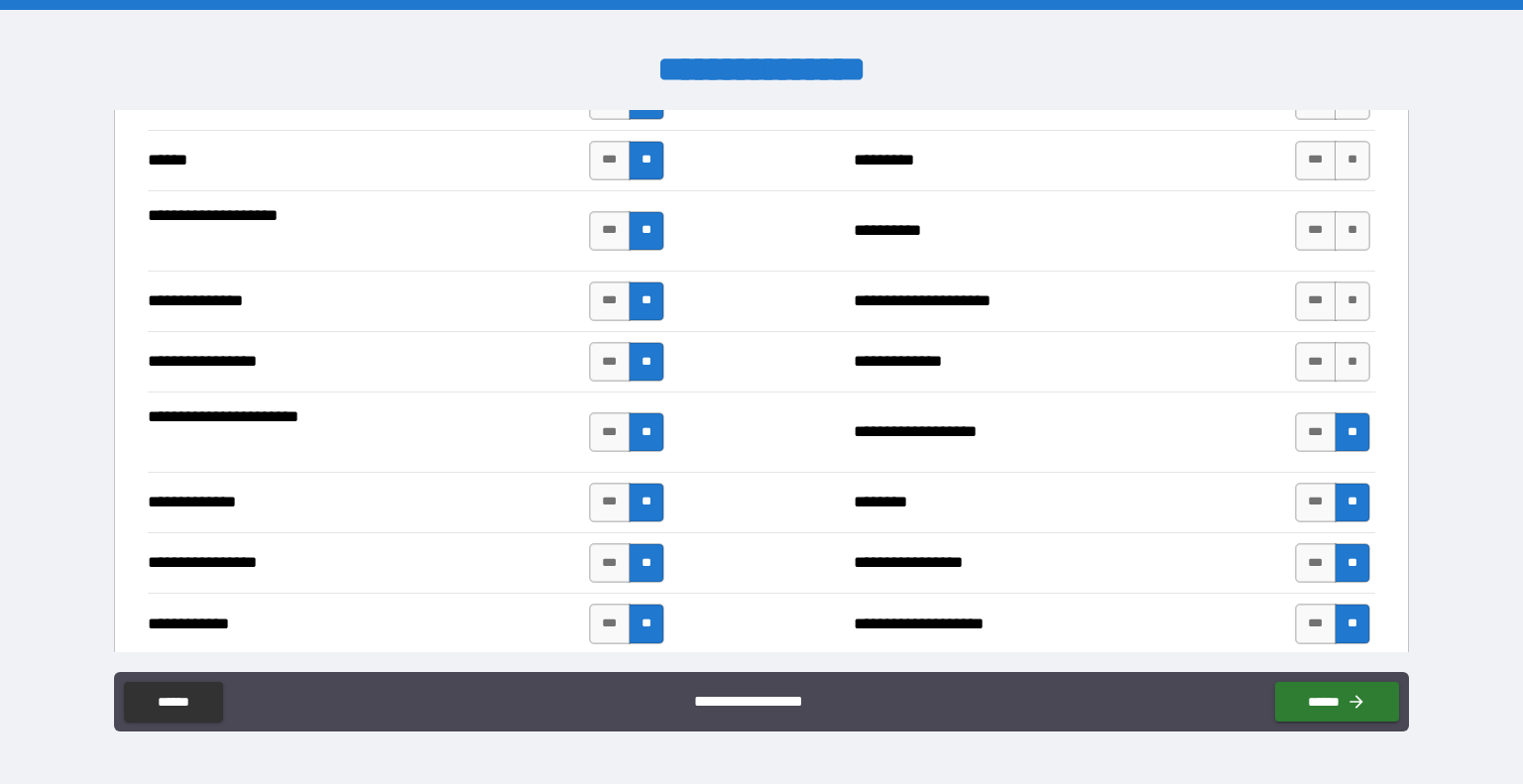 scroll, scrollTop: 2408, scrollLeft: 0, axis: vertical 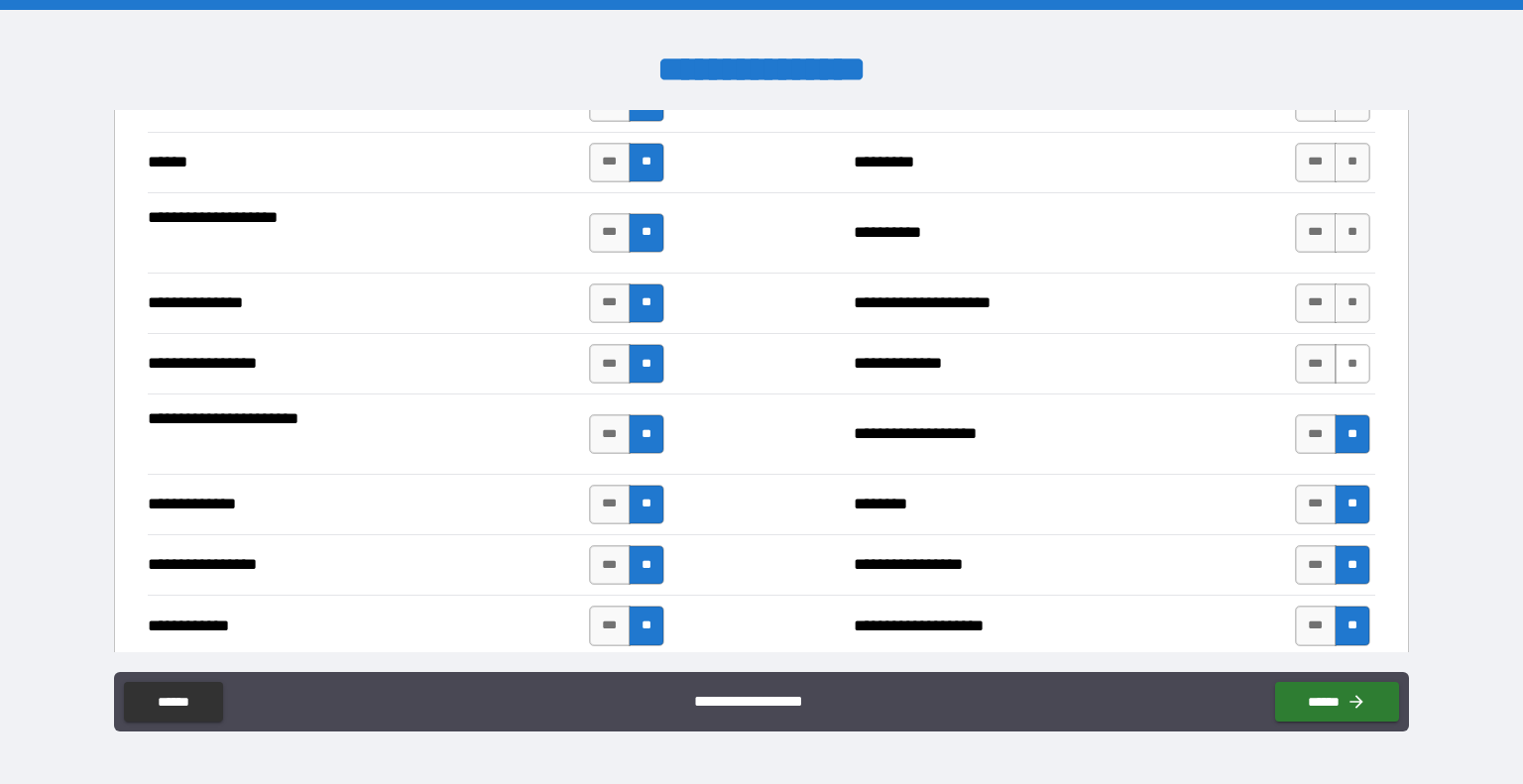 click on "**" at bounding box center (1352, 364) 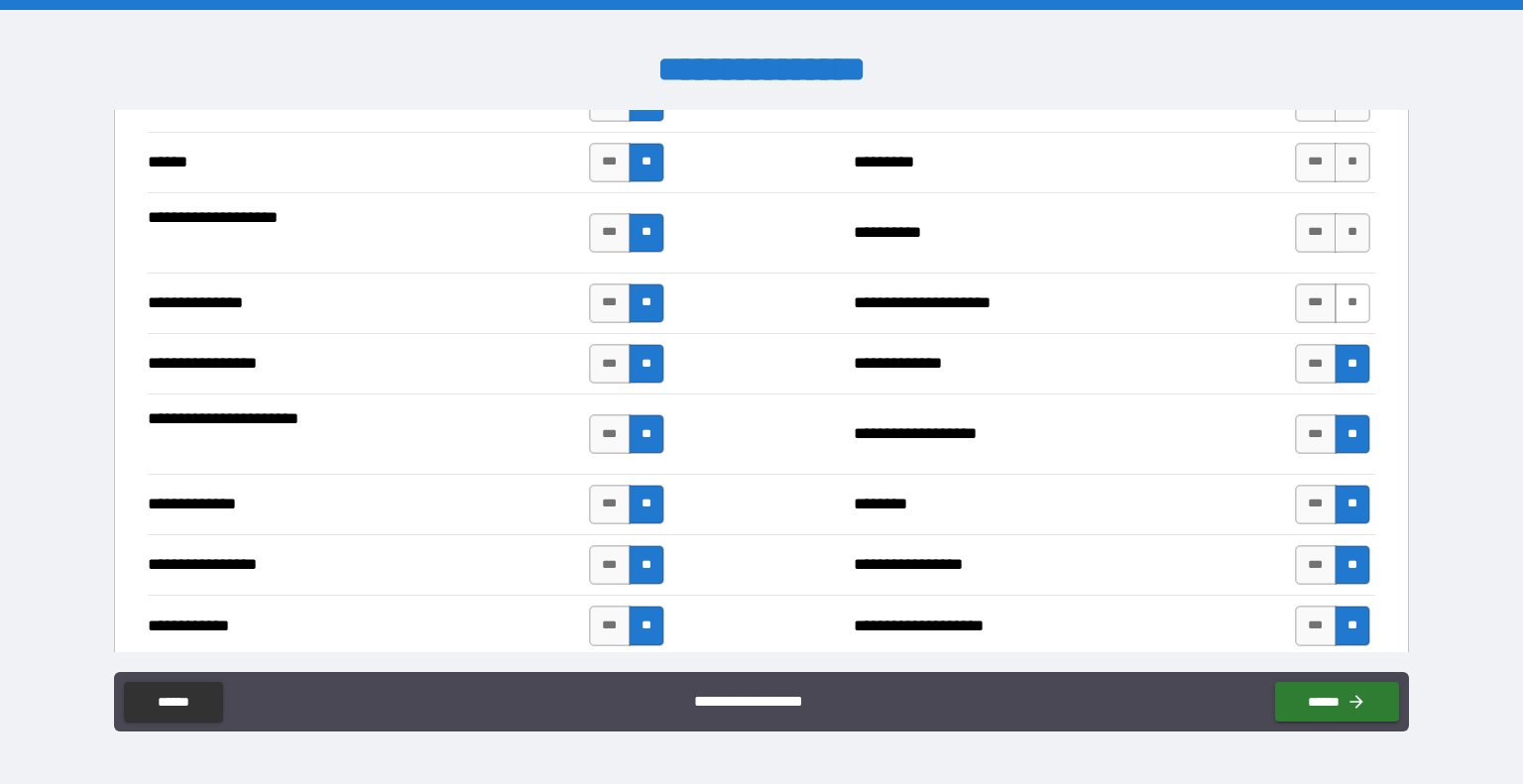 click on "**" at bounding box center (1352, 303) 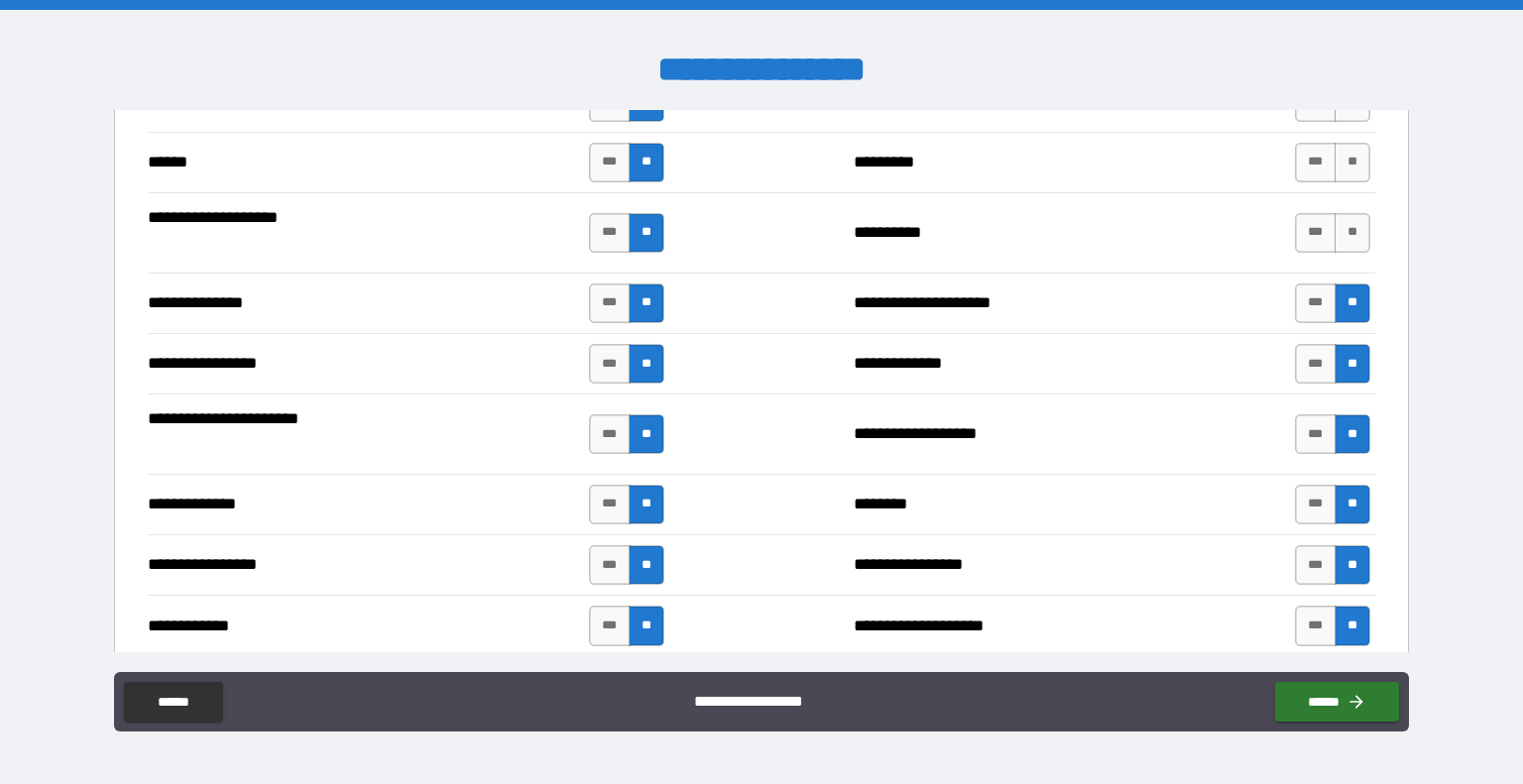 scroll, scrollTop: 2320, scrollLeft: 0, axis: vertical 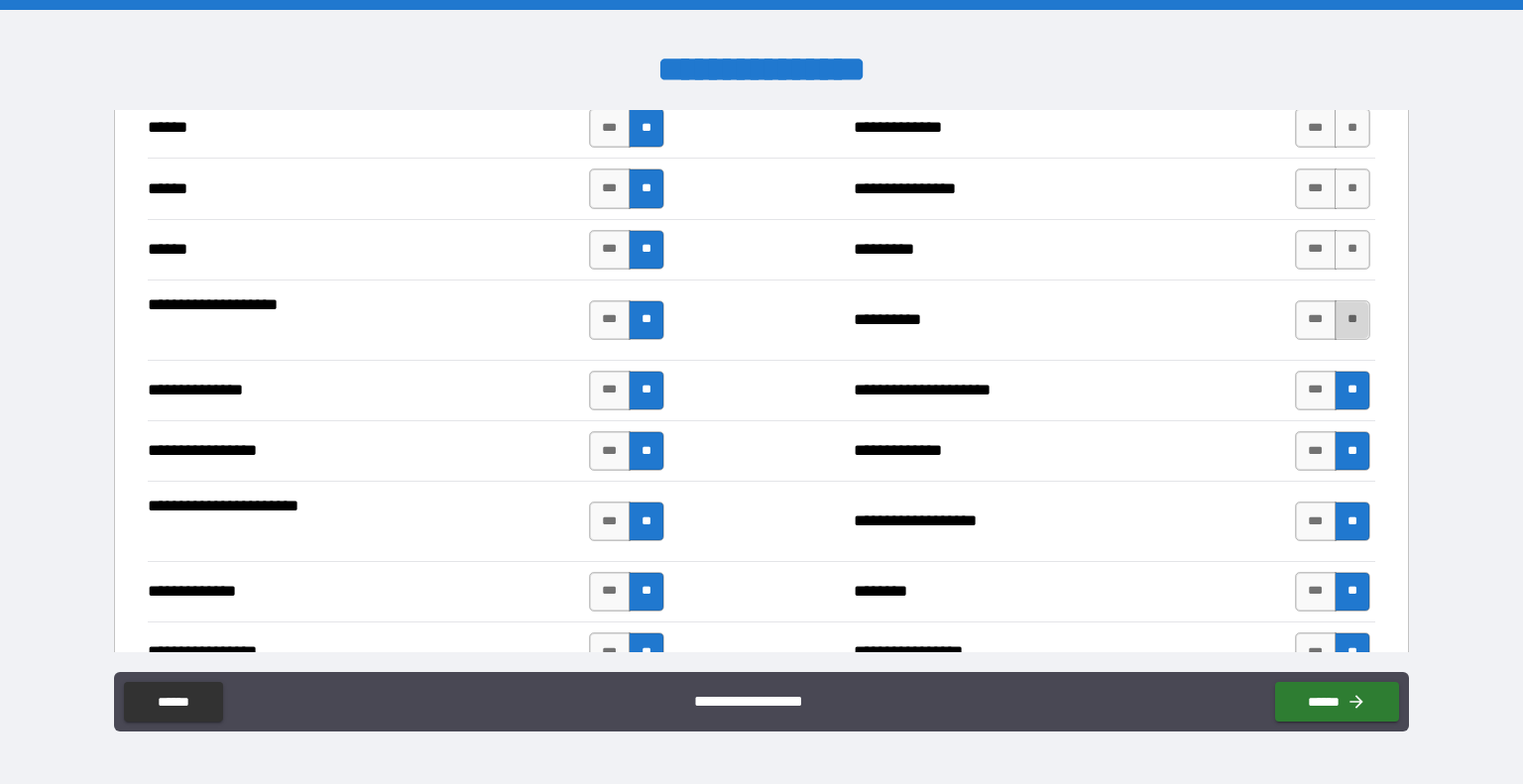 click on "**" at bounding box center (1352, 320) 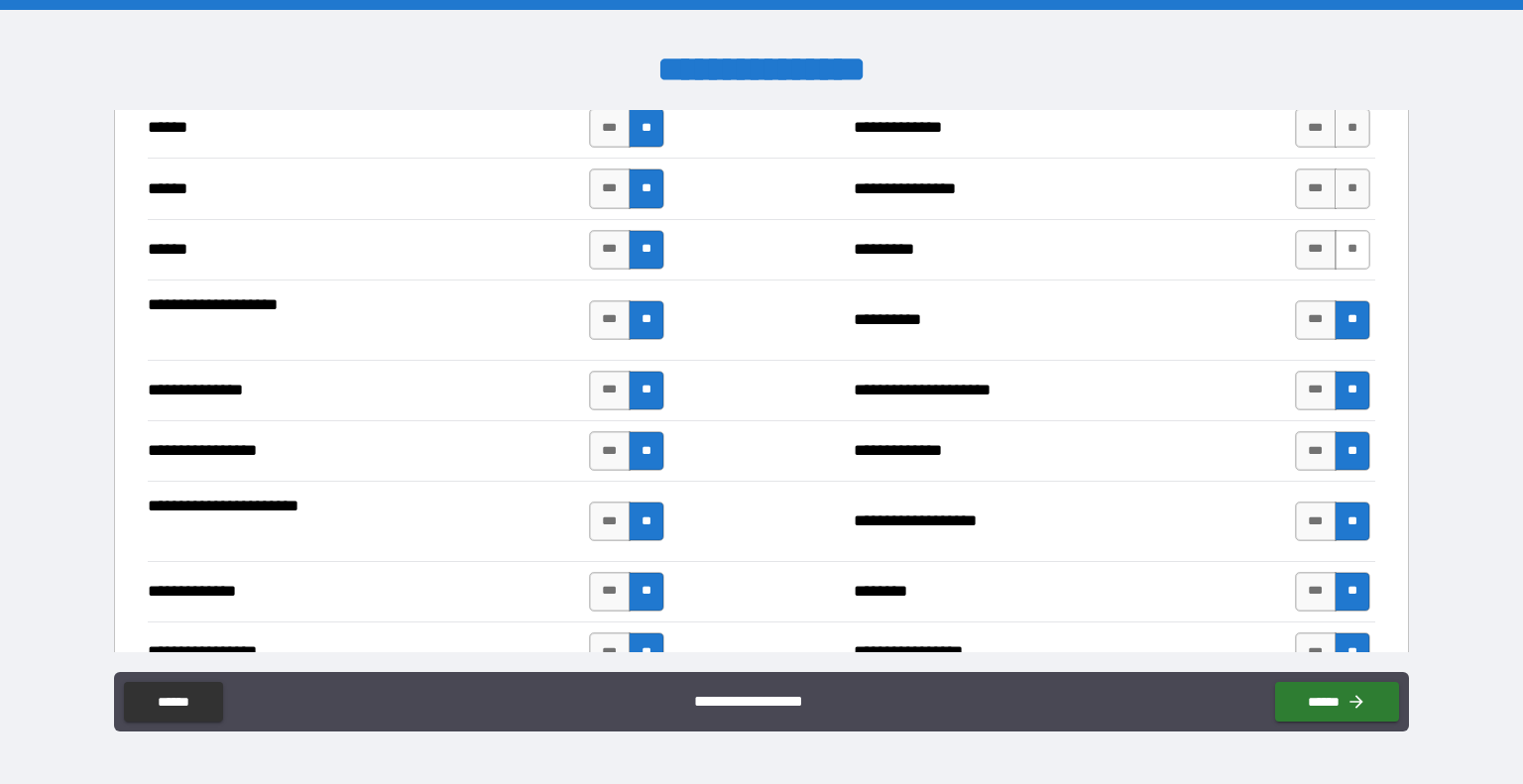 click on "**" at bounding box center [1352, 250] 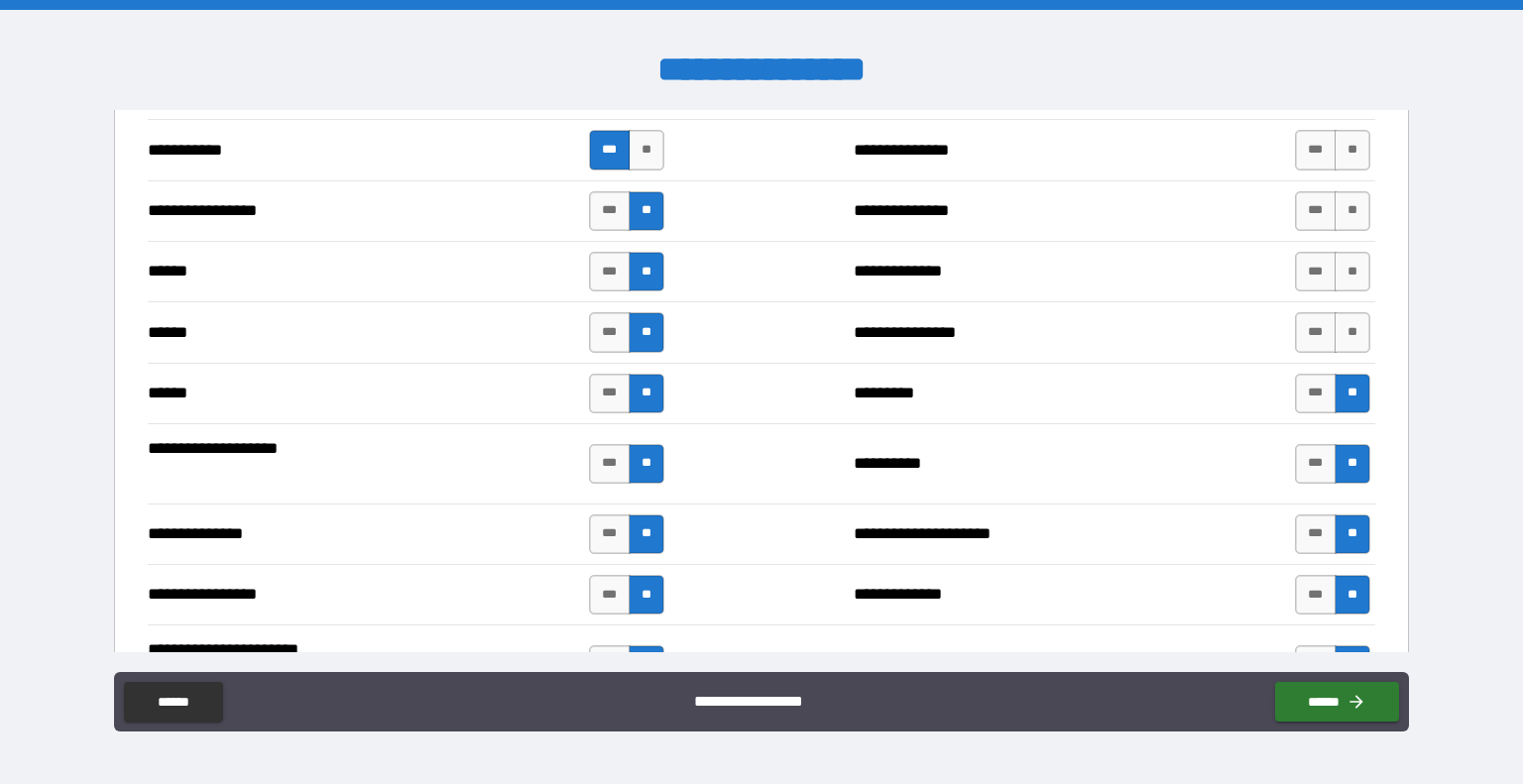 scroll, scrollTop: 2167, scrollLeft: 0, axis: vertical 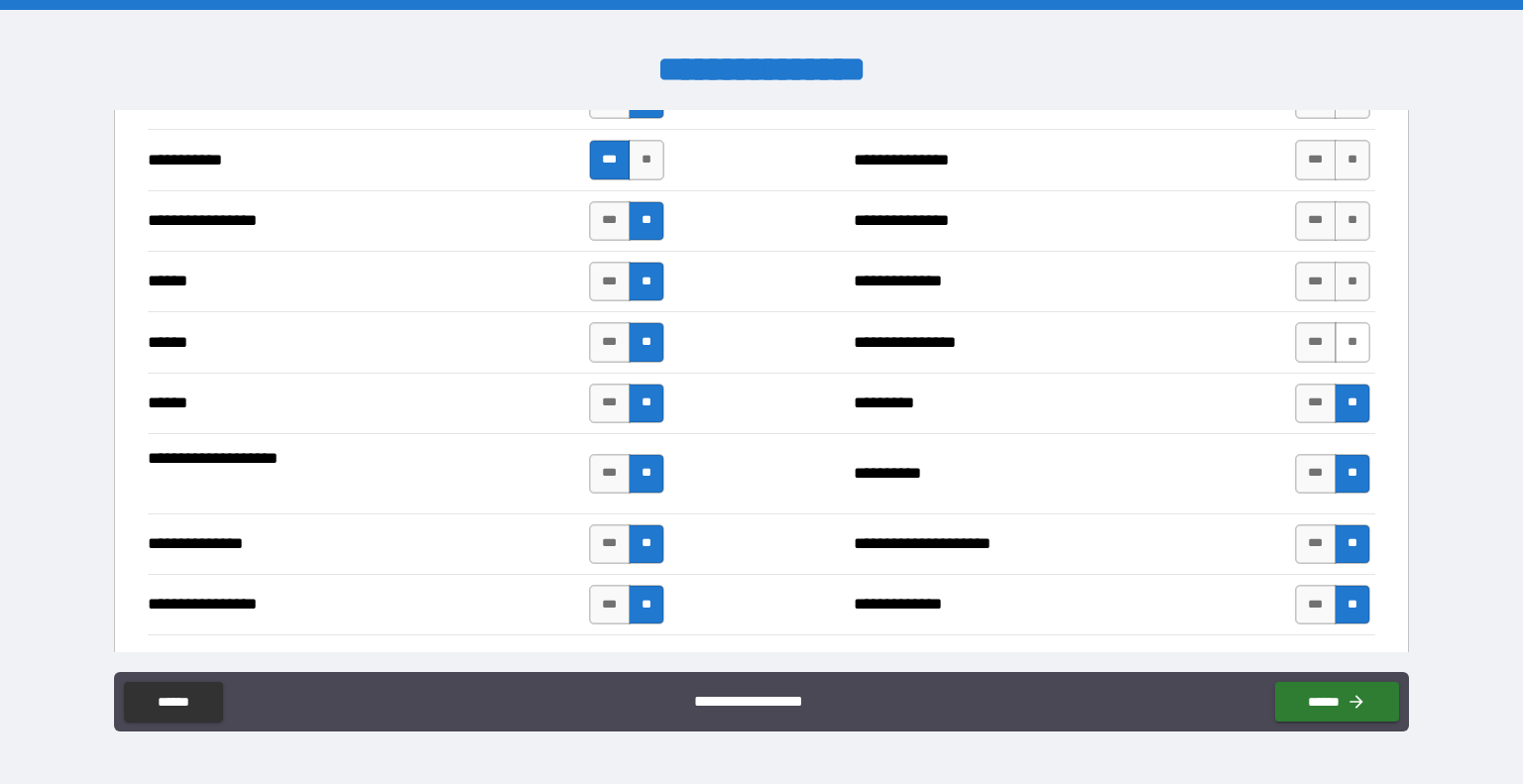 click on "**" at bounding box center (1352, 342) 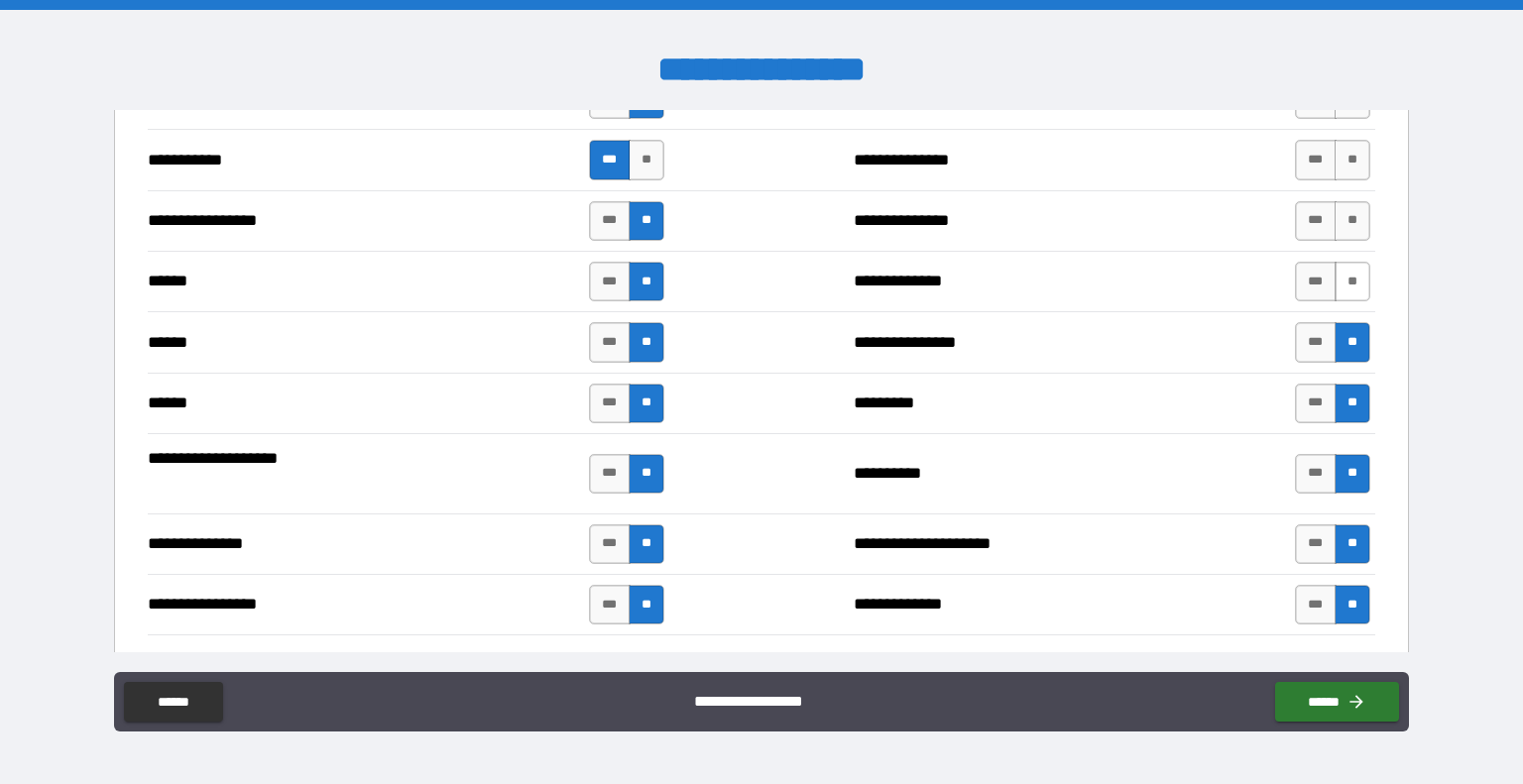 click on "**" at bounding box center (1352, 281) 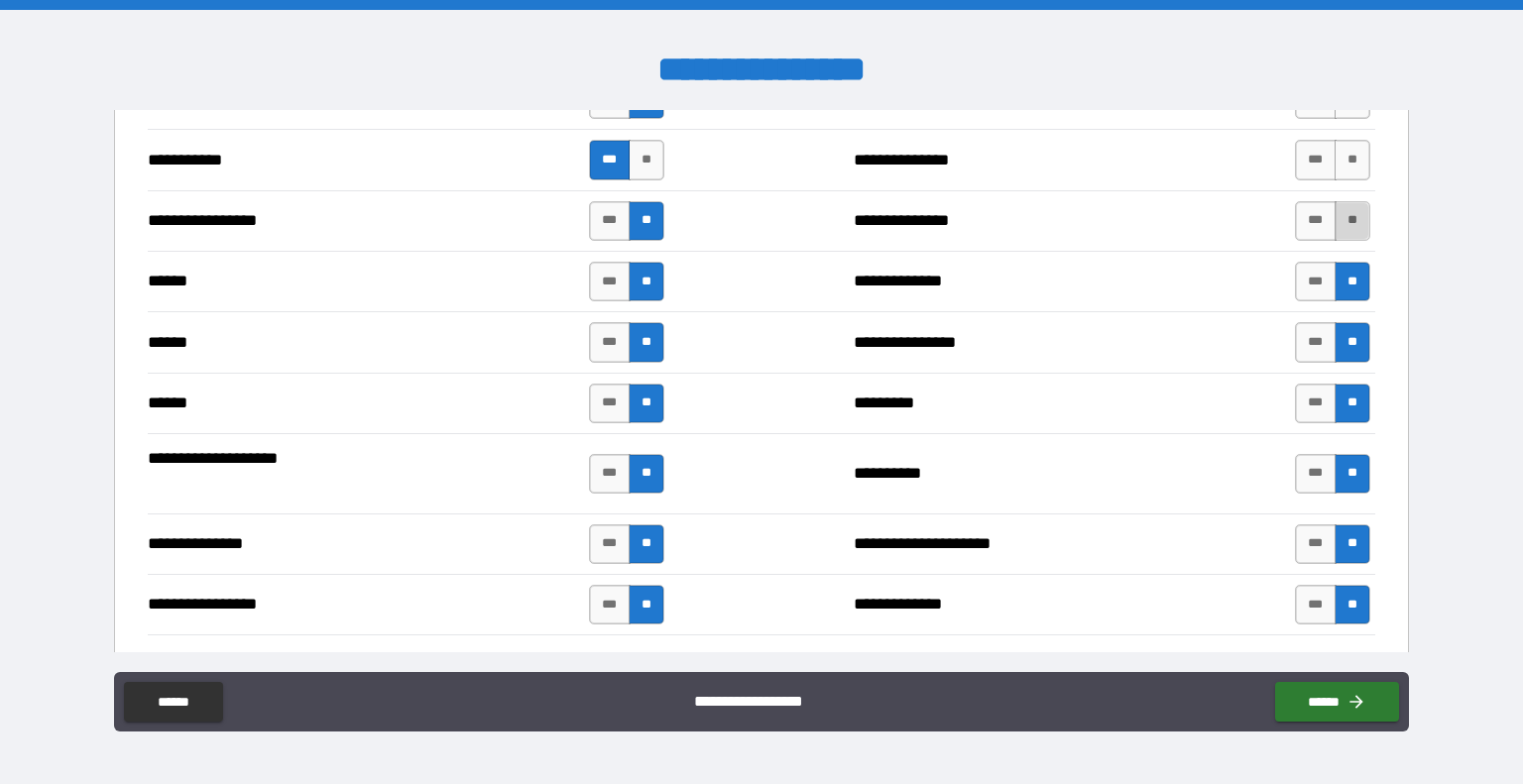 click on "**" at bounding box center (1352, 221) 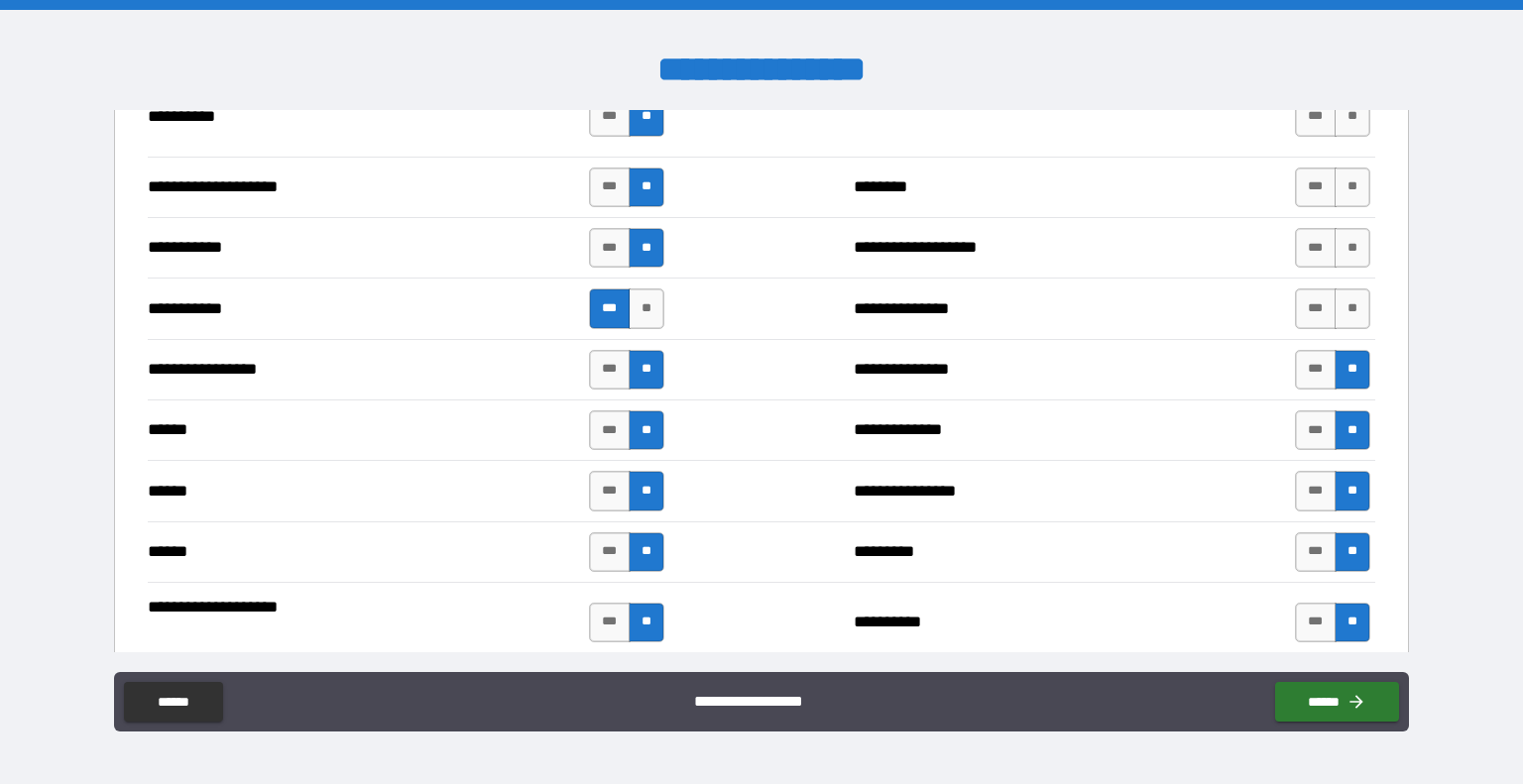 scroll, scrollTop: 2012, scrollLeft: 0, axis: vertical 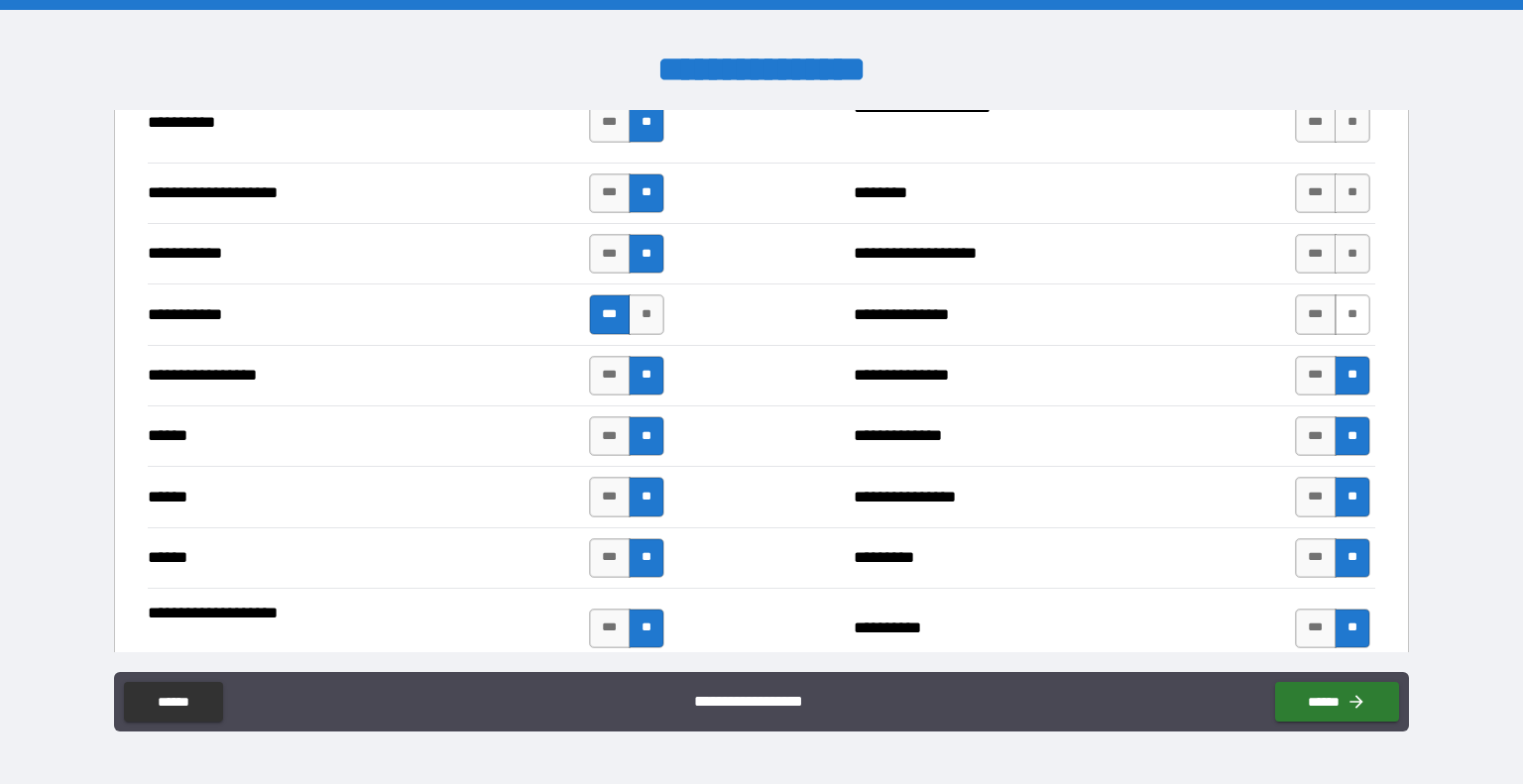 click on "**" at bounding box center [1352, 314] 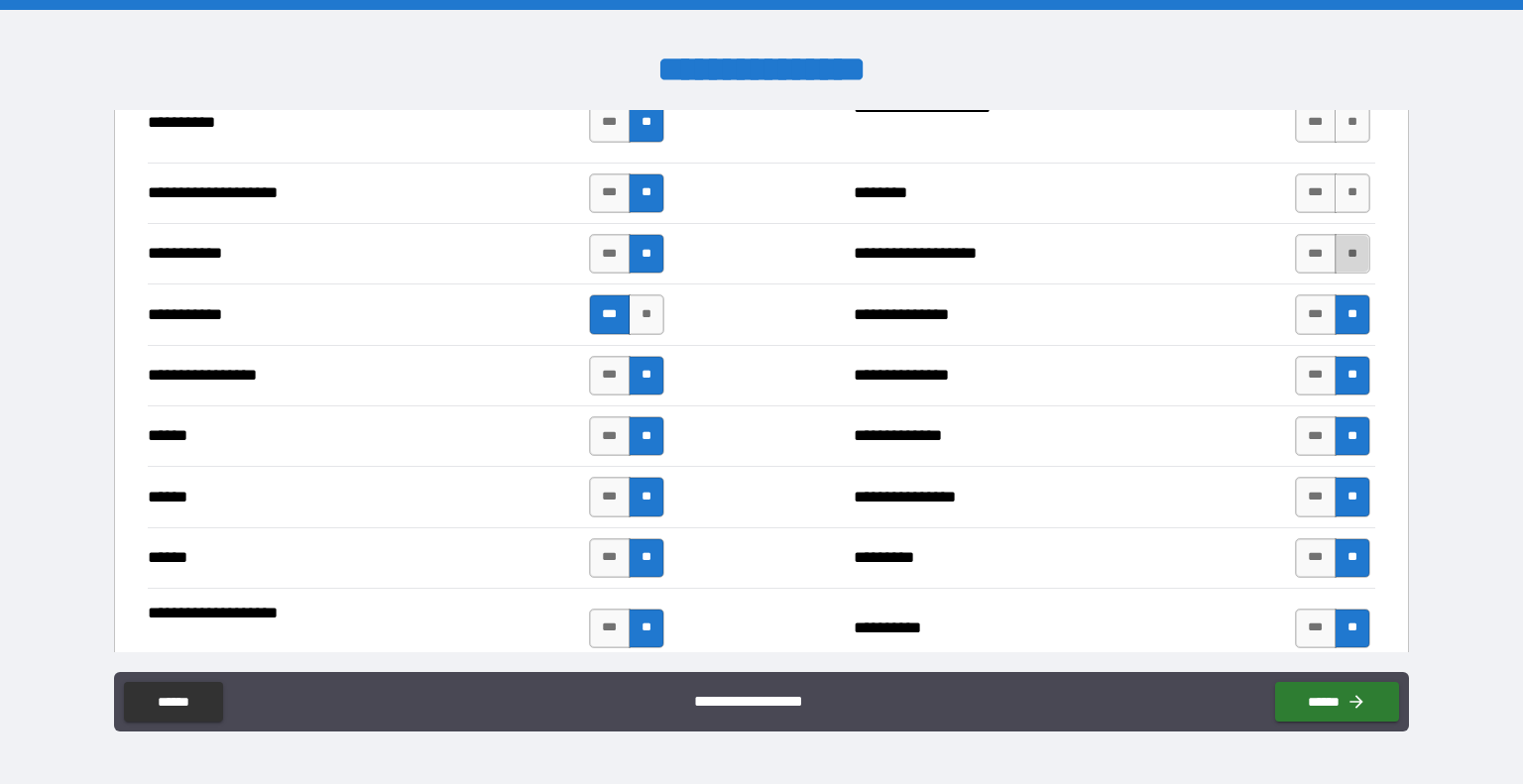 click on "**" at bounding box center [1352, 254] 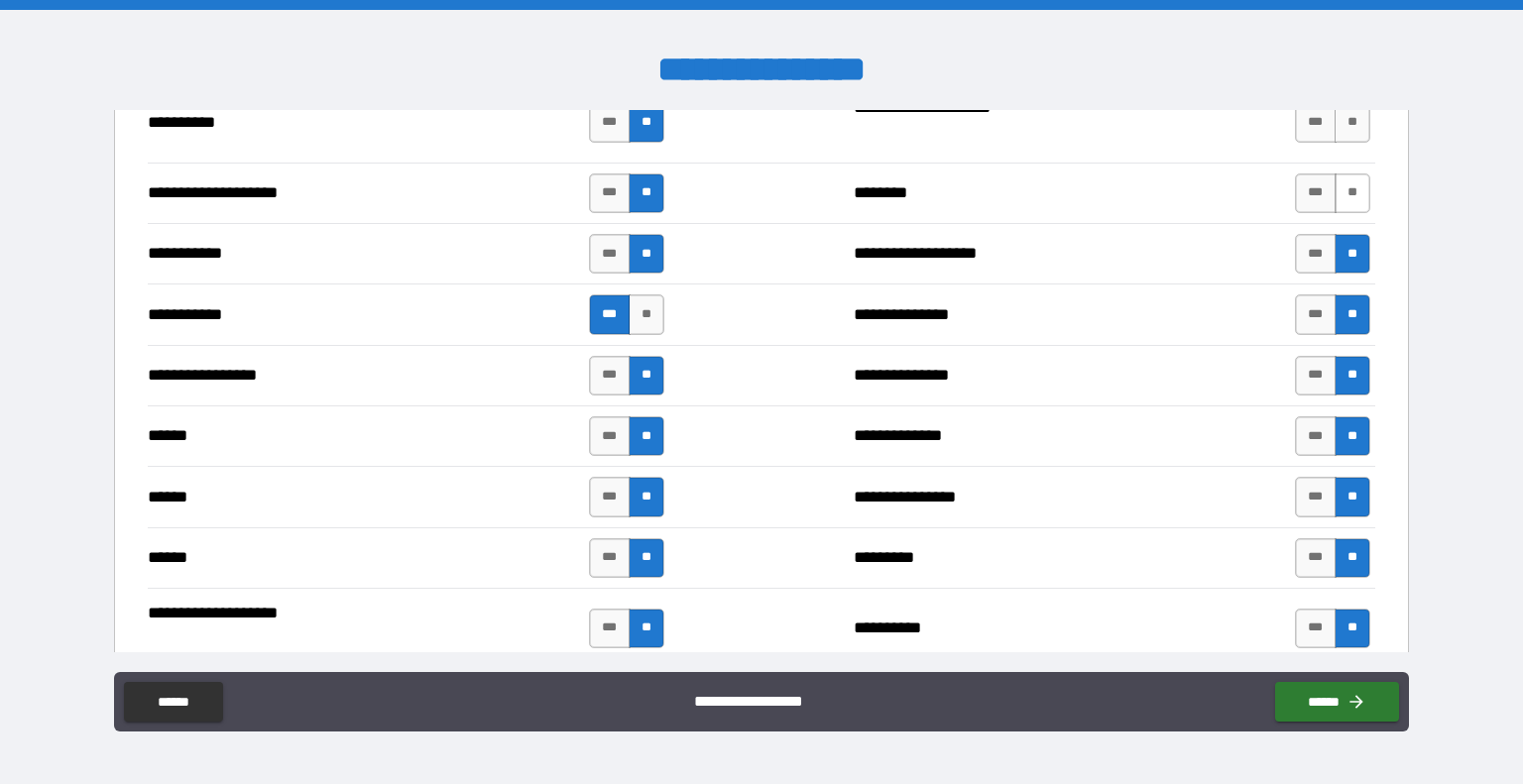 click on "**" at bounding box center [1352, 193] 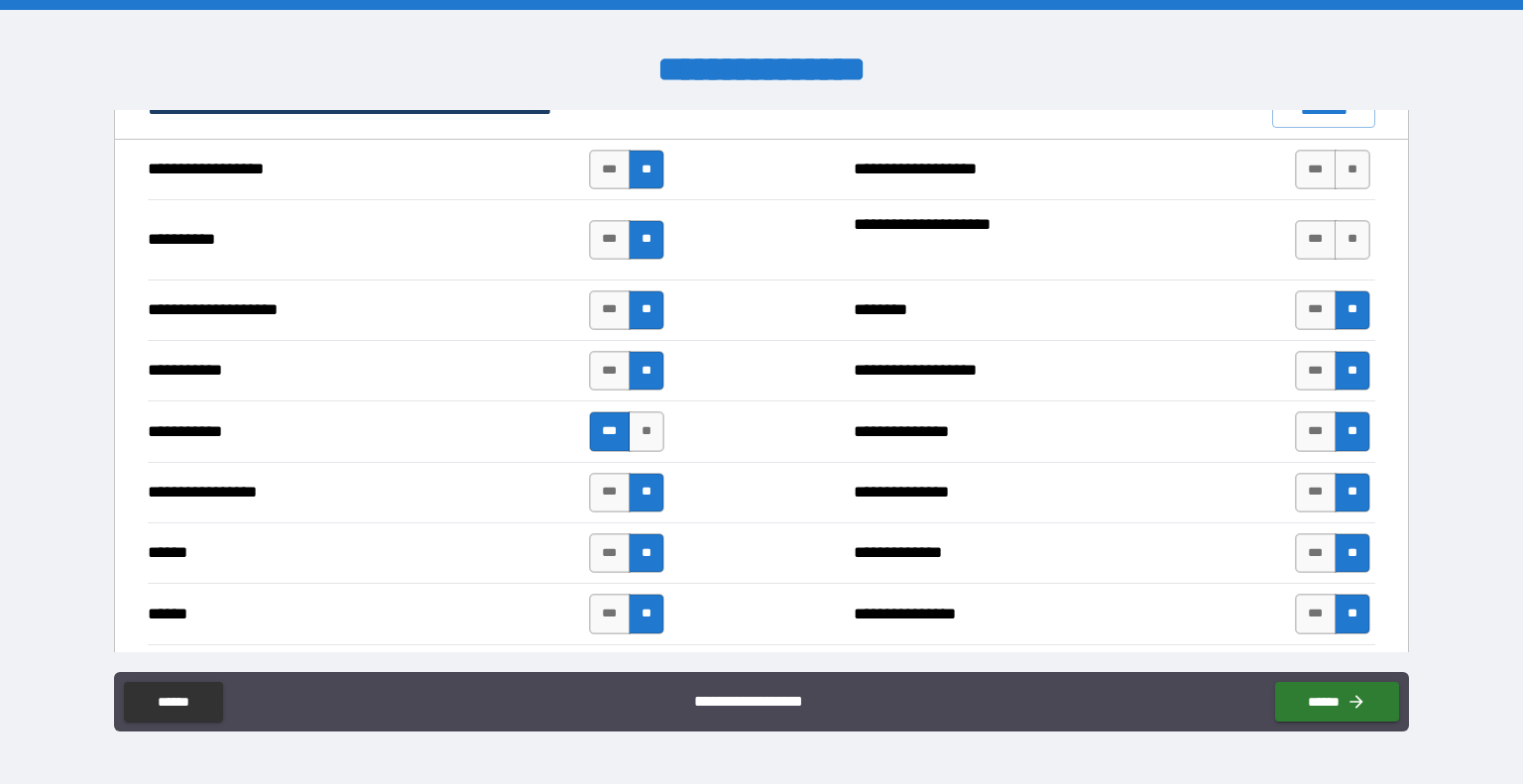 scroll, scrollTop: 1892, scrollLeft: 0, axis: vertical 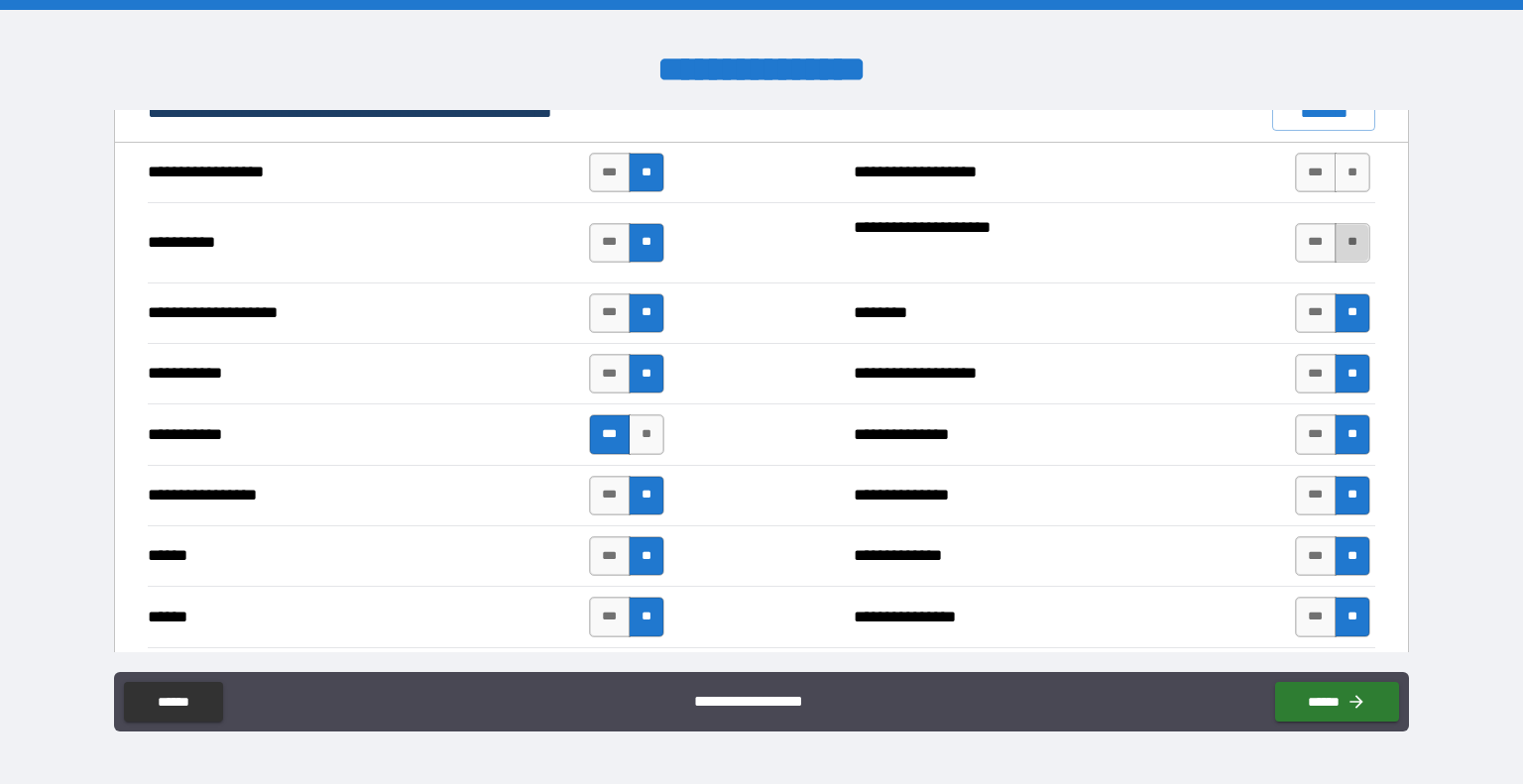 click on "**" at bounding box center [1352, 243] 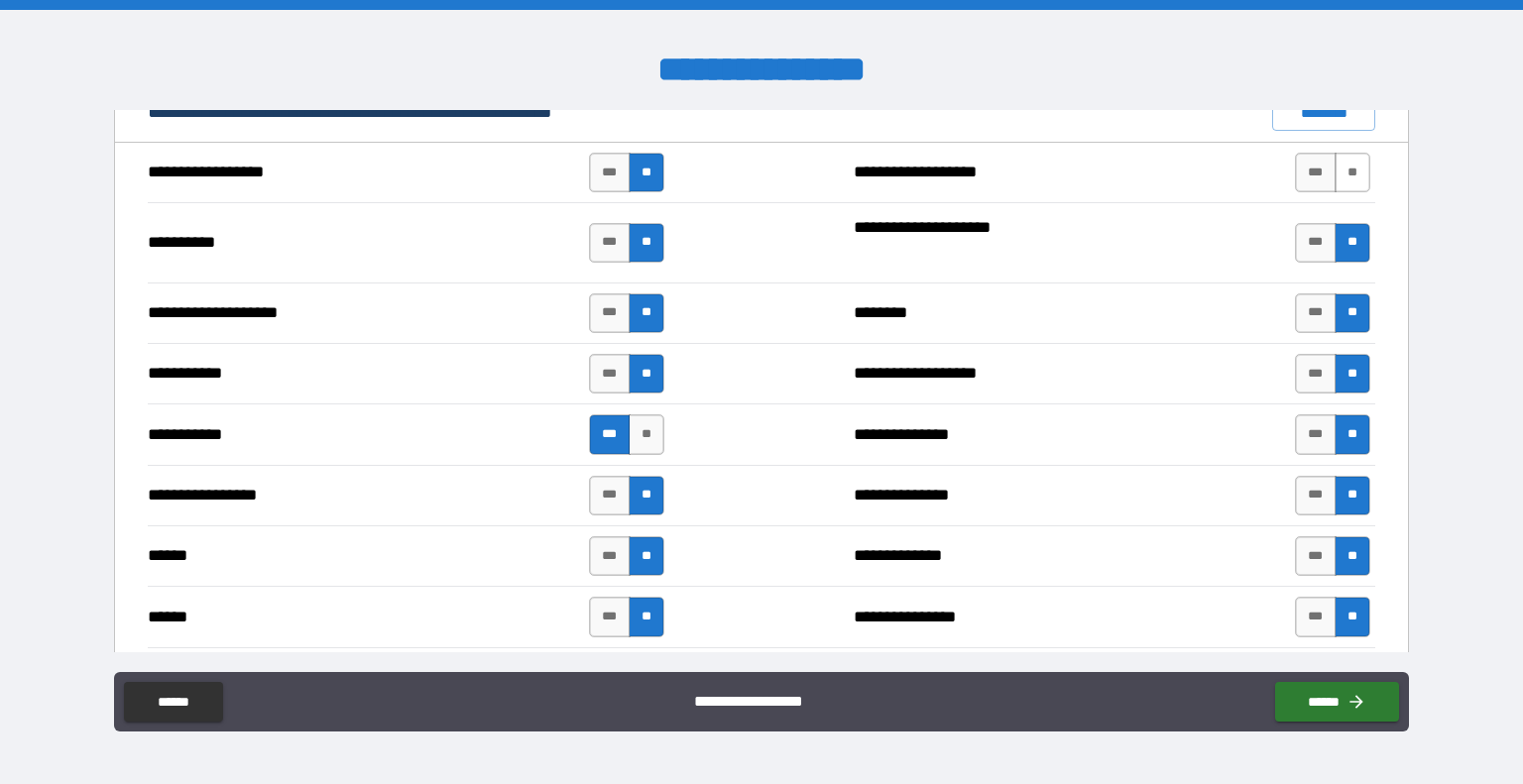 click on "**" at bounding box center [1352, 172] 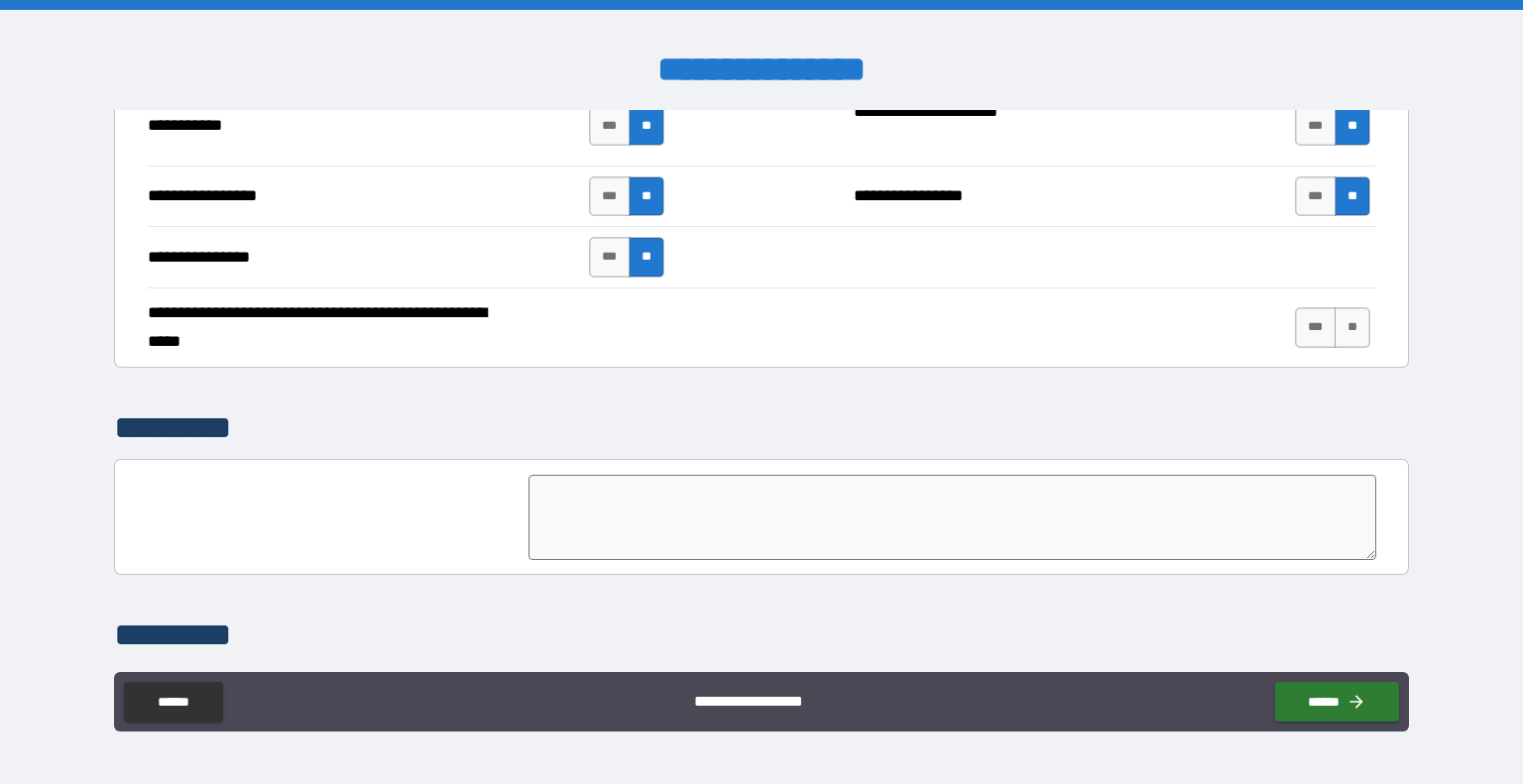scroll, scrollTop: 4315, scrollLeft: 0, axis: vertical 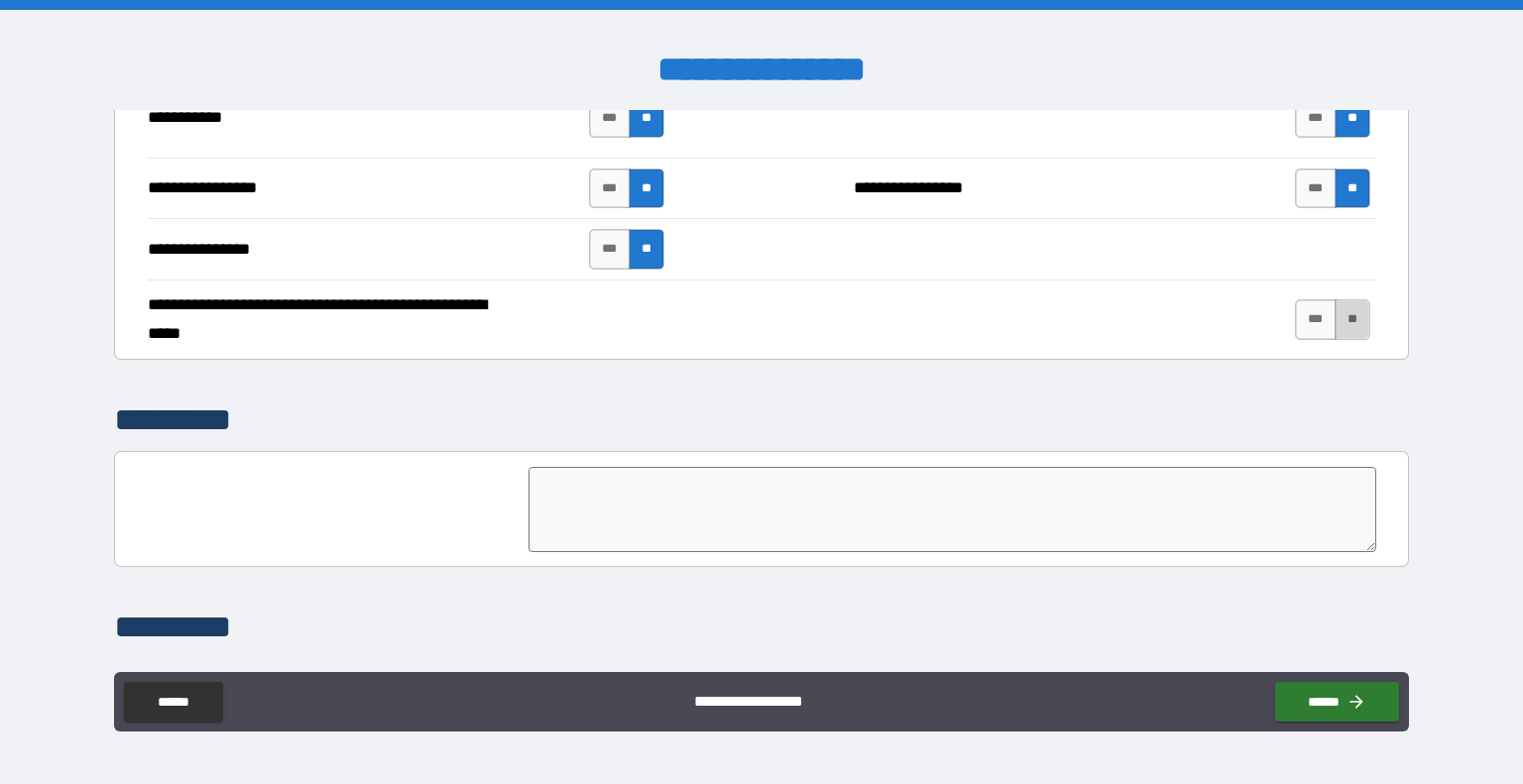 click on "**" at bounding box center [1352, 319] 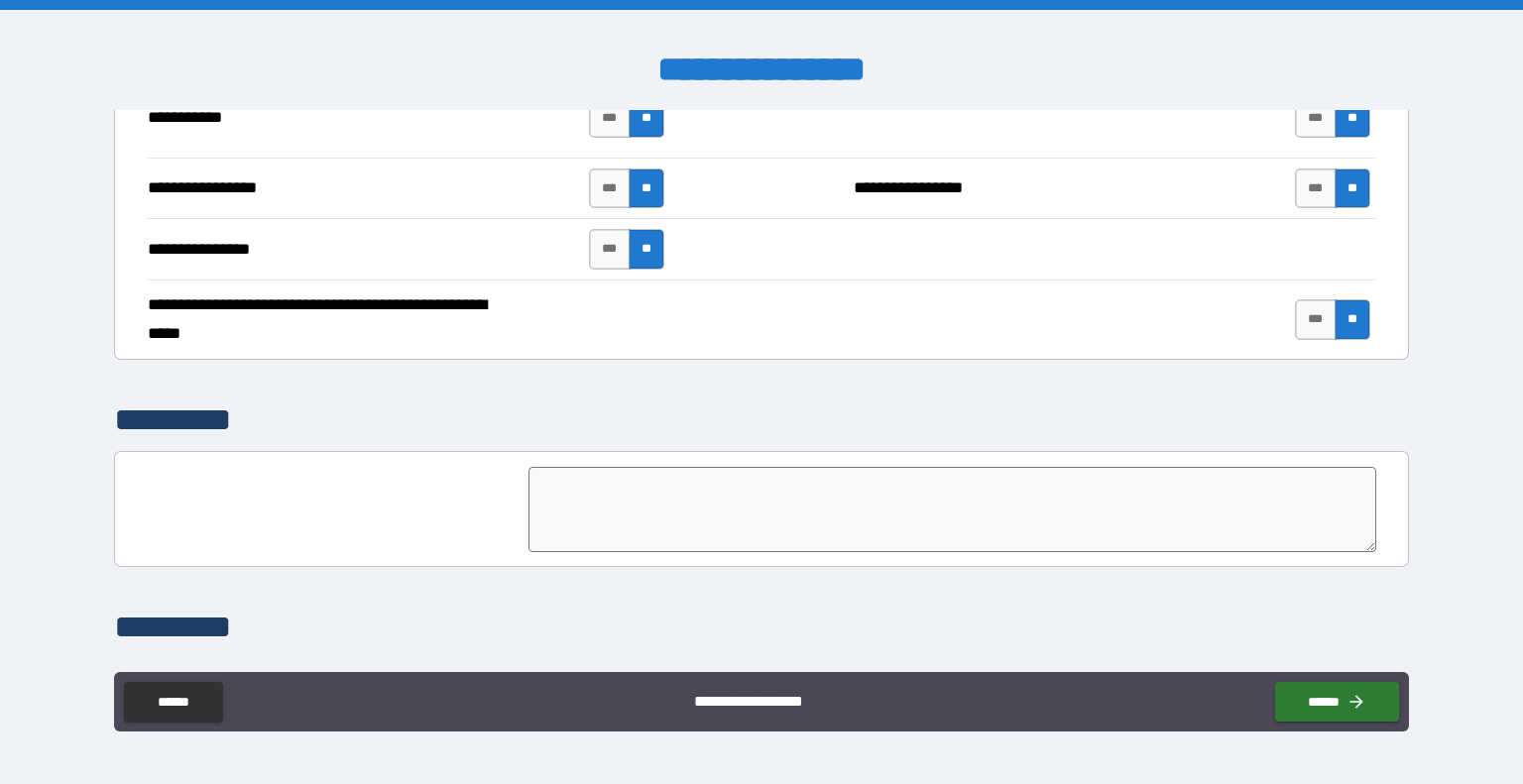 scroll, scrollTop: 4465, scrollLeft: 0, axis: vertical 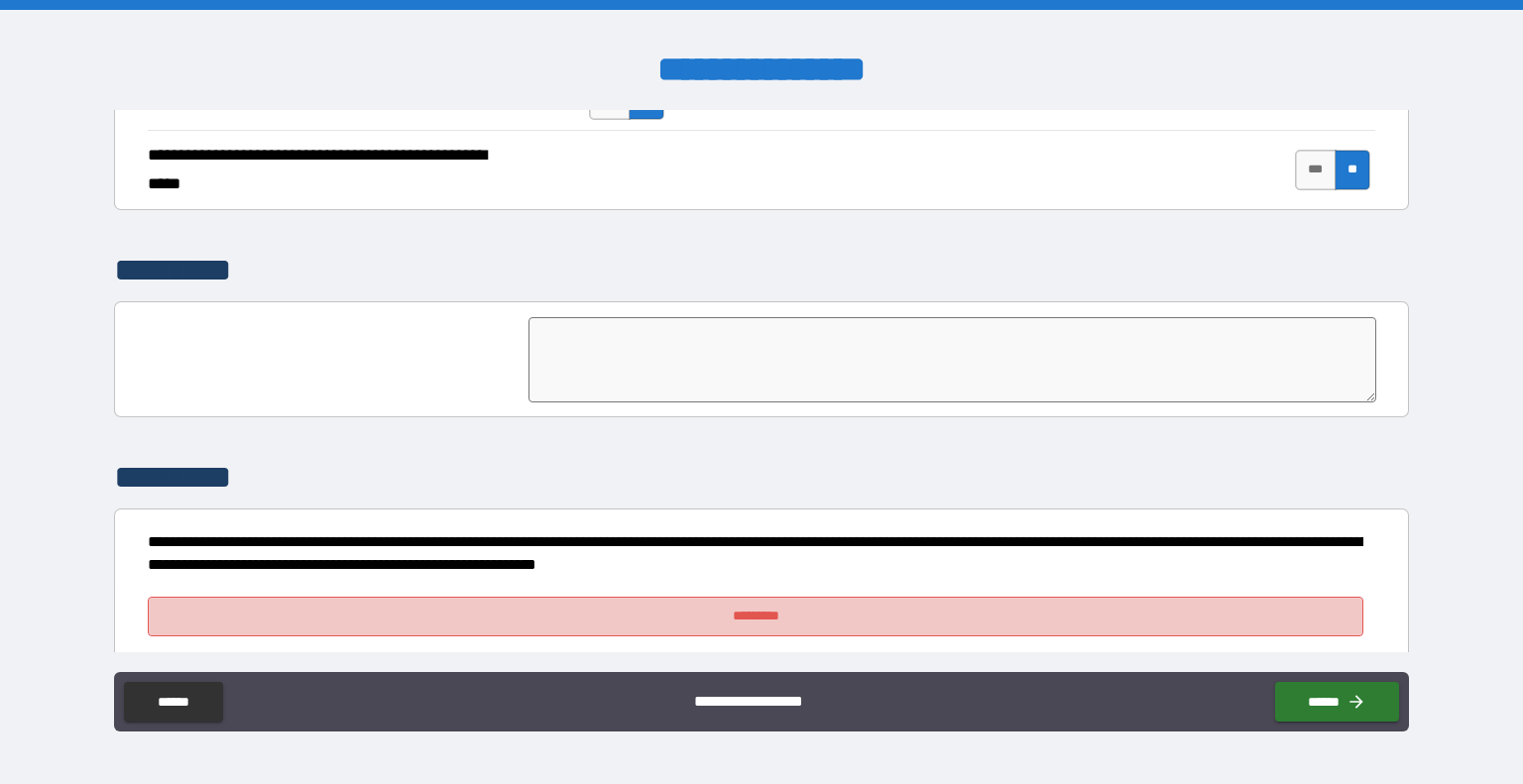 click on "*********" at bounding box center (756, 616) 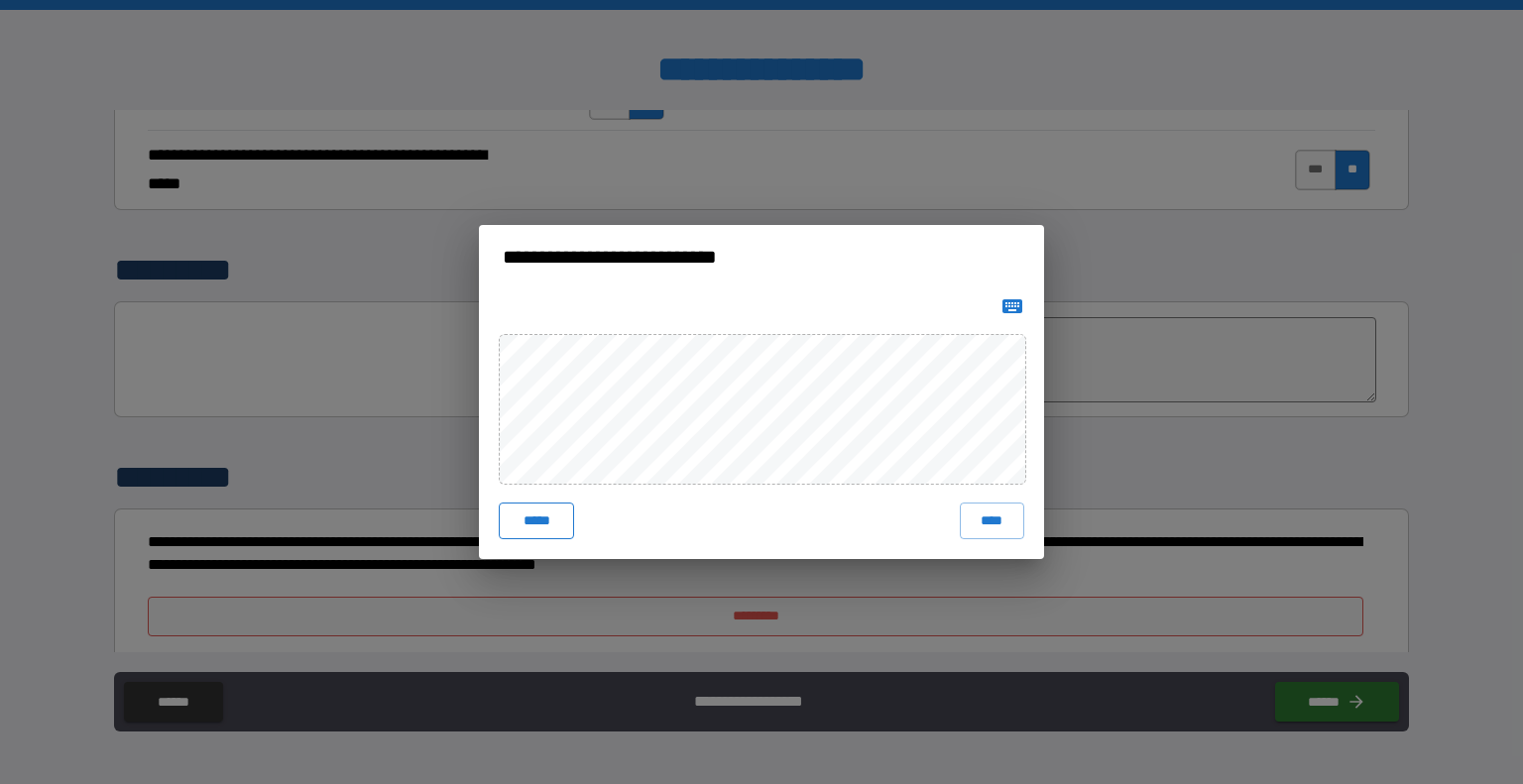 click on "*****" at bounding box center (536, 520) 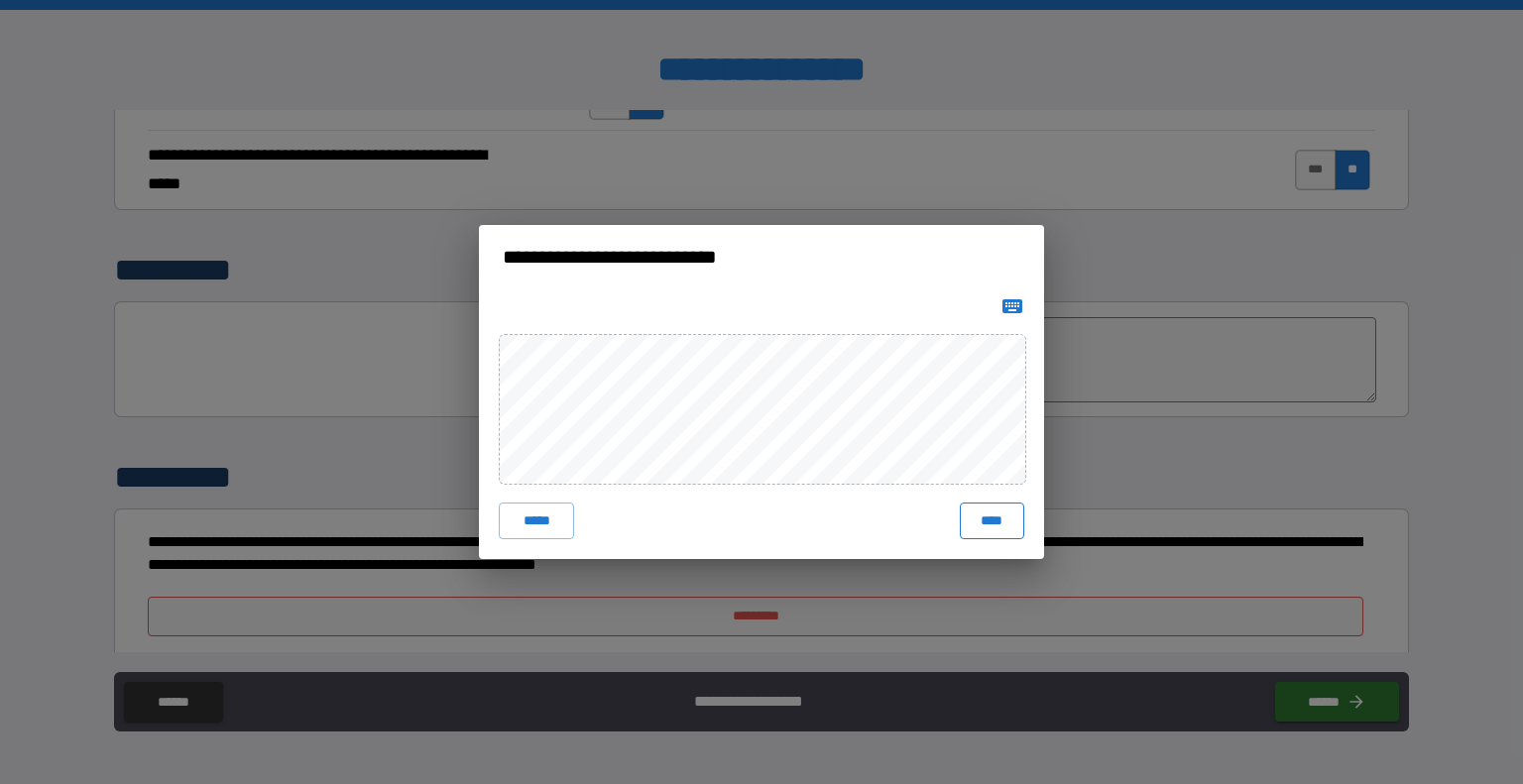 click on "****" at bounding box center (992, 520) 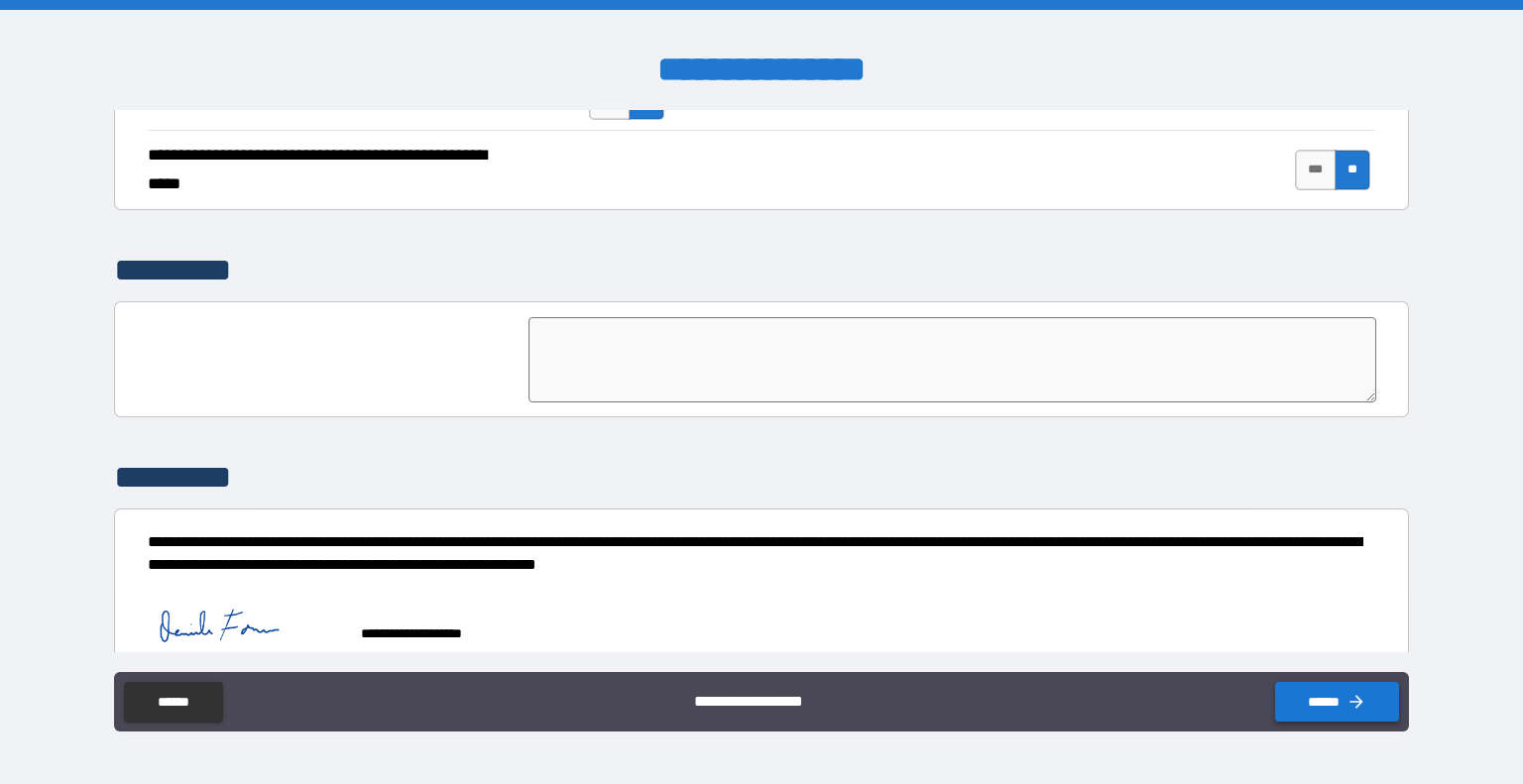 click 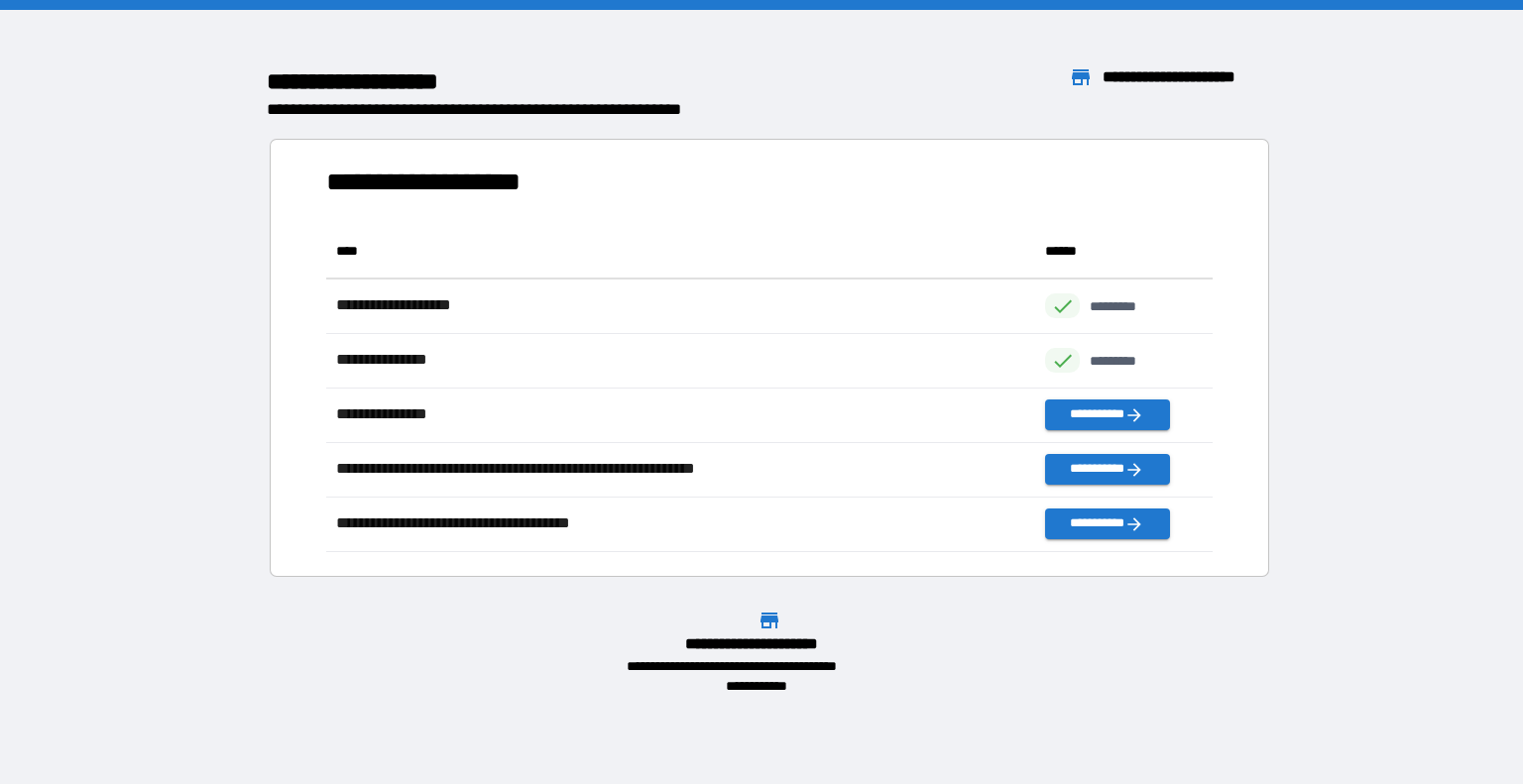 scroll, scrollTop: 16, scrollLeft: 16, axis: both 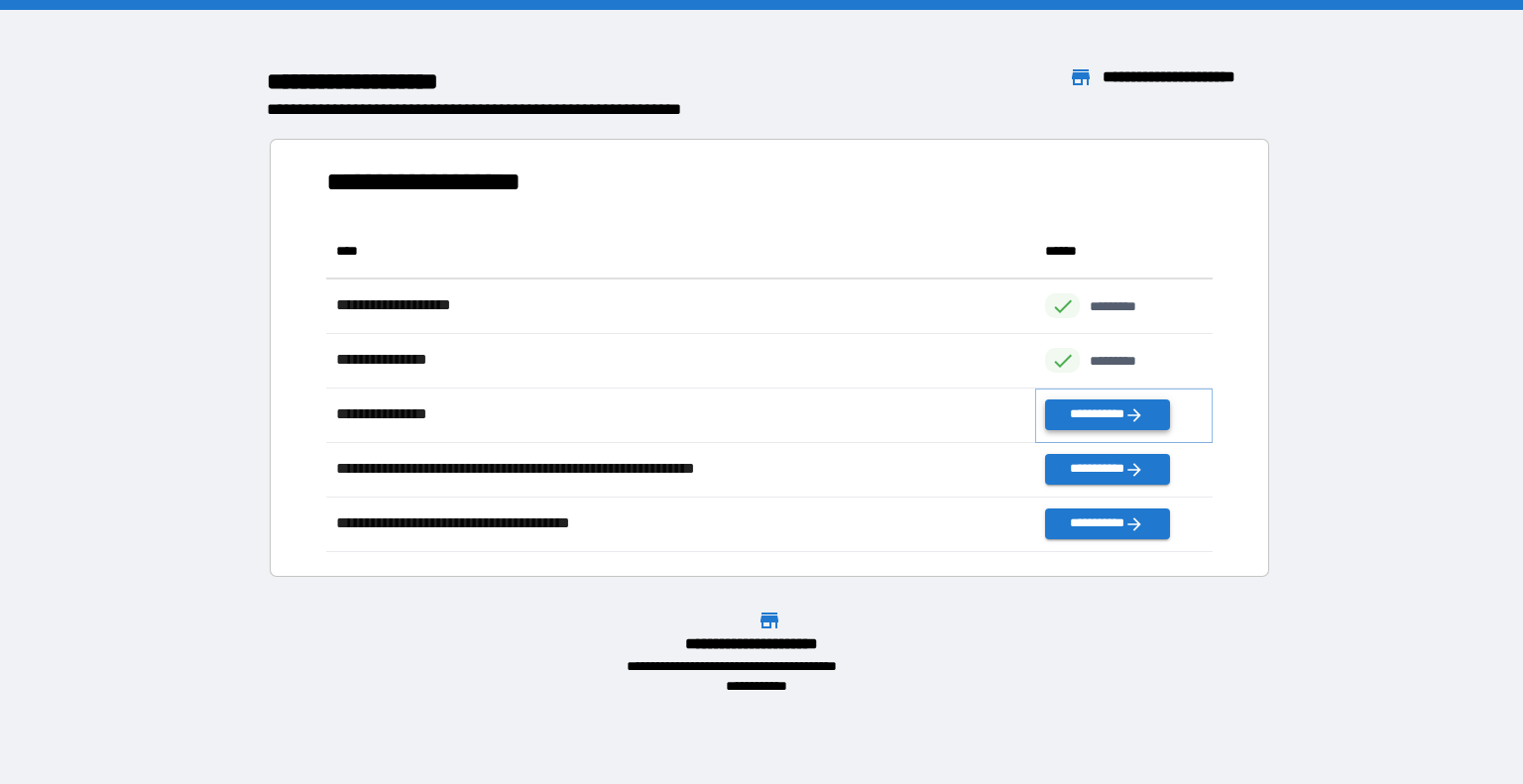 click on "**********" at bounding box center [1107, 414] 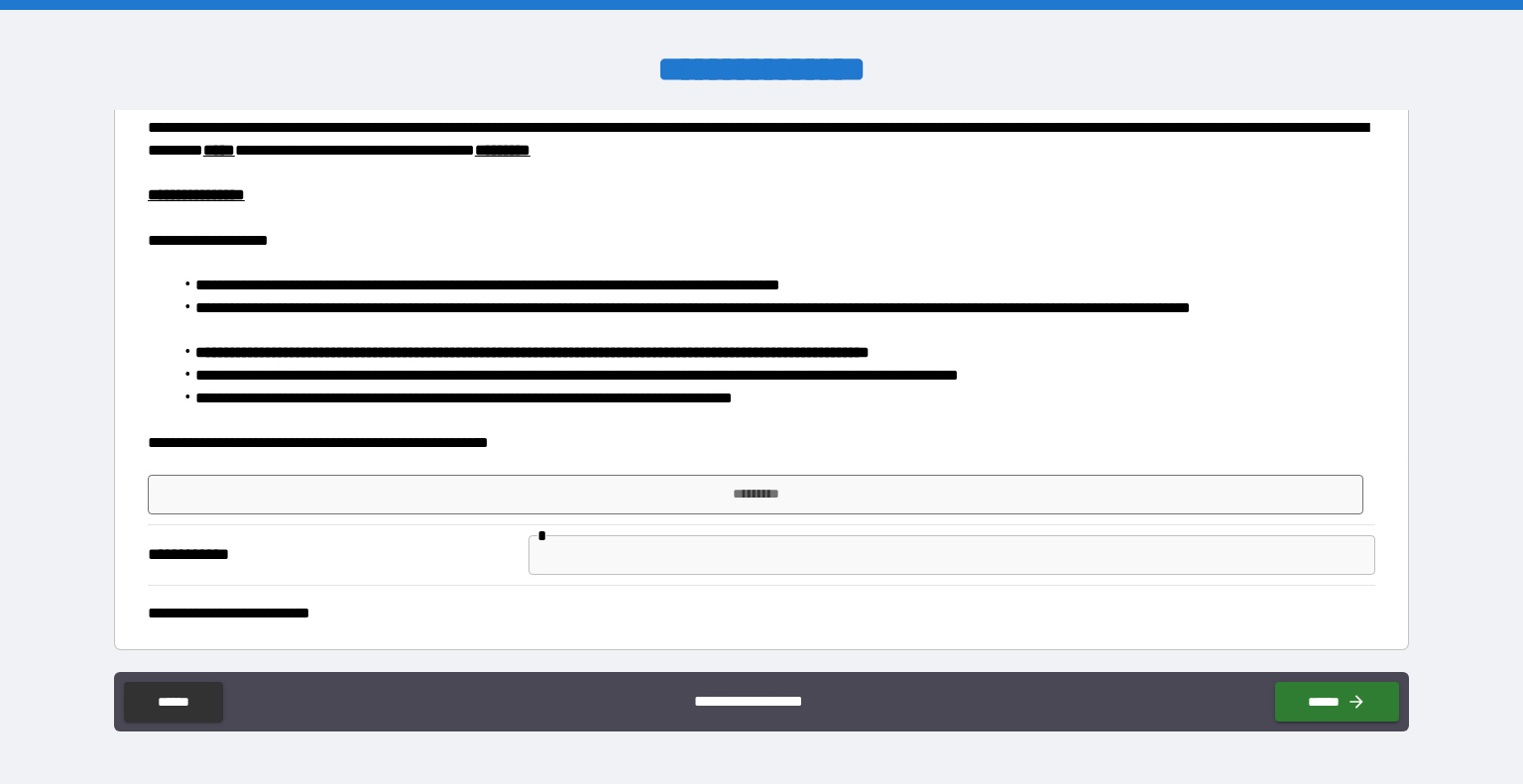 scroll, scrollTop: 193, scrollLeft: 0, axis: vertical 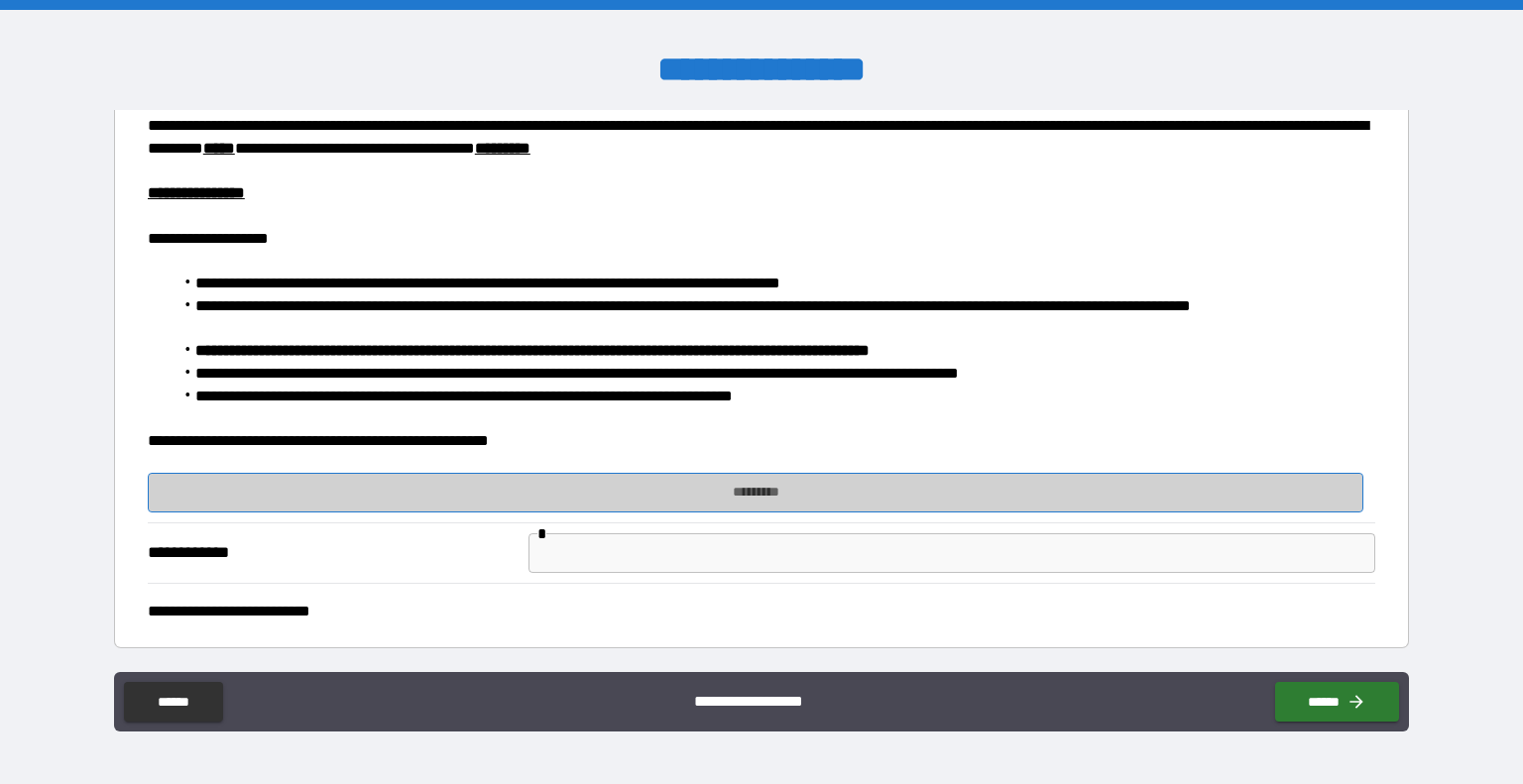 click on "*********" at bounding box center [756, 493] 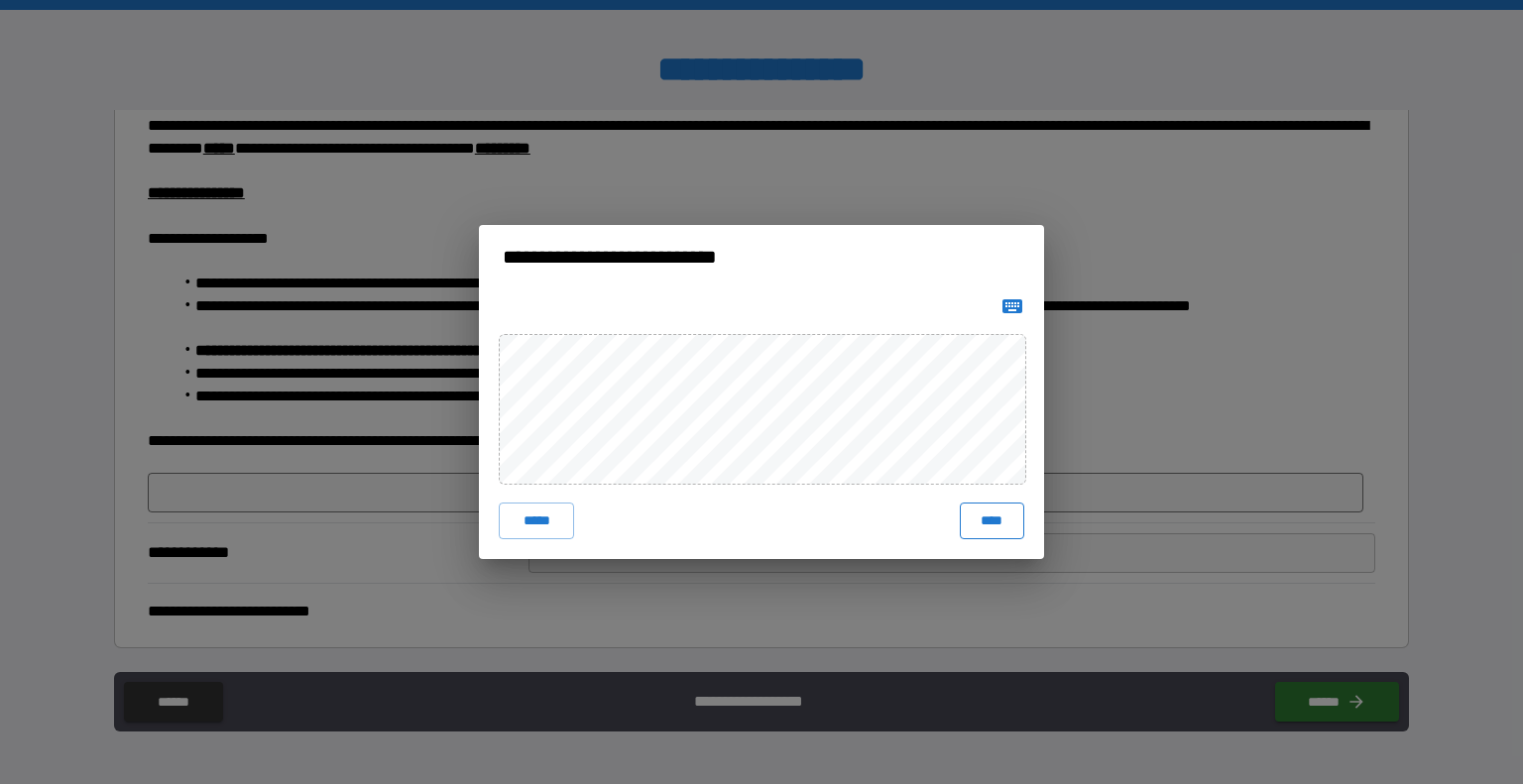 click on "****" at bounding box center [992, 520] 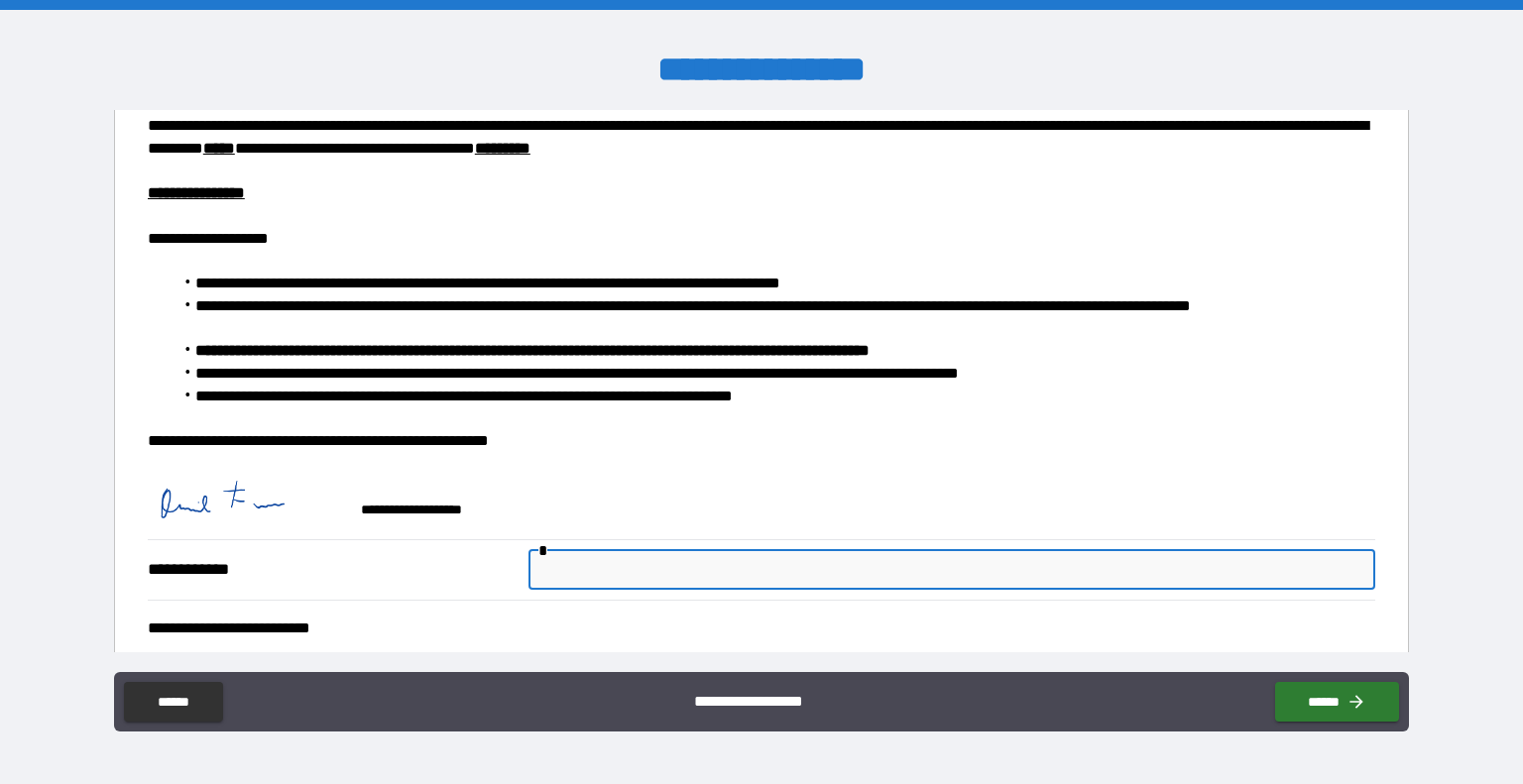 click at bounding box center [952, 570] 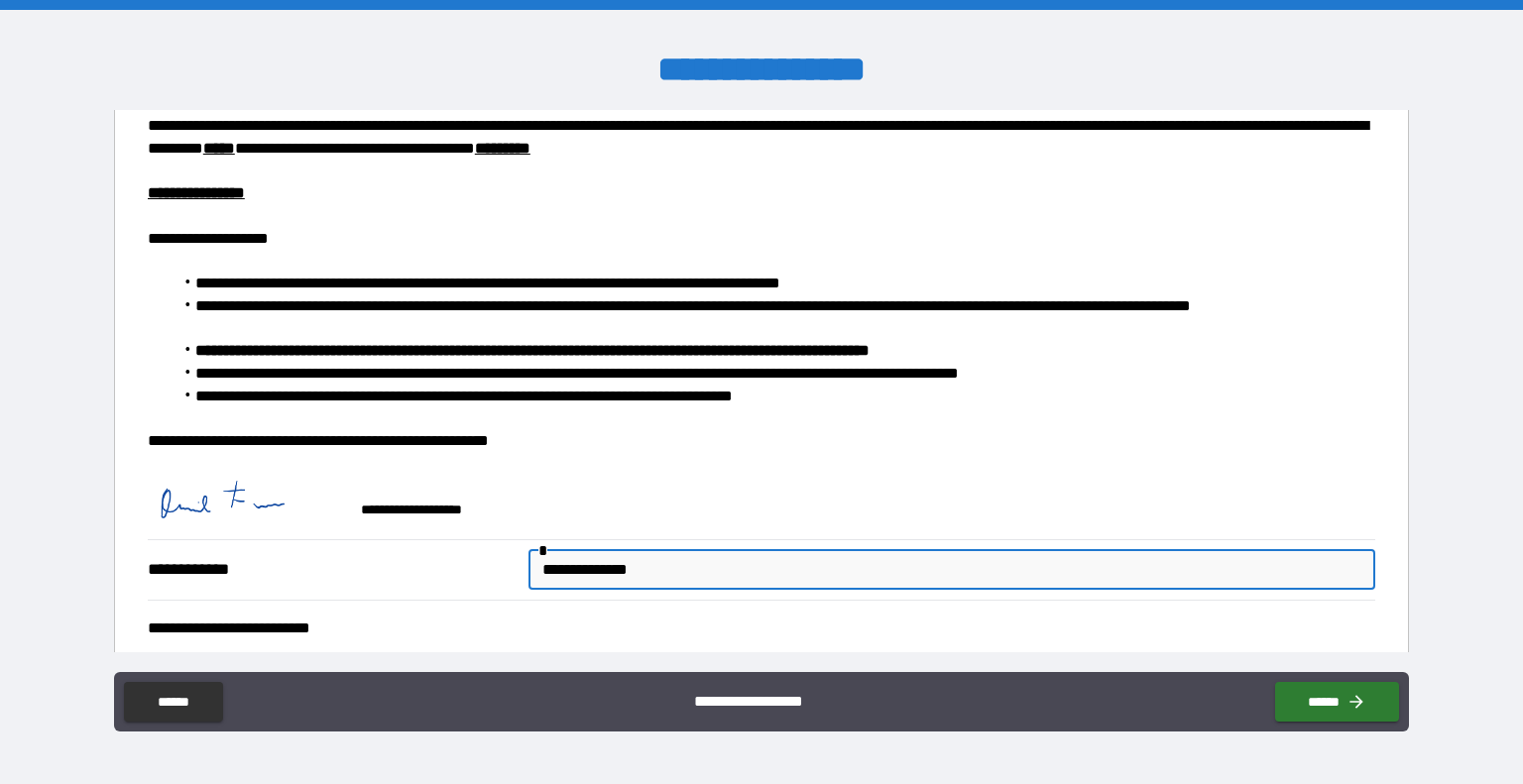 type on "**********" 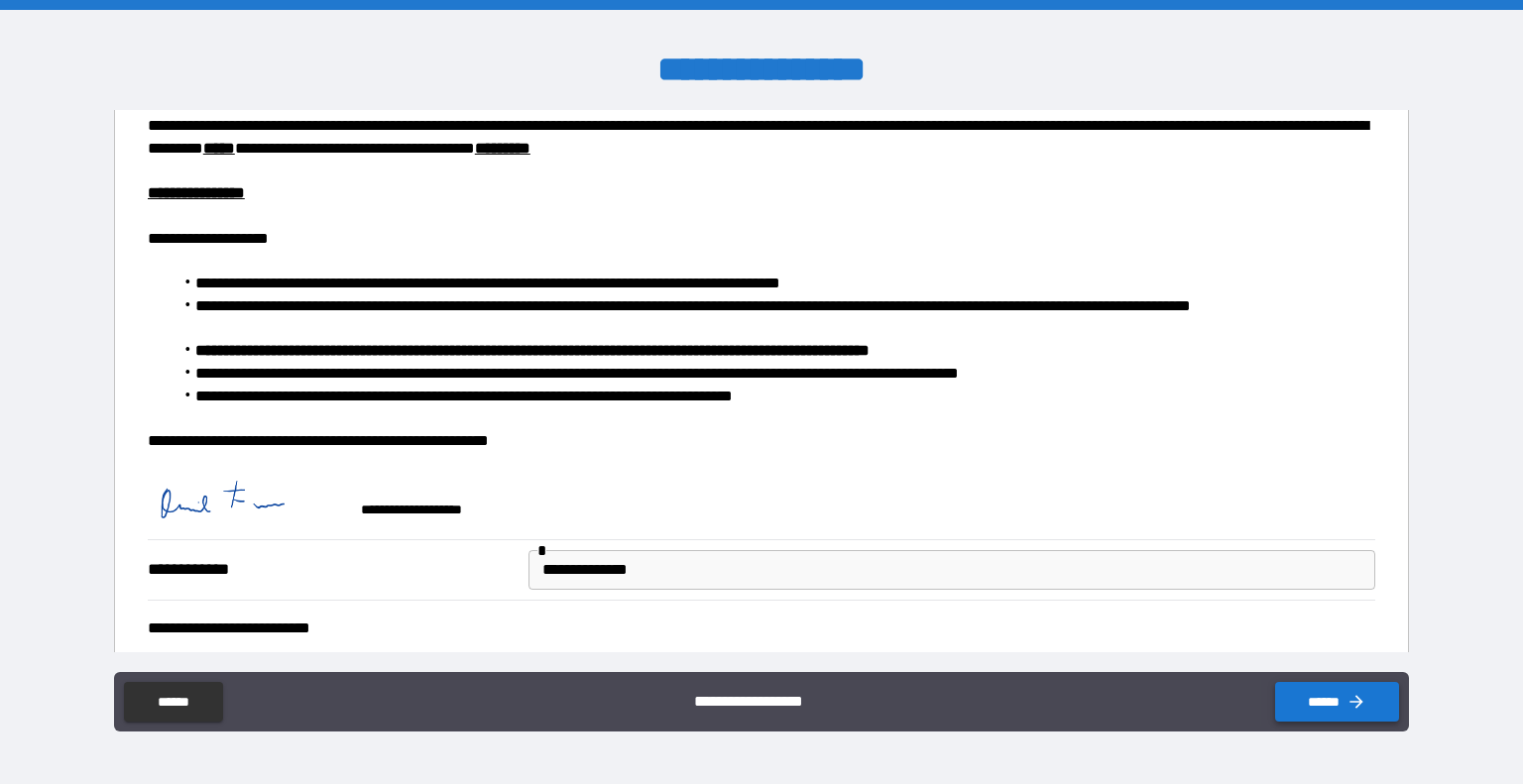 click on "******" at bounding box center [1337, 702] 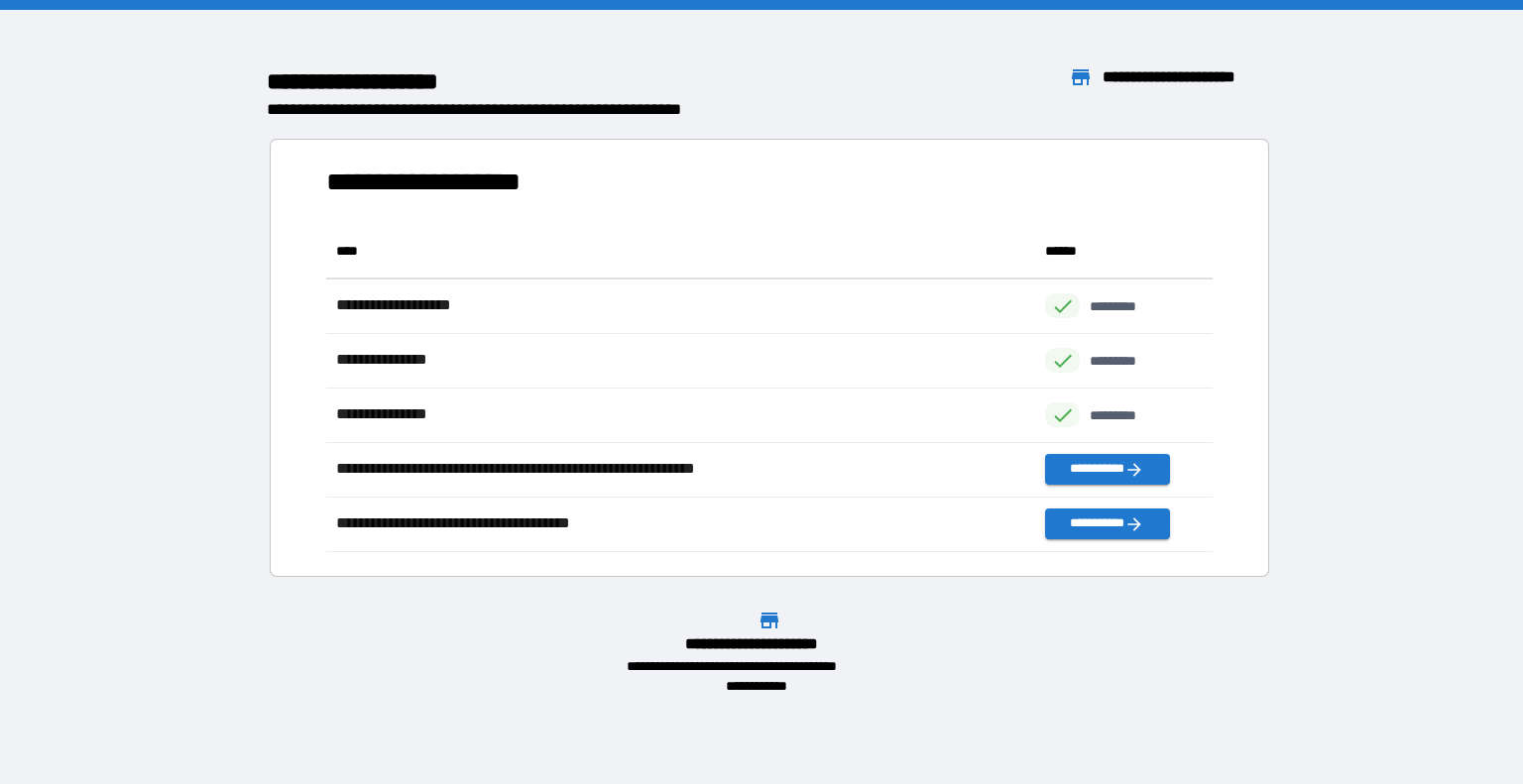scroll, scrollTop: 16, scrollLeft: 16, axis: both 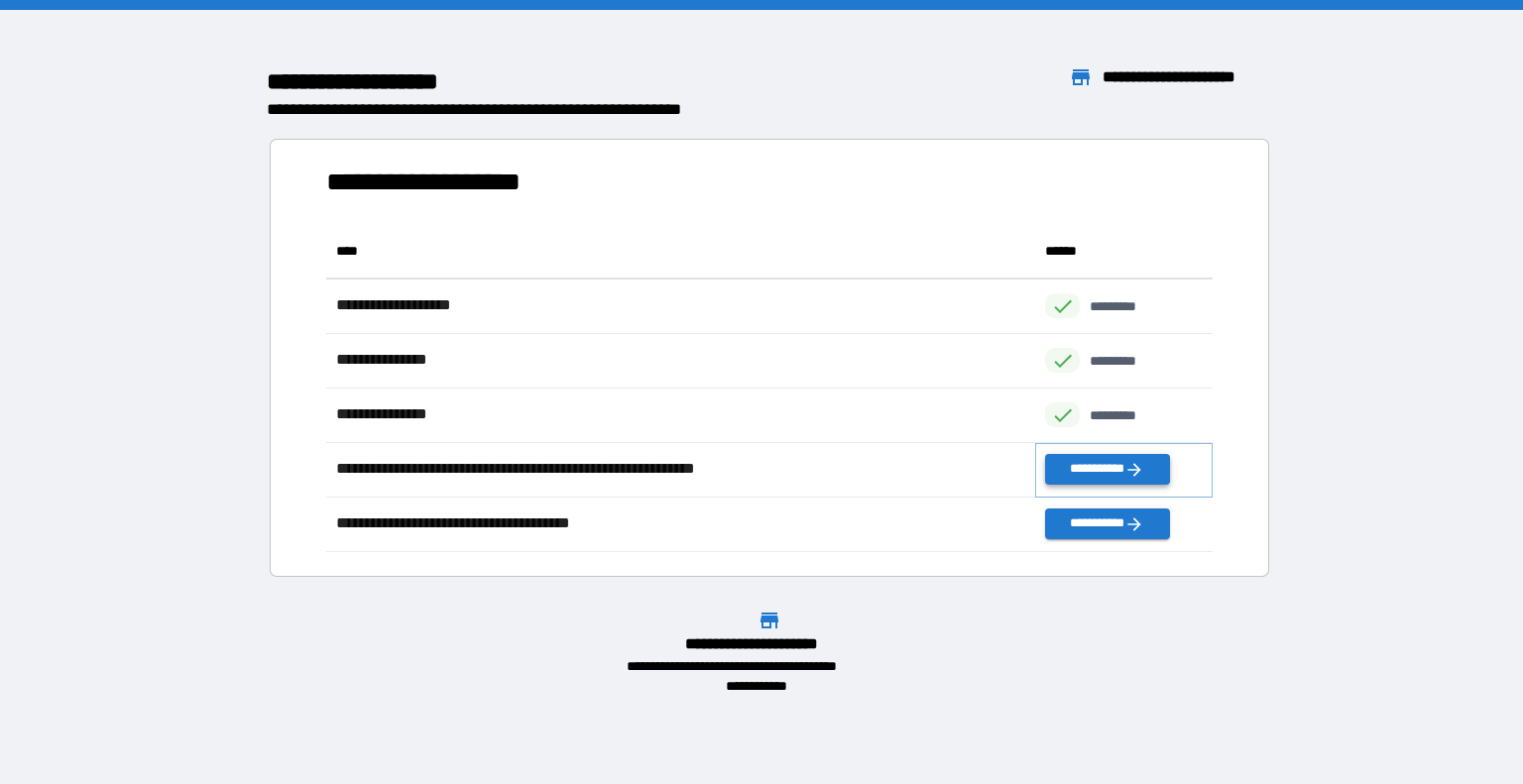 click on "**********" at bounding box center [1107, 469] 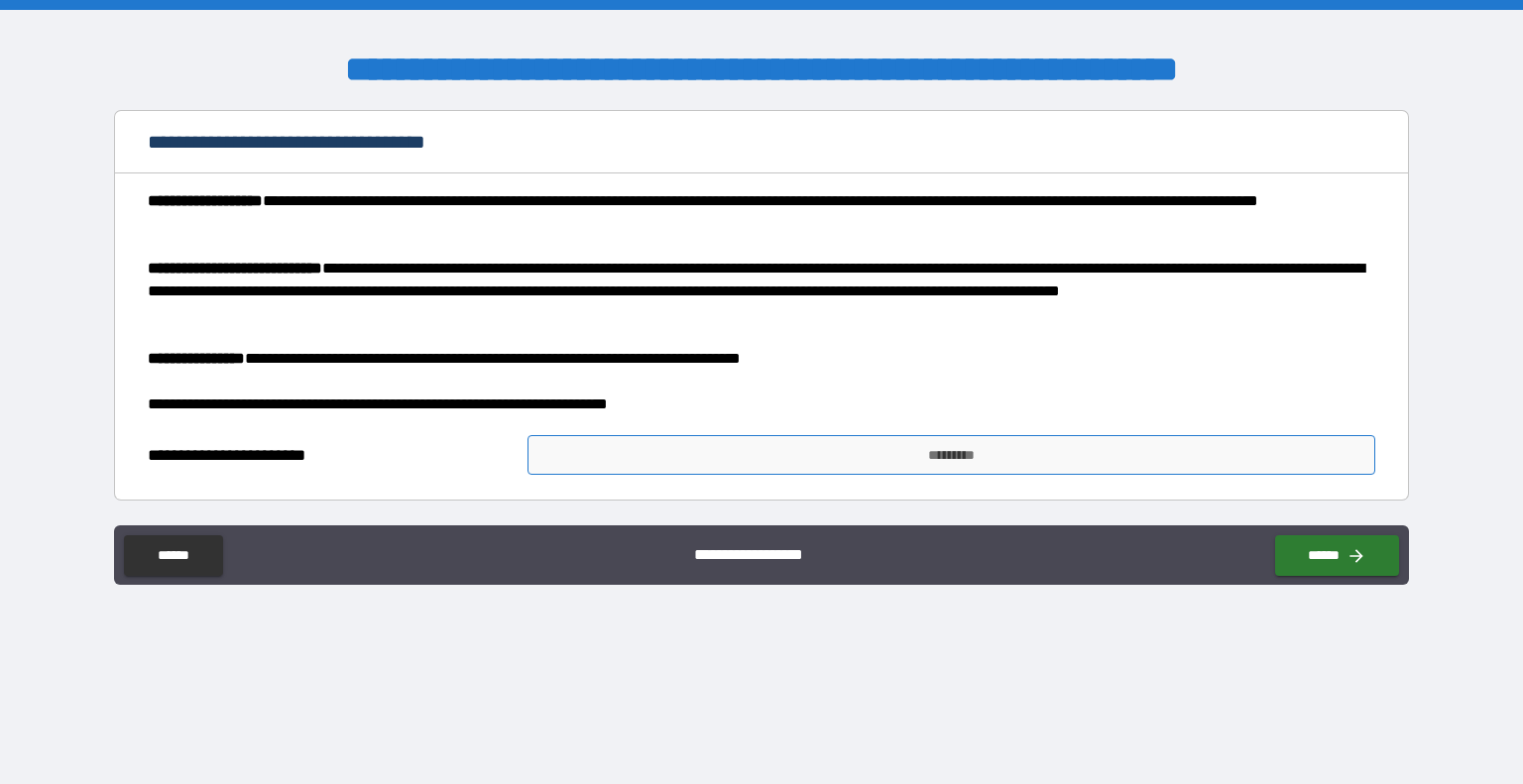 click on "*********" at bounding box center [951, 455] 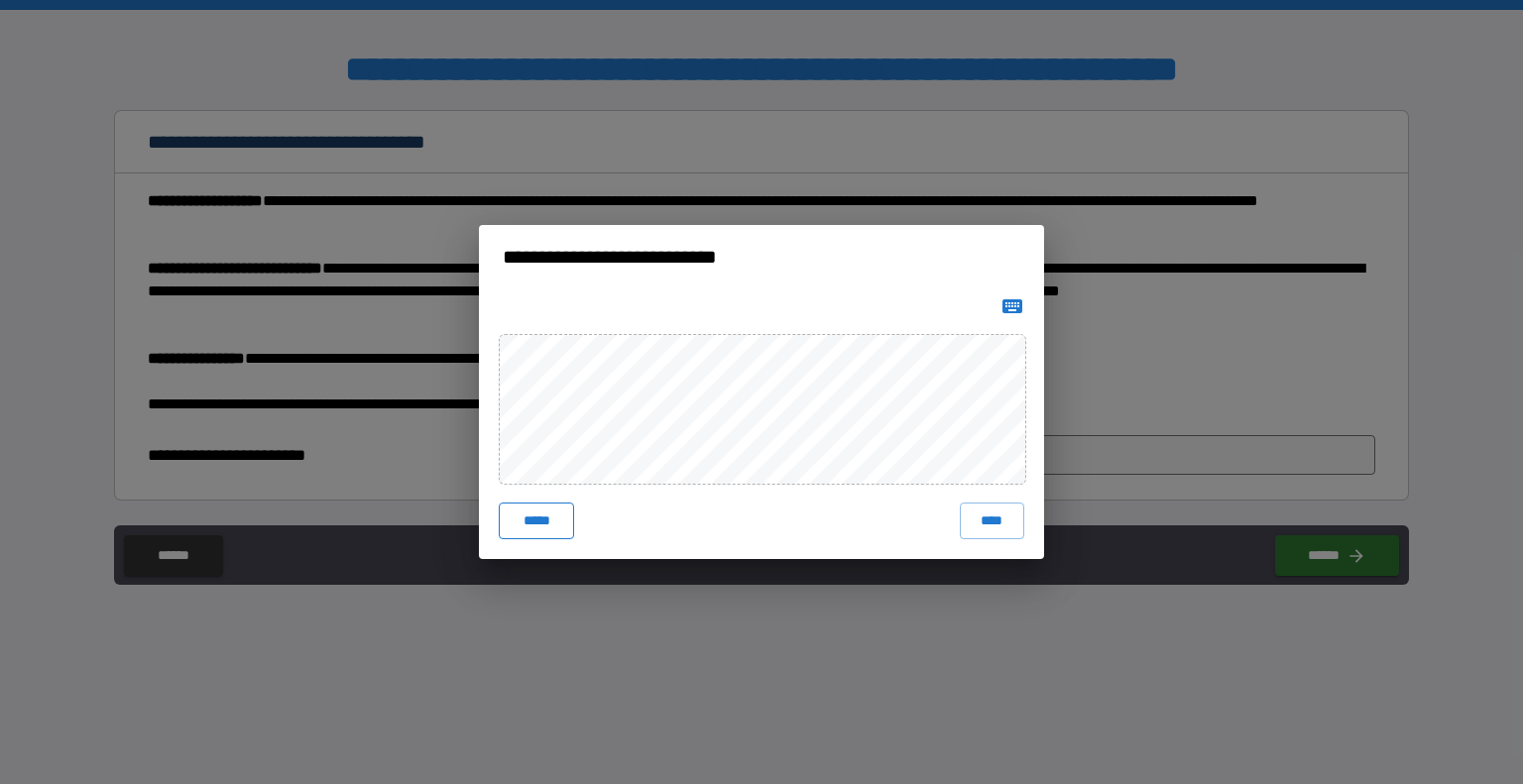 click on "*****" at bounding box center [536, 520] 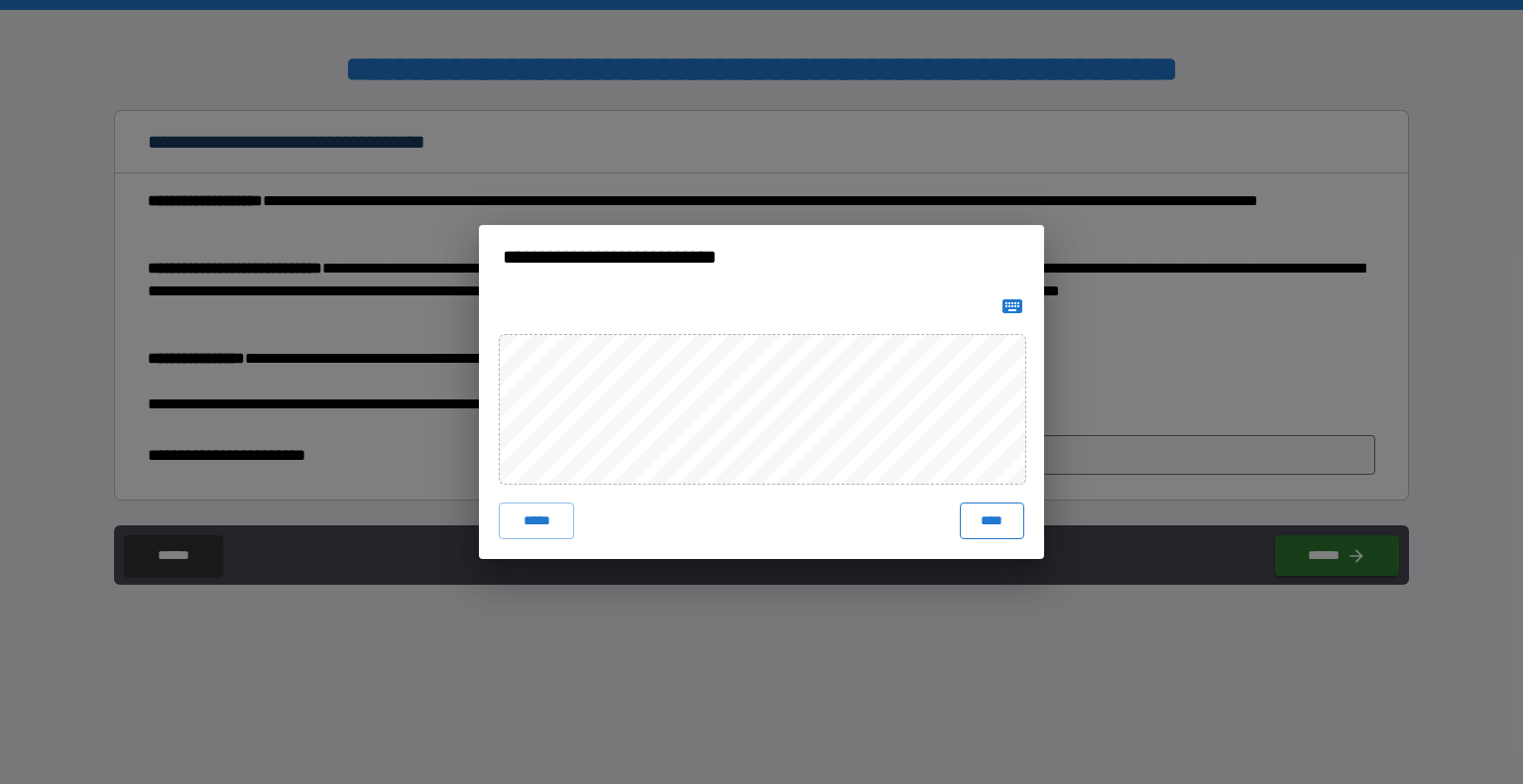 click on "****" at bounding box center [992, 520] 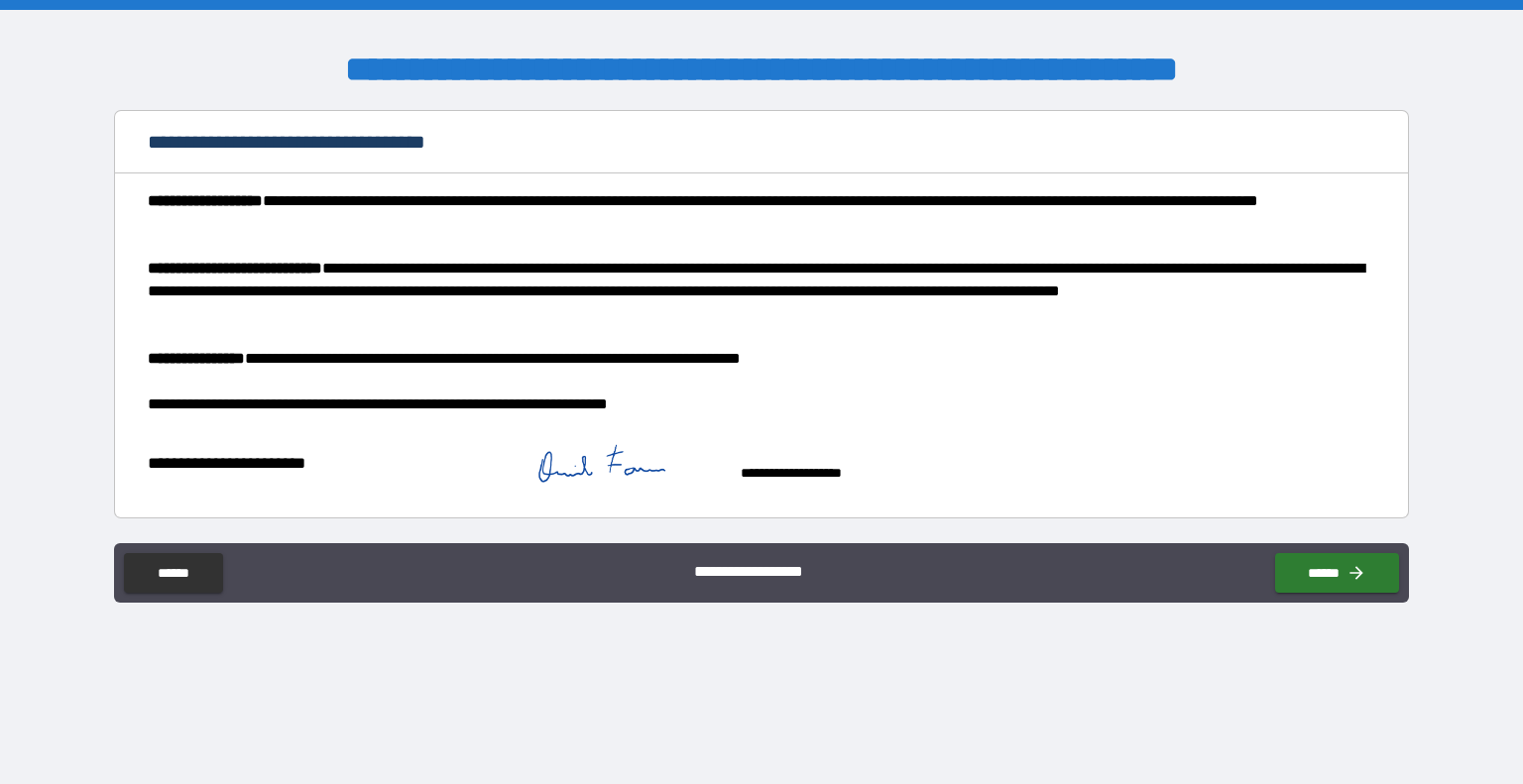 click on "**********" at bounding box center (951, 463) 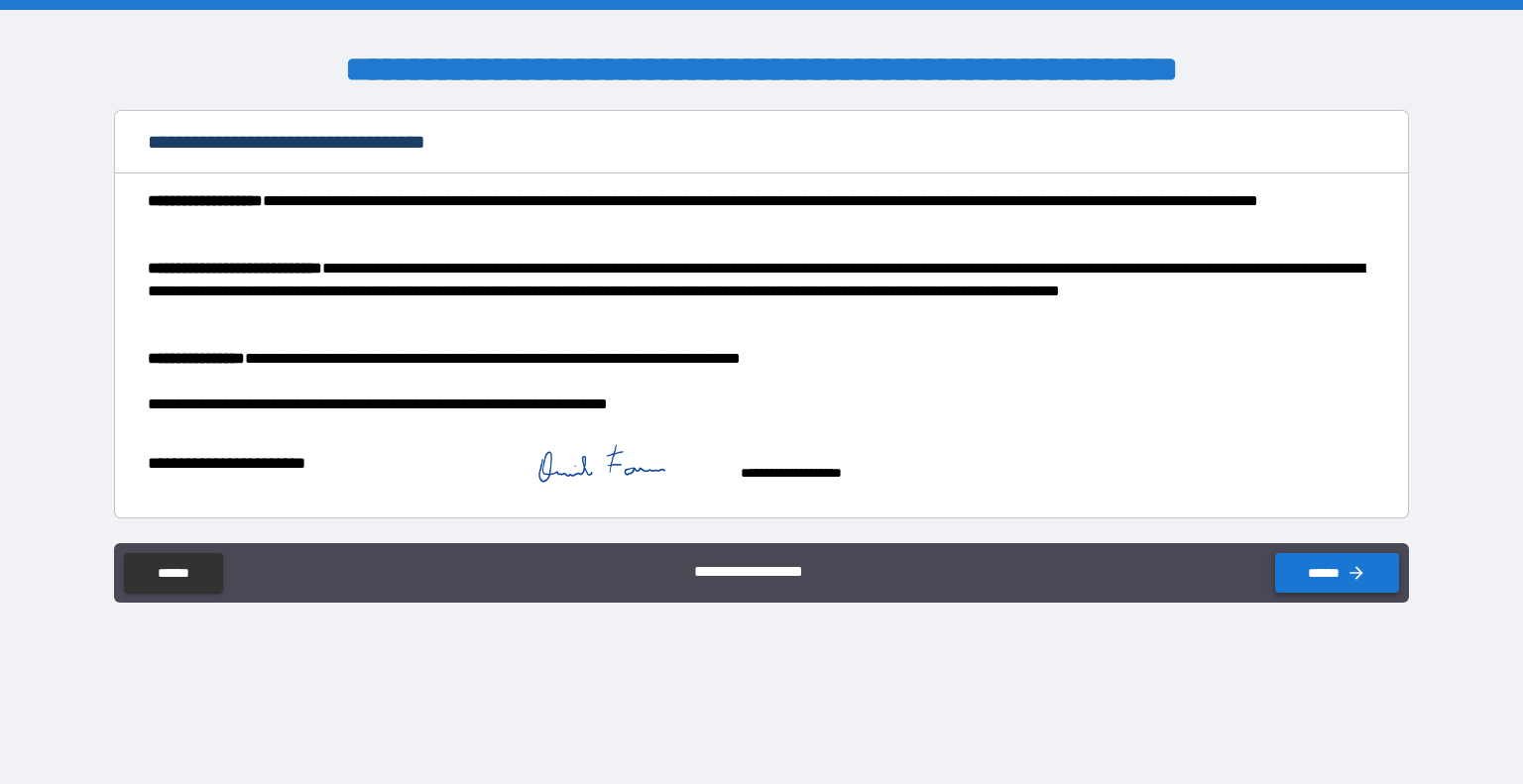 click on "******" at bounding box center (1337, 573) 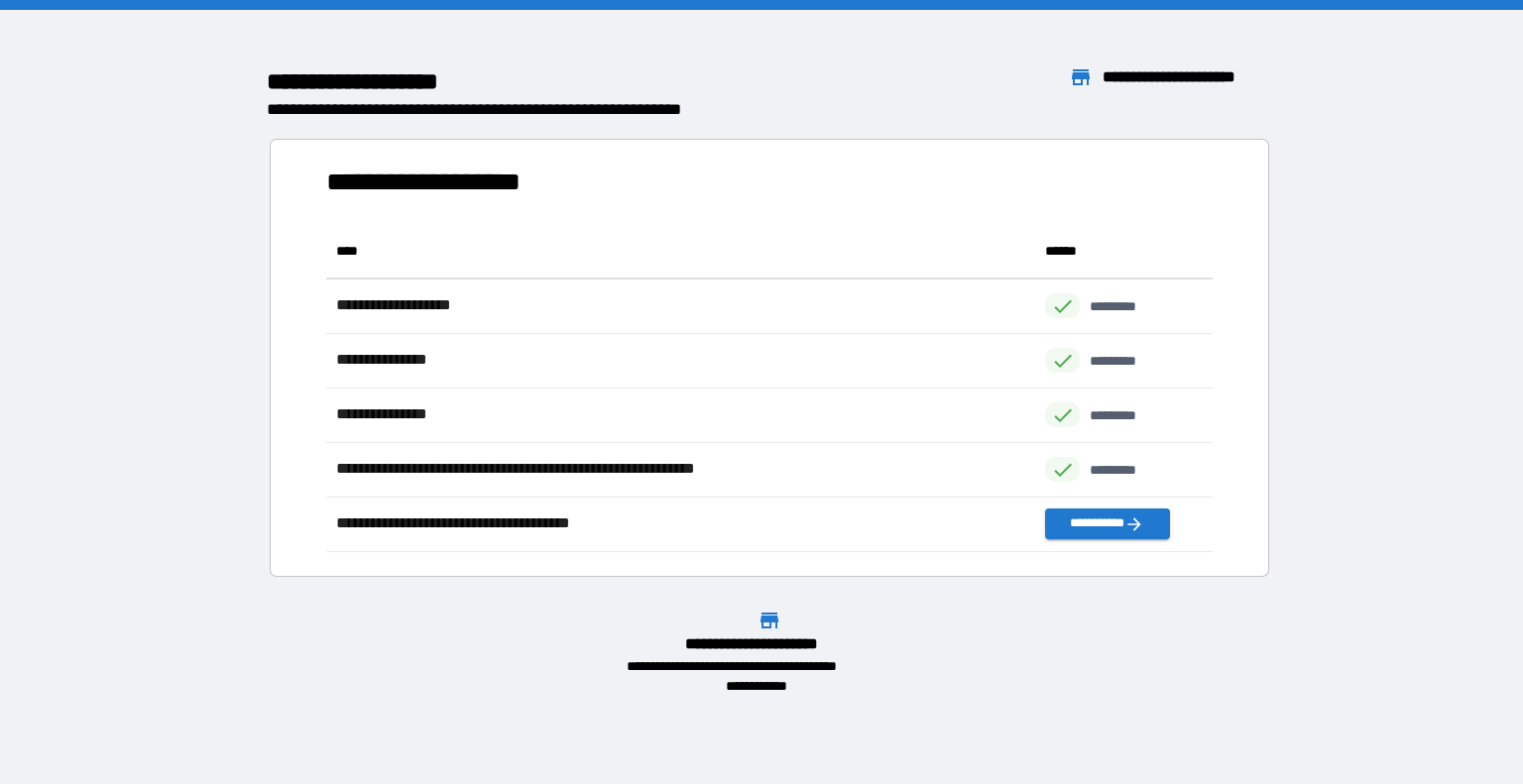scroll, scrollTop: 16, scrollLeft: 16, axis: both 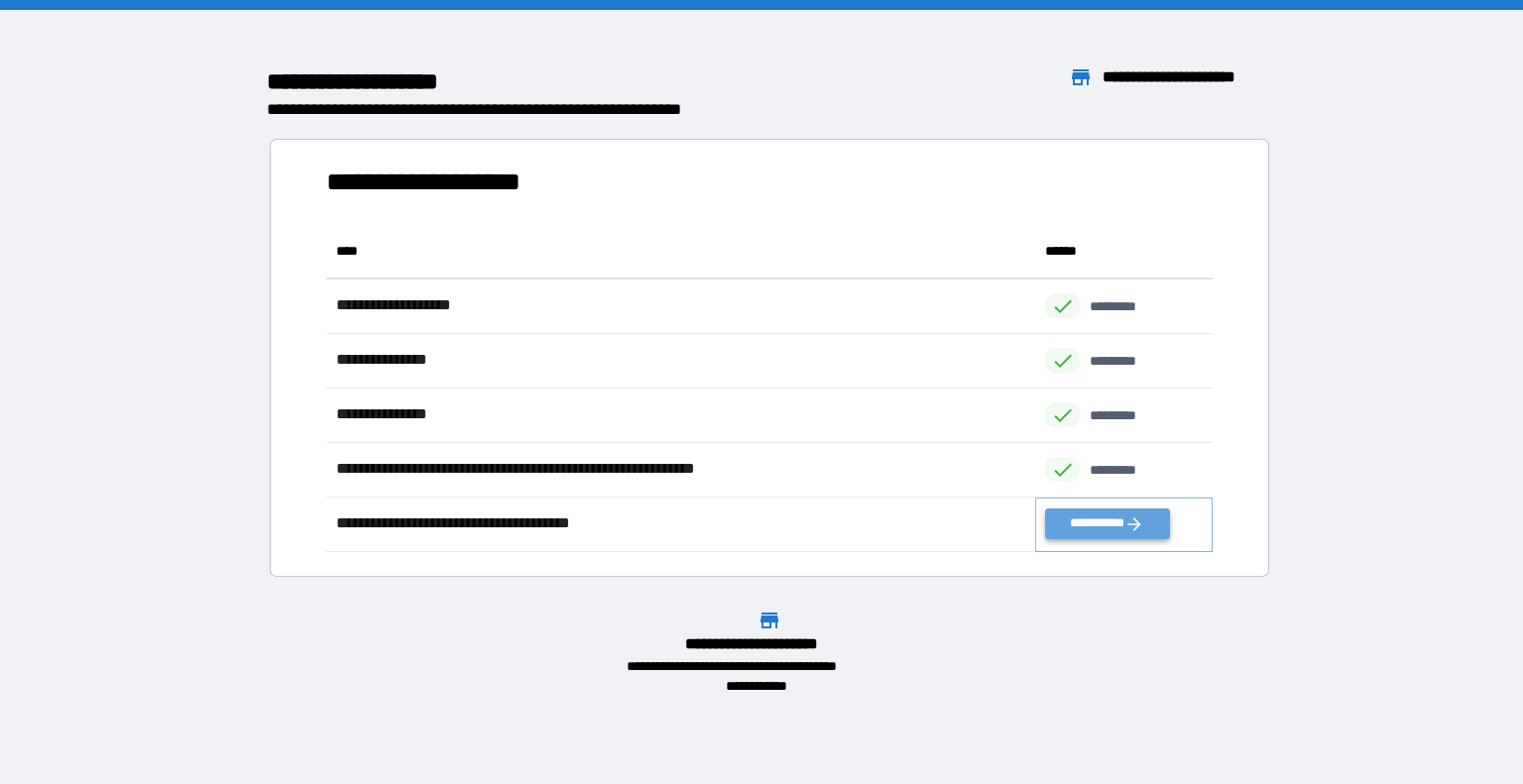 click on "**********" at bounding box center (1107, 523) 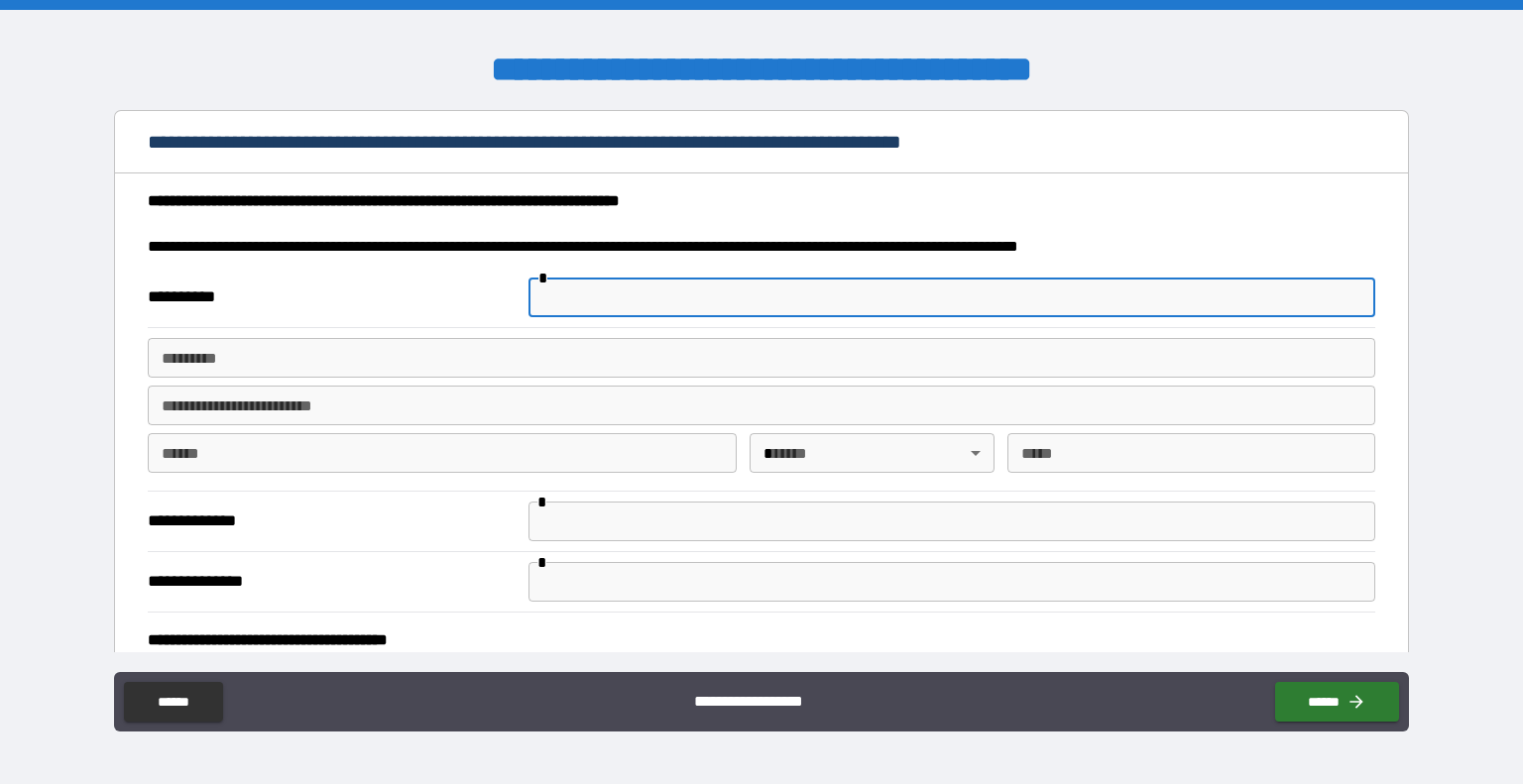 click at bounding box center (952, 297) 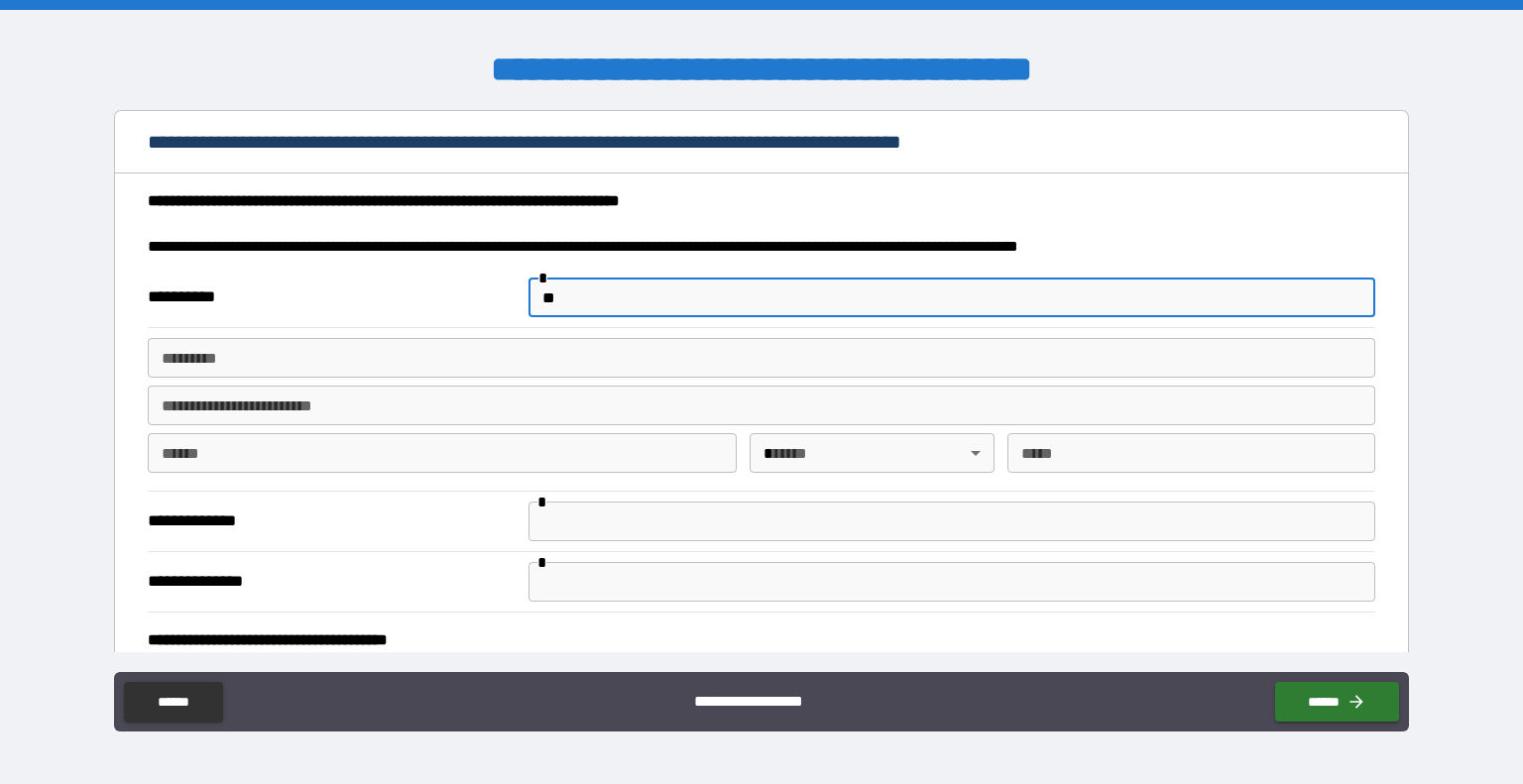 type on "*" 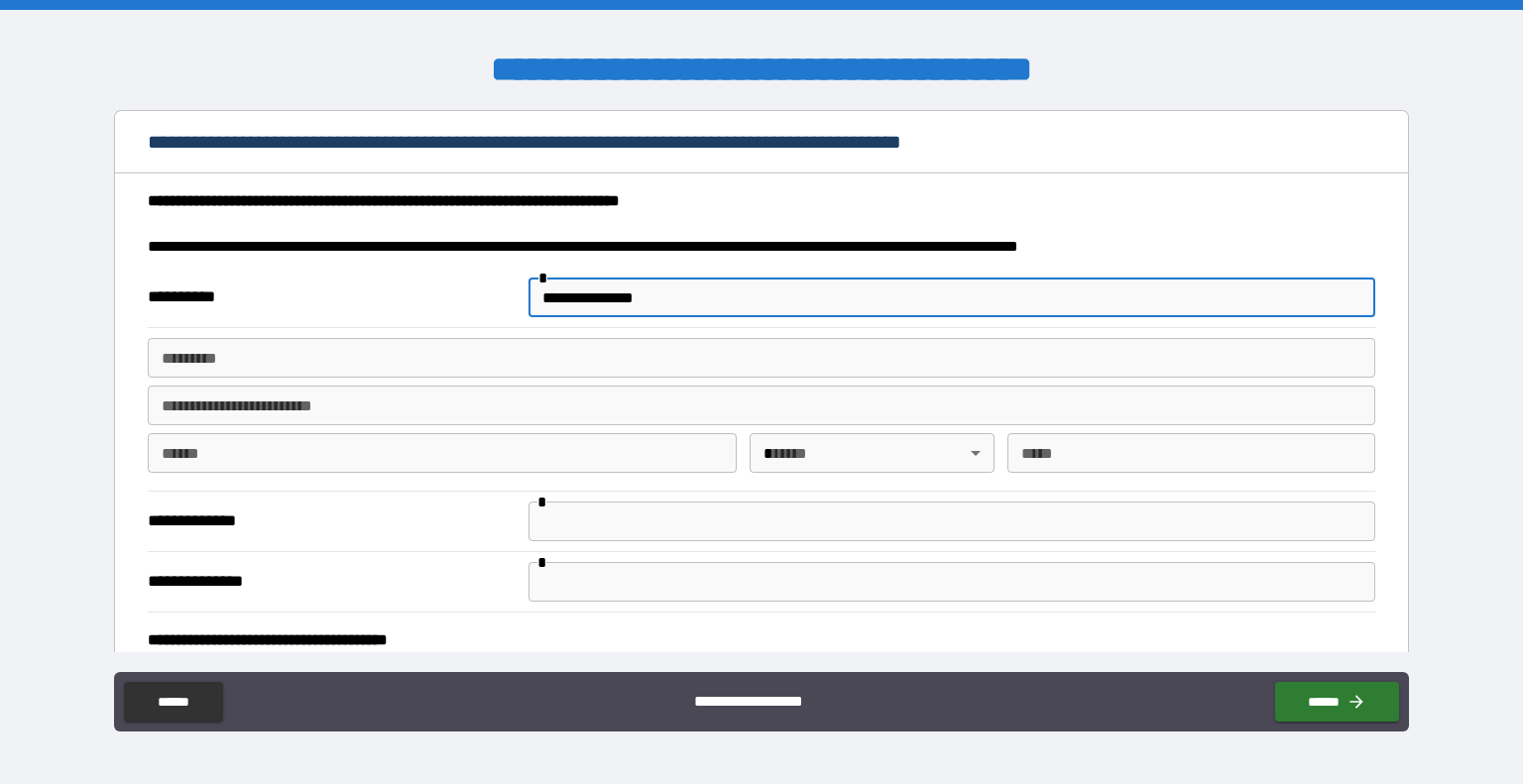 type on "**********" 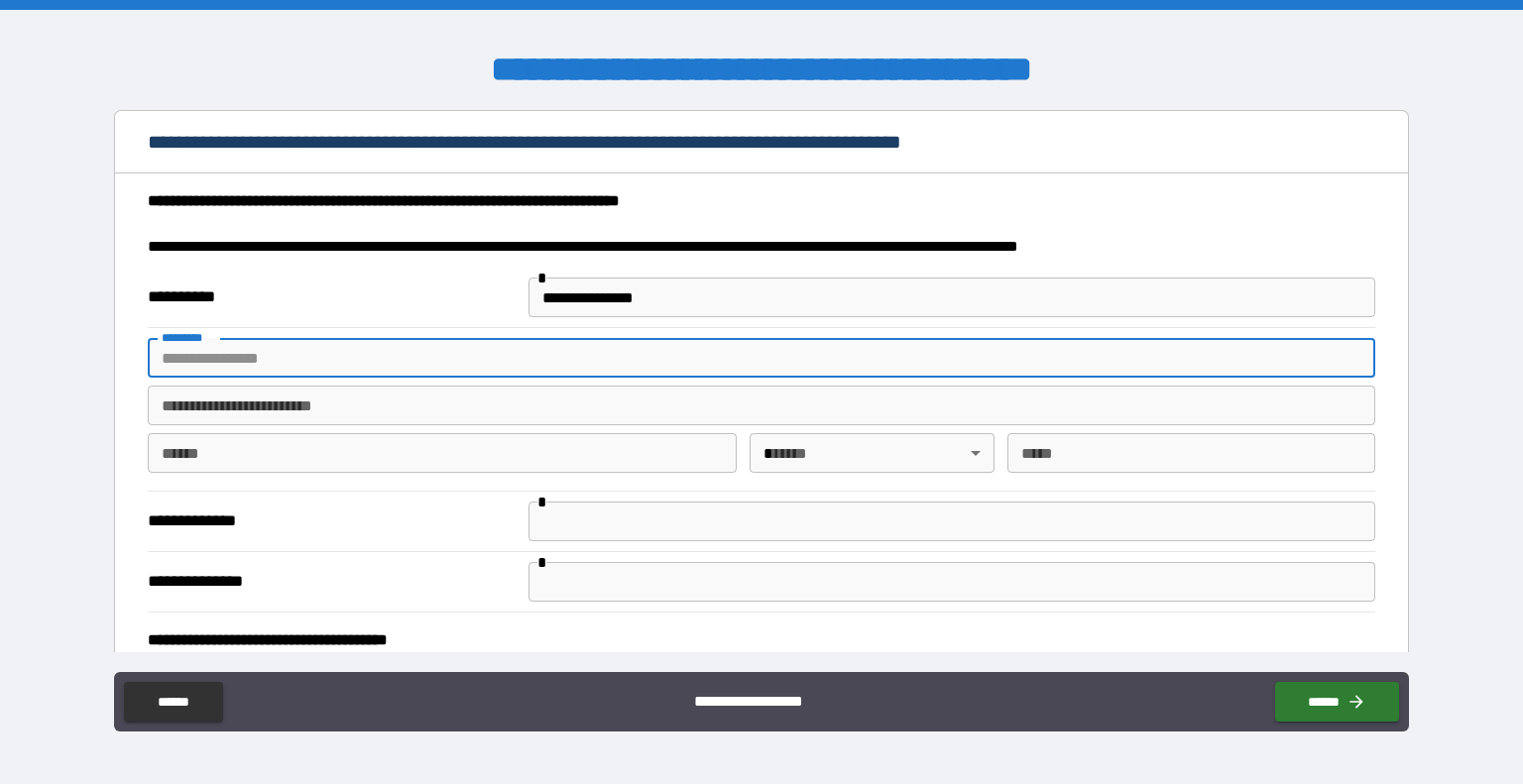 click on "*******   *" at bounding box center (762, 358) 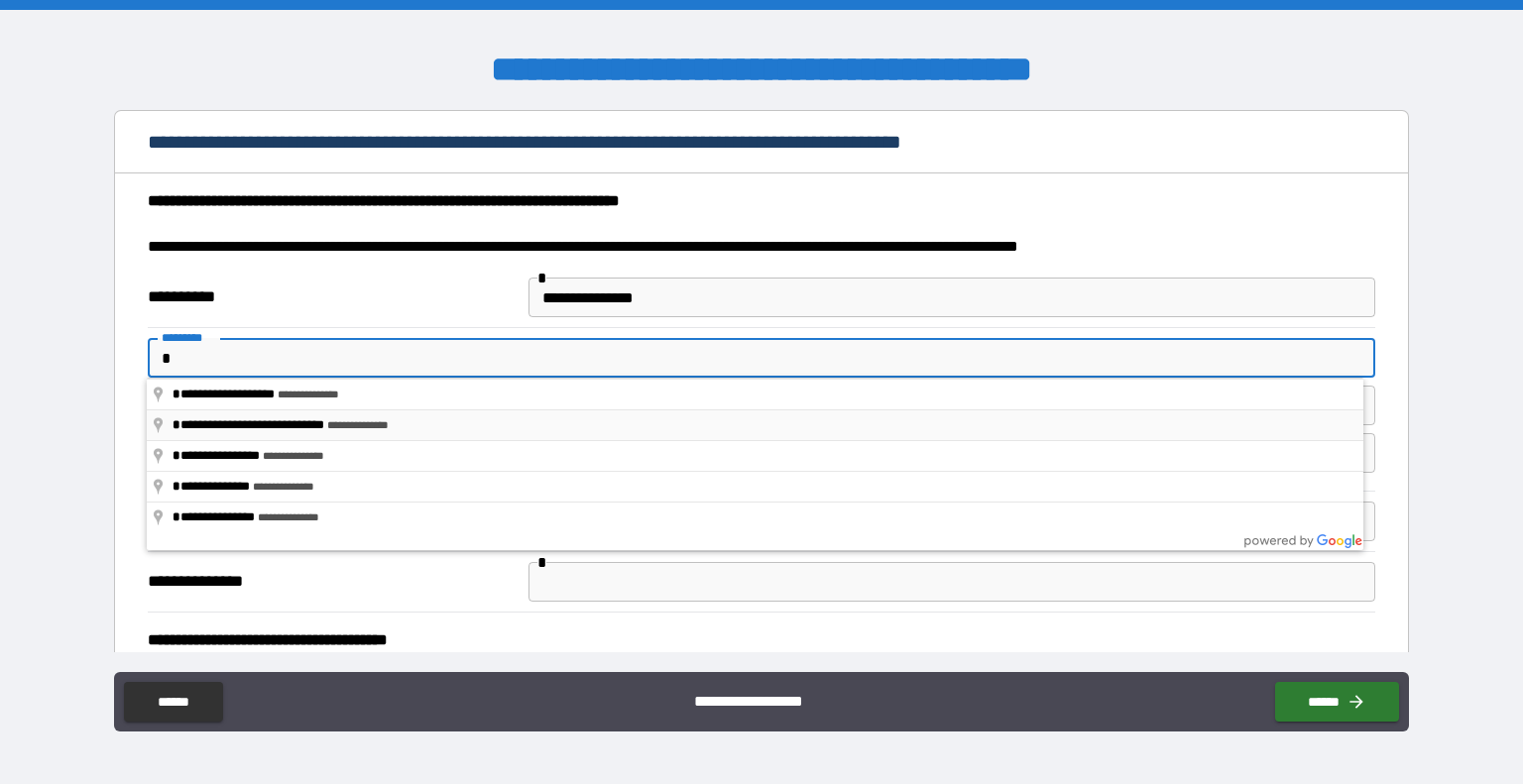 type on "**********" 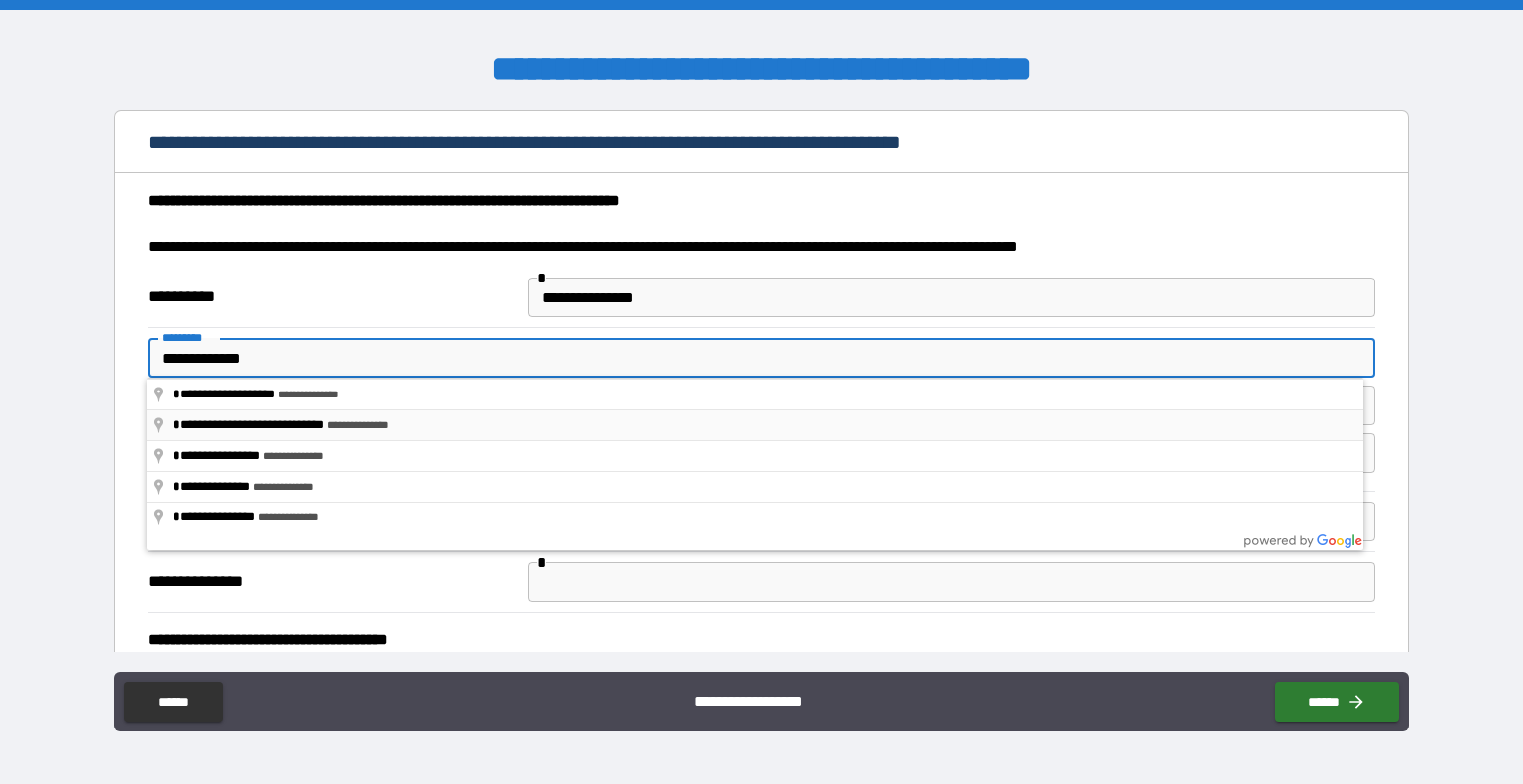 type on "******" 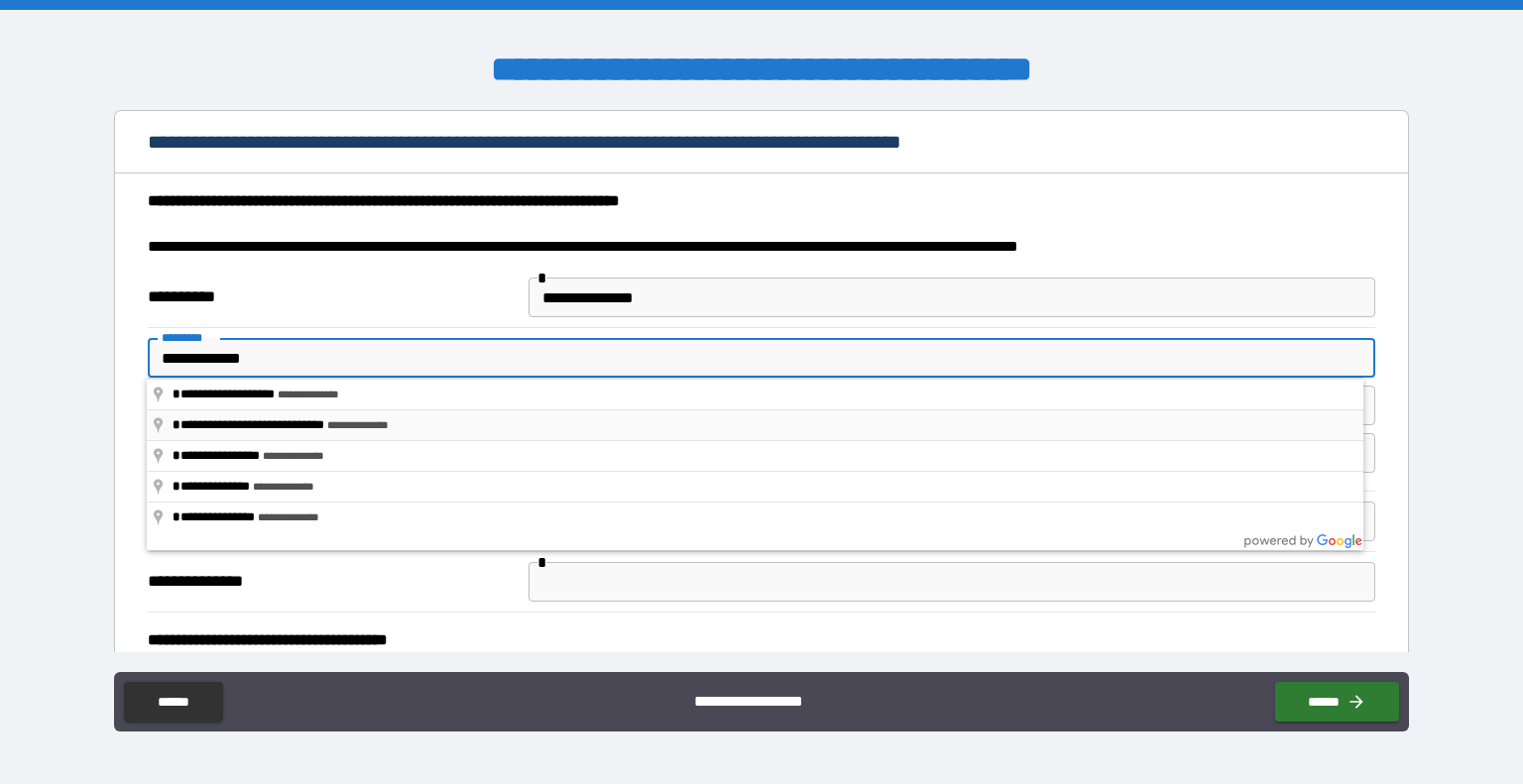type on "**" 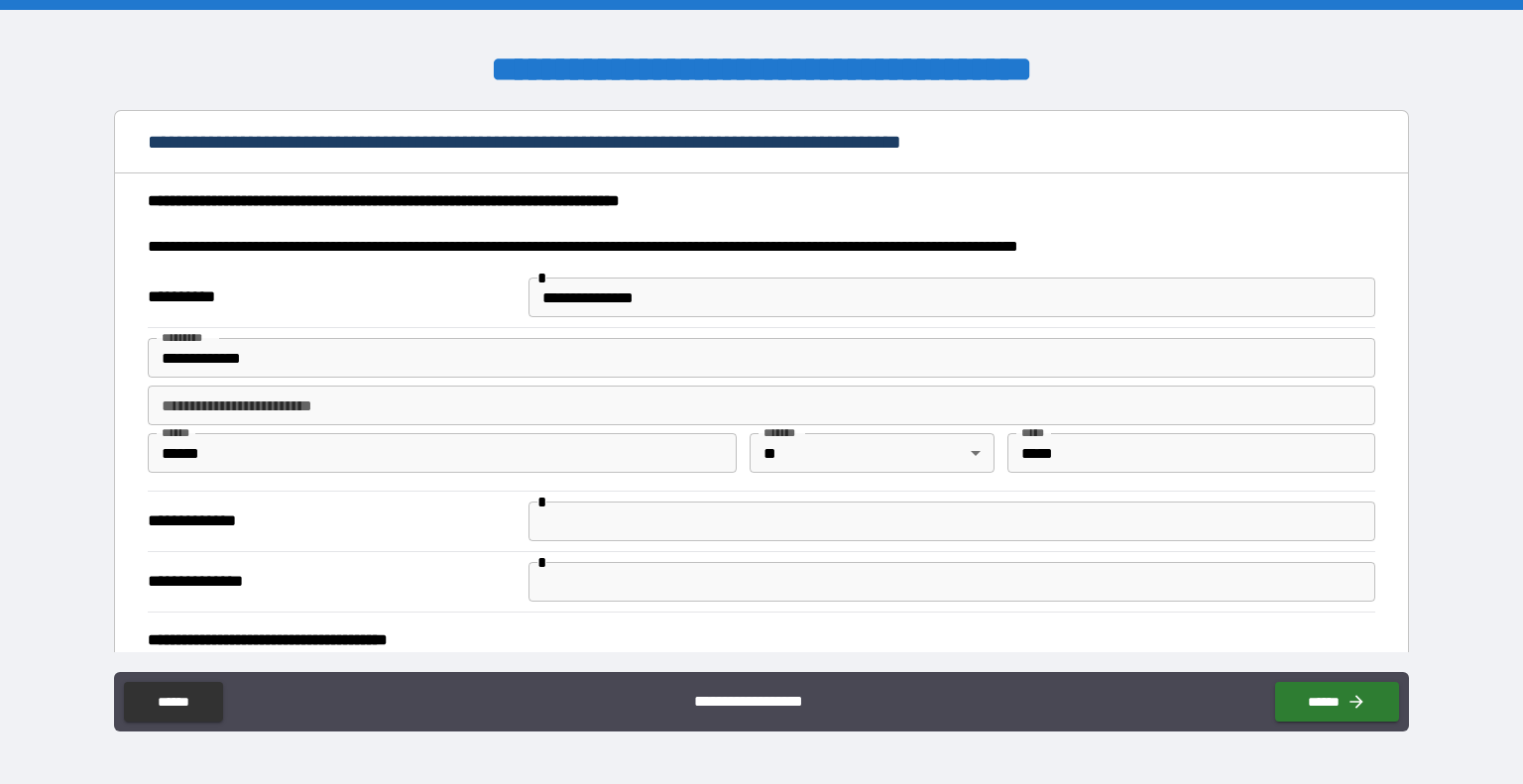 click on "**********" at bounding box center [332, 297] 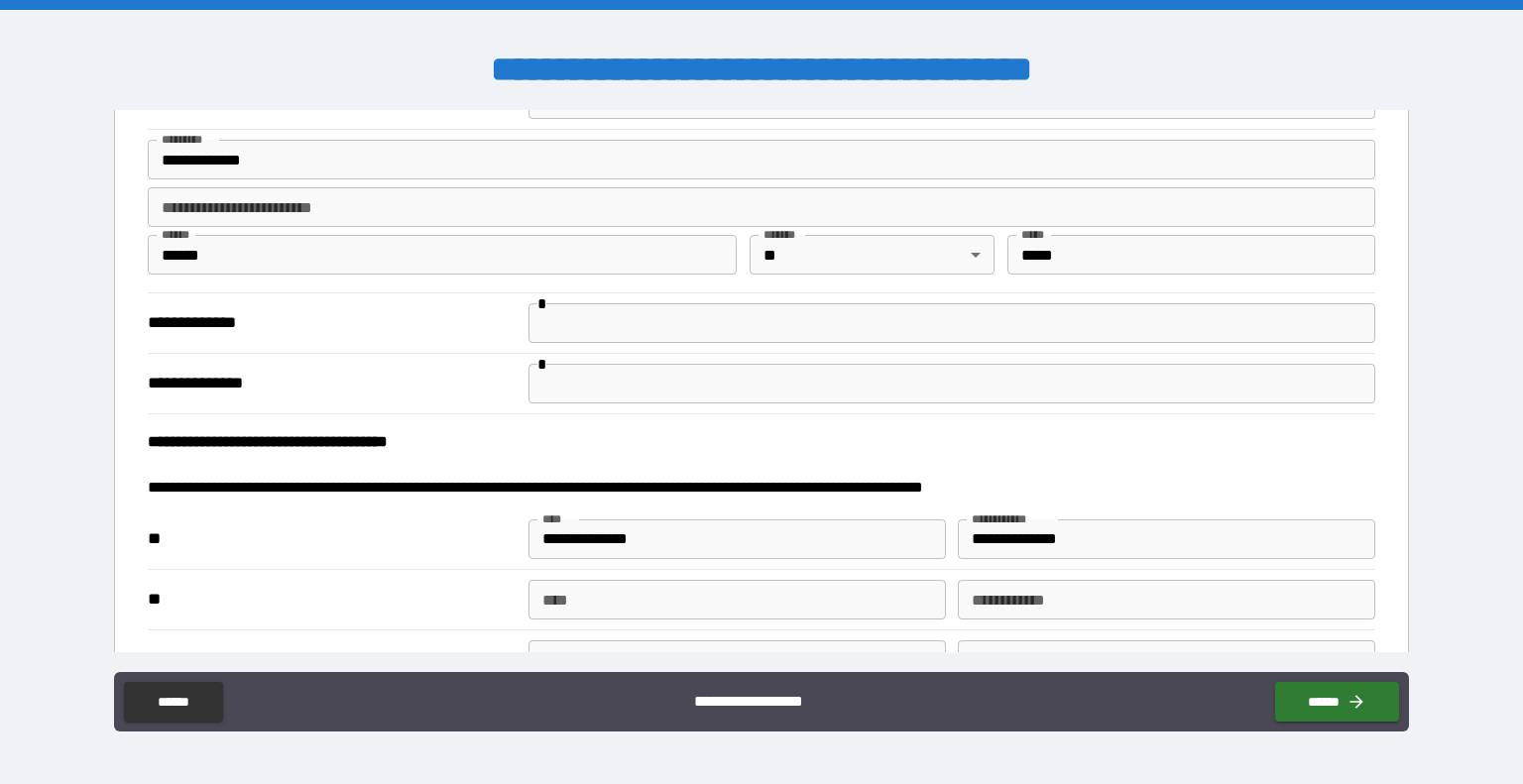 scroll, scrollTop: 199, scrollLeft: 0, axis: vertical 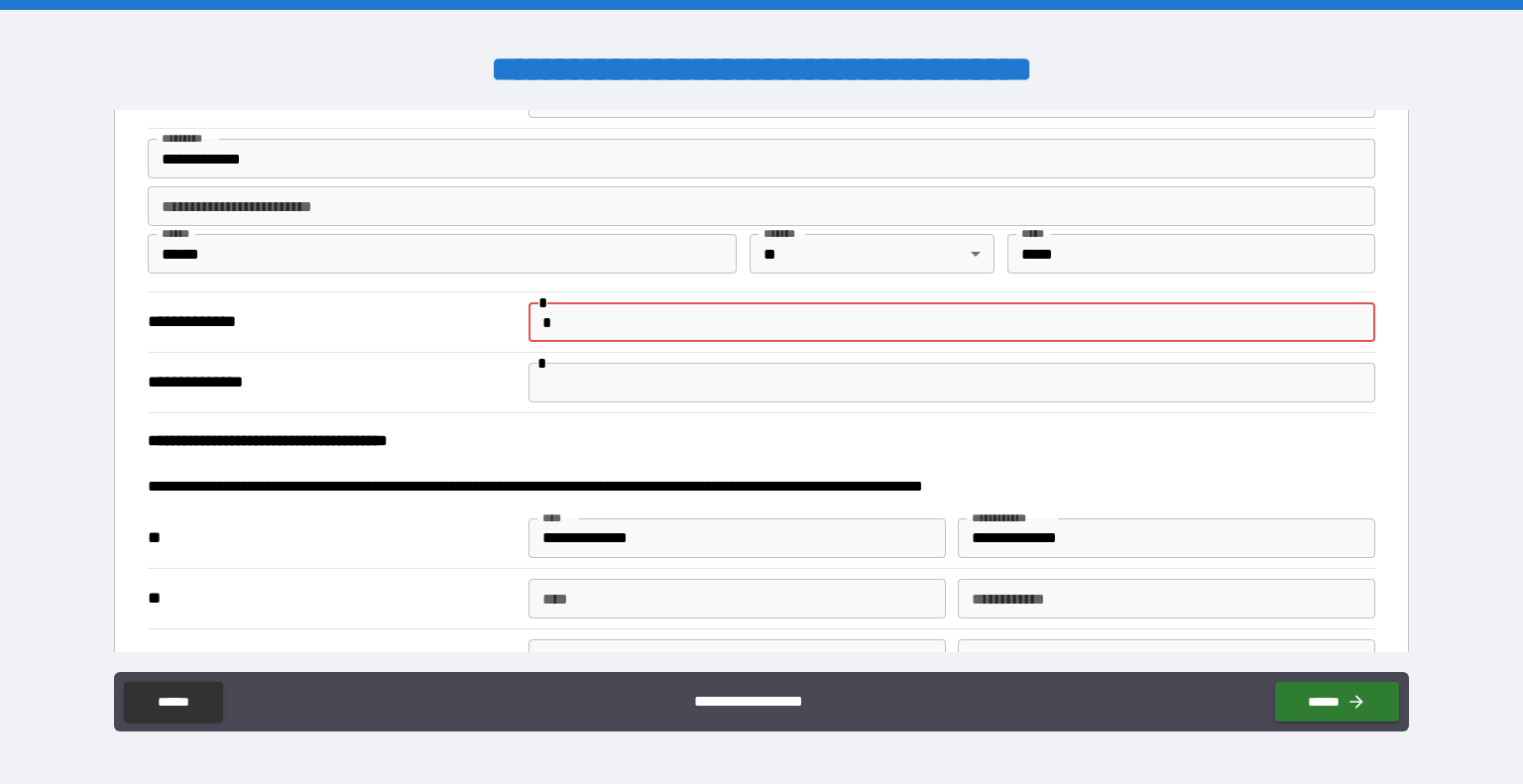 click on "*" at bounding box center (952, 322) 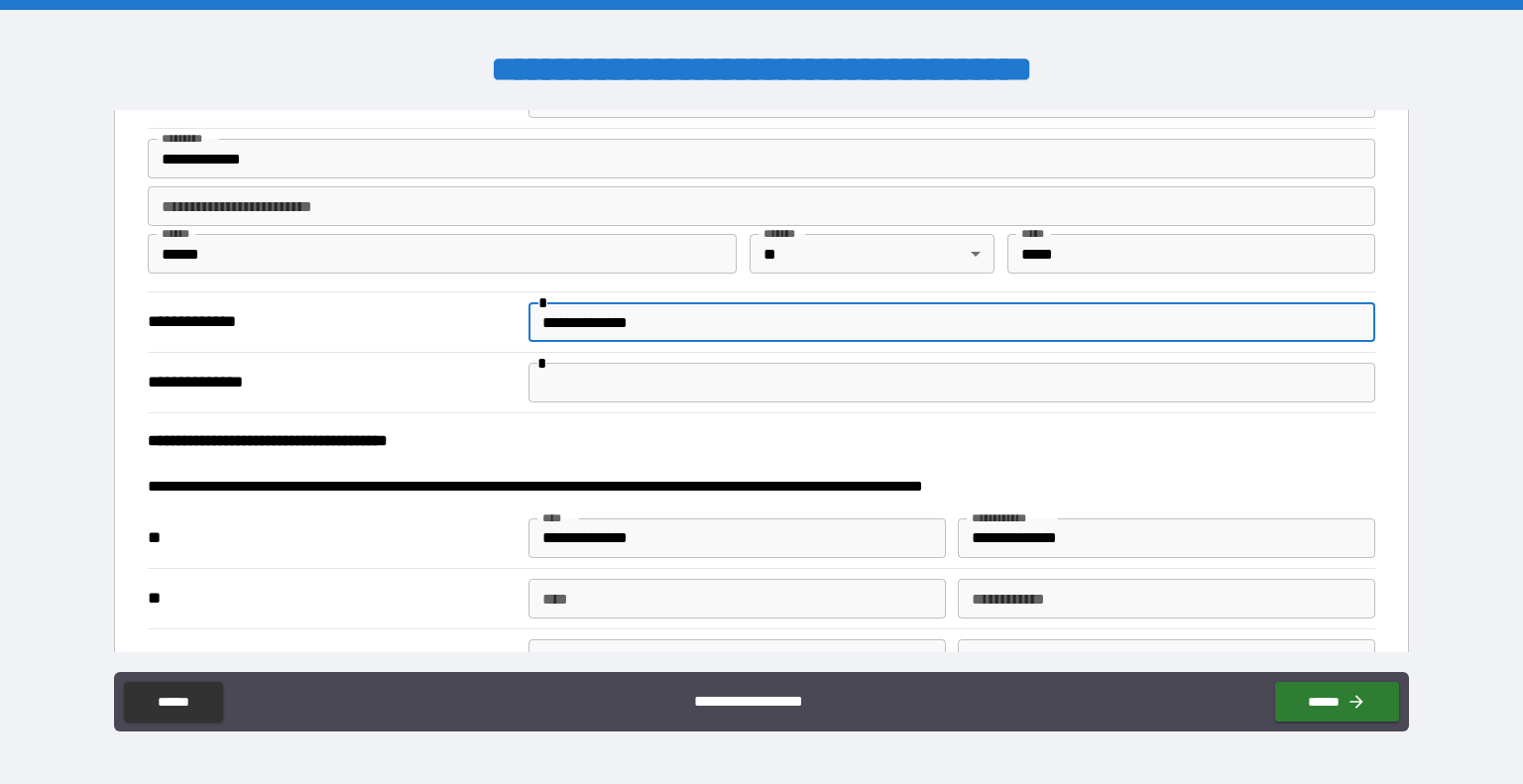 type on "**********" 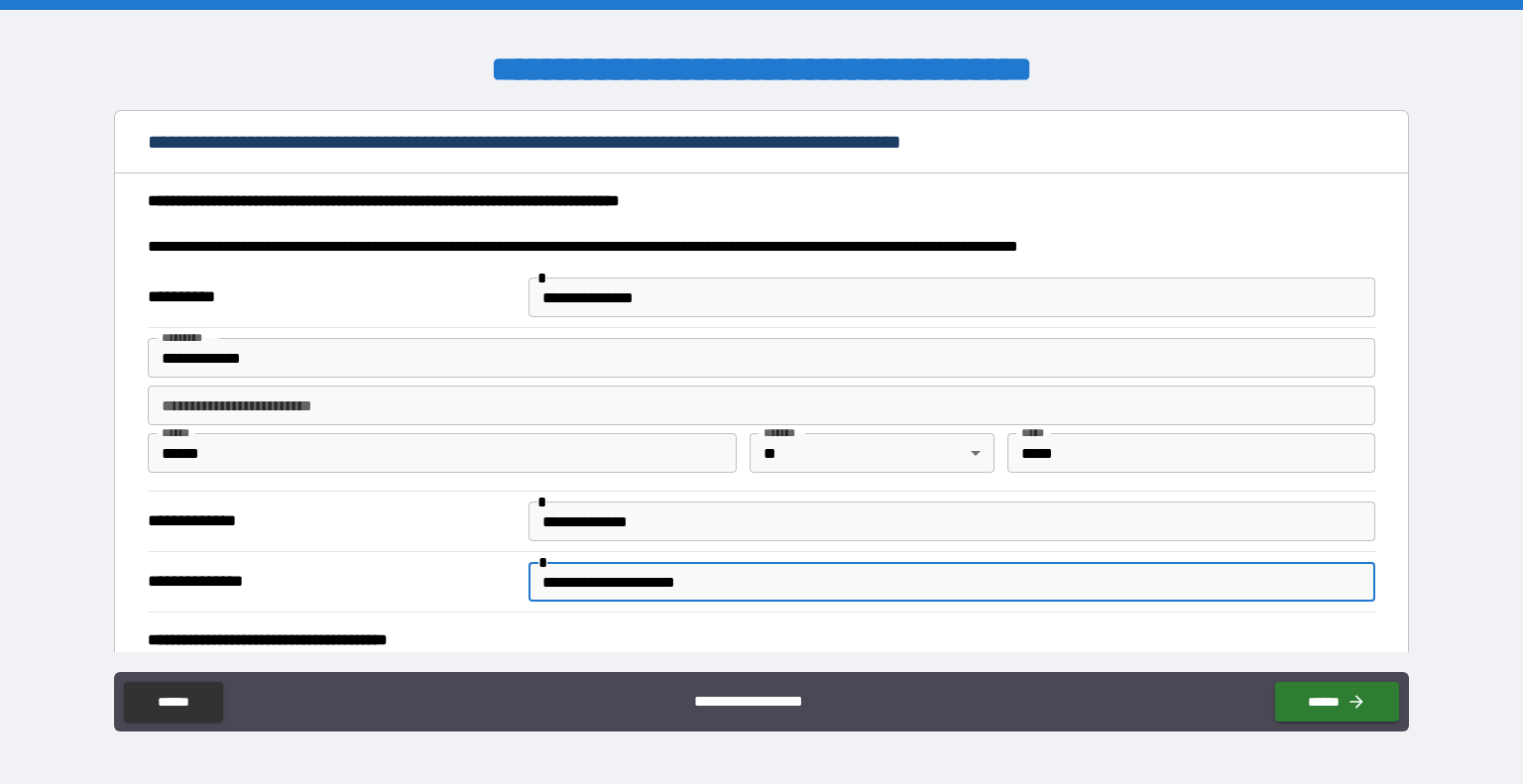 scroll, scrollTop: 5, scrollLeft: 0, axis: vertical 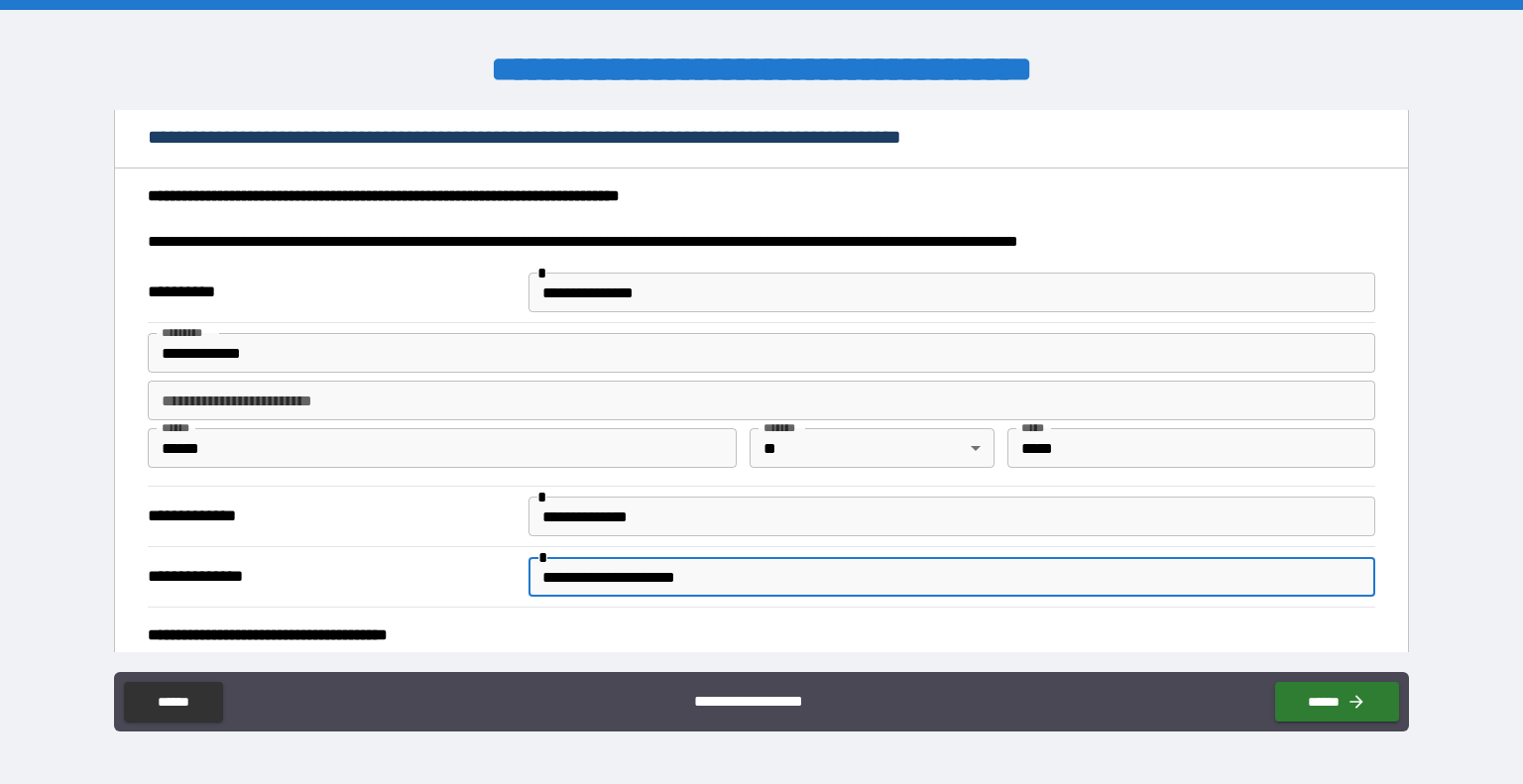 type on "**********" 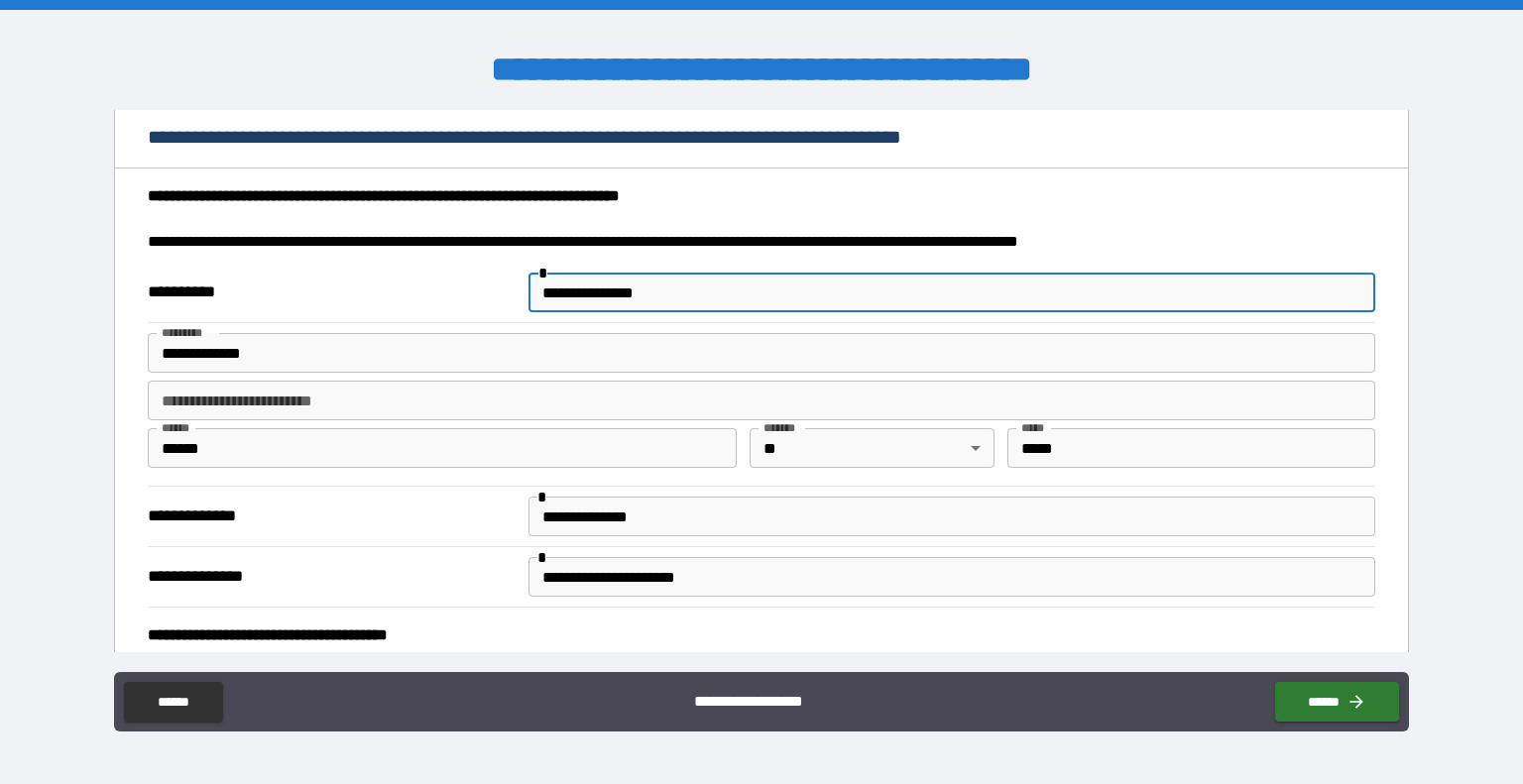 click on "**********" at bounding box center [952, 292] 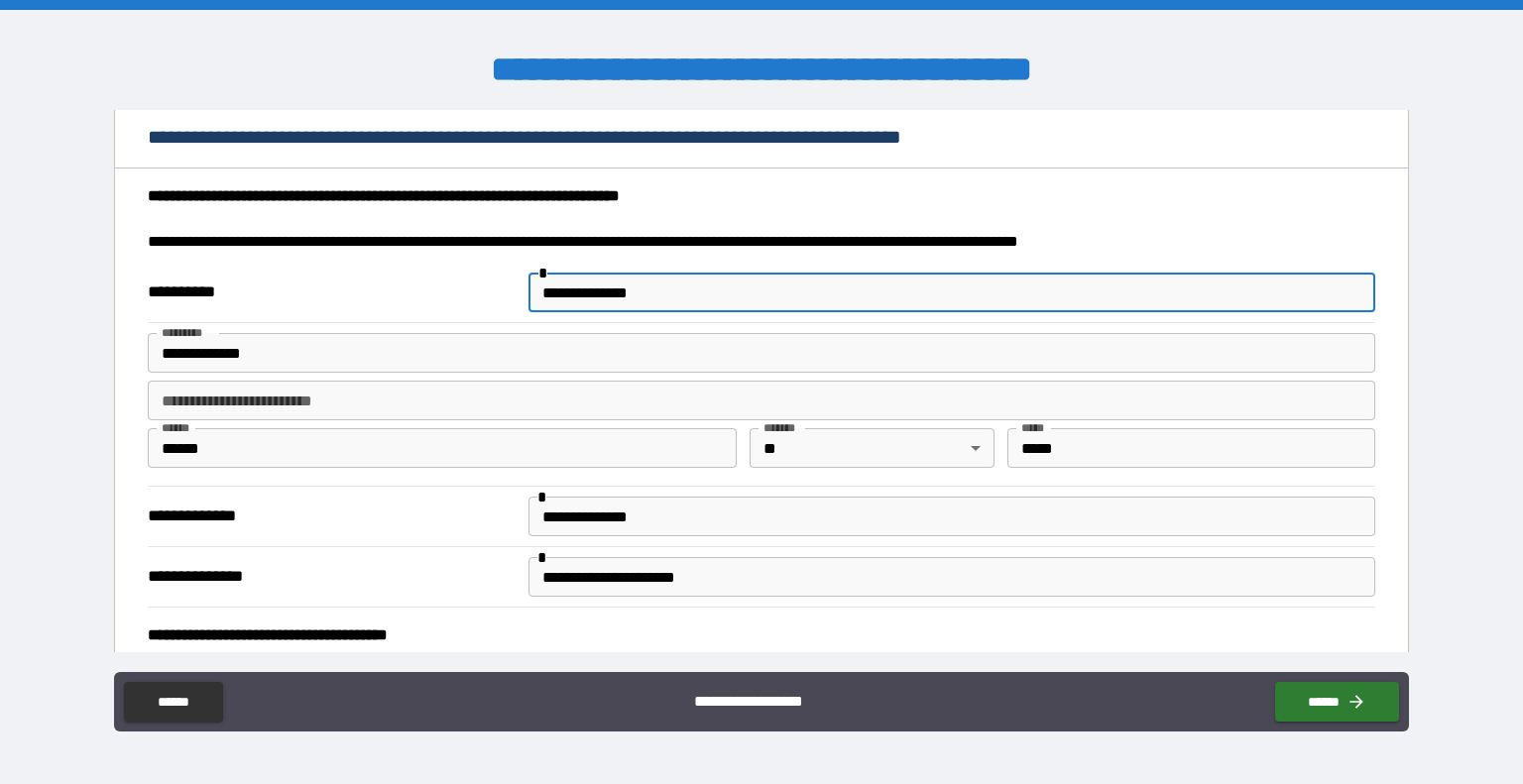 type on "**********" 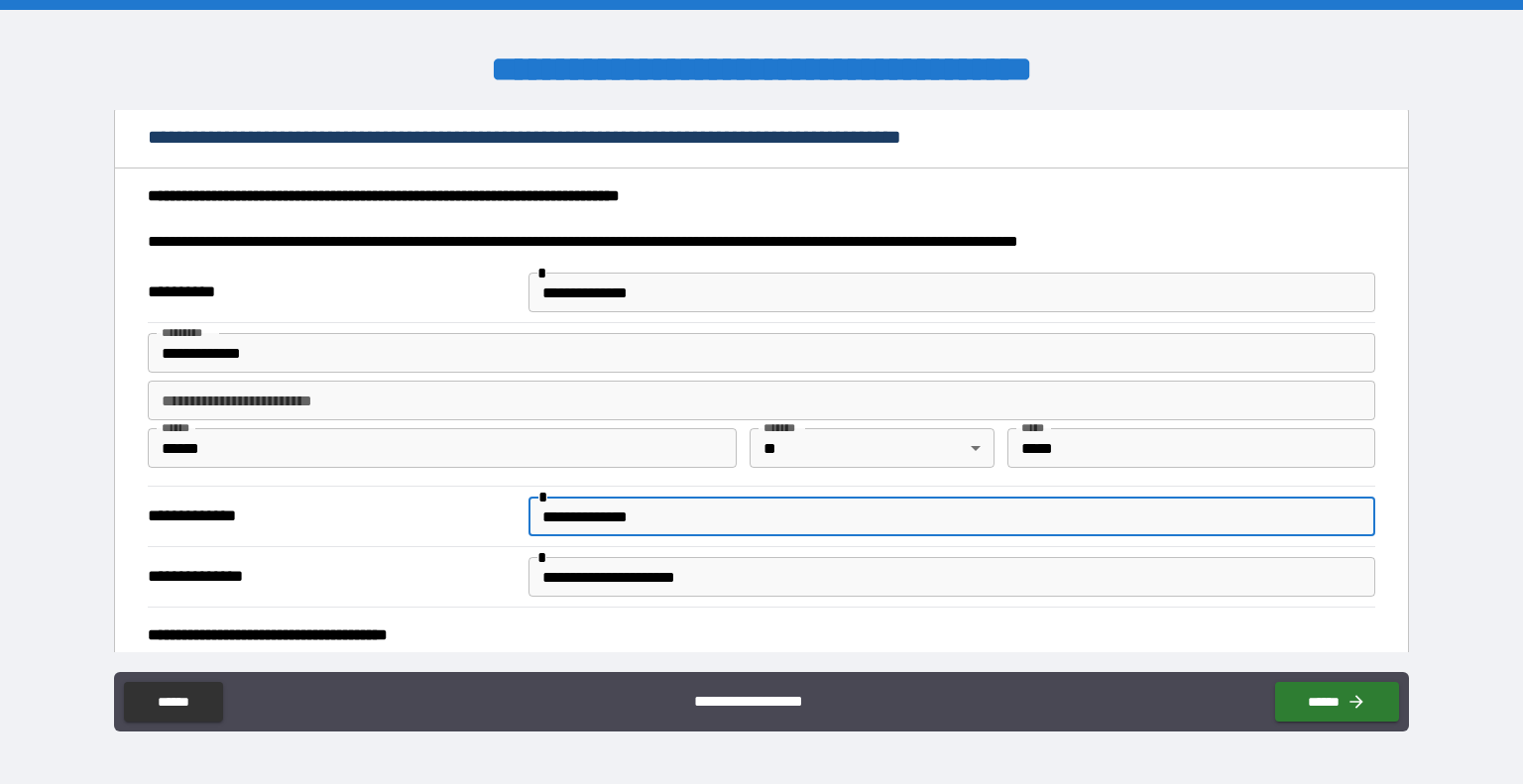 click on "**********" at bounding box center (952, 516) 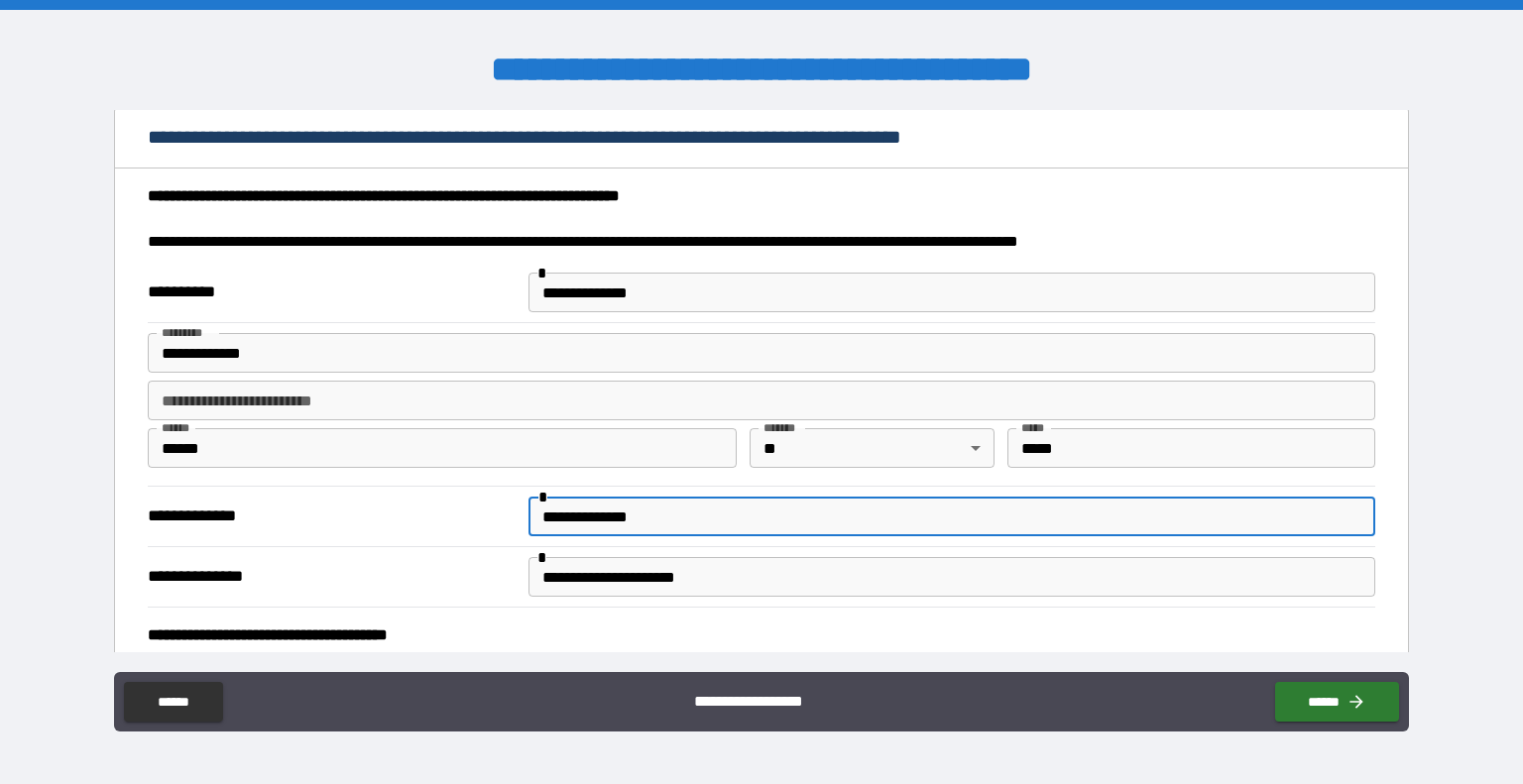 type on "**********" 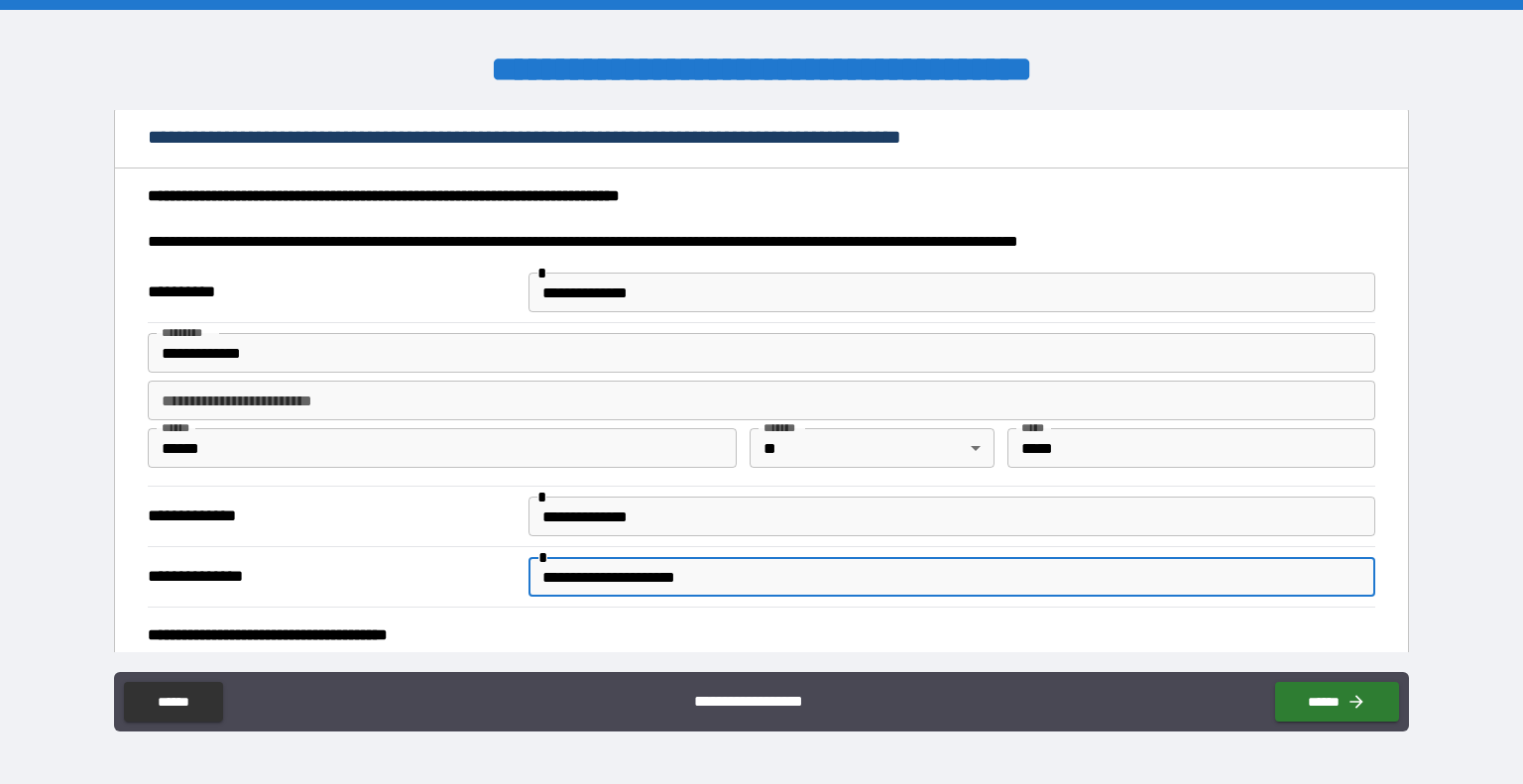 click on "**********" at bounding box center [952, 577] 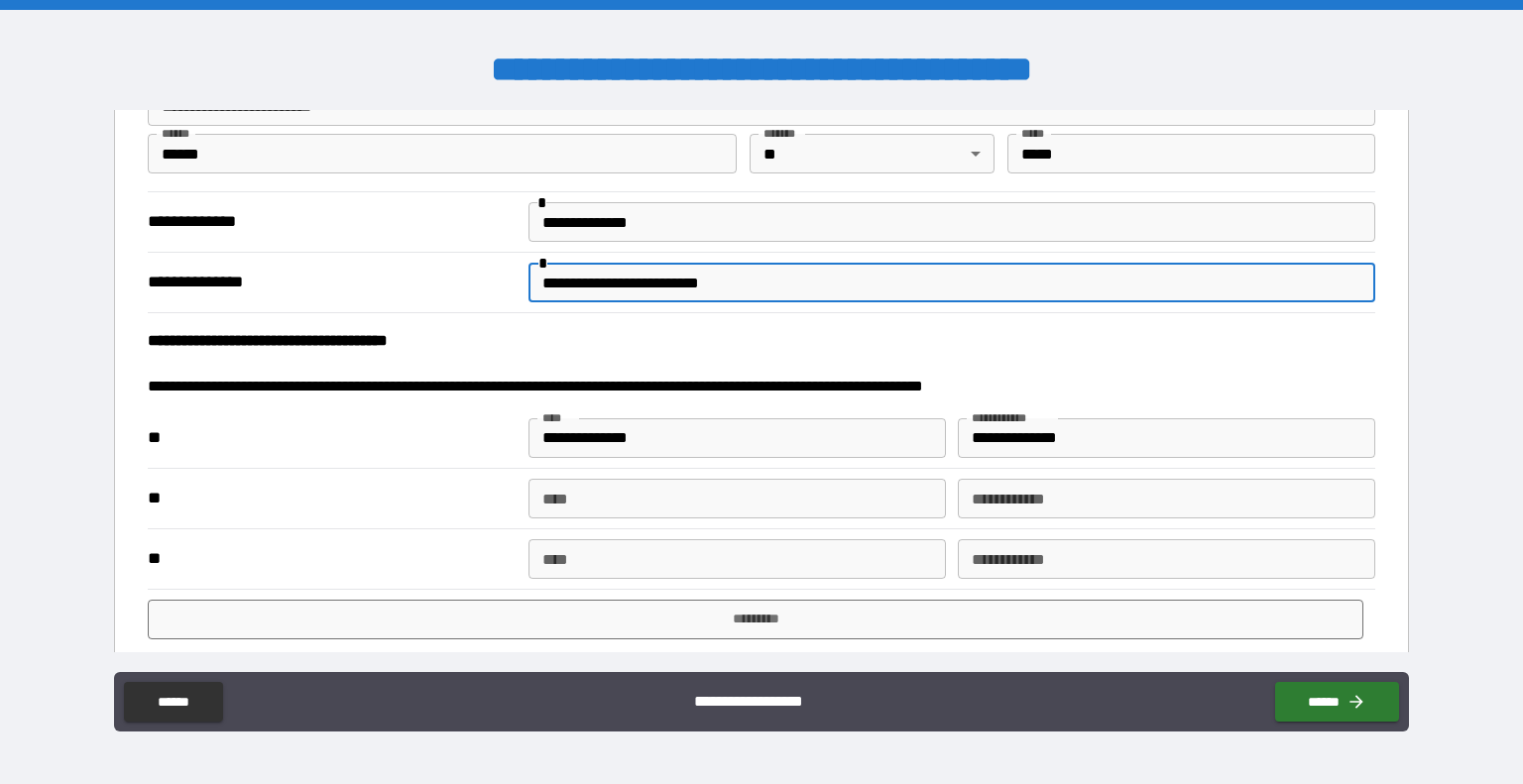 scroll, scrollTop: 314, scrollLeft: 0, axis: vertical 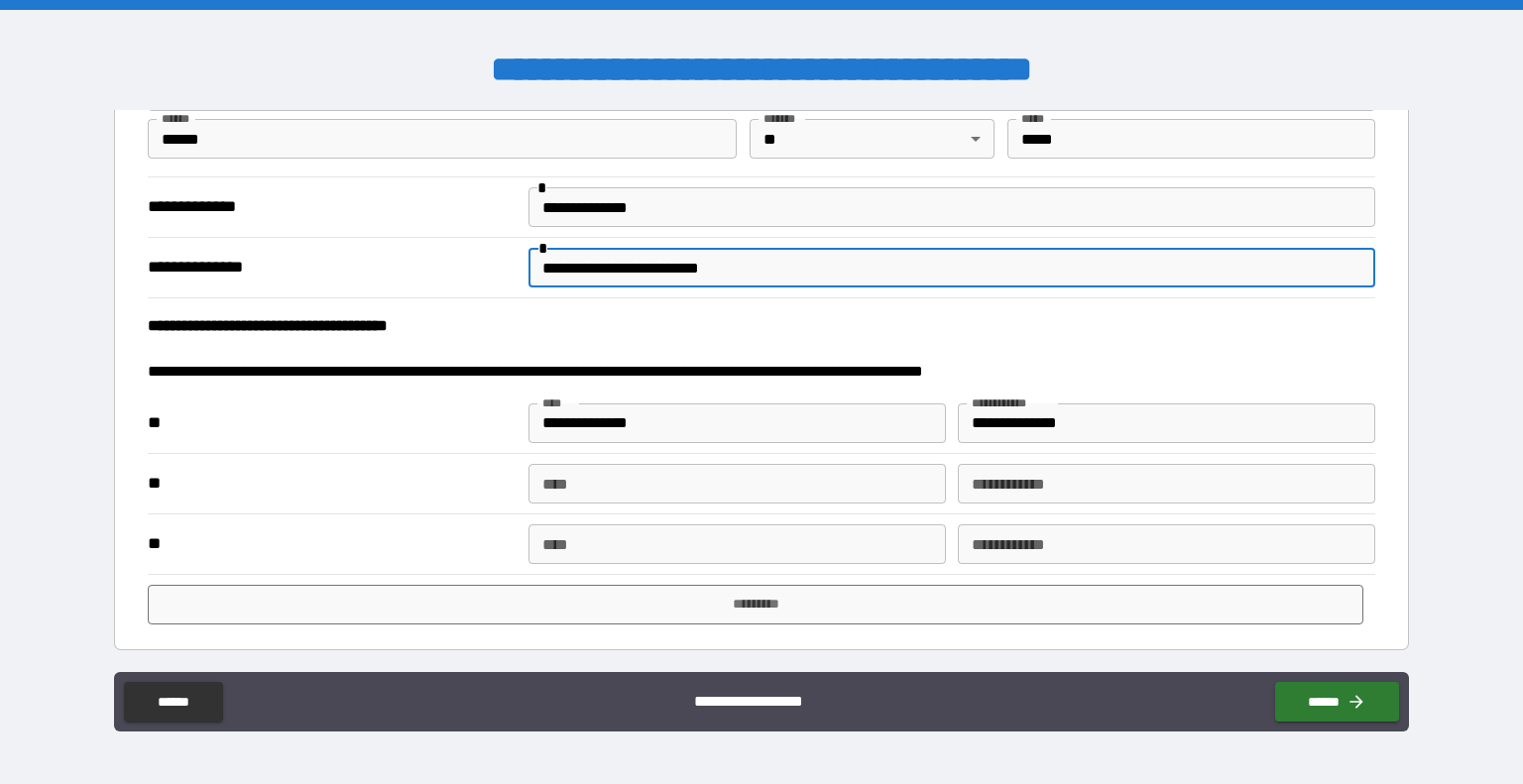 type on "**********" 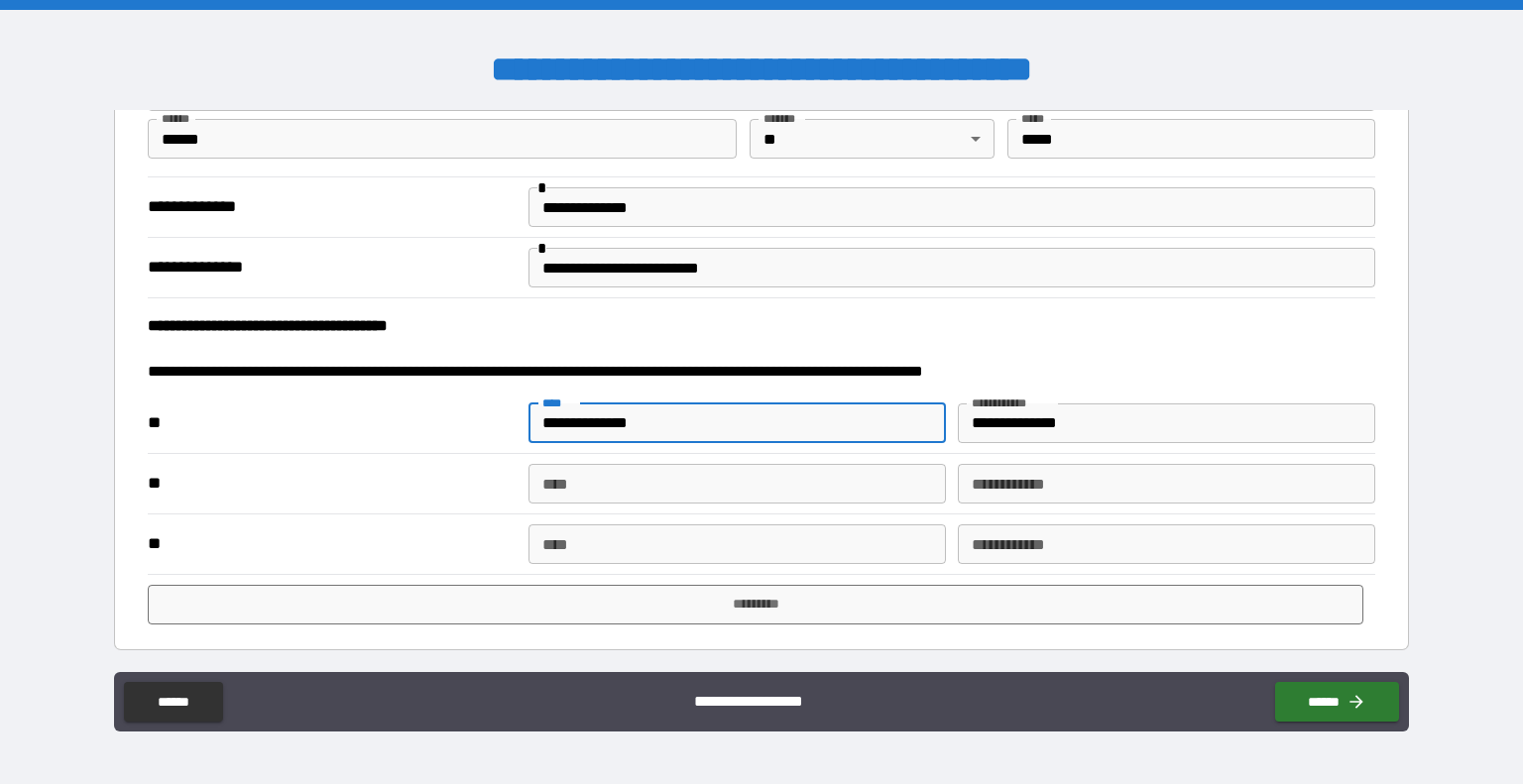 click on "**********" at bounding box center (737, 423) 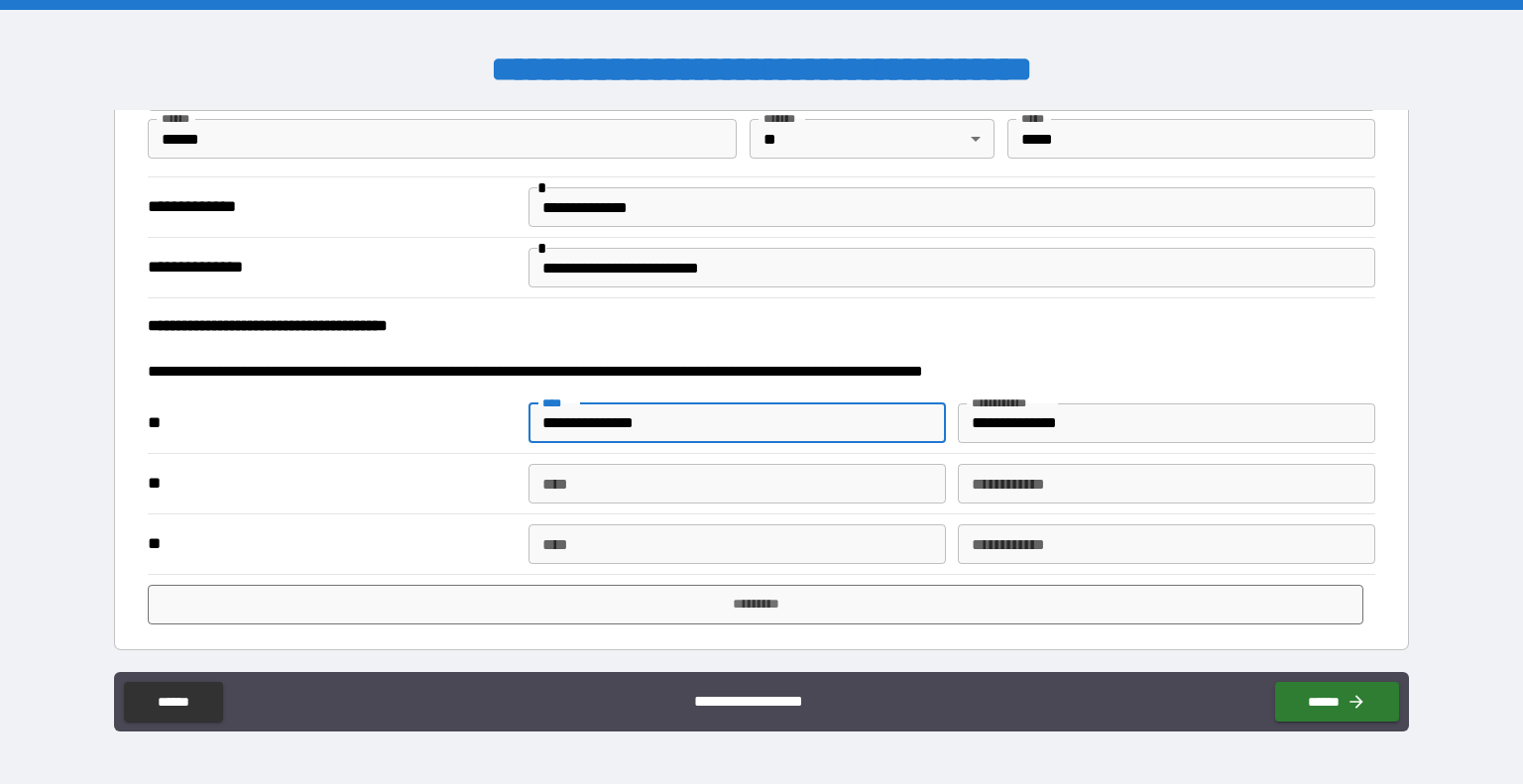 type on "**********" 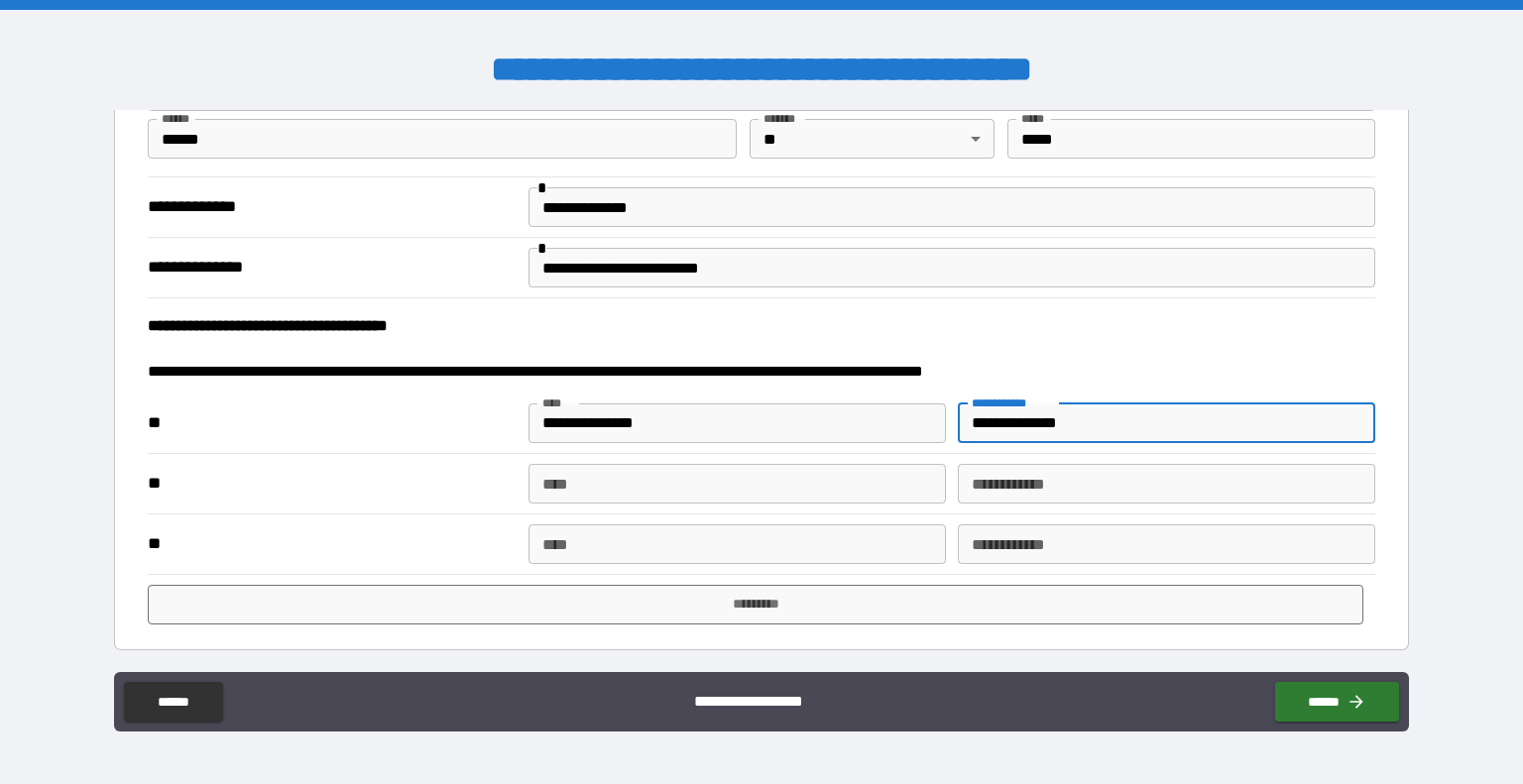 click on "**********" at bounding box center (1166, 423) 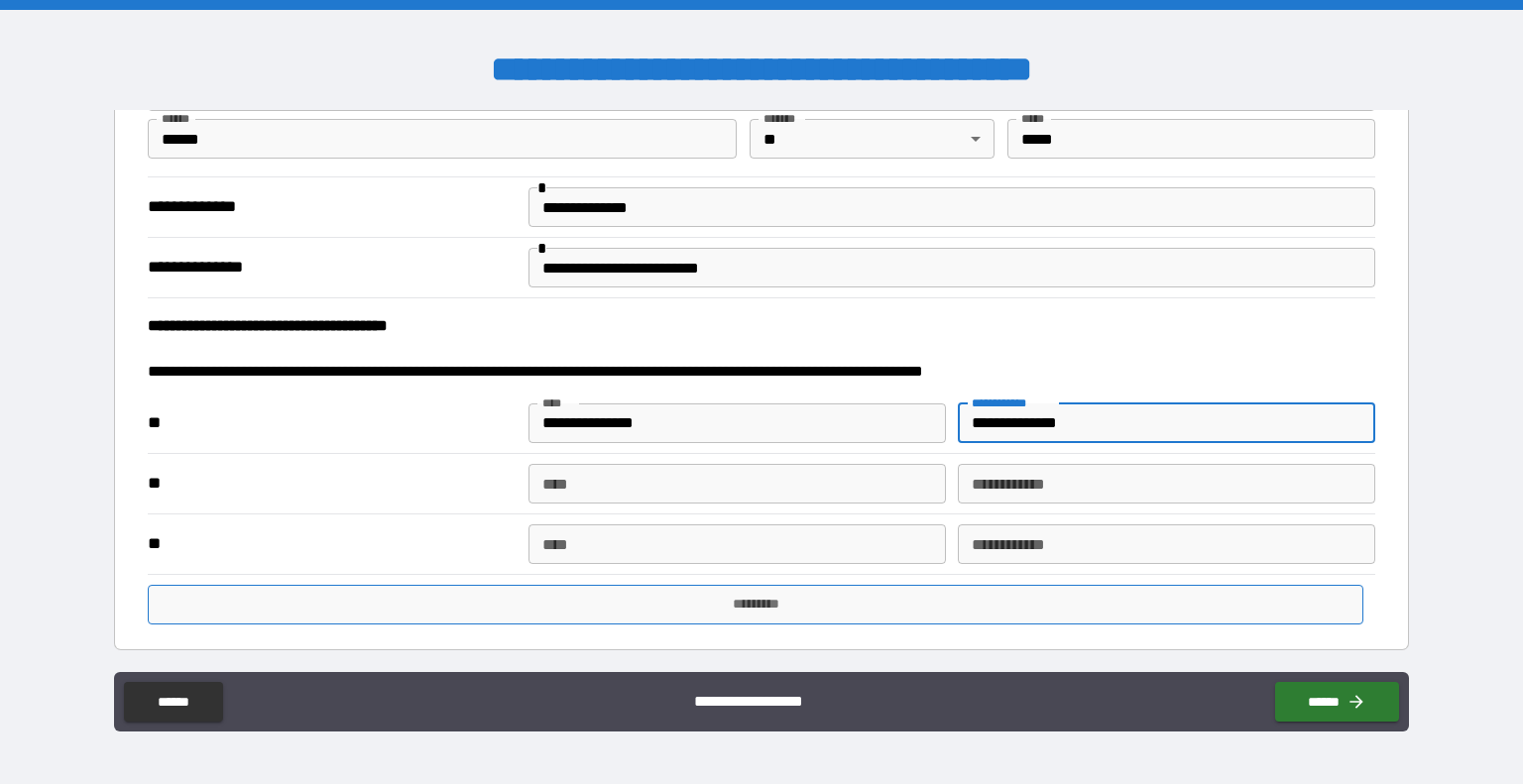 type on "**********" 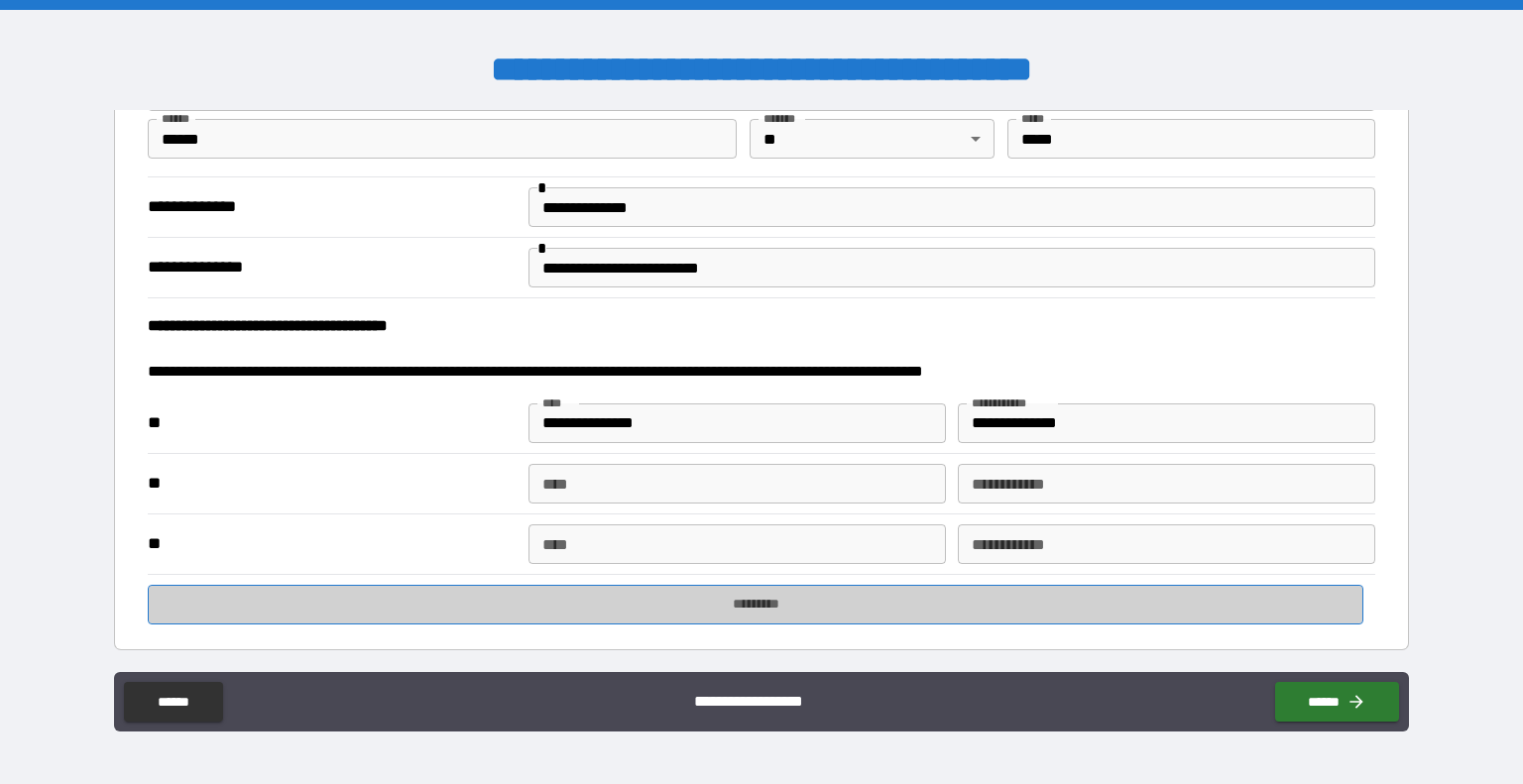 click on "*********" at bounding box center (756, 605) 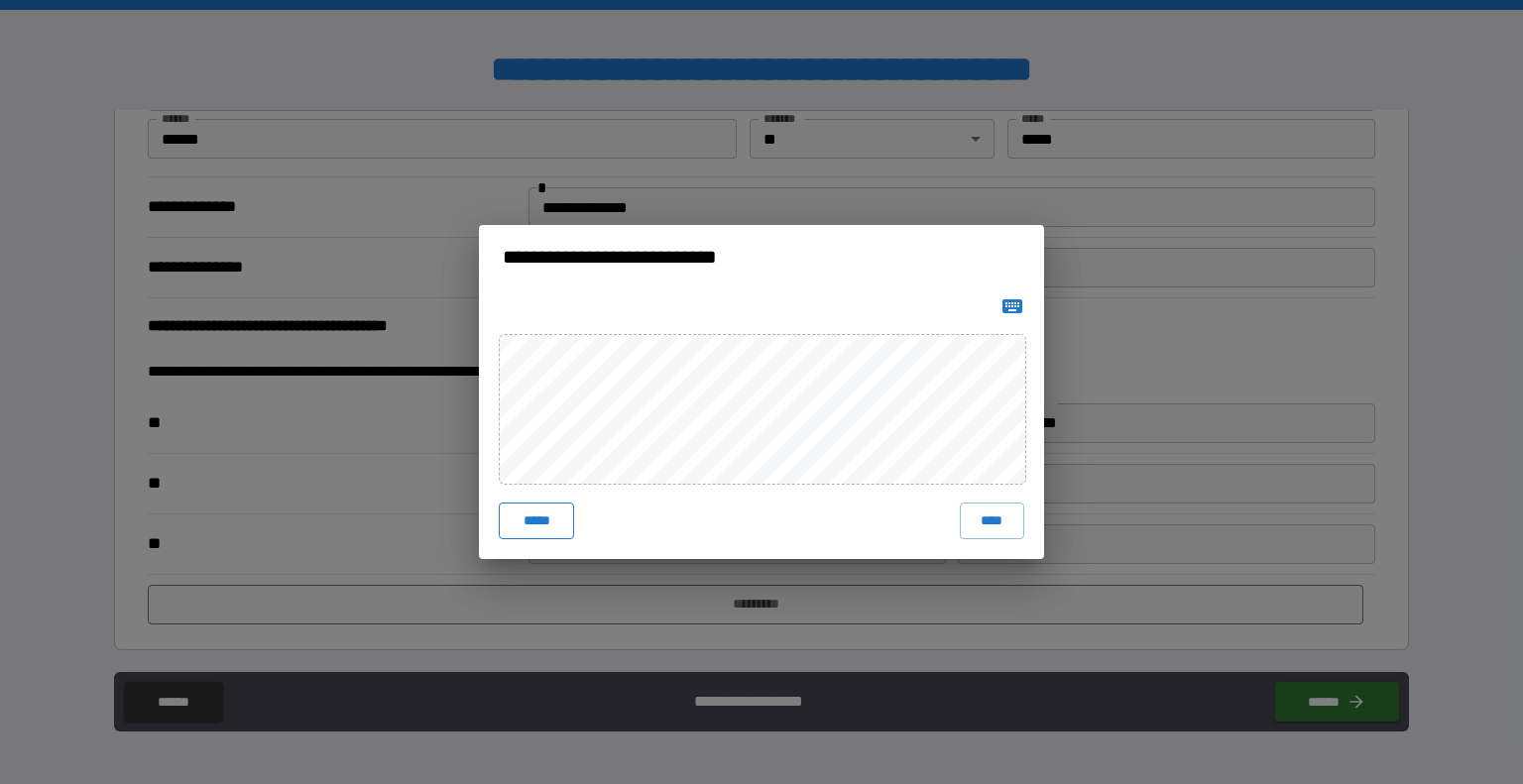 click on "*****" at bounding box center [536, 520] 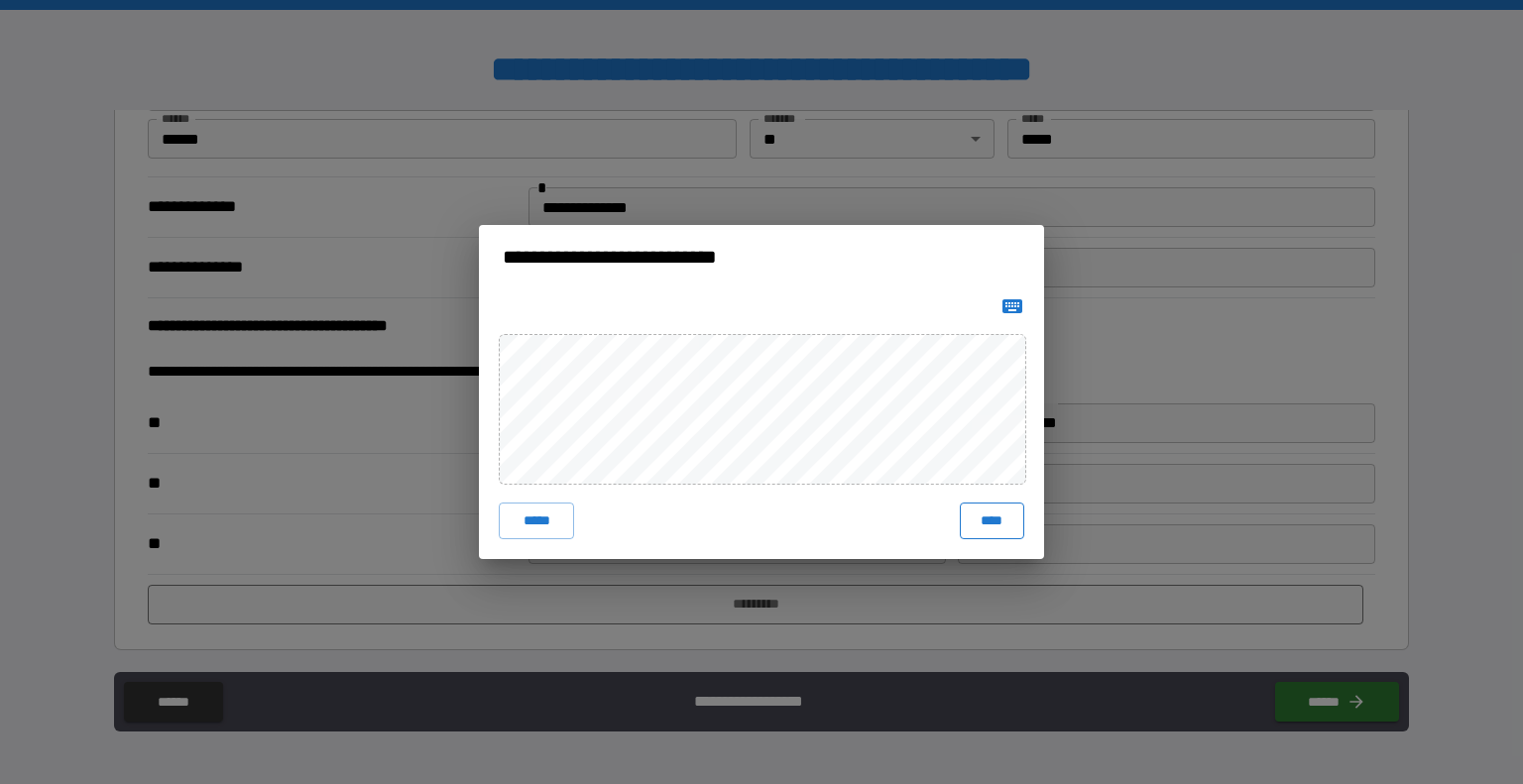 click on "****" at bounding box center (992, 520) 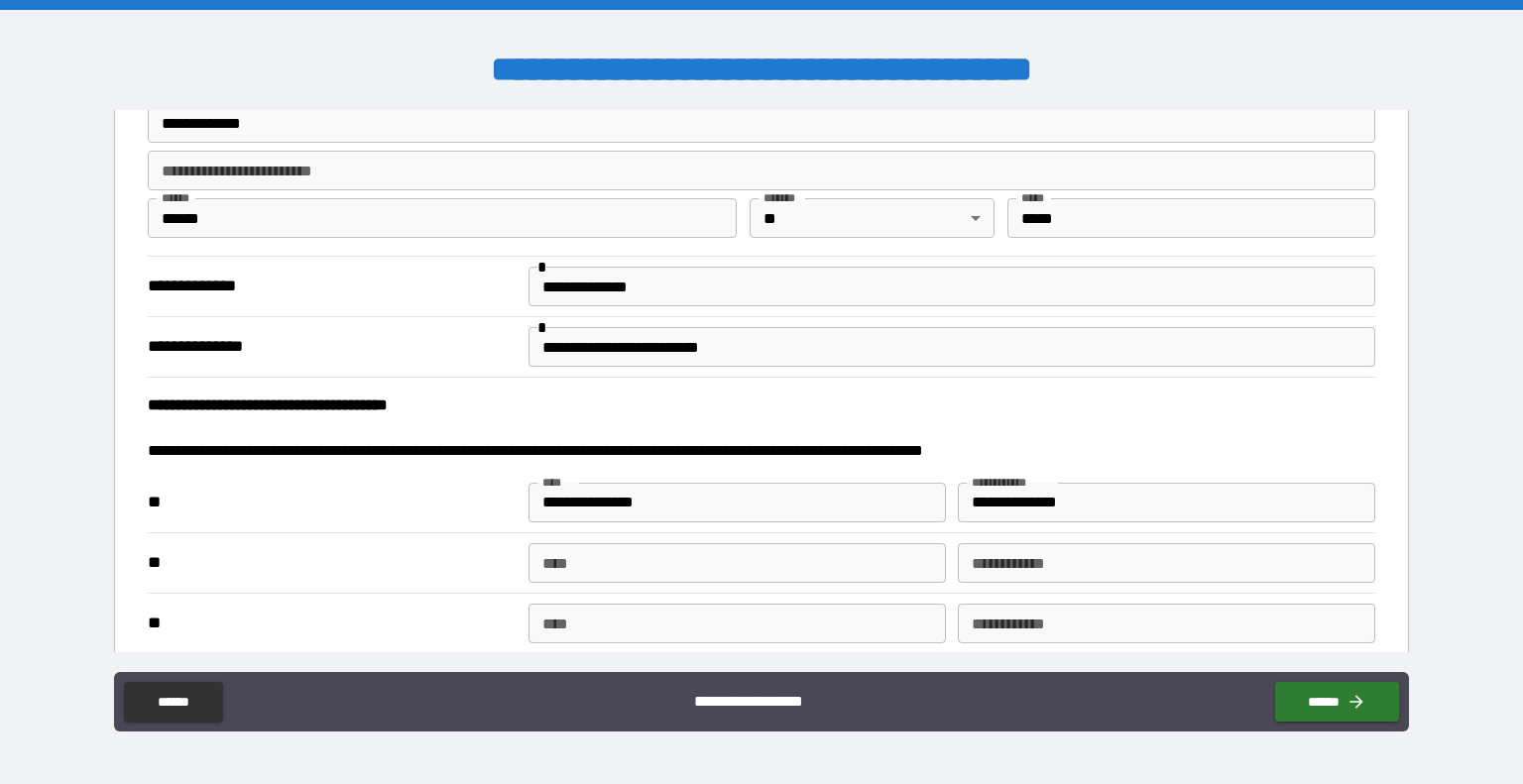 scroll, scrollTop: 331, scrollLeft: 0, axis: vertical 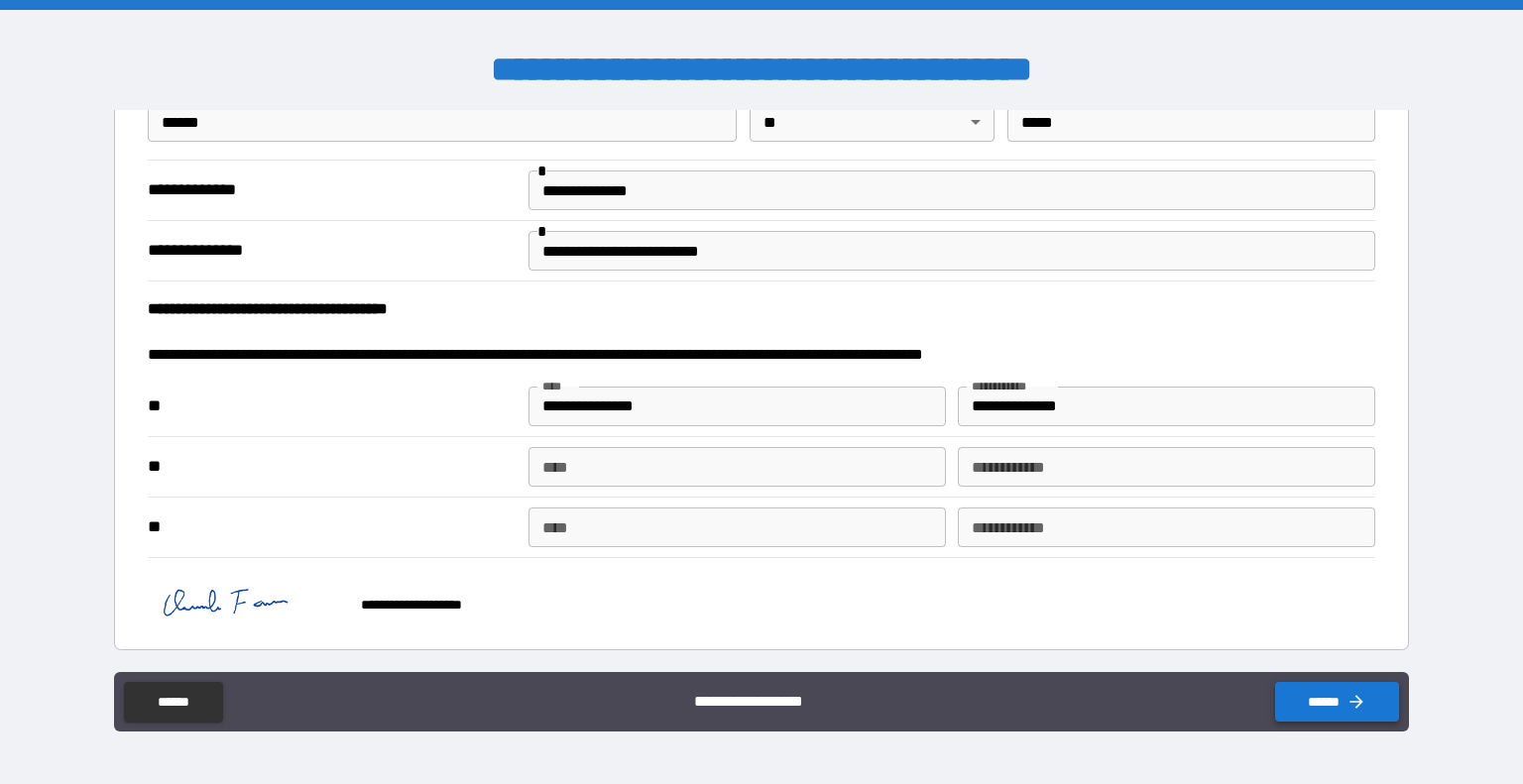 click on "******" at bounding box center (1337, 702) 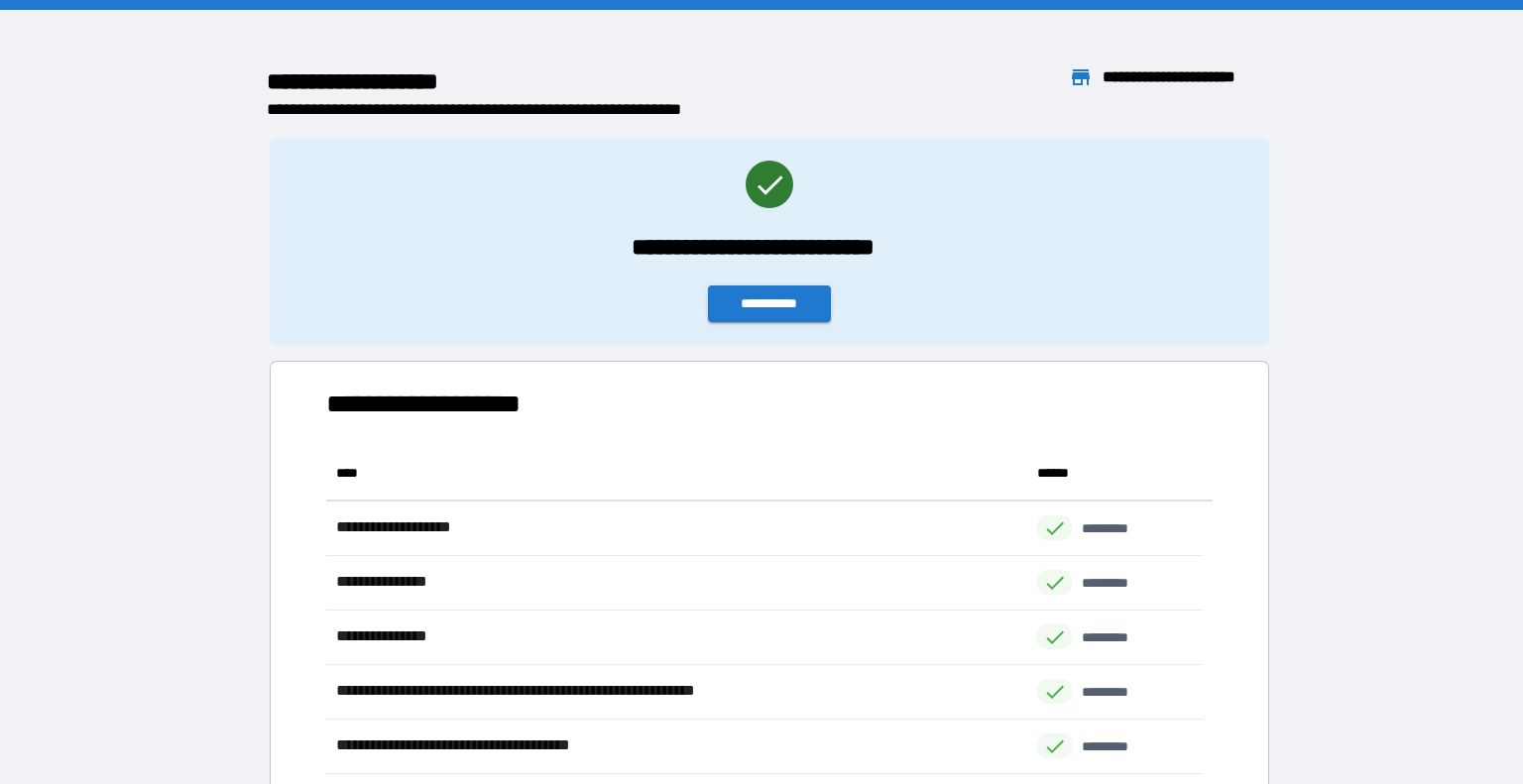 scroll, scrollTop: 16, scrollLeft: 16, axis: both 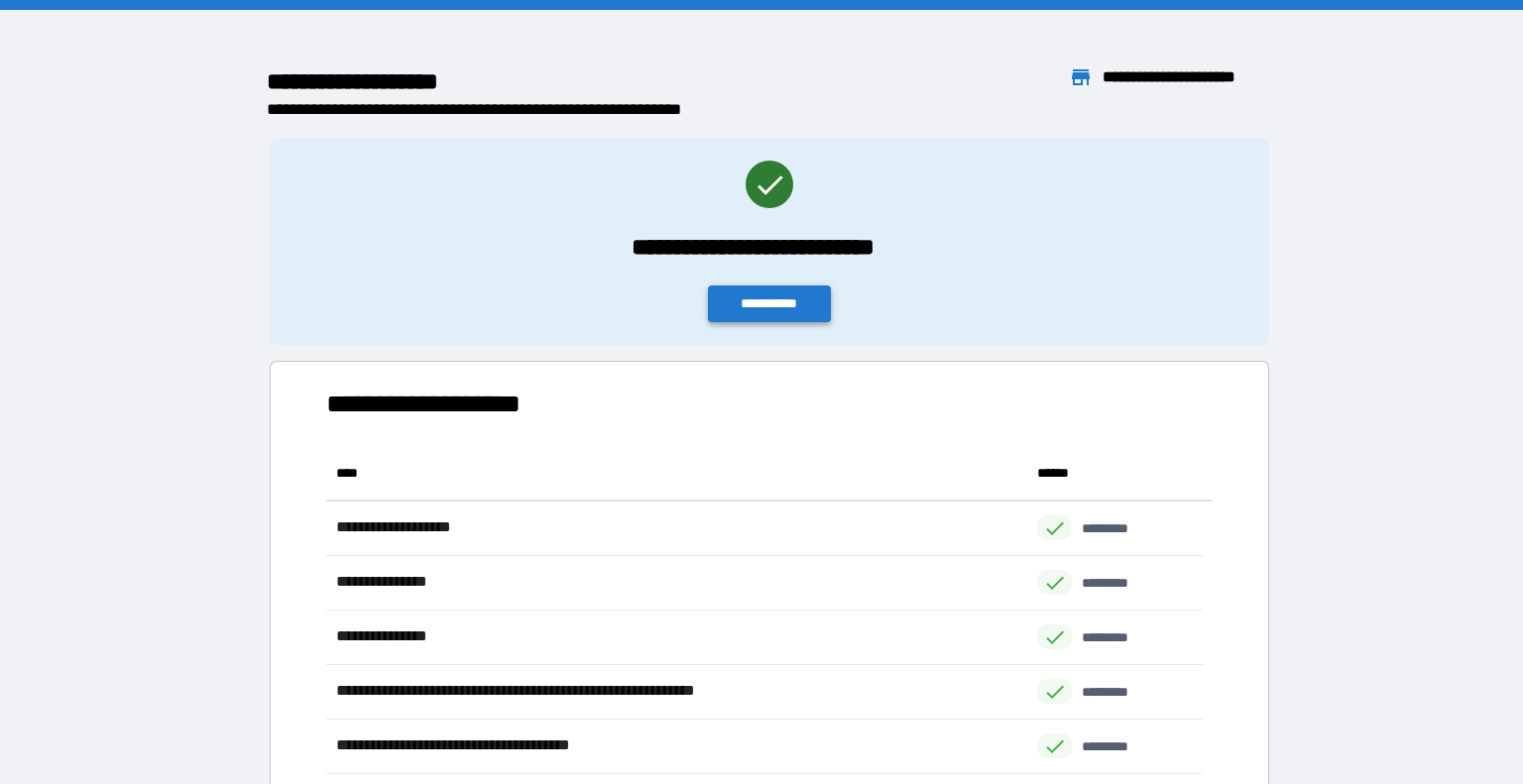 click on "**********" at bounding box center [769, 303] 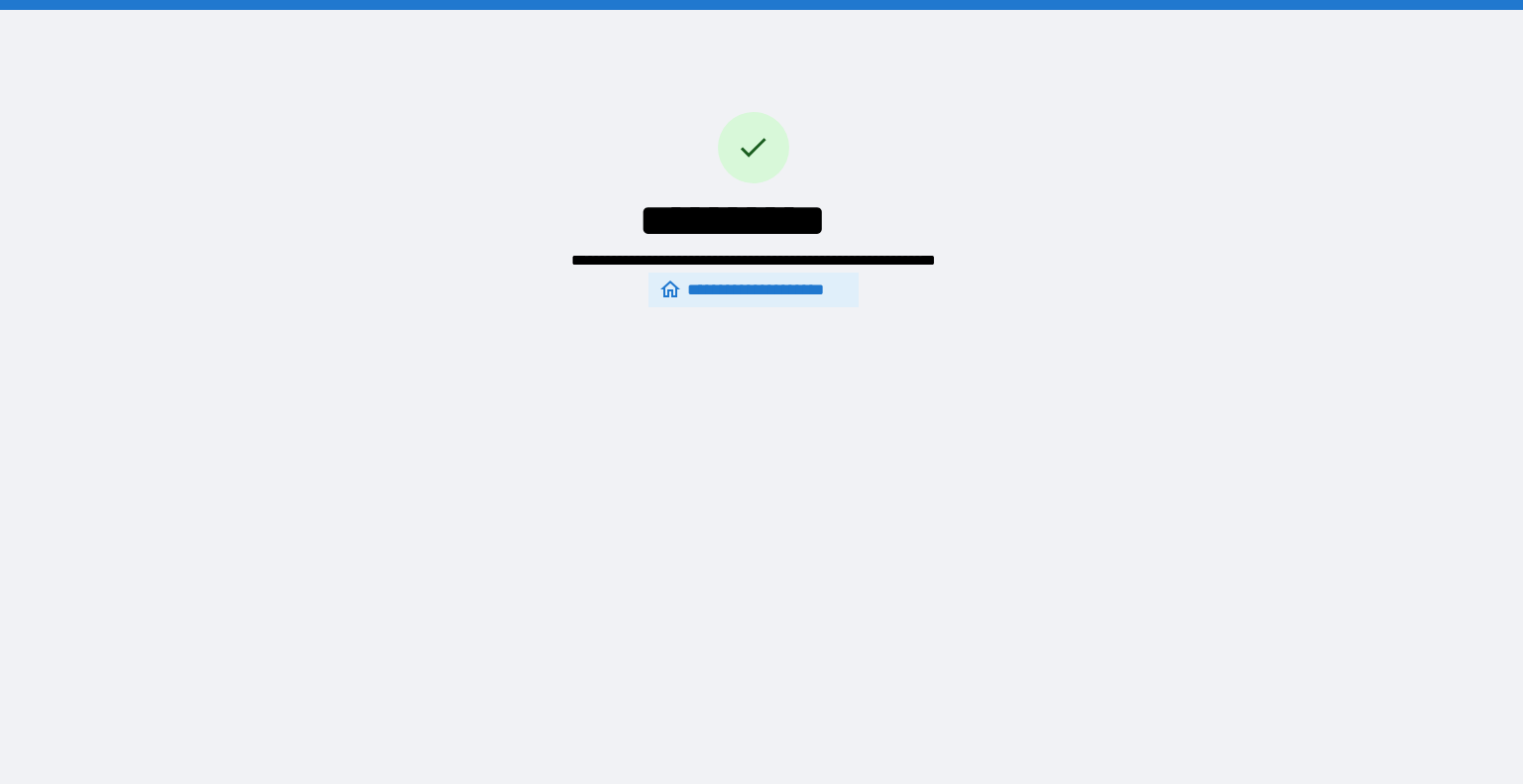 click on "**********" at bounding box center [753, 290] 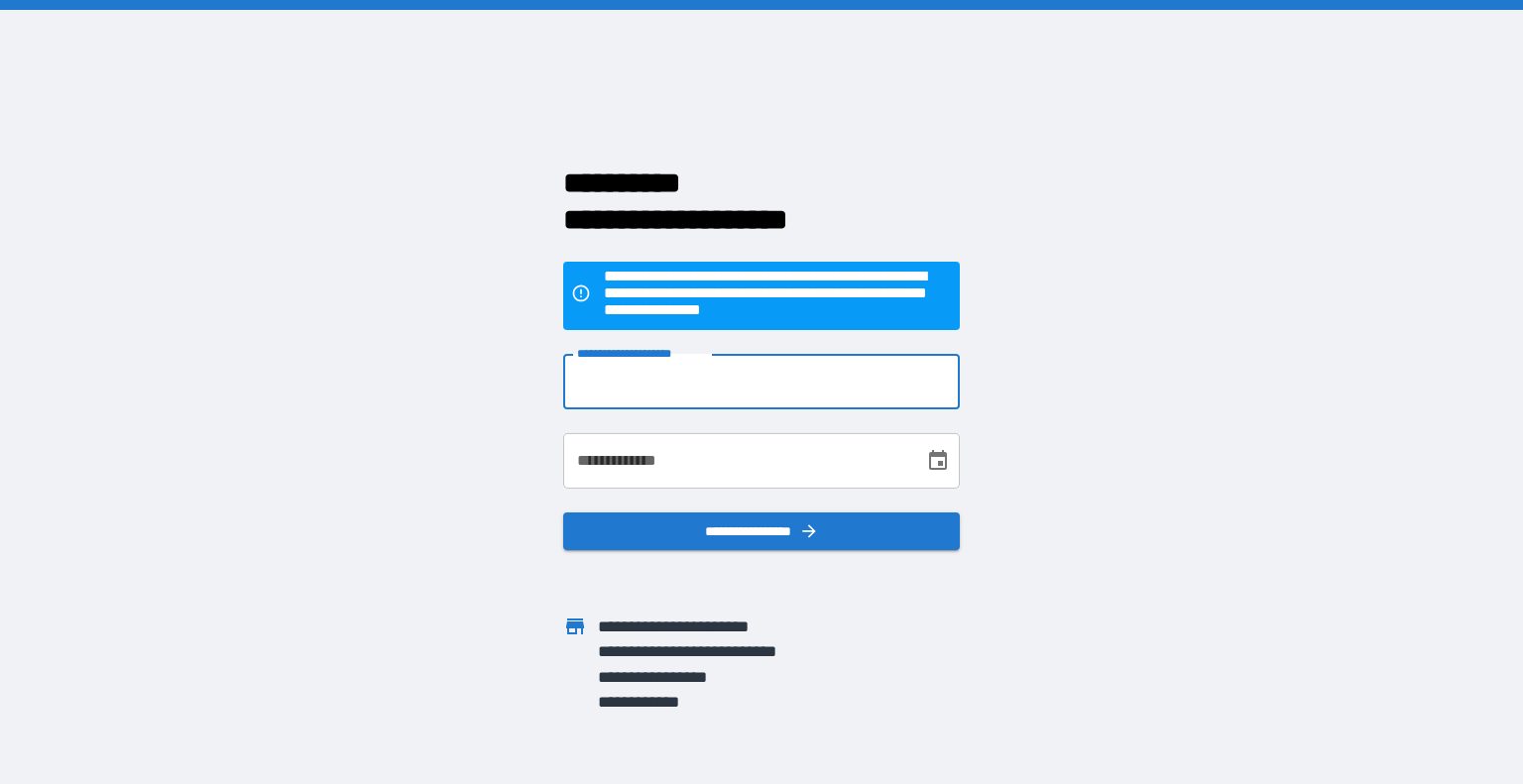 click on "**********" at bounding box center (762, 382) 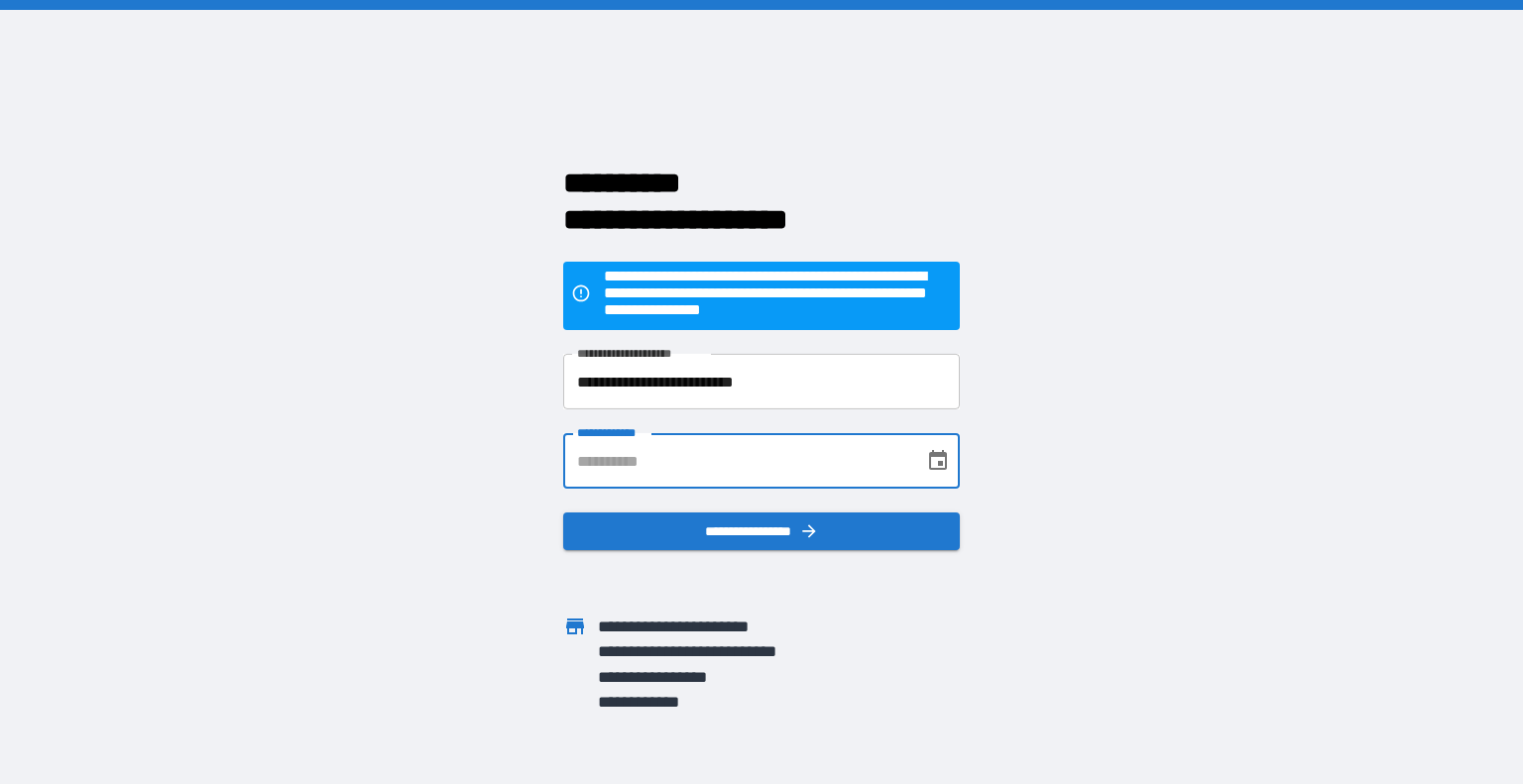 click on "**********" at bounding box center [737, 461] 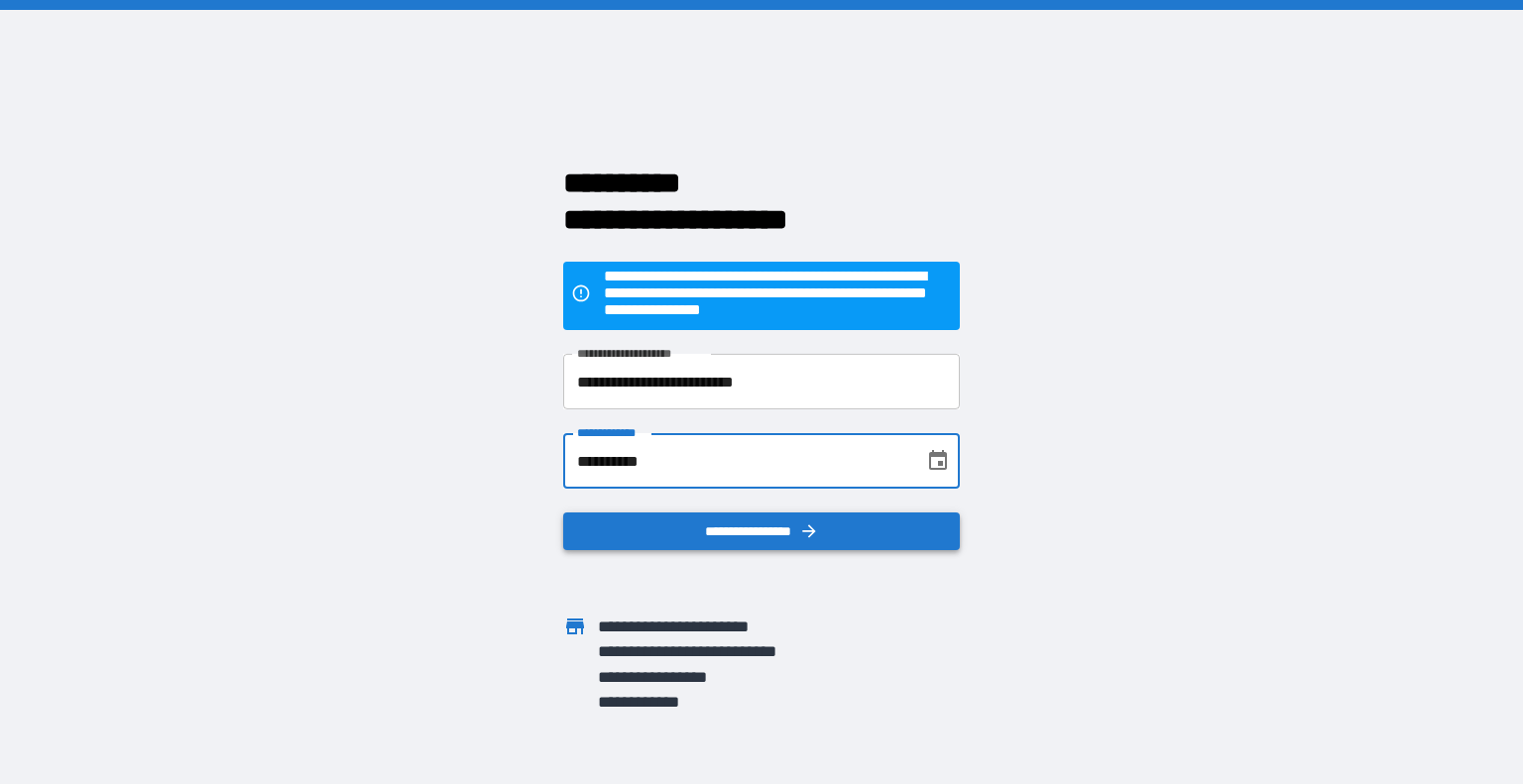 type on "**********" 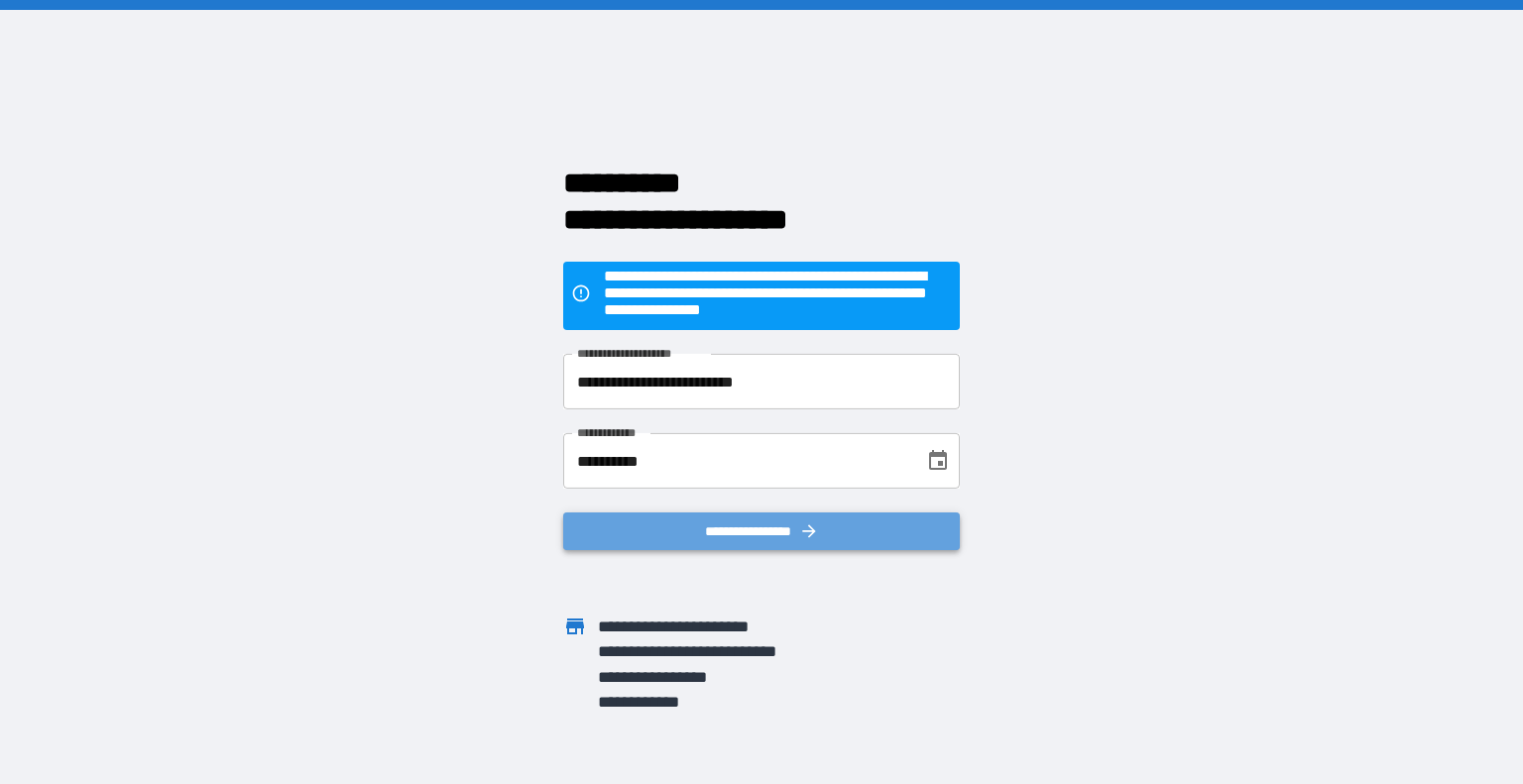 click on "**********" at bounding box center [762, 531] 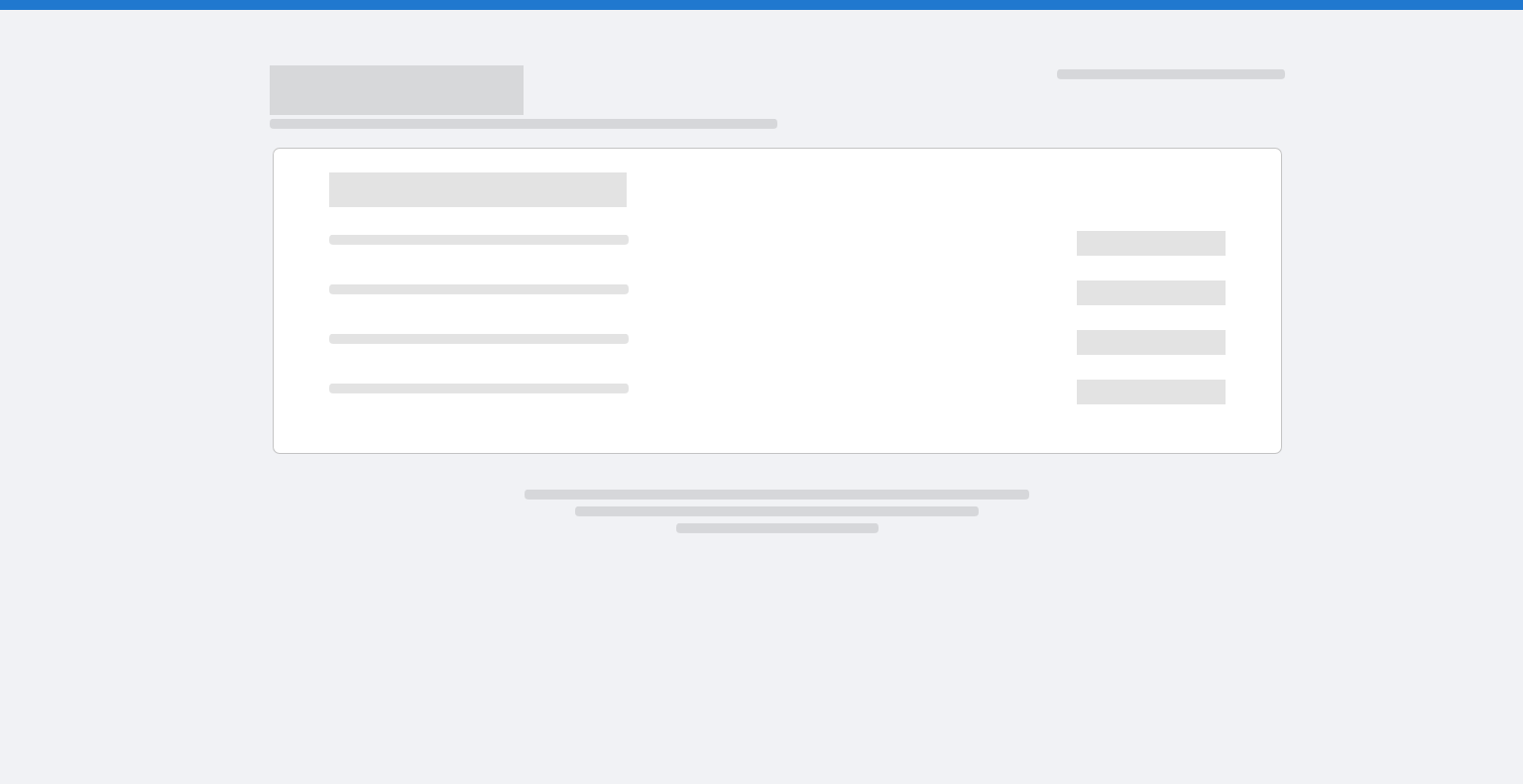 scroll, scrollTop: 0, scrollLeft: 0, axis: both 